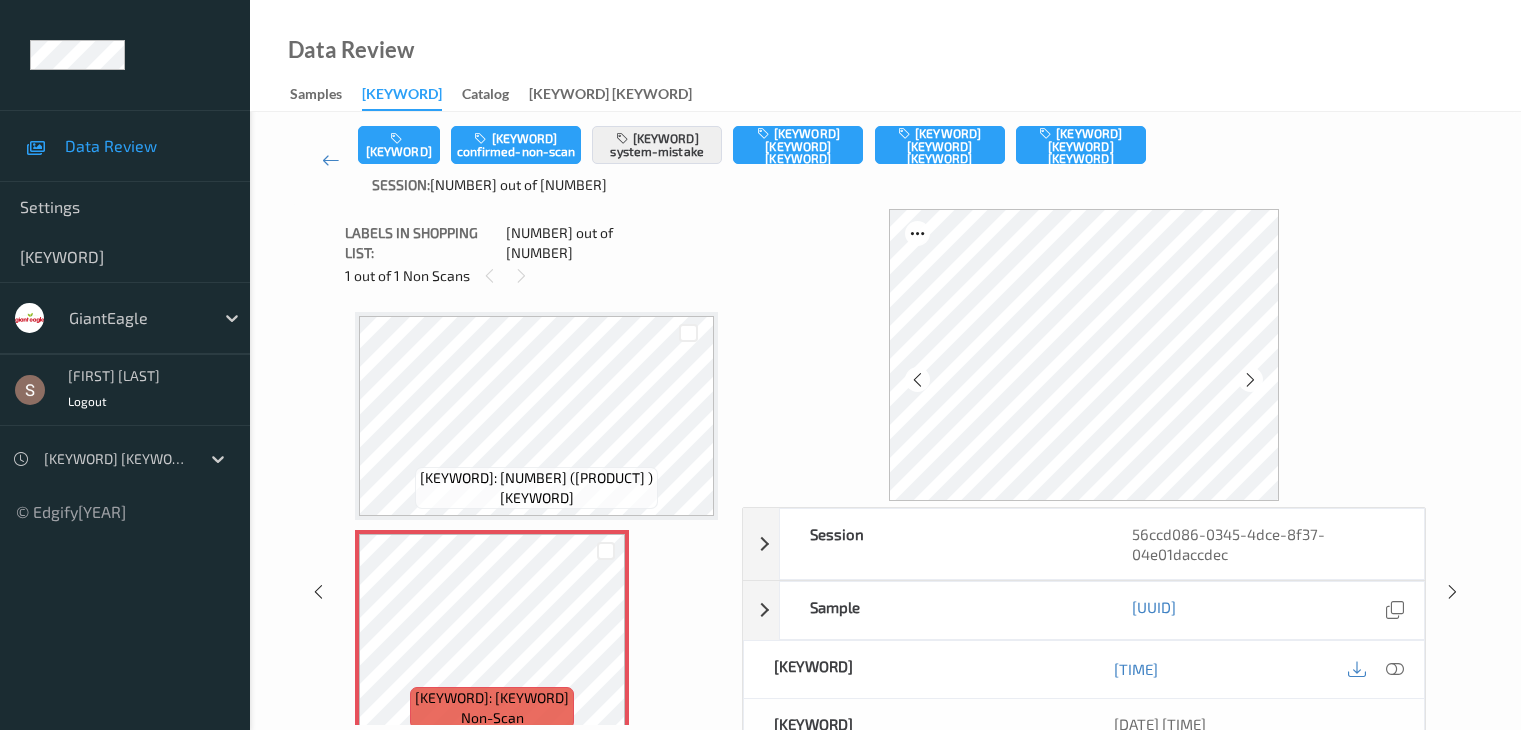scroll, scrollTop: 0, scrollLeft: 0, axis: both 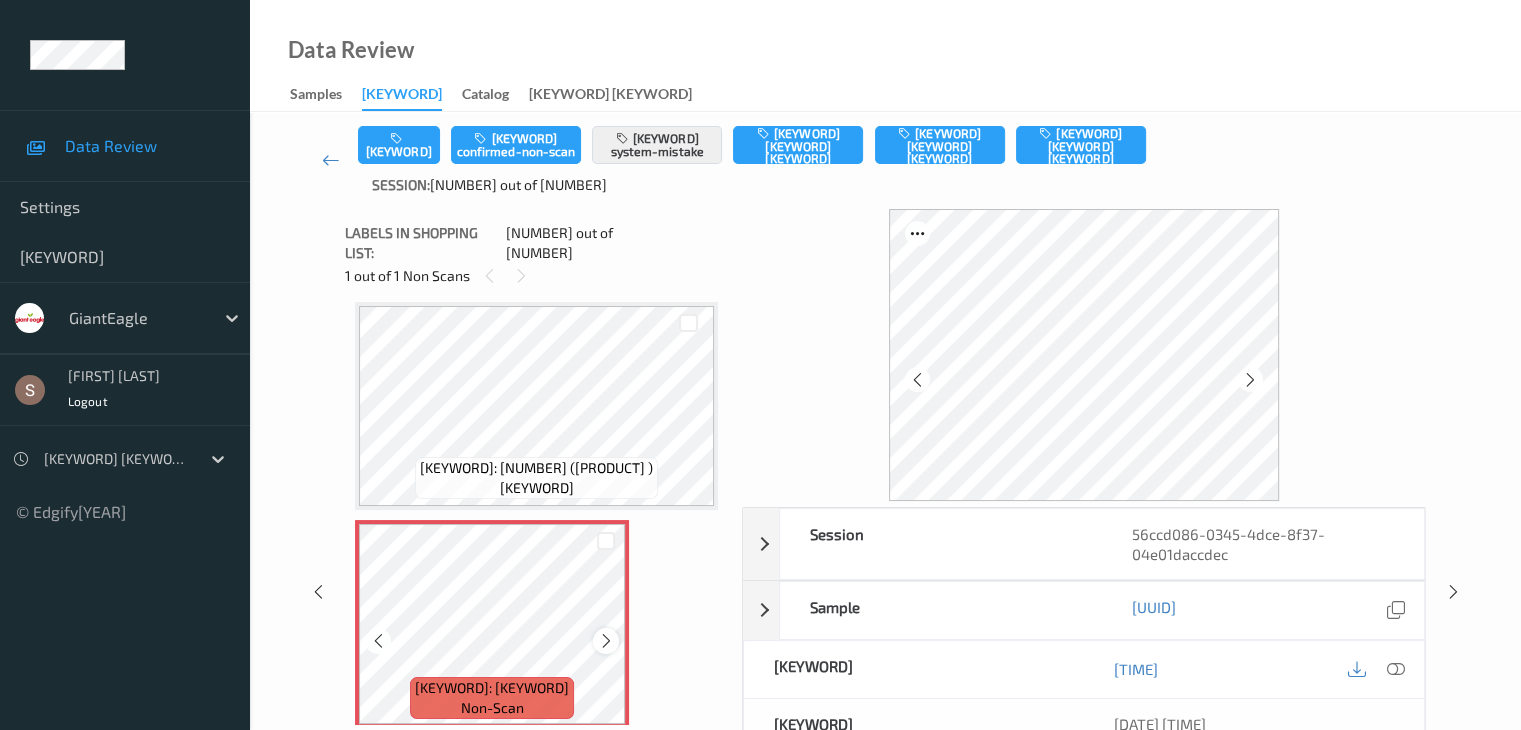 click at bounding box center (606, 641) 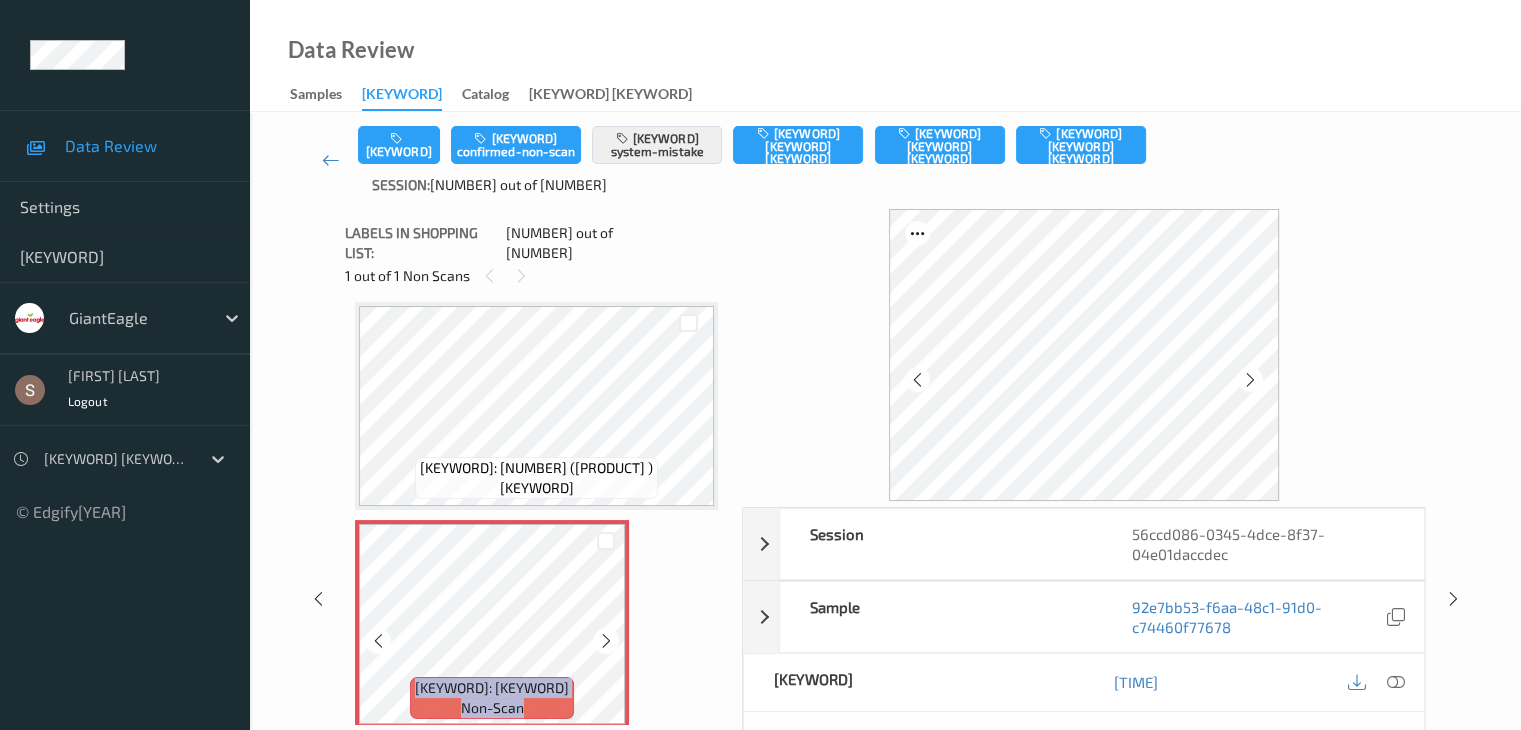 click at bounding box center [606, 641] 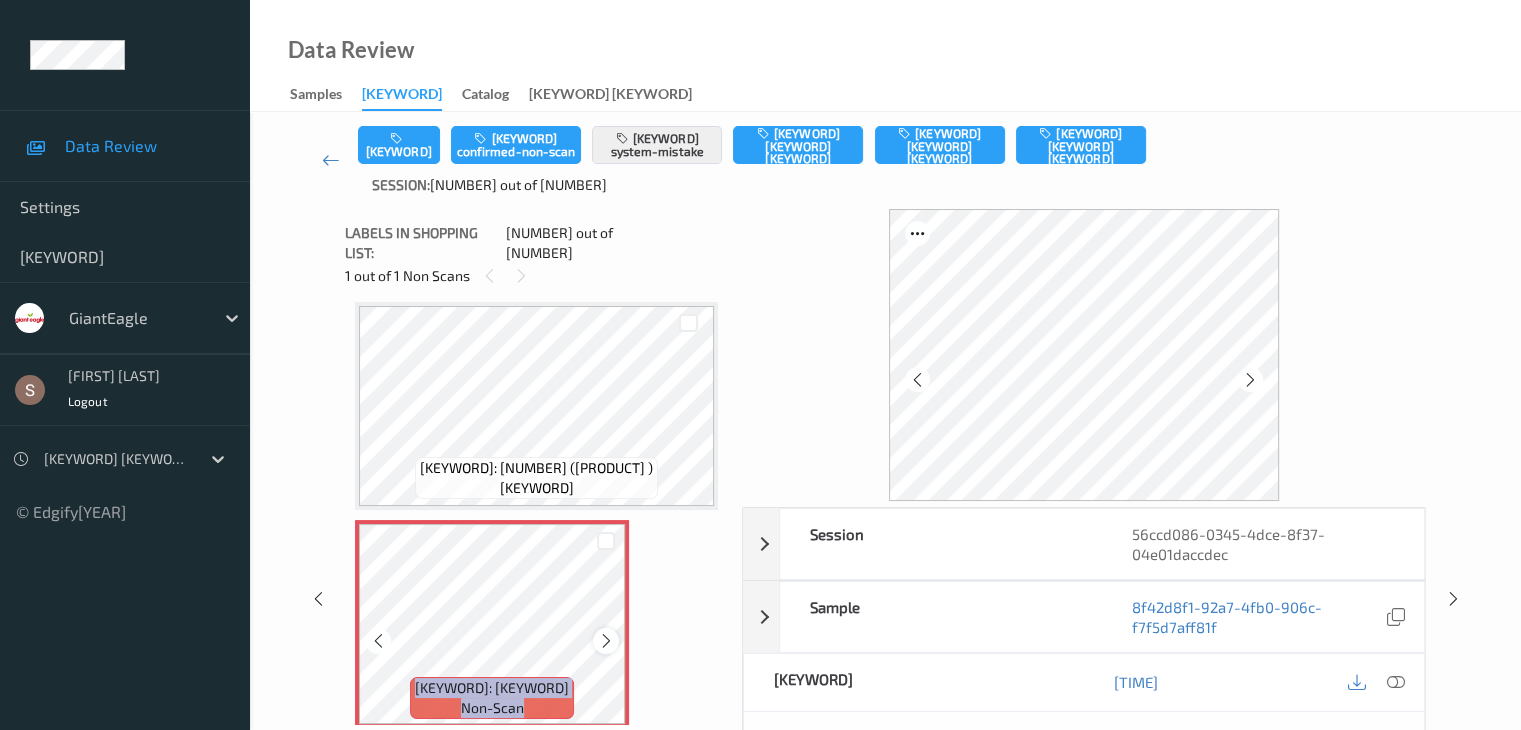 click at bounding box center [606, 641] 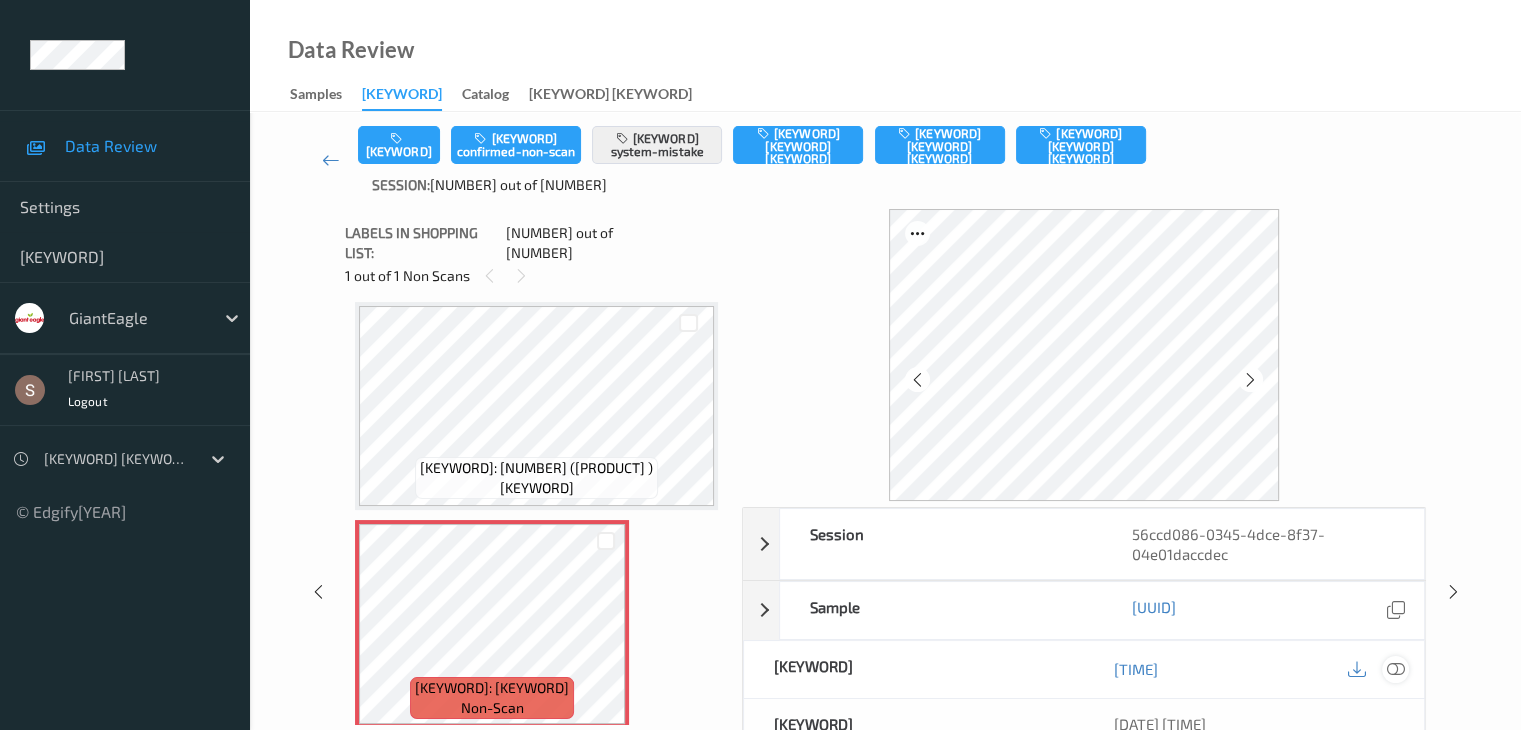 click at bounding box center [1395, 669] 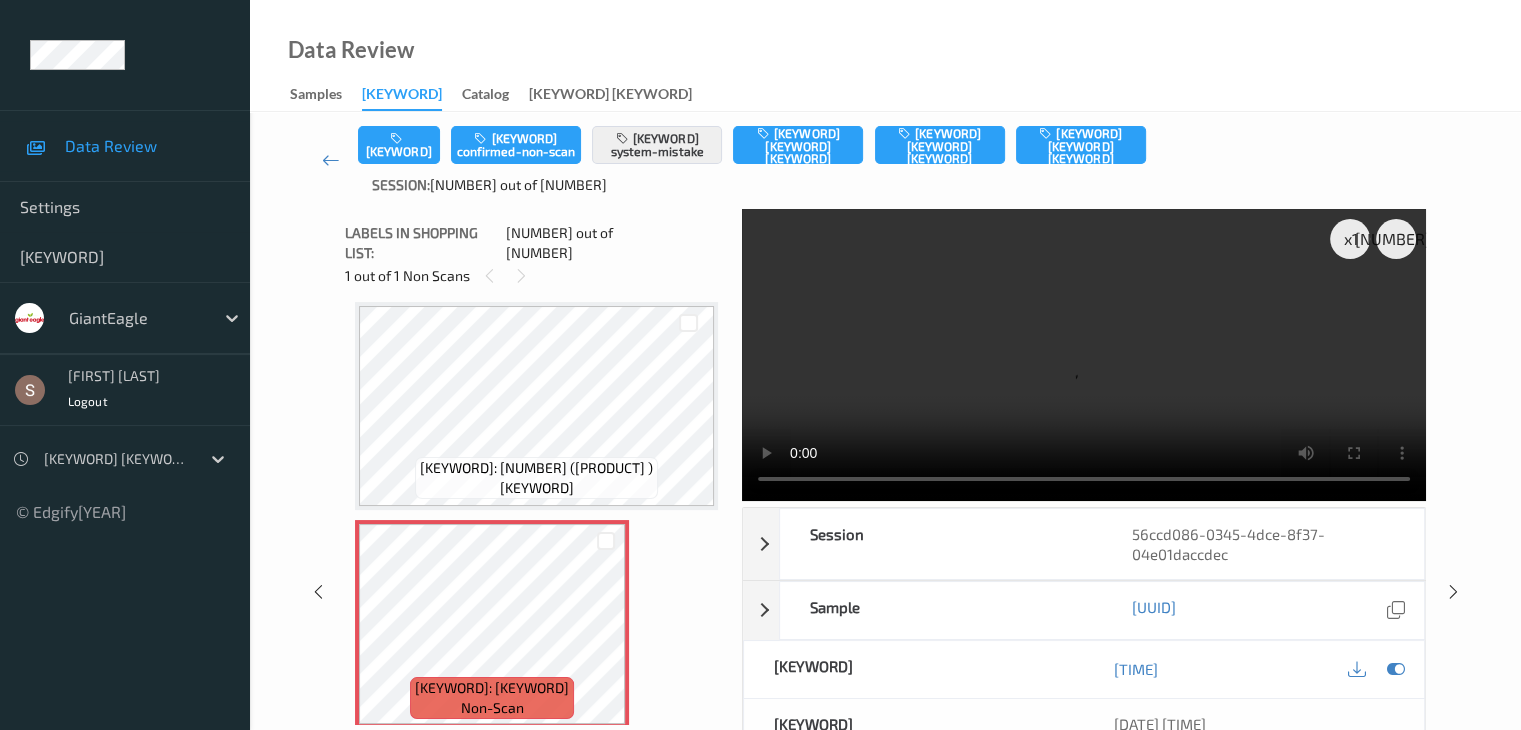 click at bounding box center (1084, 355) 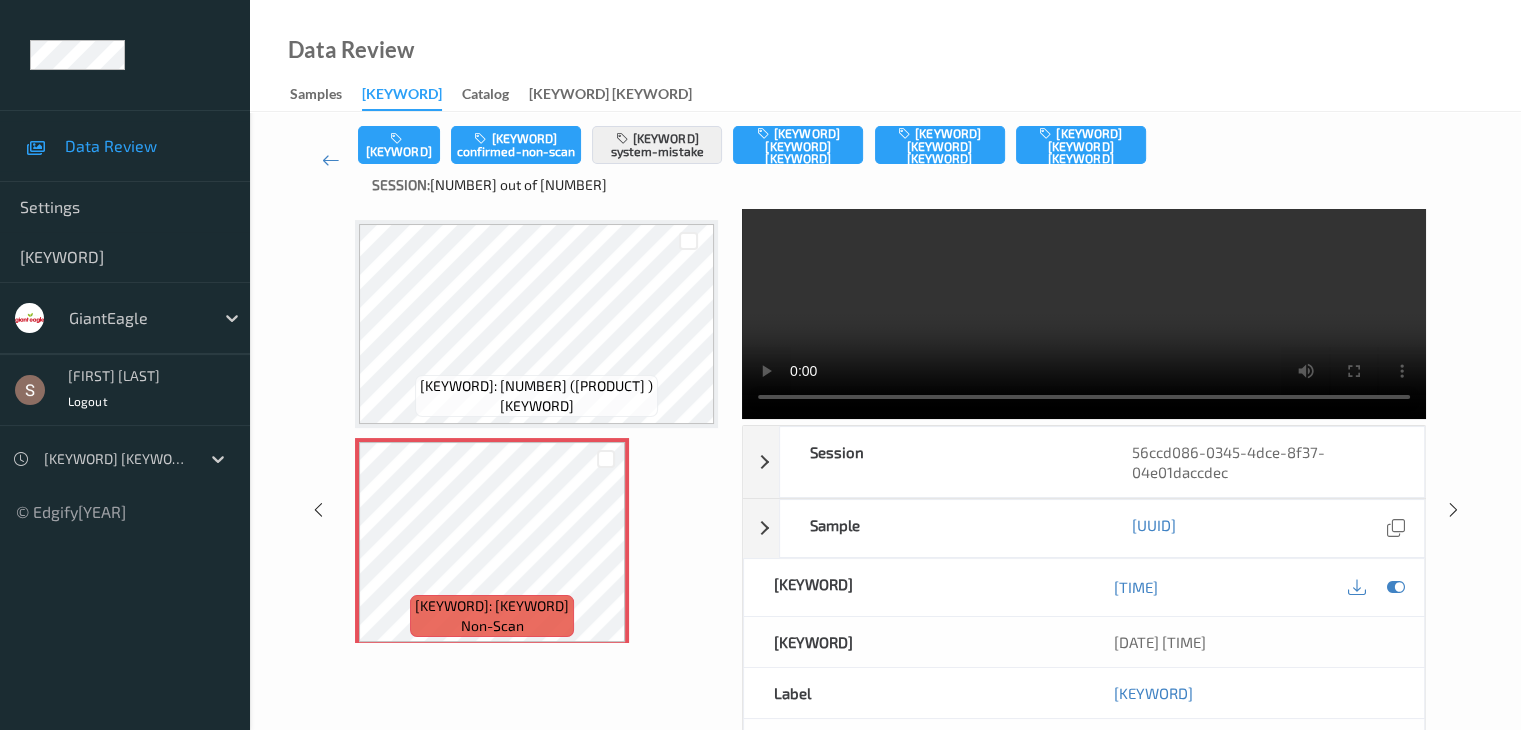 scroll, scrollTop: 0, scrollLeft: 0, axis: both 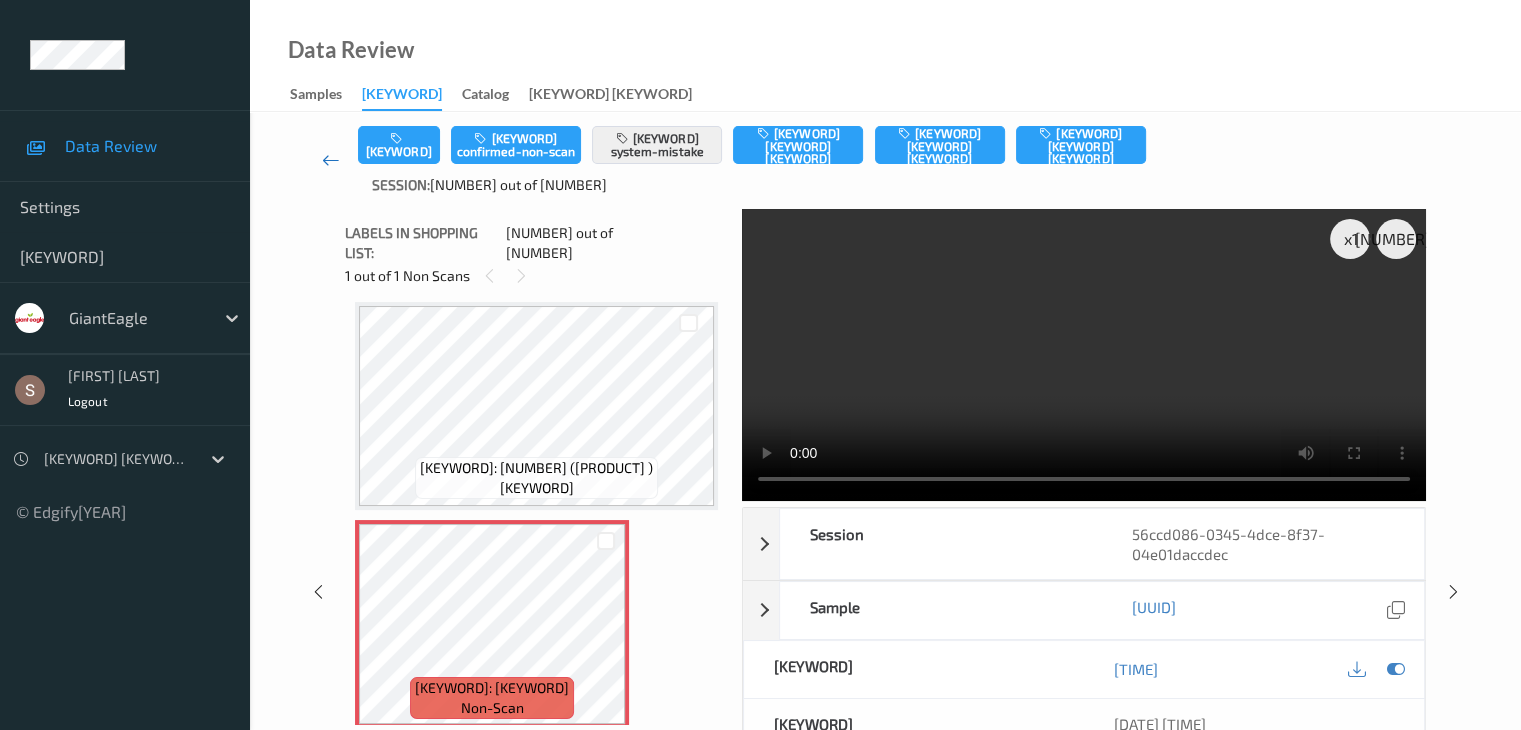 click at bounding box center (331, 160) 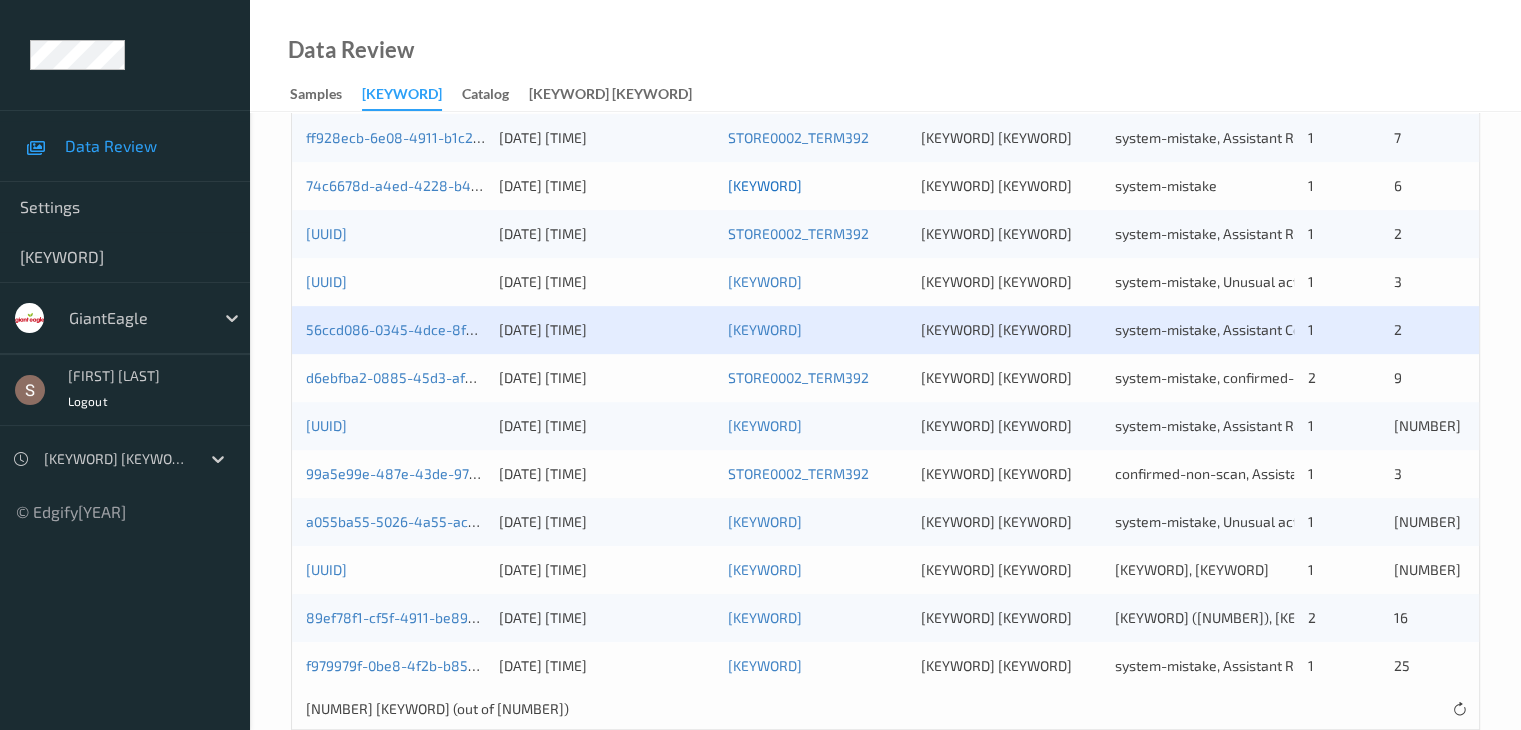 scroll, scrollTop: 836, scrollLeft: 0, axis: vertical 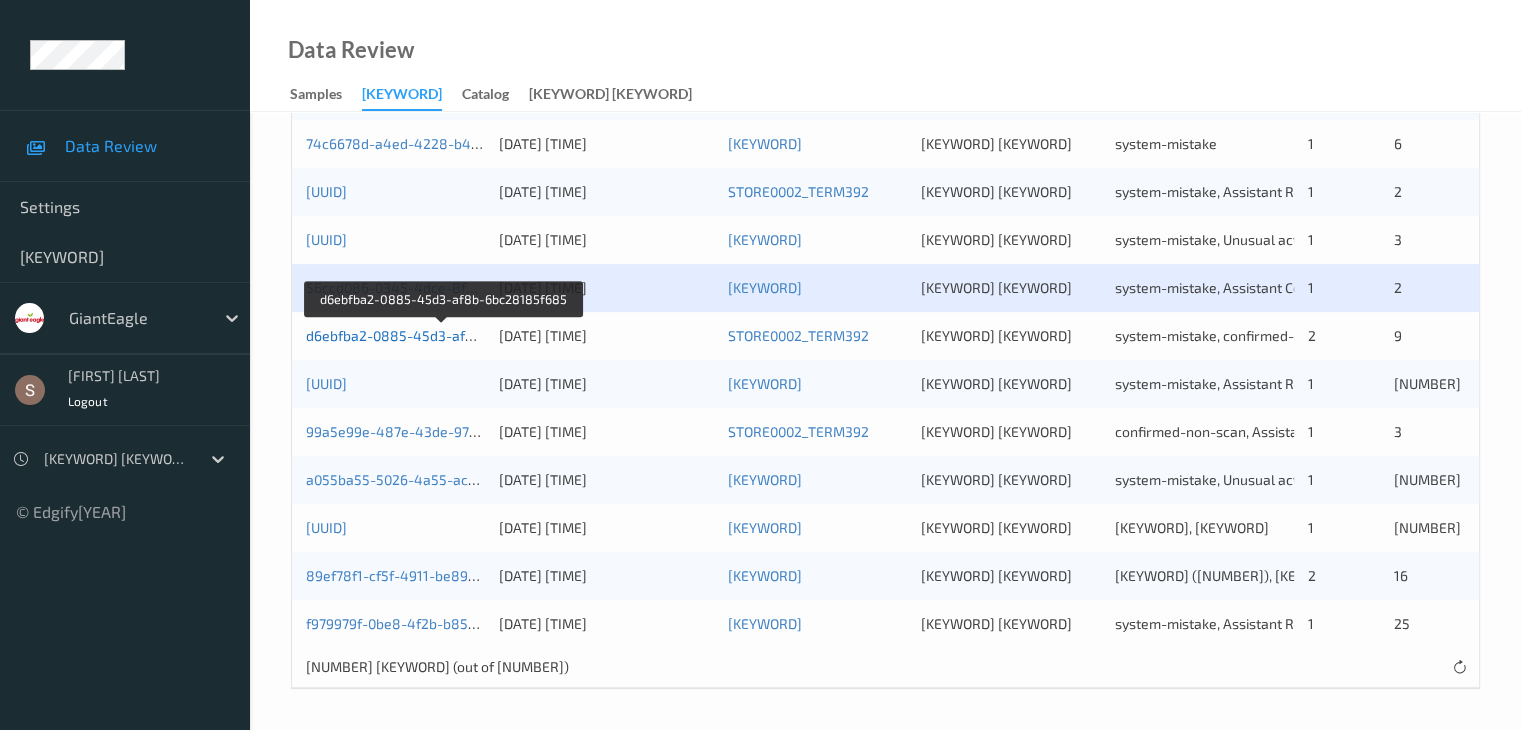 click on "d6ebfba2-0885-45d3-af8b-6bc28185f685" at bounding box center [443, 335] 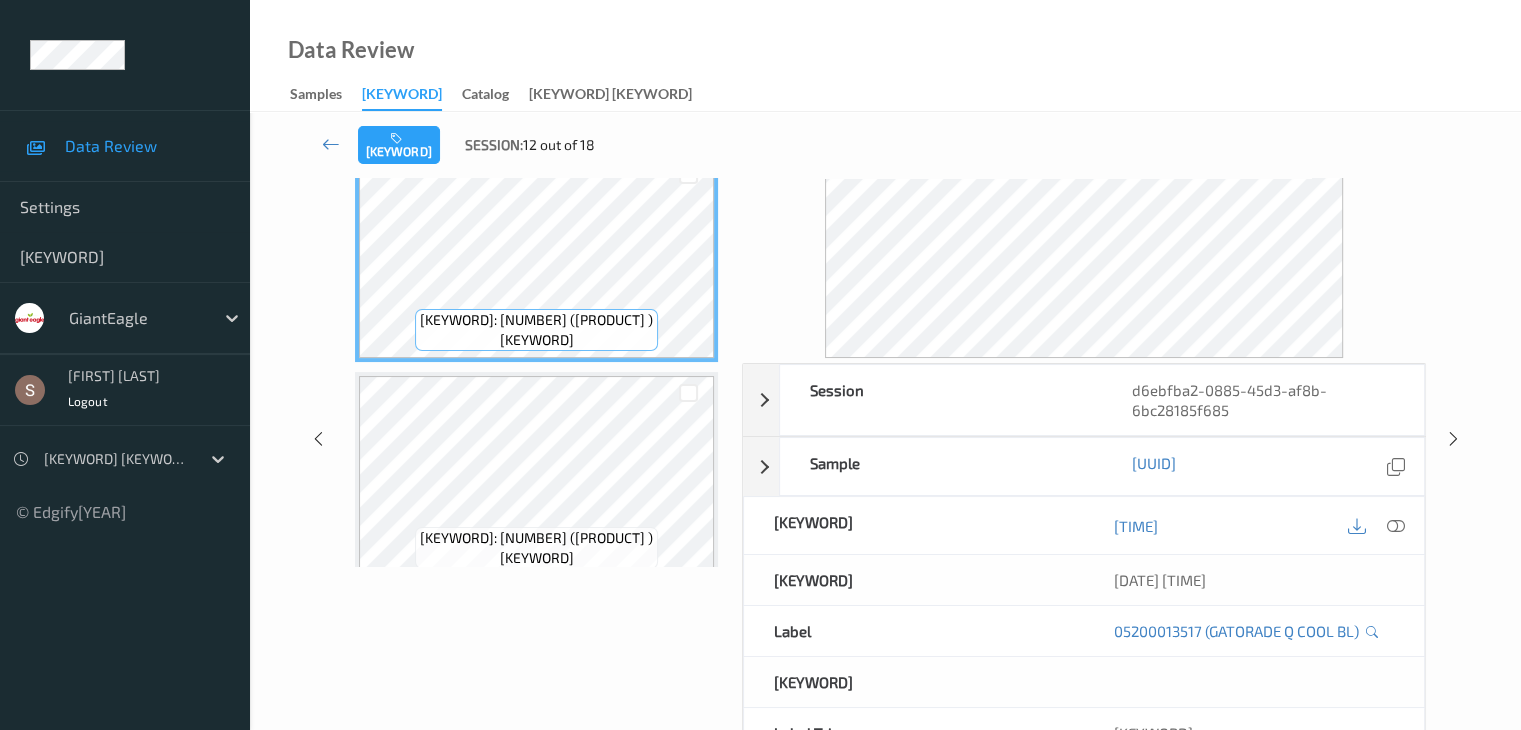 scroll, scrollTop: 0, scrollLeft: 0, axis: both 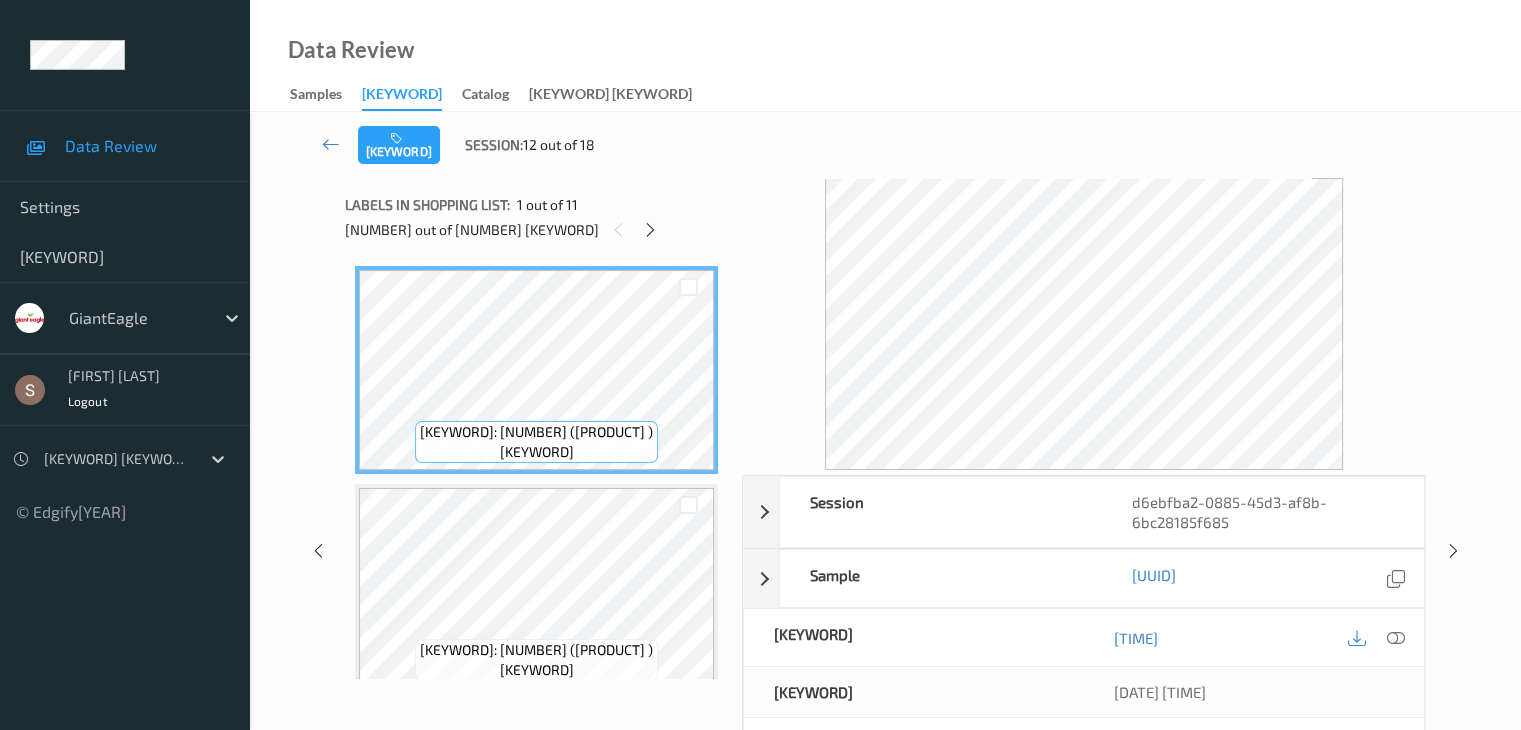 click on "[NUMBER] out of [NUMBER] [KEYWORD]" at bounding box center [536, 229] 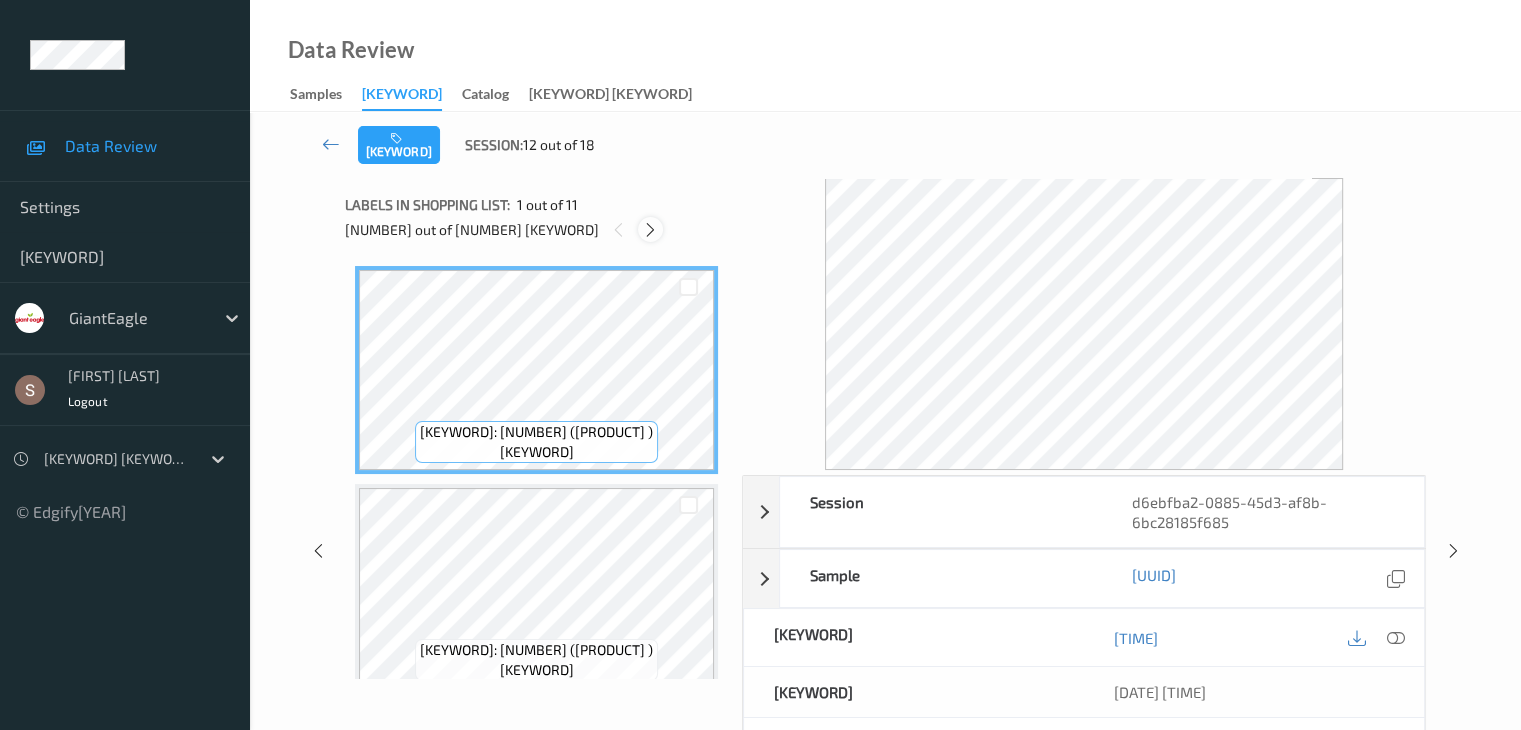 click at bounding box center [650, 230] 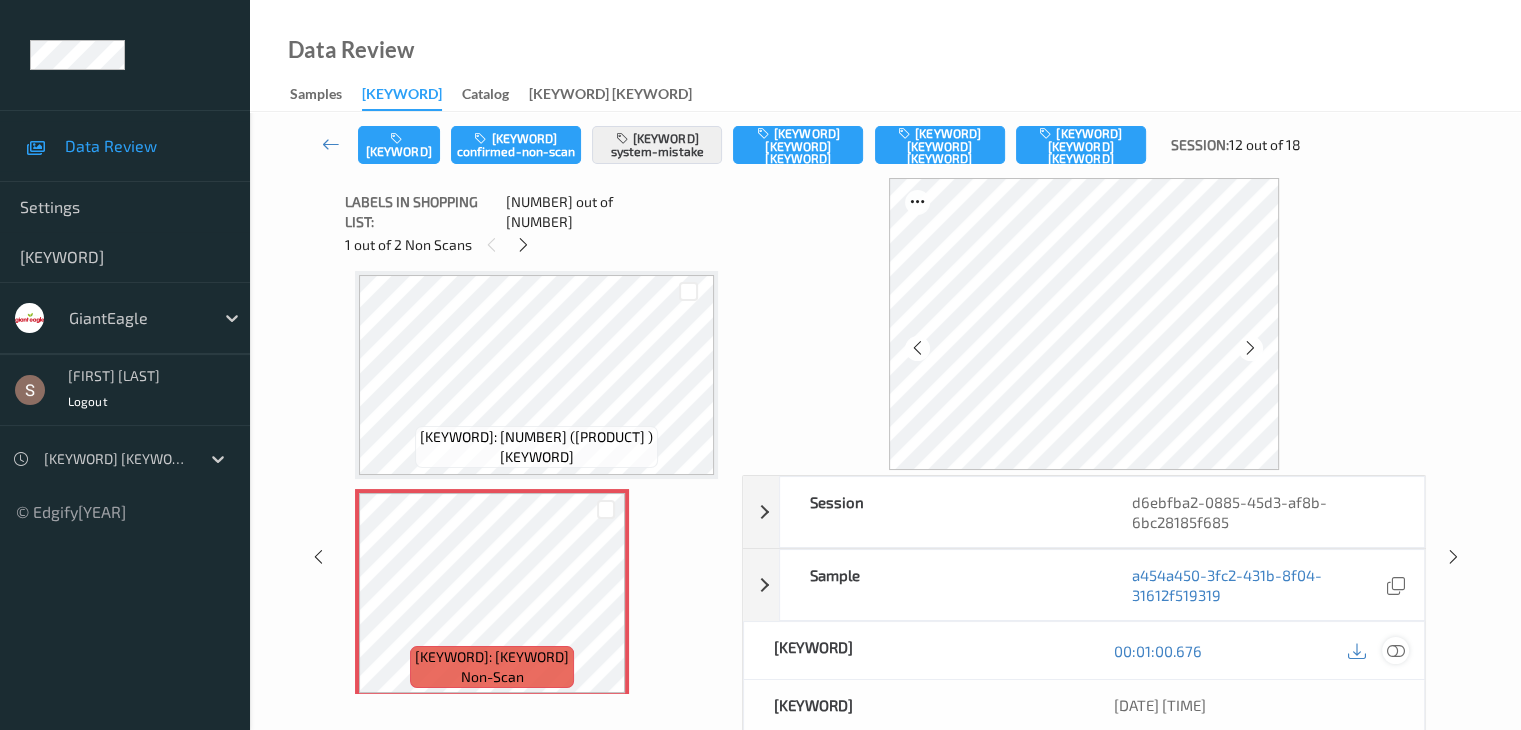 click at bounding box center [1395, 651] 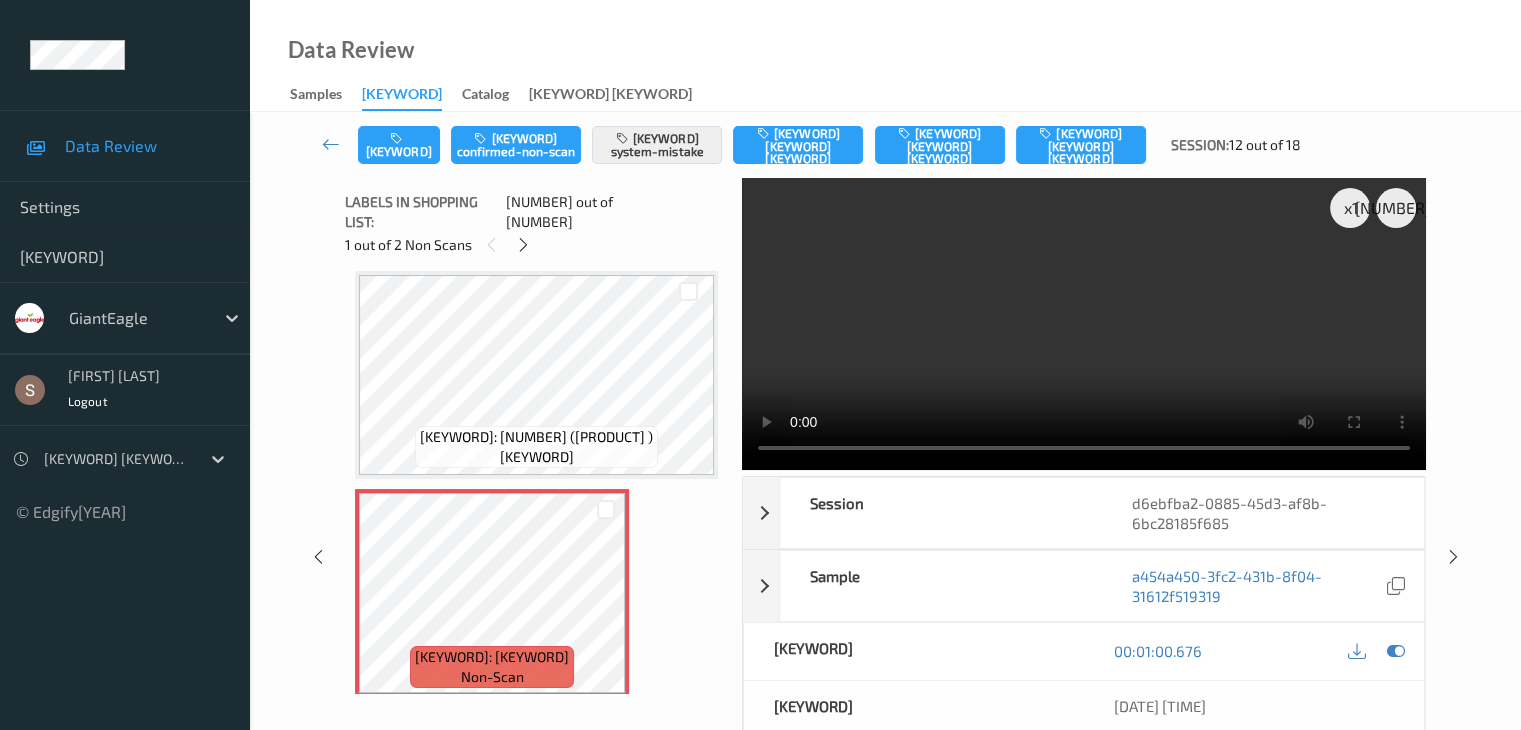 click at bounding box center [1084, 324] 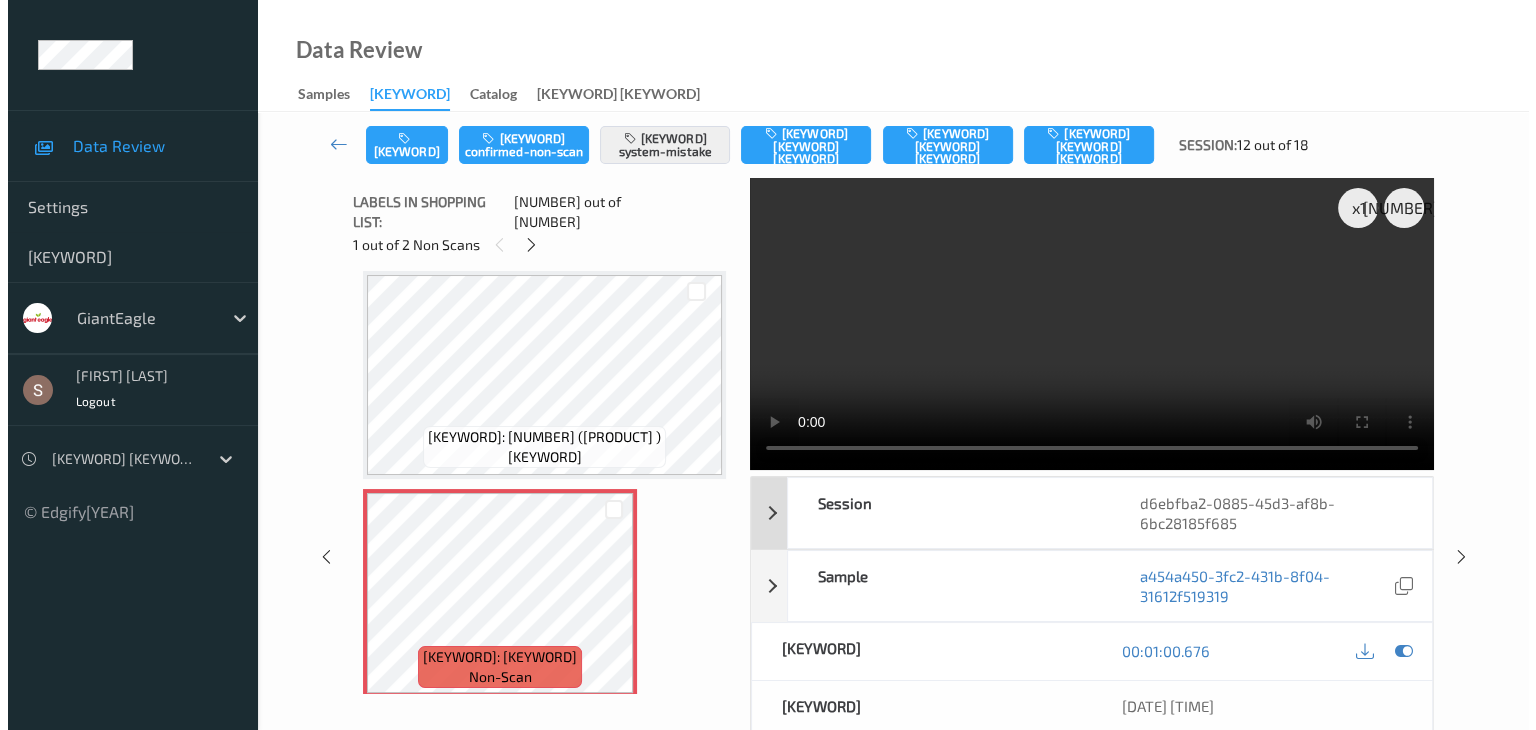 scroll, scrollTop: 0, scrollLeft: 0, axis: both 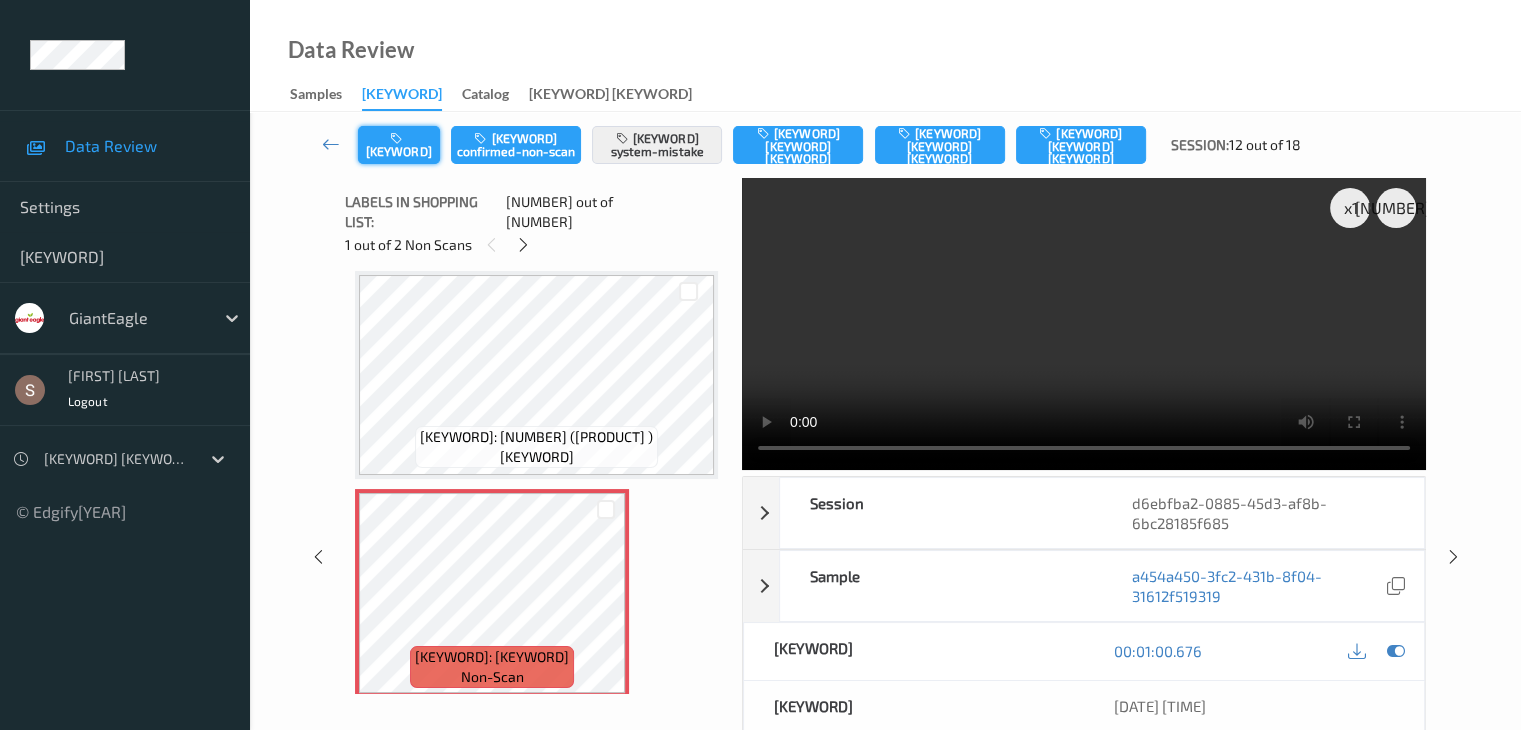 click on "[KEYWORD]" at bounding box center [399, 145] 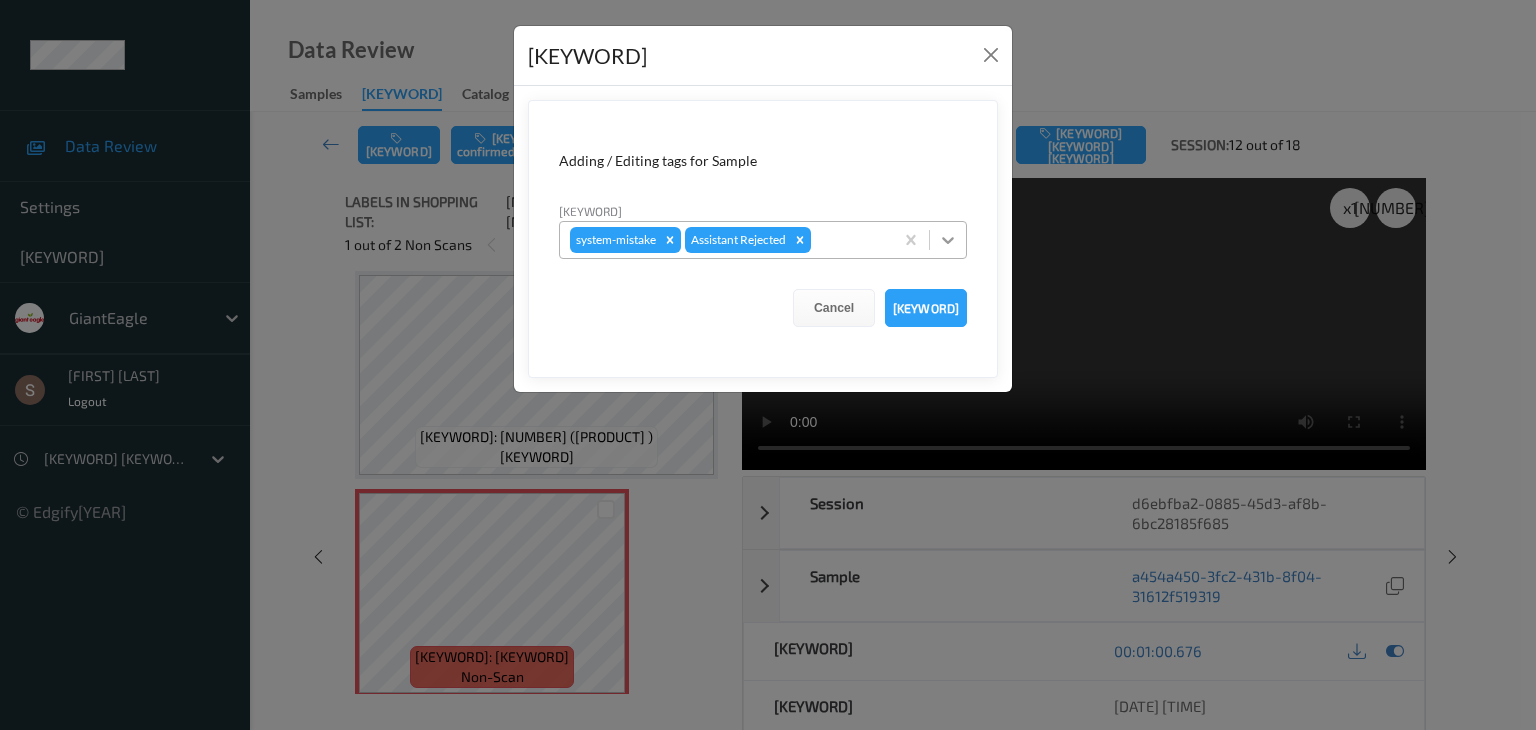 click at bounding box center (911, 240) 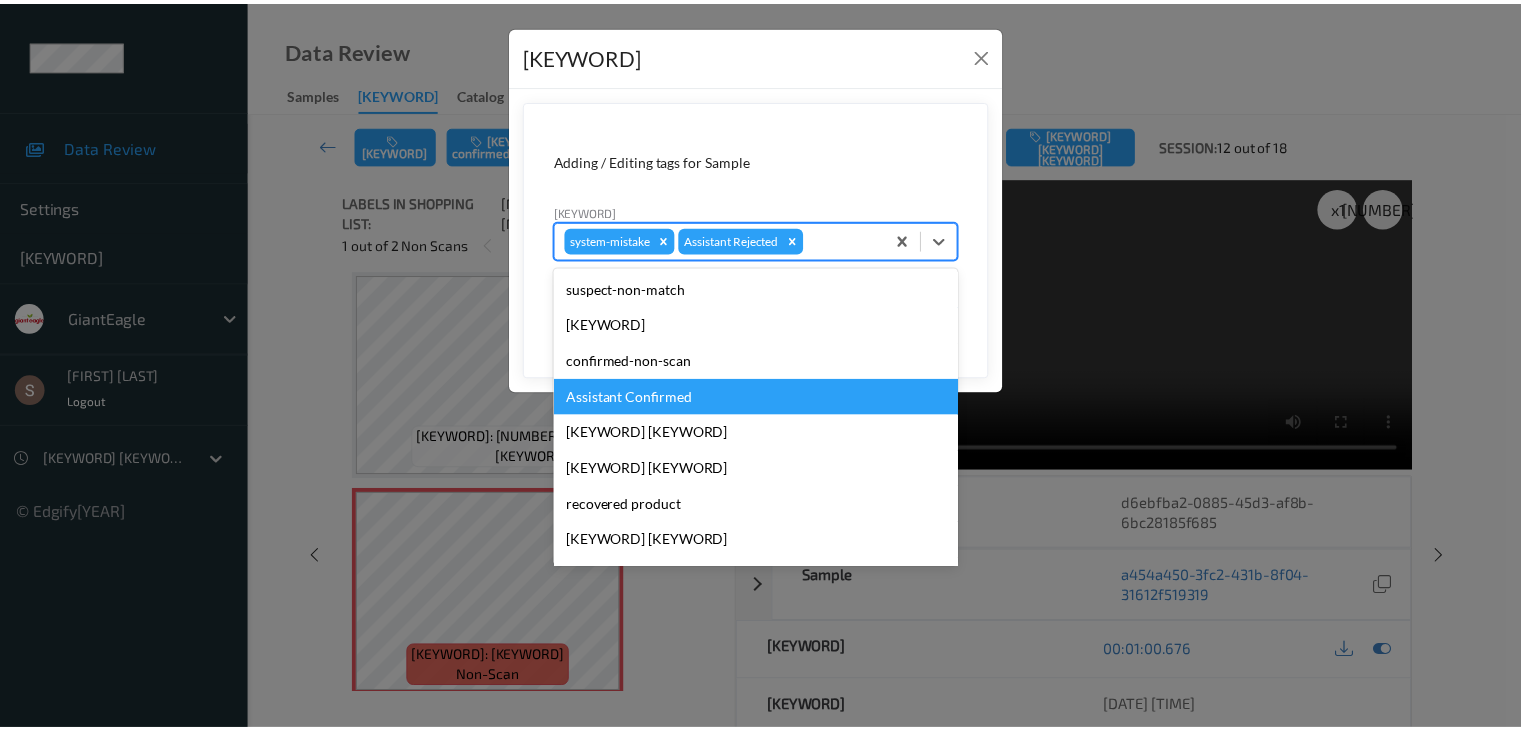 scroll, scrollTop: 104, scrollLeft: 0, axis: vertical 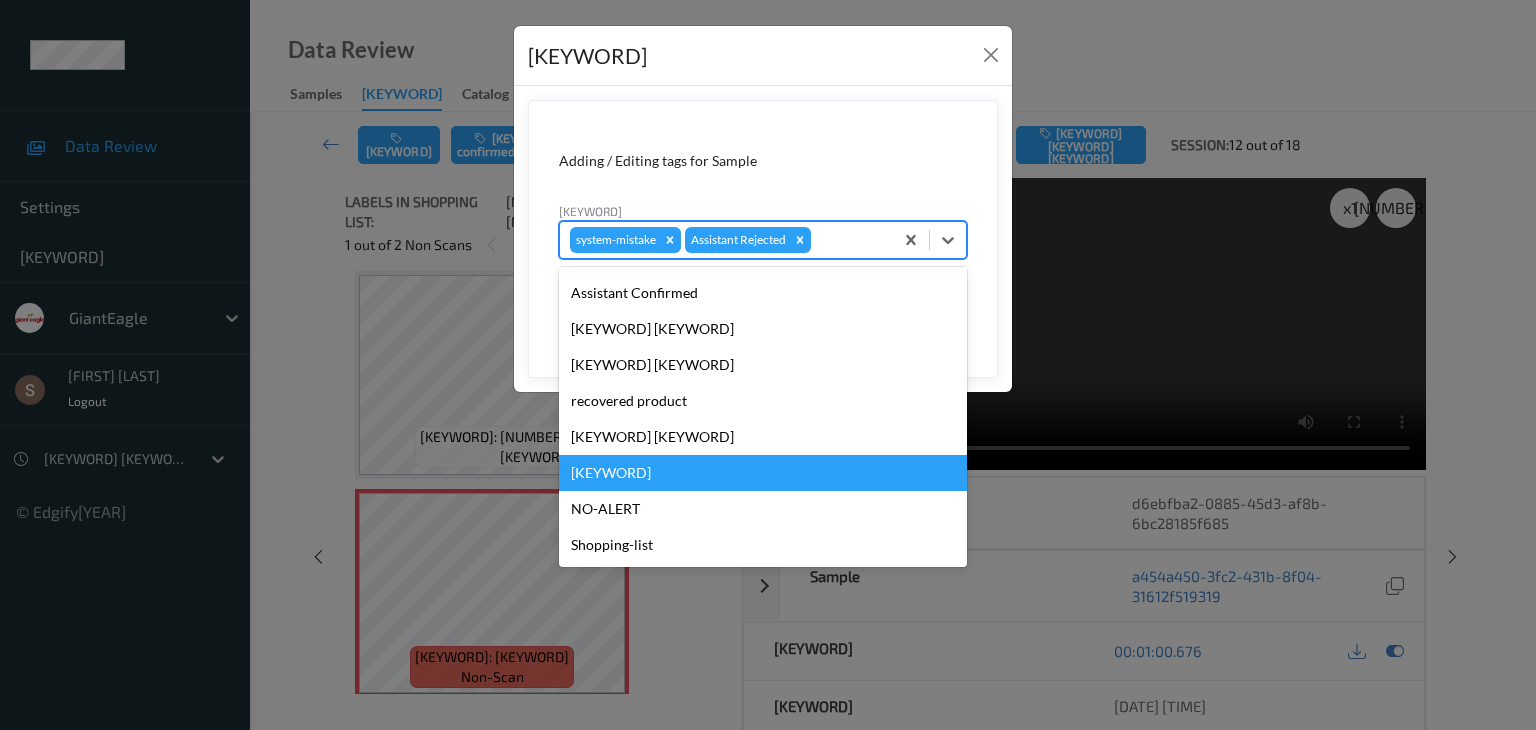 click on "[KEYWORD]" at bounding box center [763, 473] 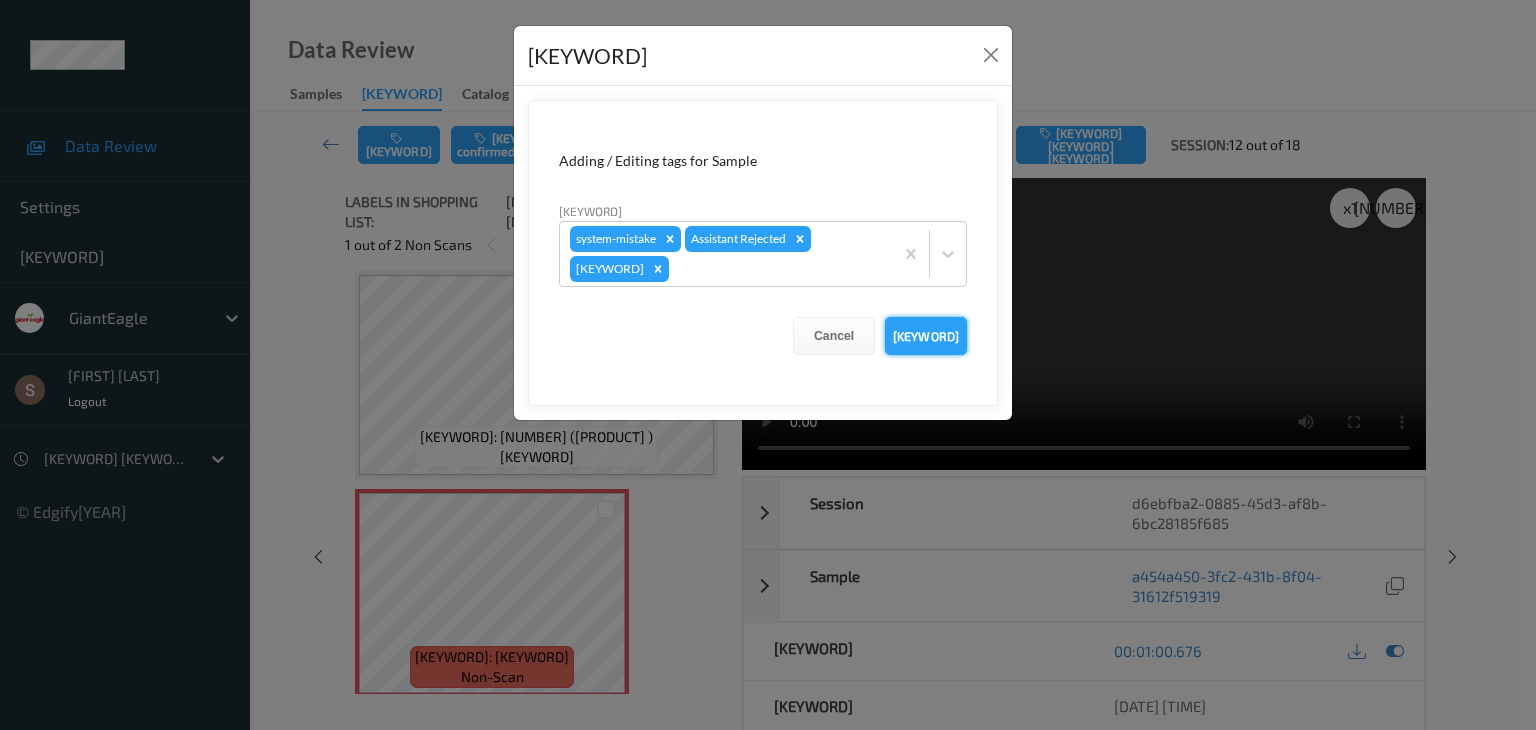 click on "[KEYWORD]" at bounding box center (926, 336) 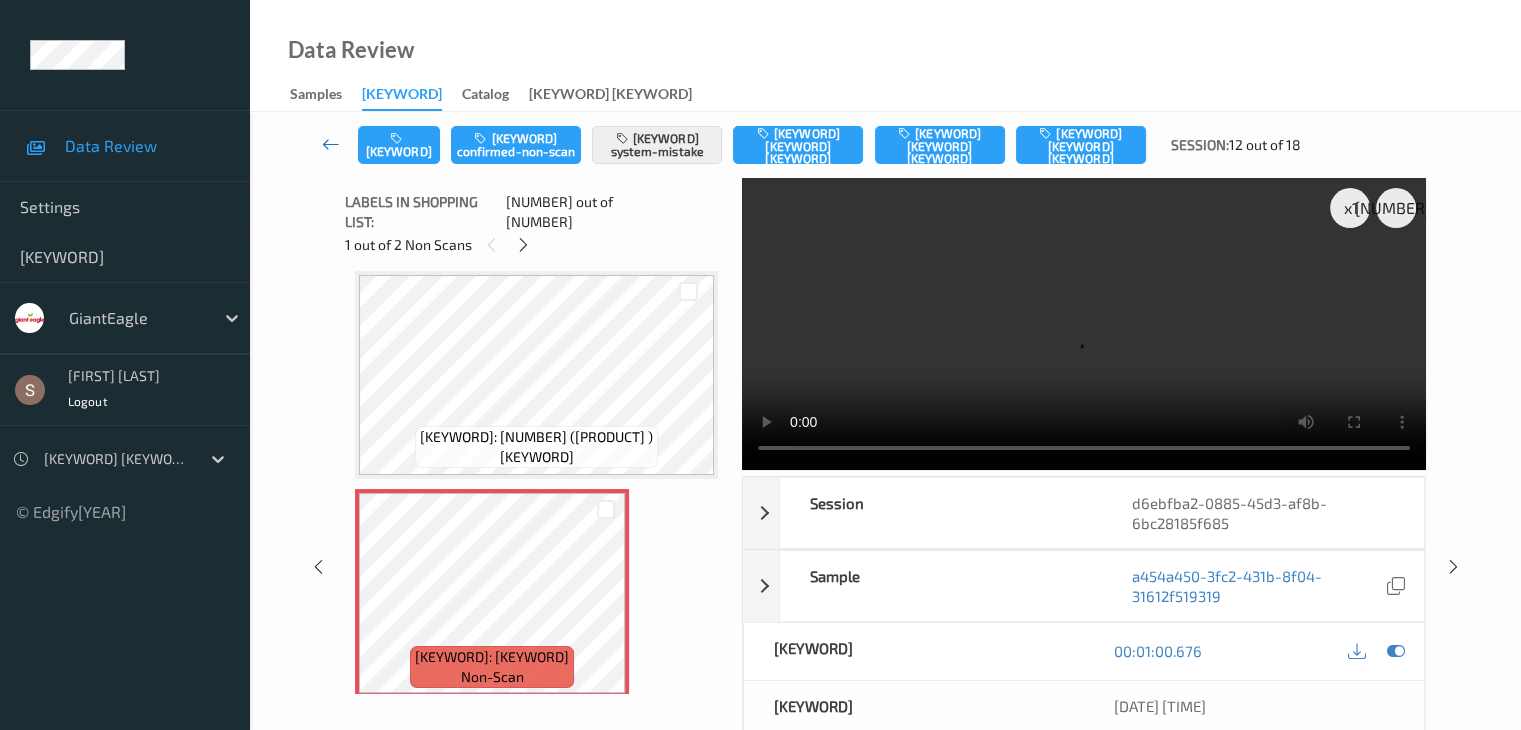 click at bounding box center (331, 144) 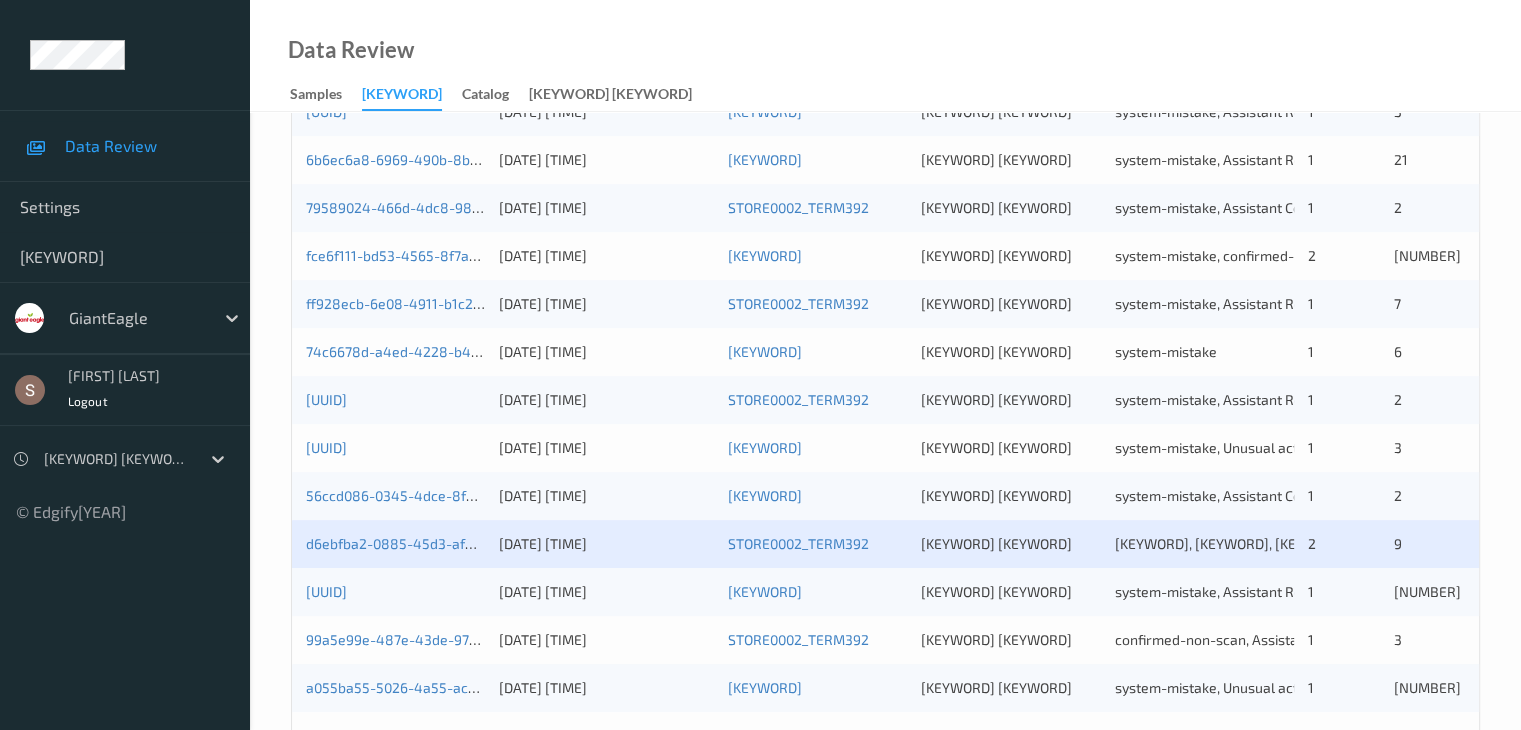 scroll, scrollTop: 836, scrollLeft: 0, axis: vertical 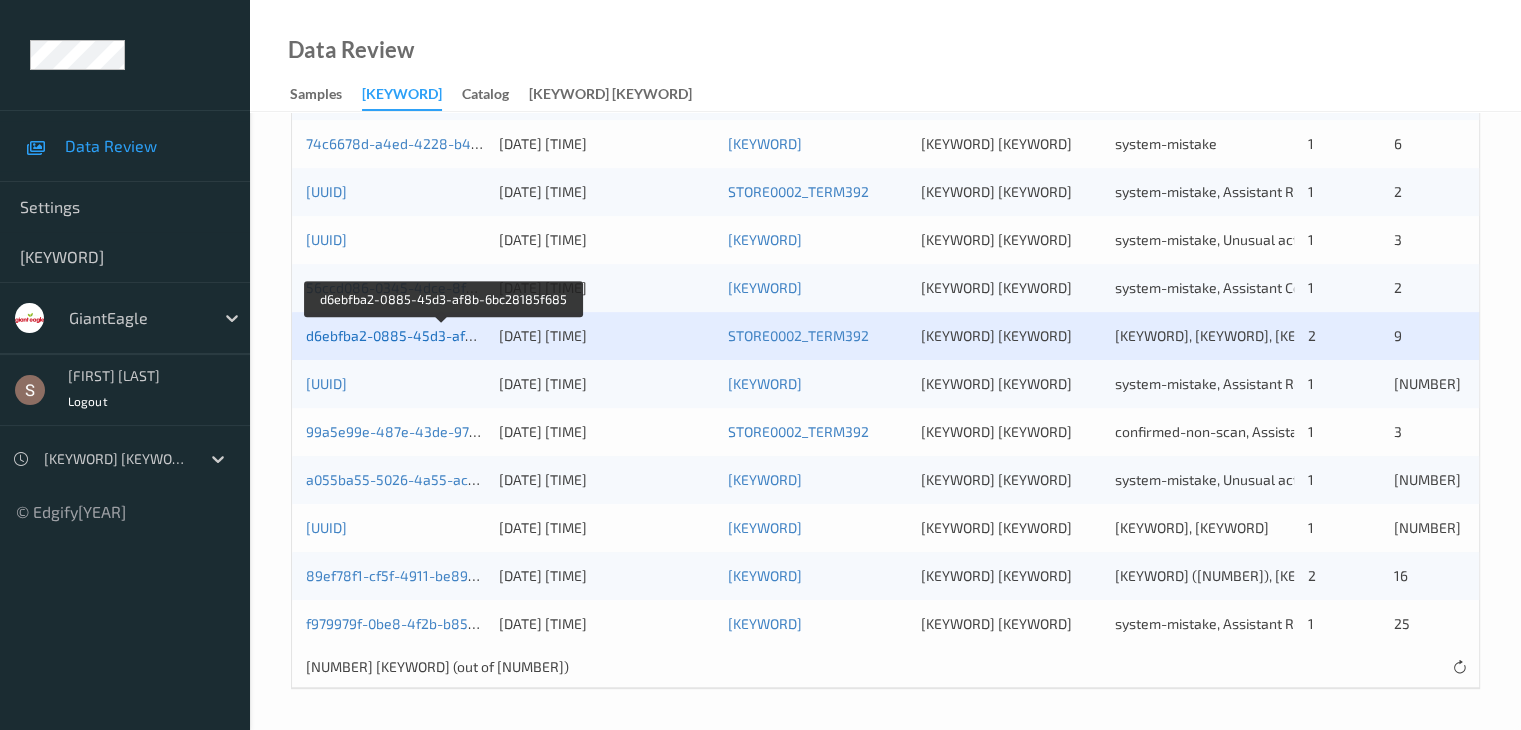 click on "d6ebfba2-0885-45d3-af8b-6bc28185f685" at bounding box center (443, 335) 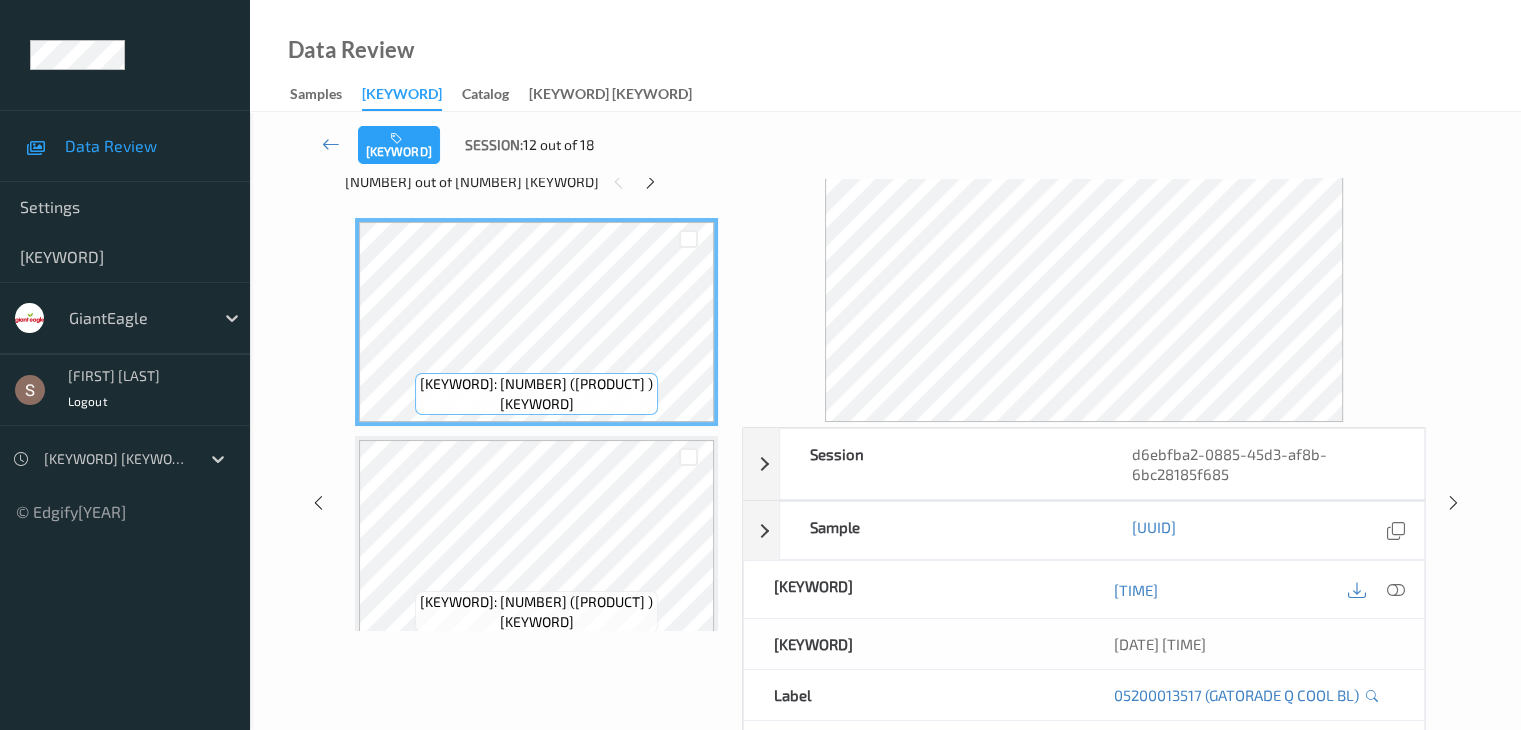 scroll, scrollTop: 0, scrollLeft: 0, axis: both 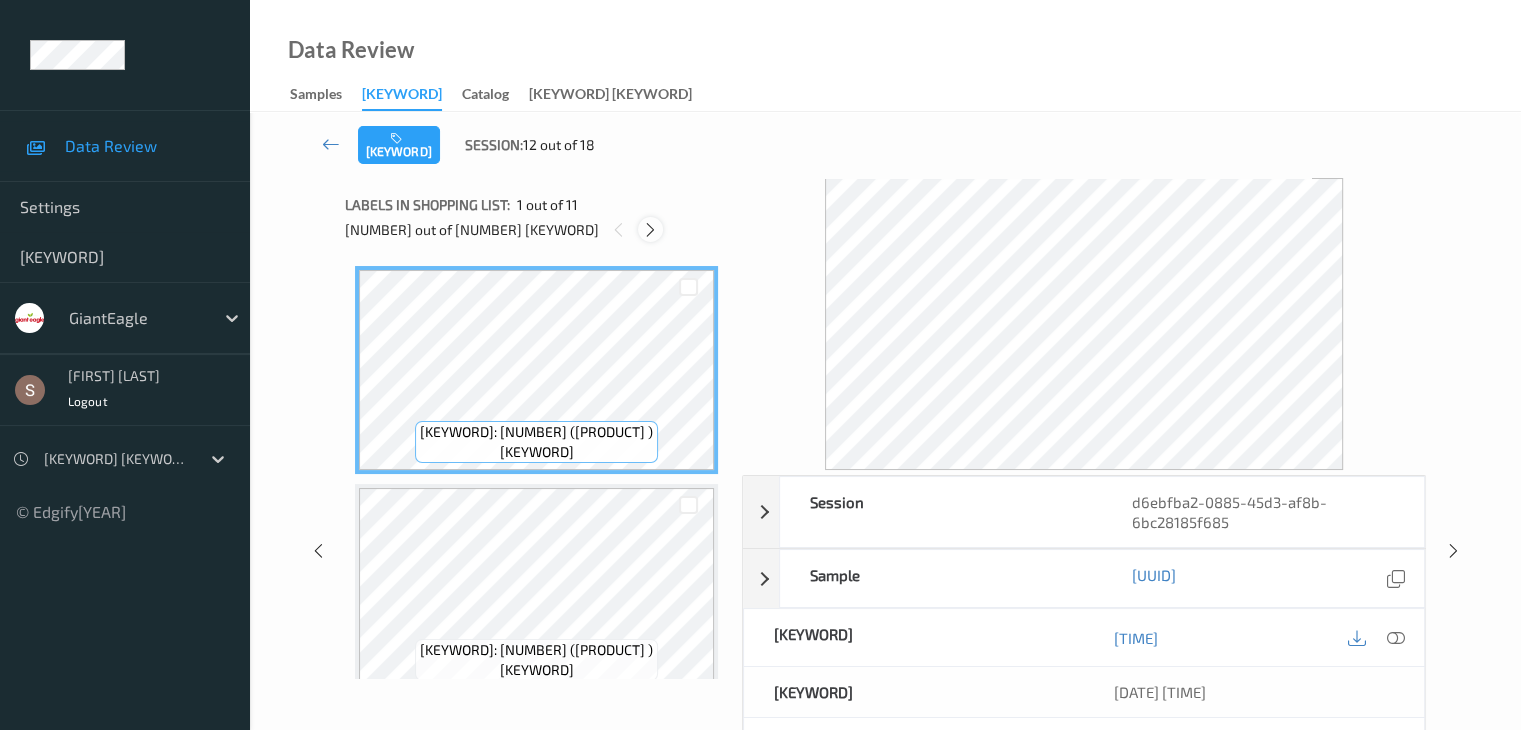 click at bounding box center [696, 204] 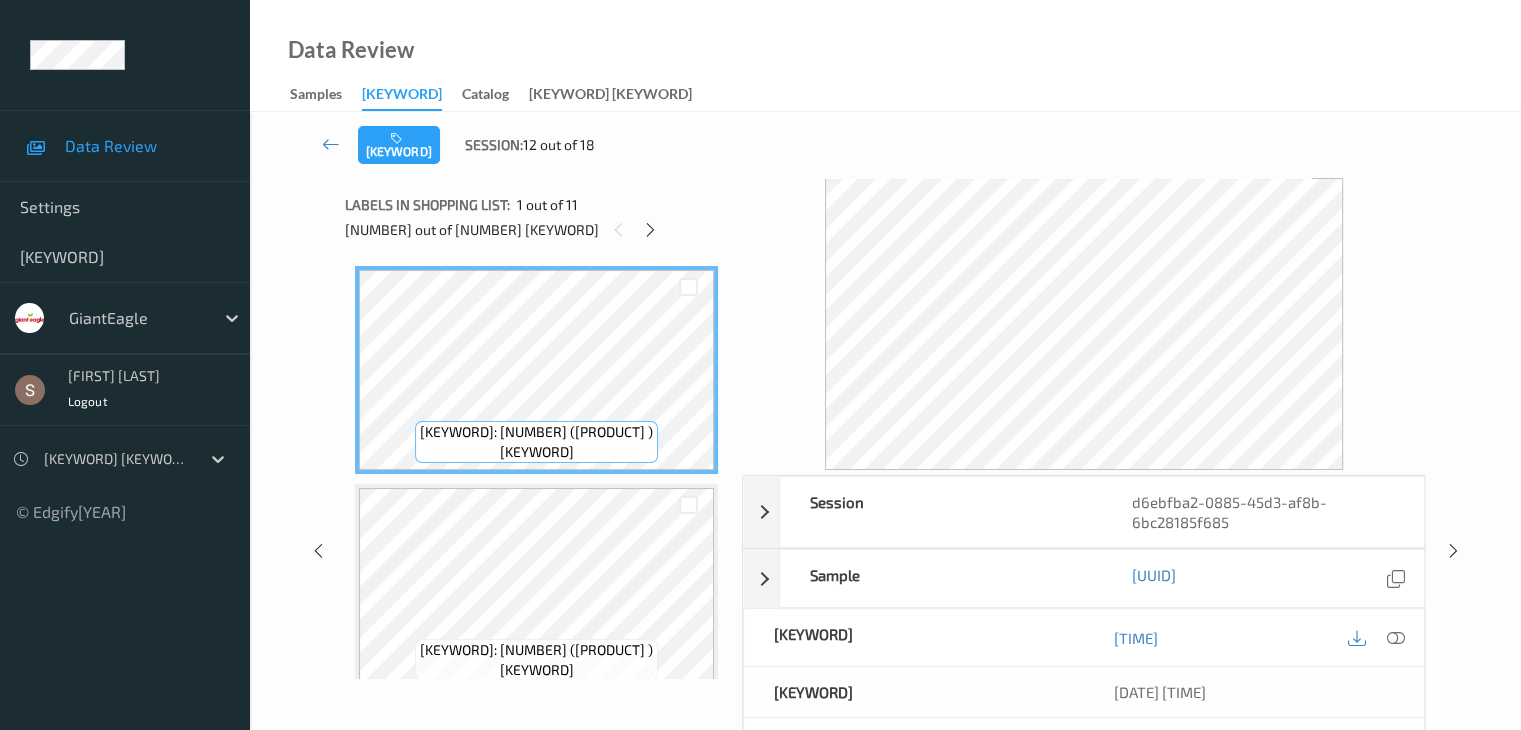 scroll, scrollTop: 1318, scrollLeft: 0, axis: vertical 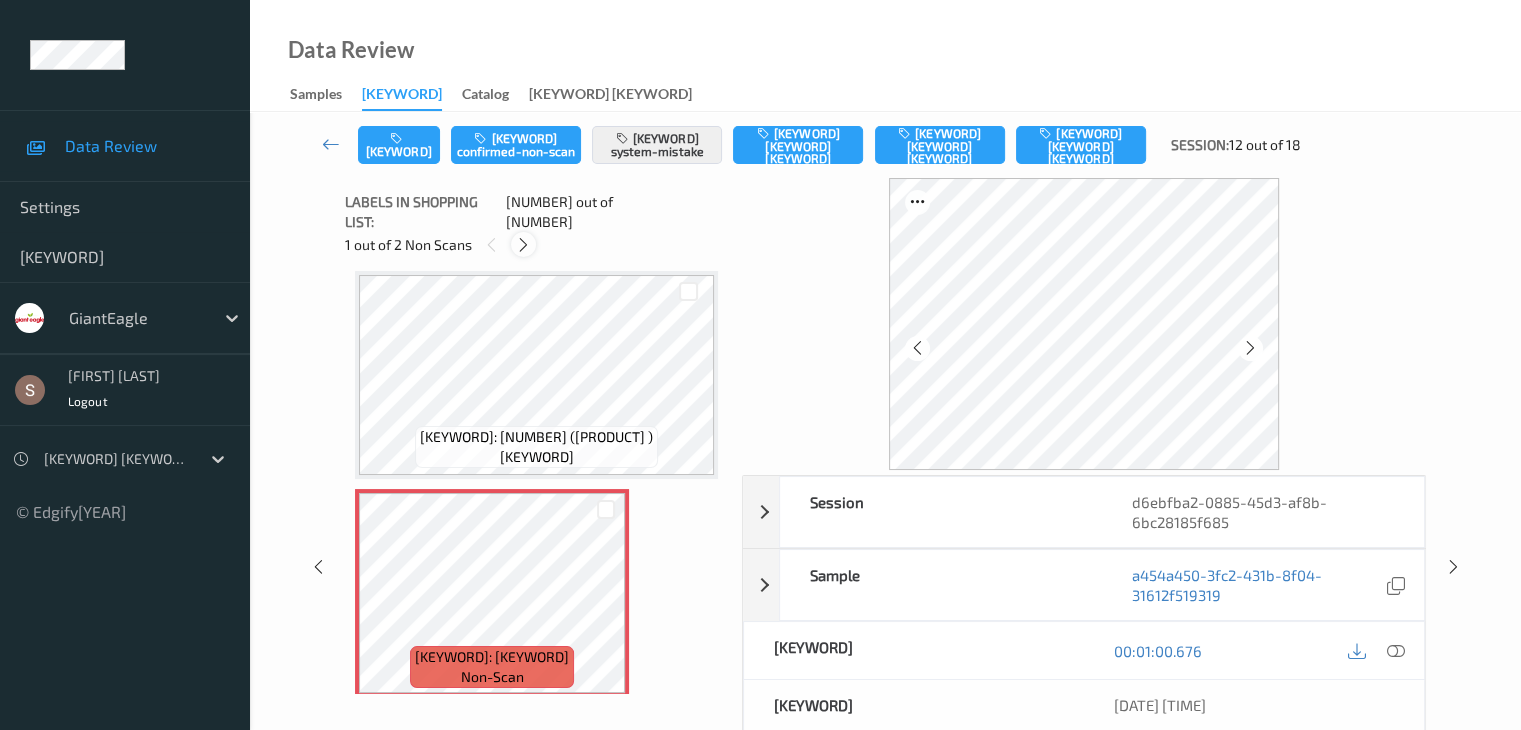 click at bounding box center (523, 245) 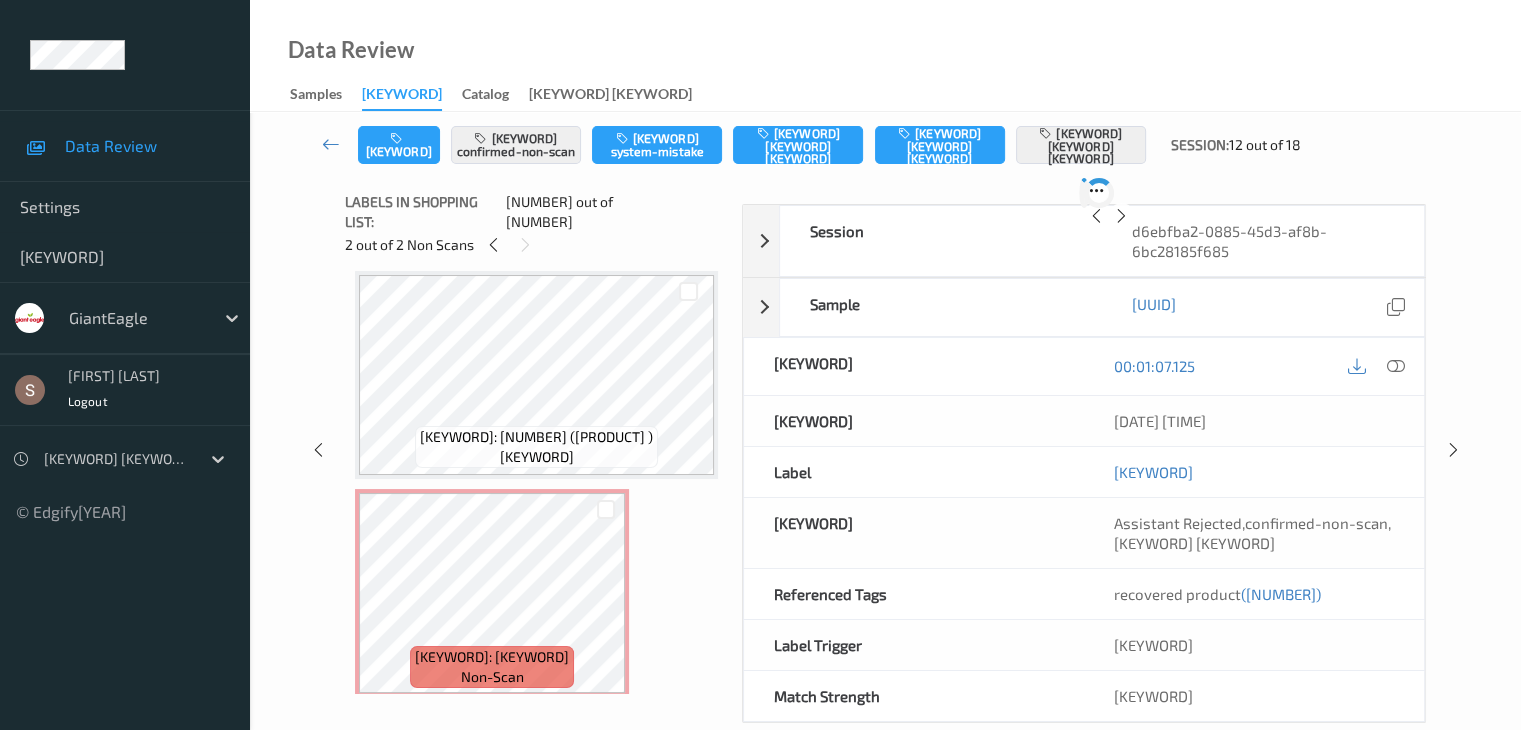 scroll, scrollTop: 1536, scrollLeft: 0, axis: vertical 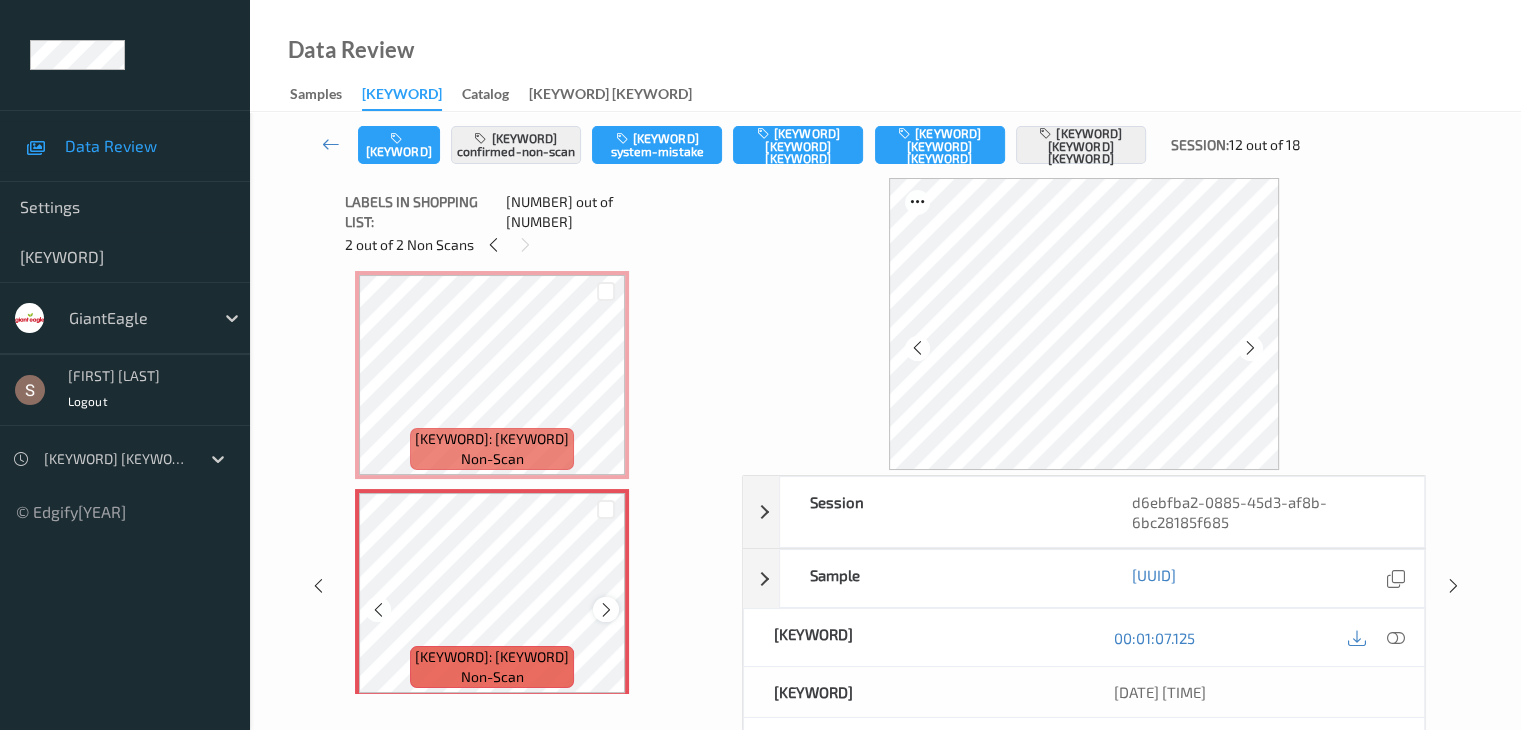 click at bounding box center (606, 610) 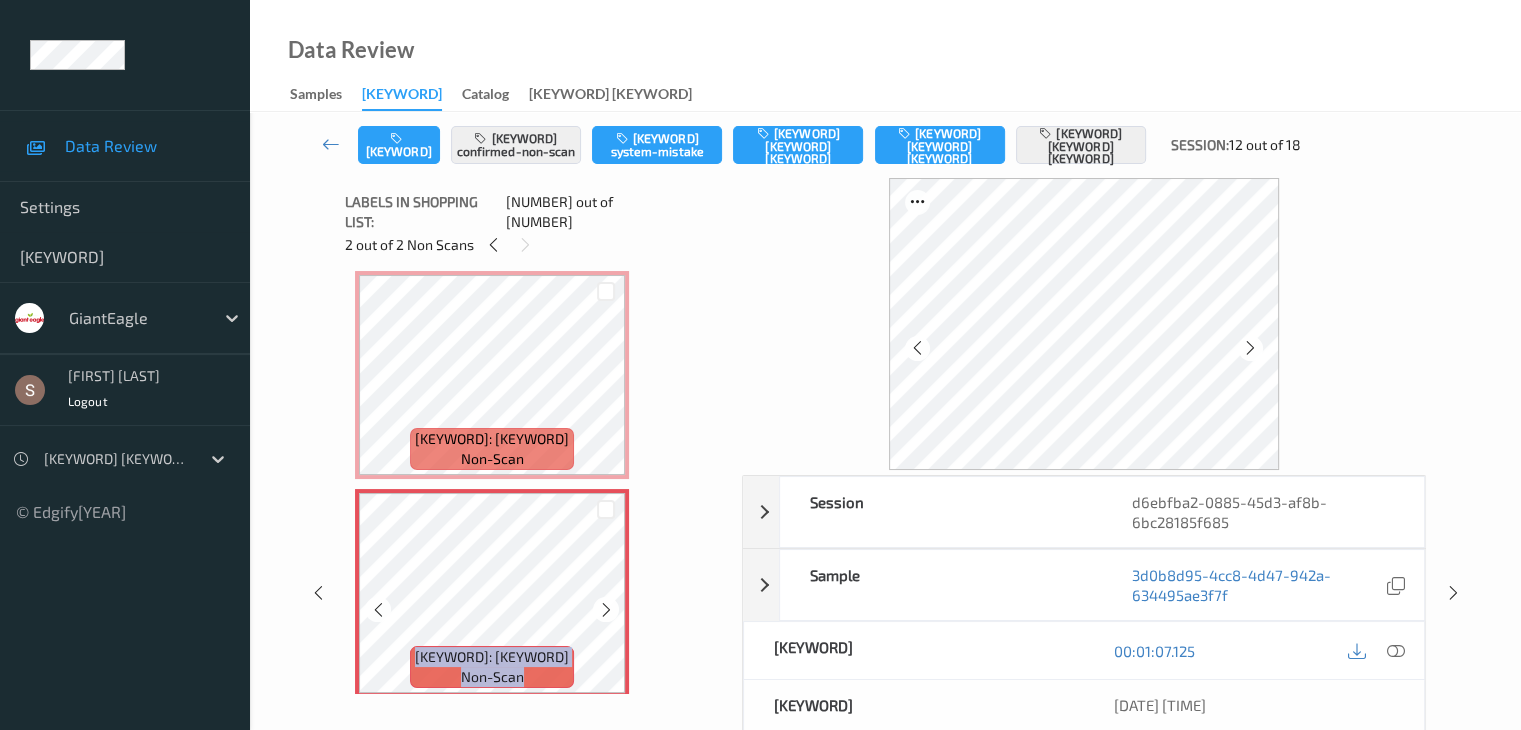 click at bounding box center [606, 610] 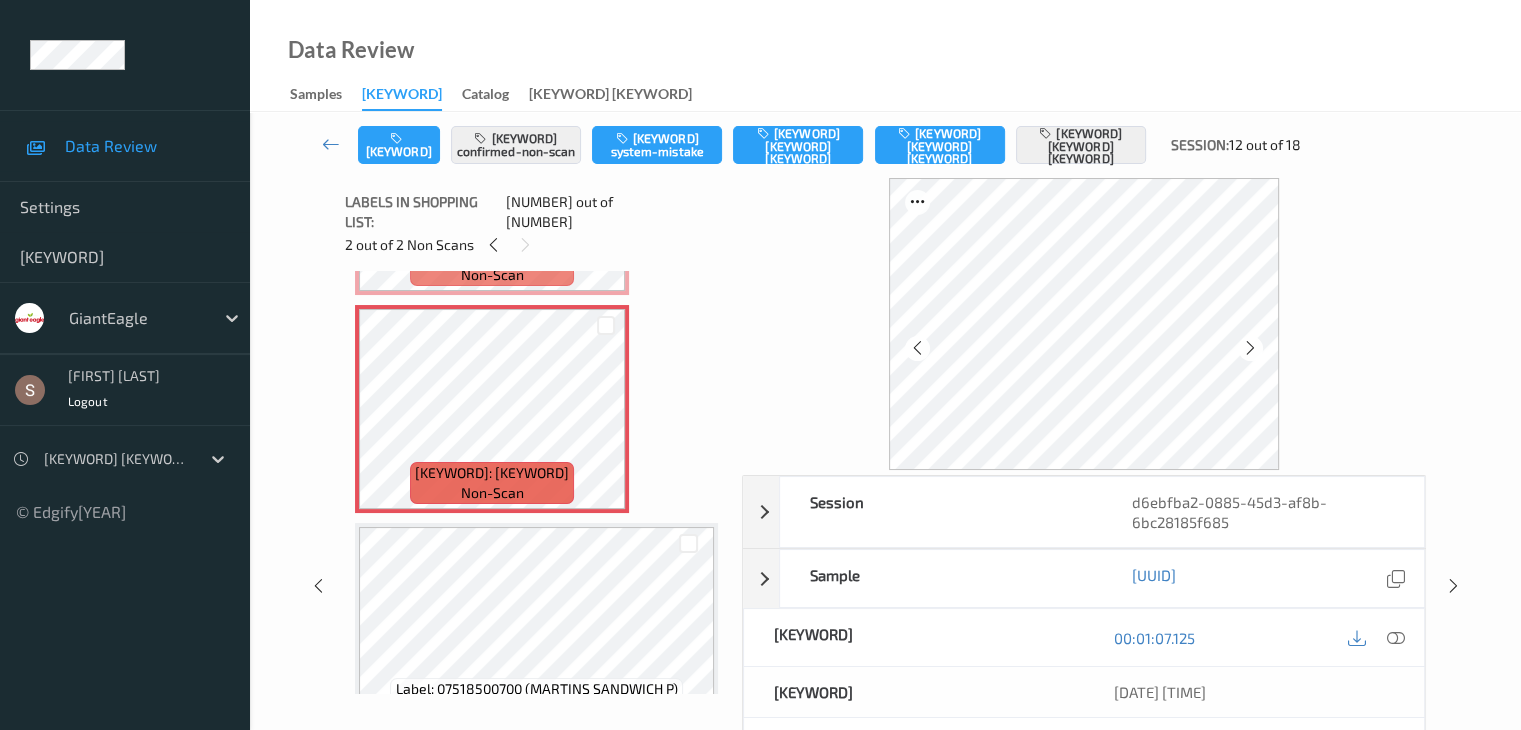 scroll, scrollTop: 1836, scrollLeft: 0, axis: vertical 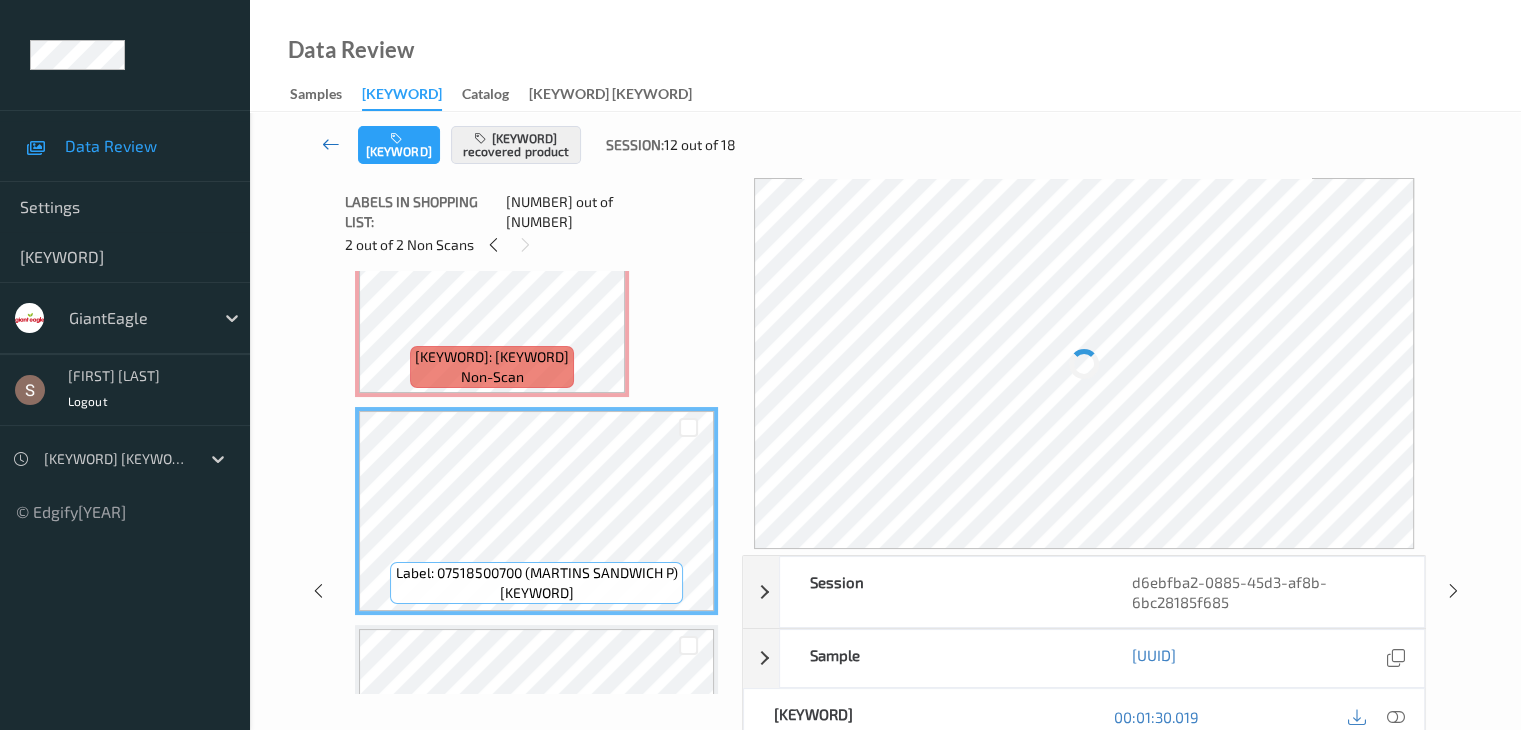 click at bounding box center [331, 144] 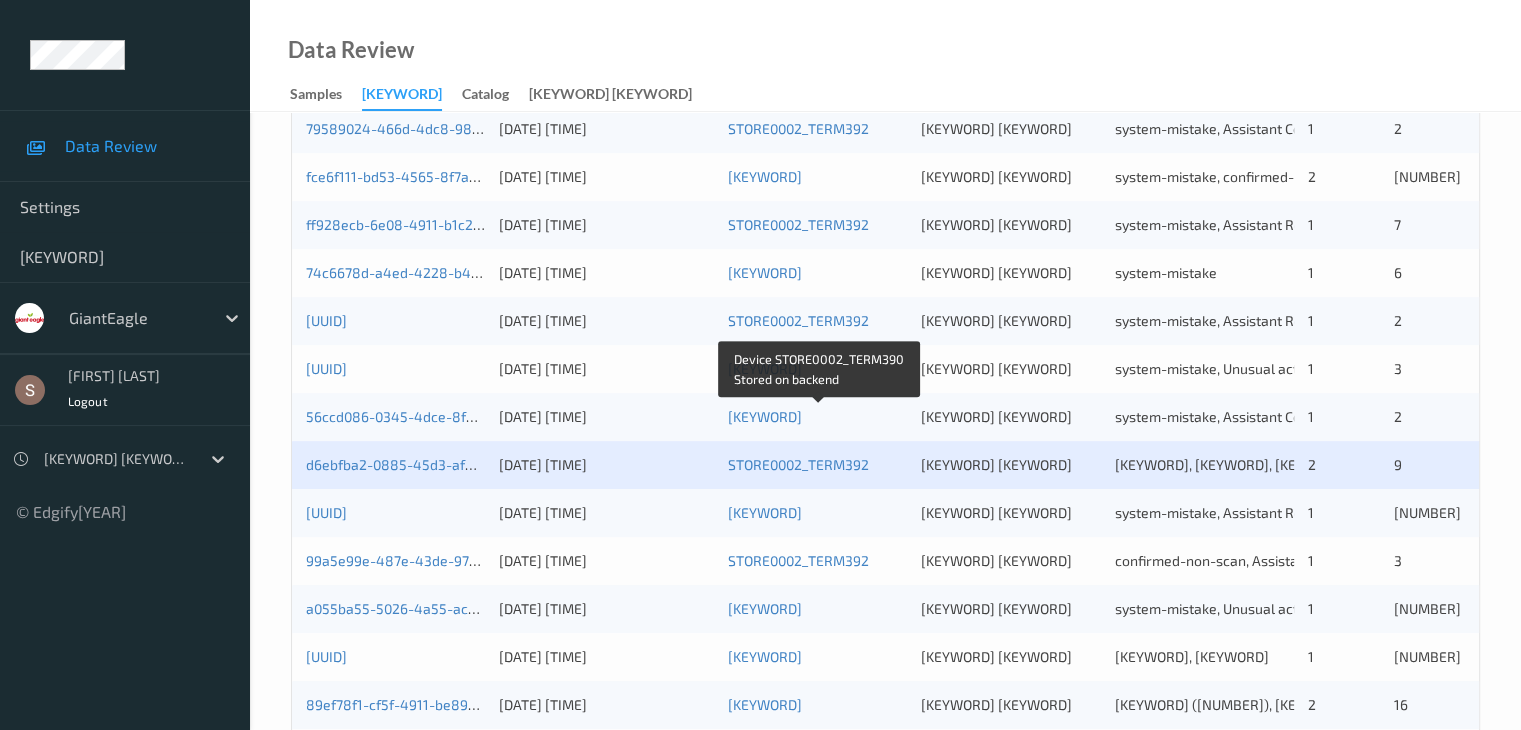 scroll, scrollTop: 836, scrollLeft: 0, axis: vertical 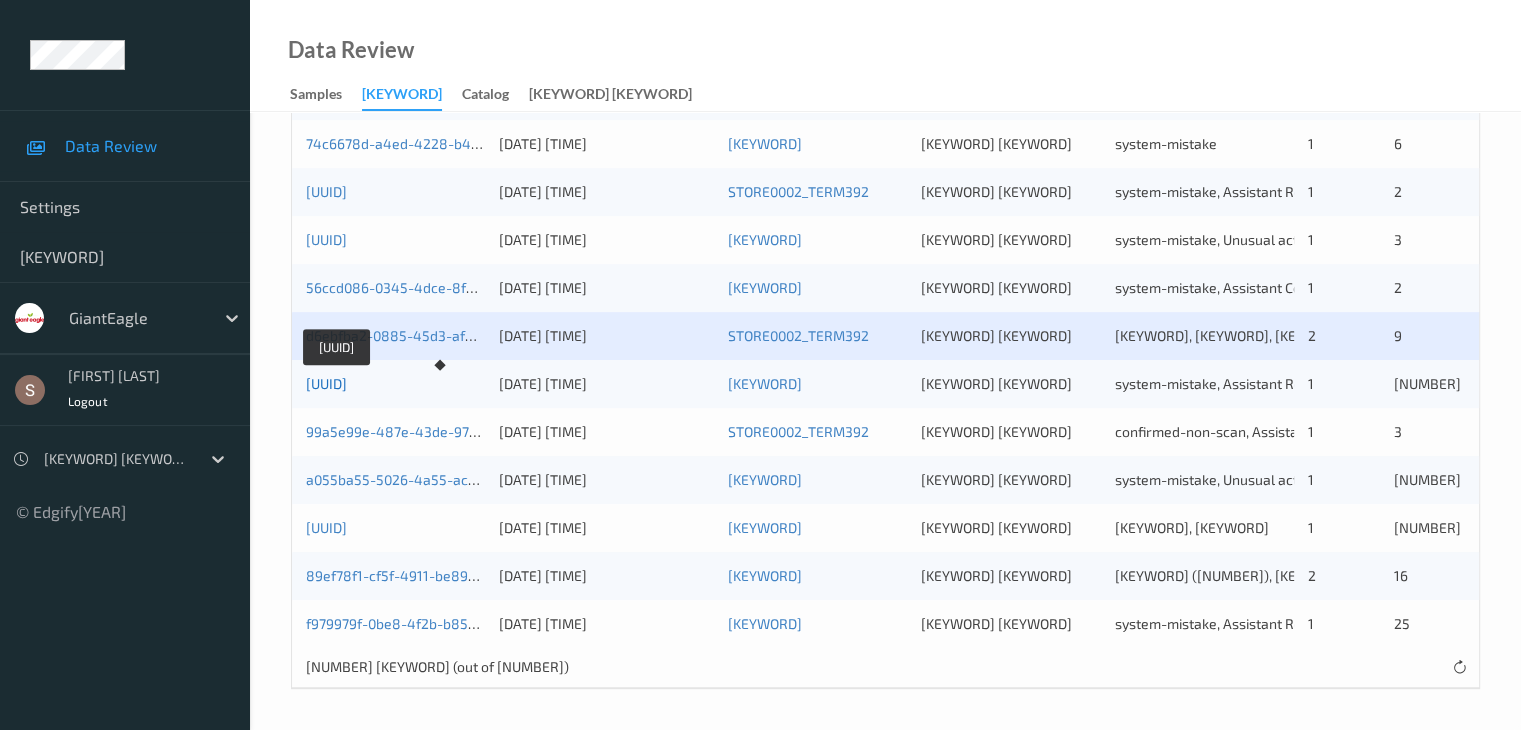 click on "[UUID]" at bounding box center (326, 383) 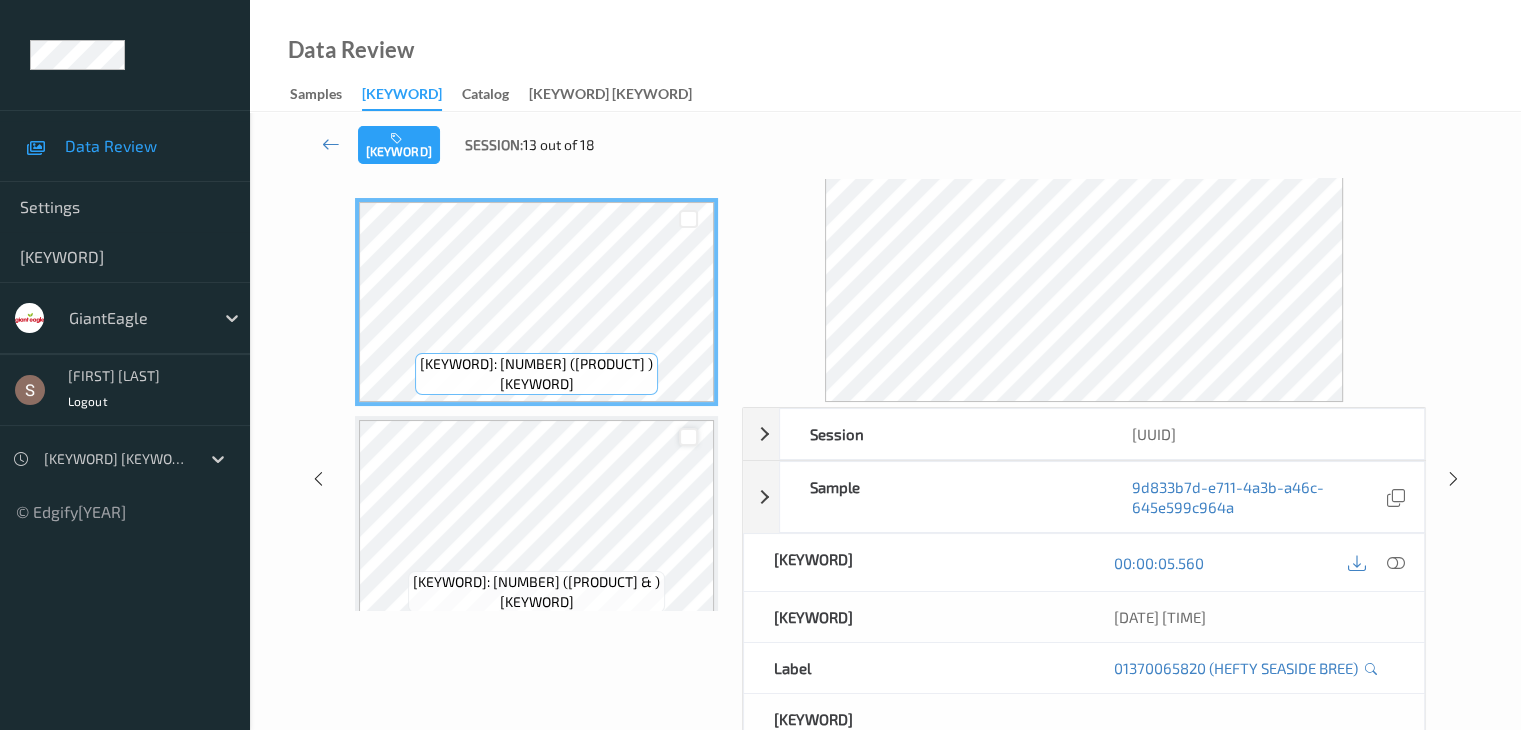 scroll, scrollTop: 0, scrollLeft: 0, axis: both 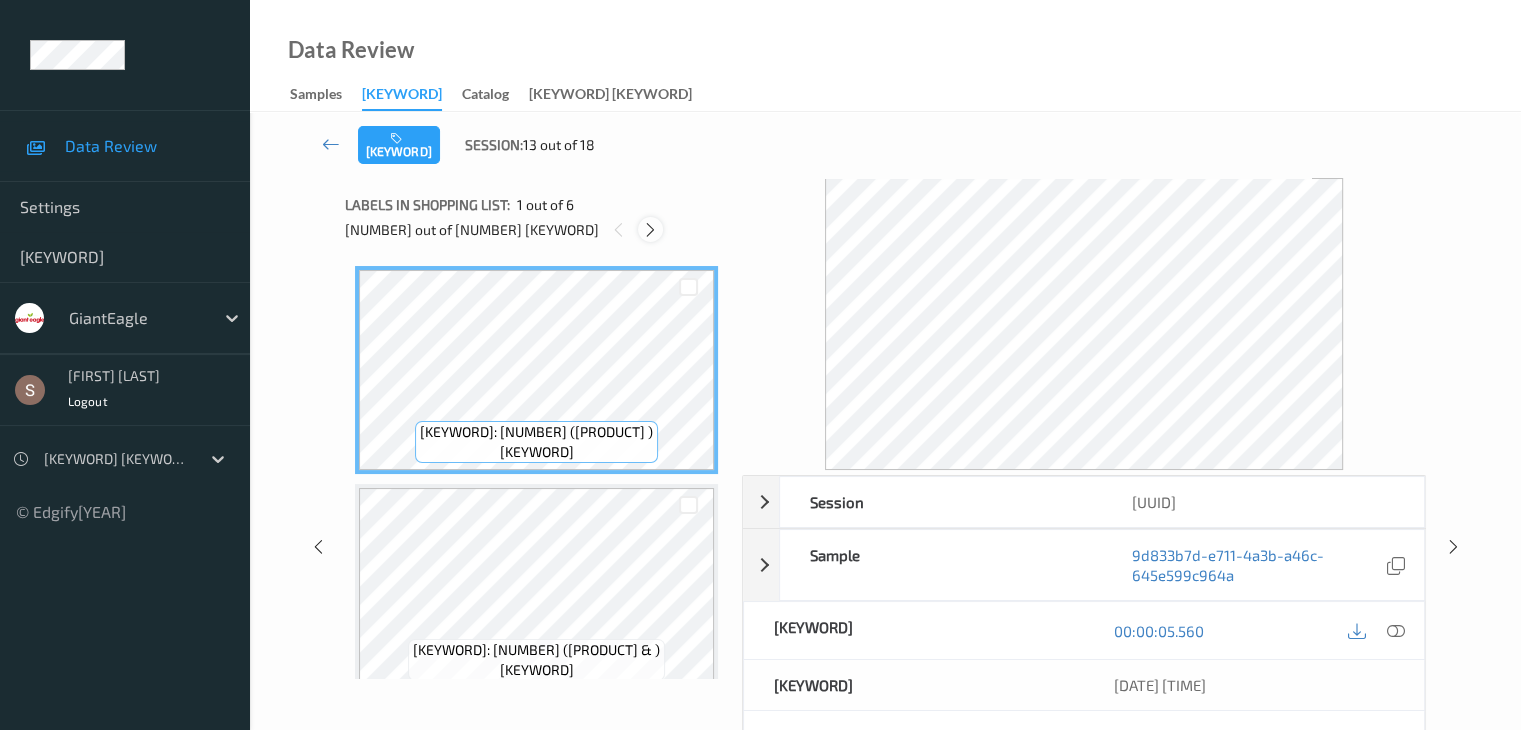 click at bounding box center [650, 230] 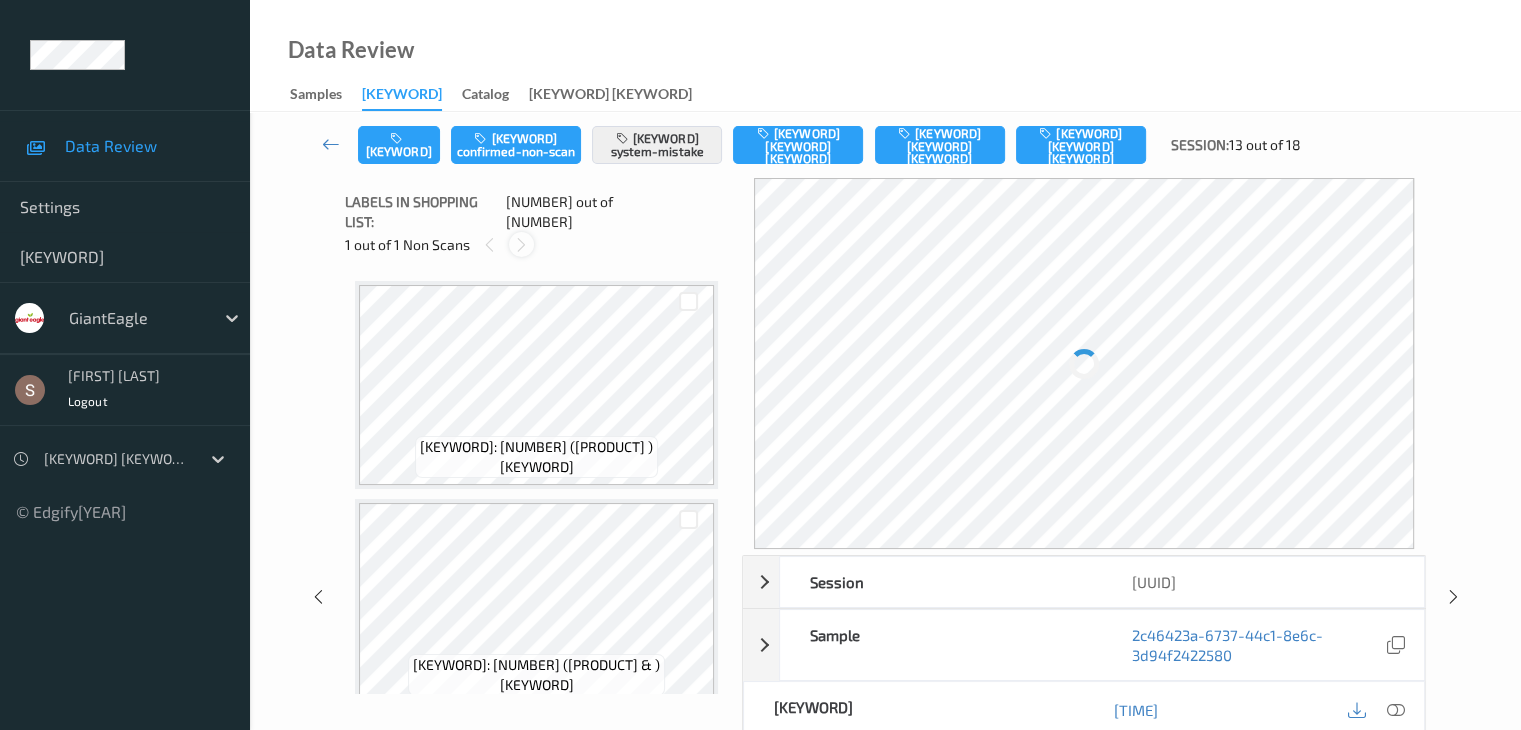 scroll, scrollTop: 228, scrollLeft: 0, axis: vertical 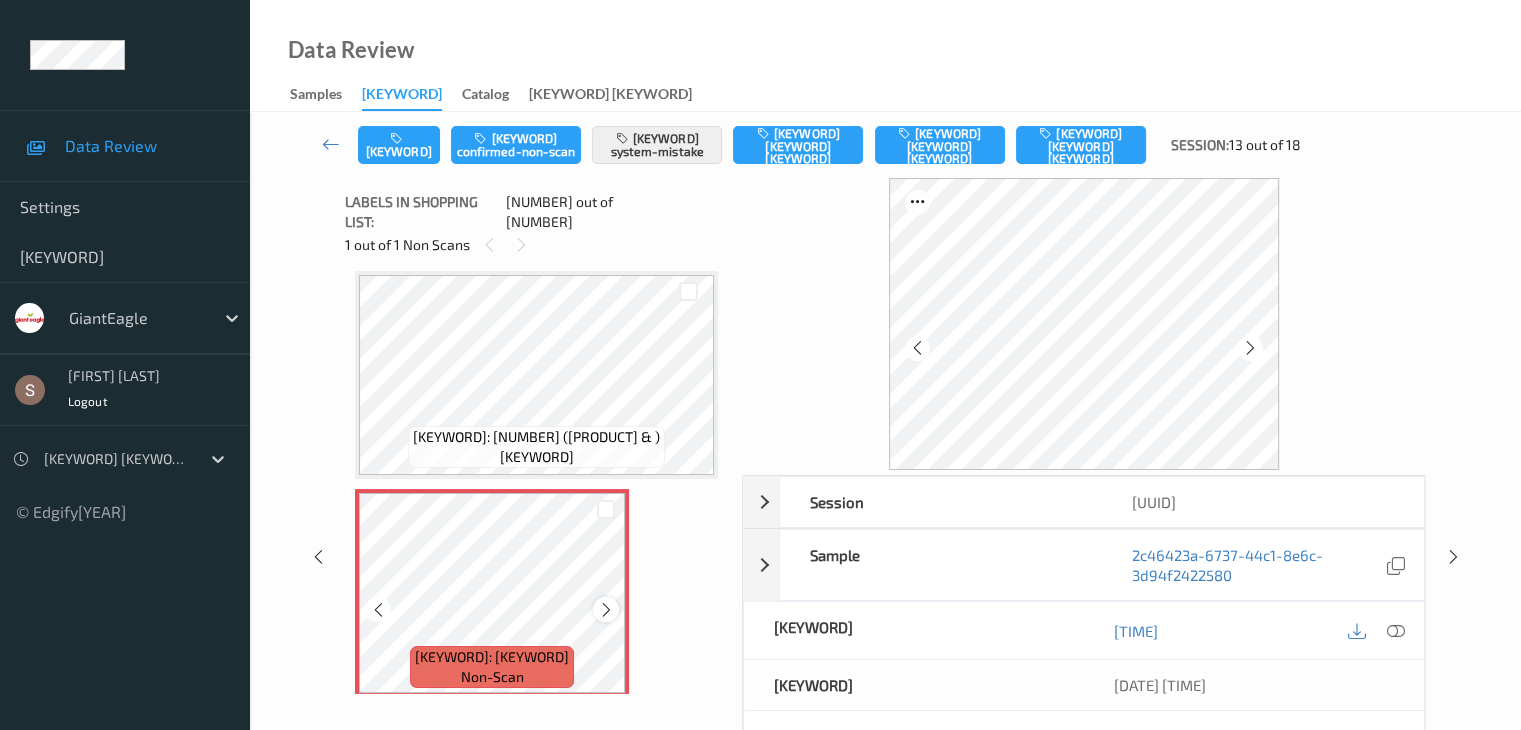 click at bounding box center [606, 610] 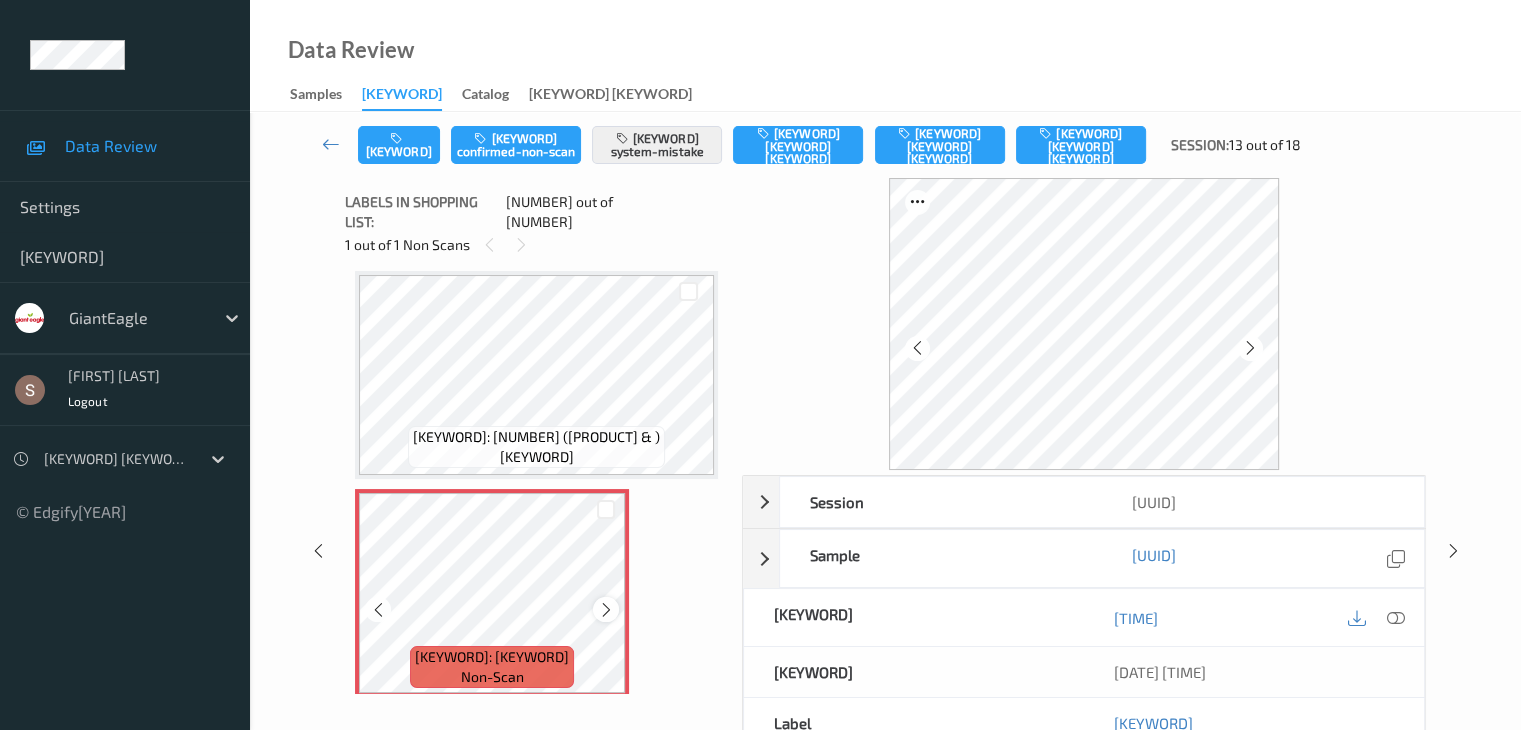 click at bounding box center (606, 610) 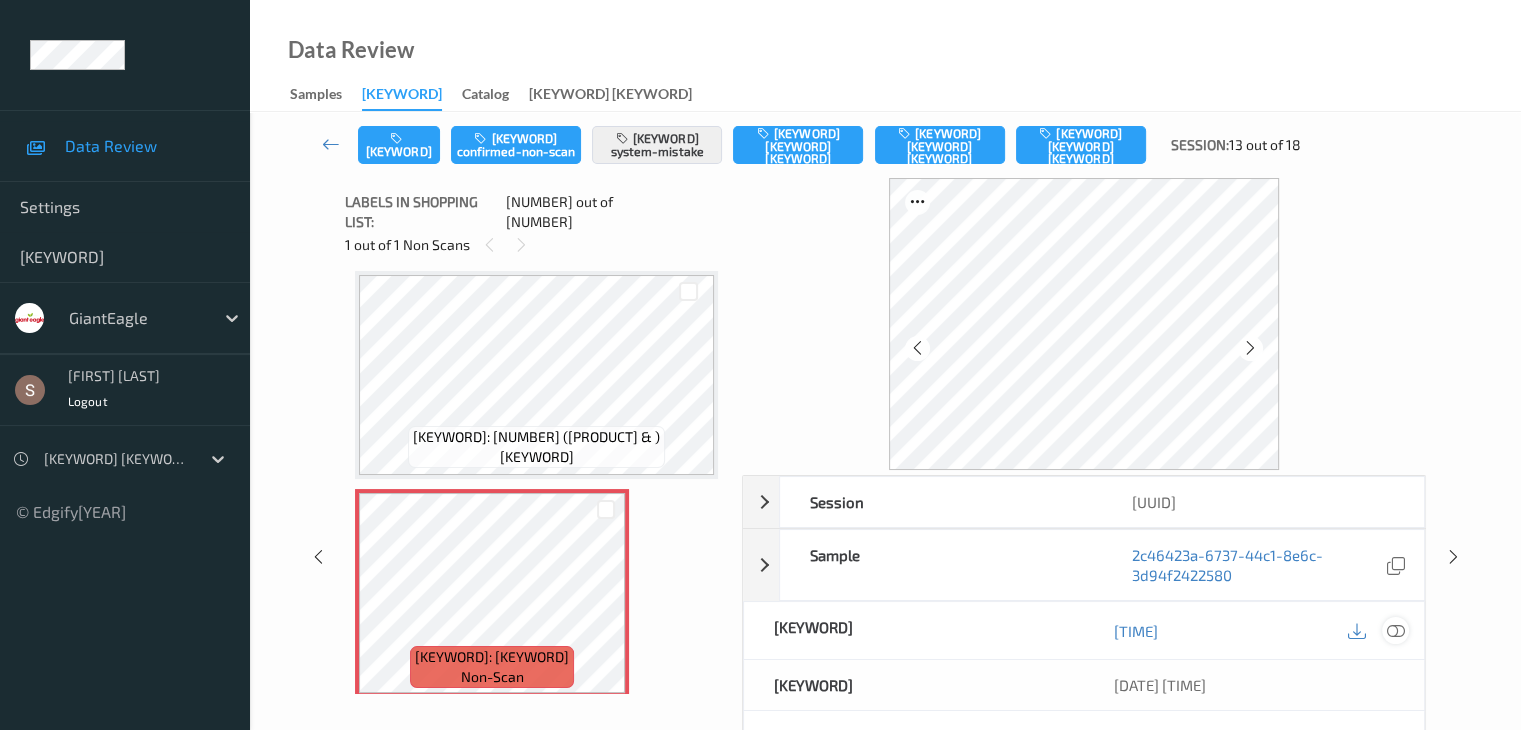 click at bounding box center [1395, 631] 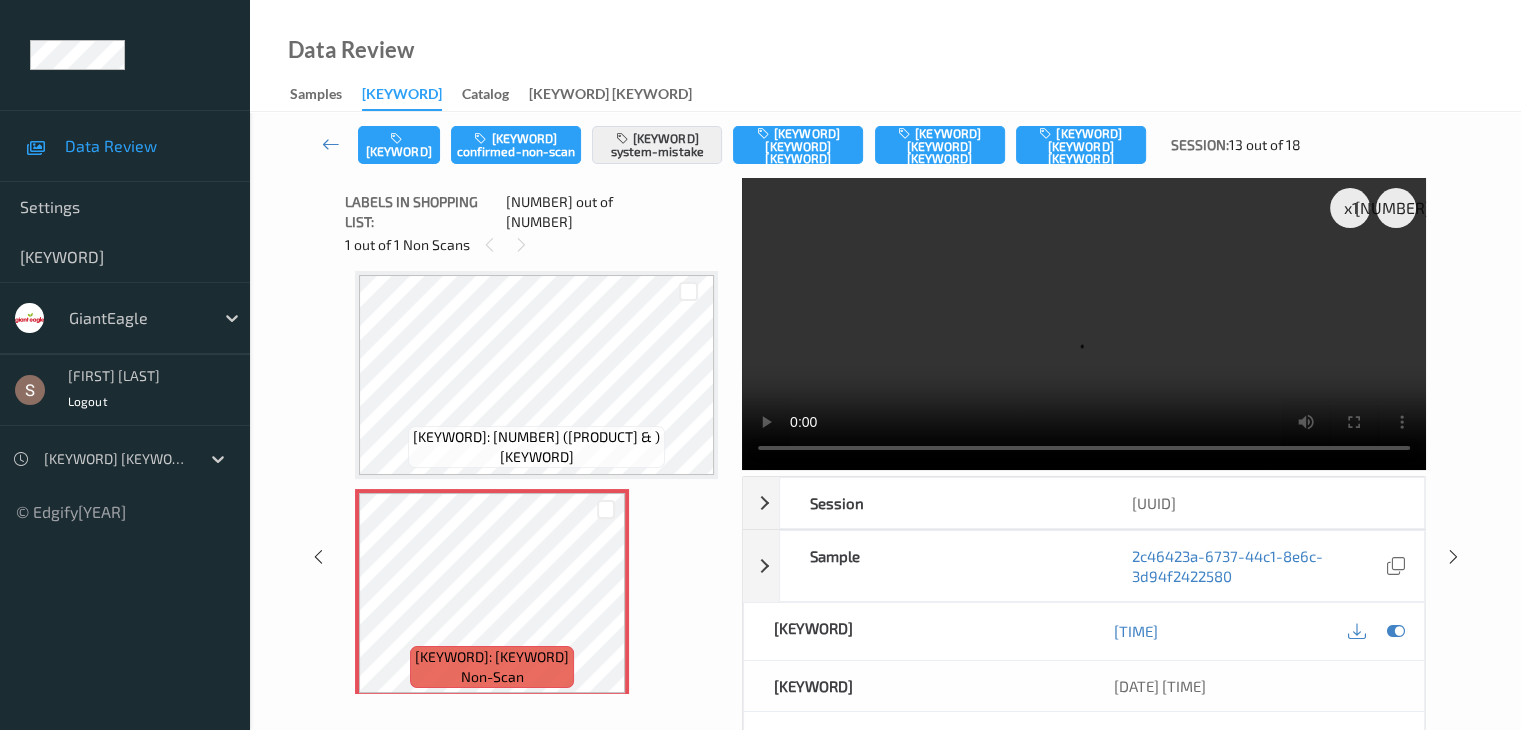 click at bounding box center (1084, 324) 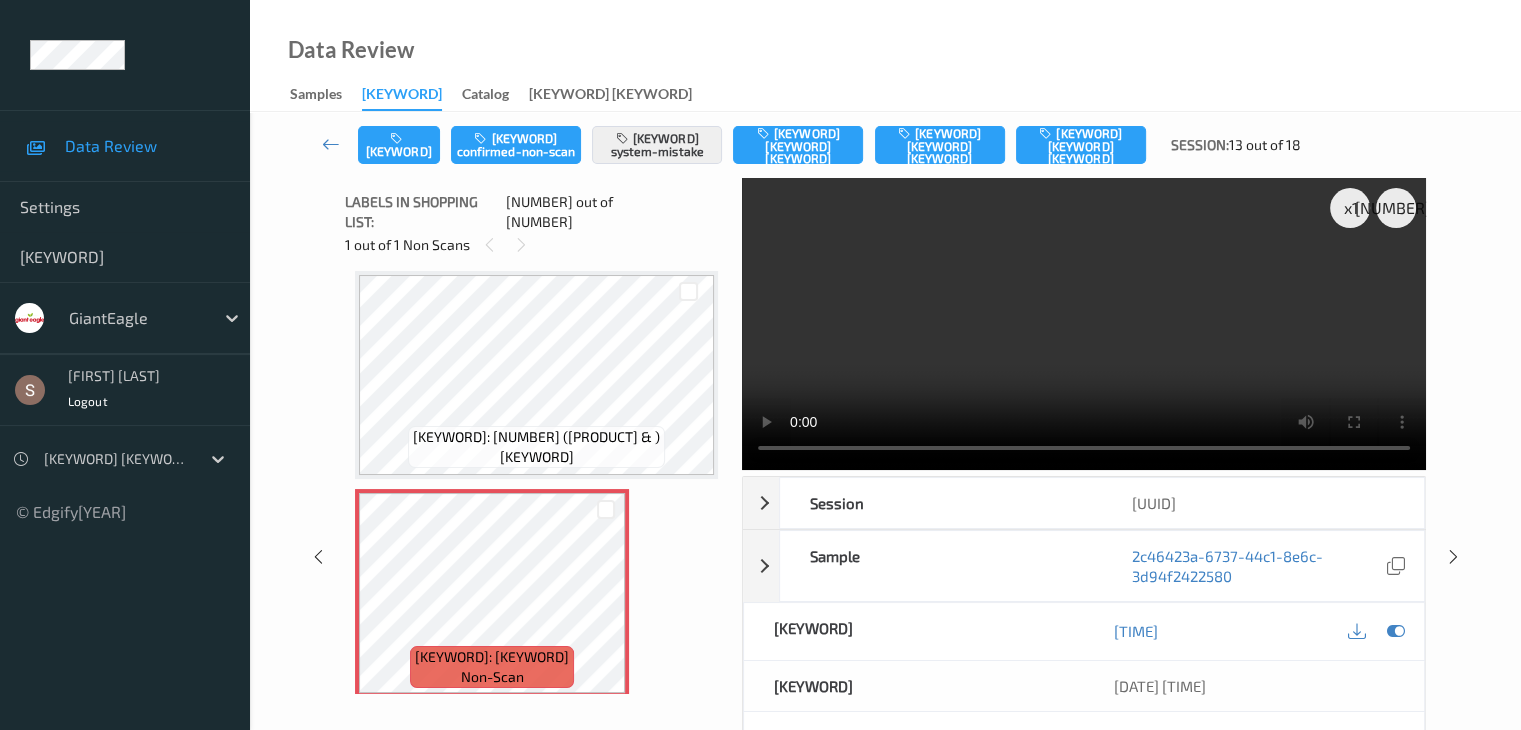 click at bounding box center [1084, 324] 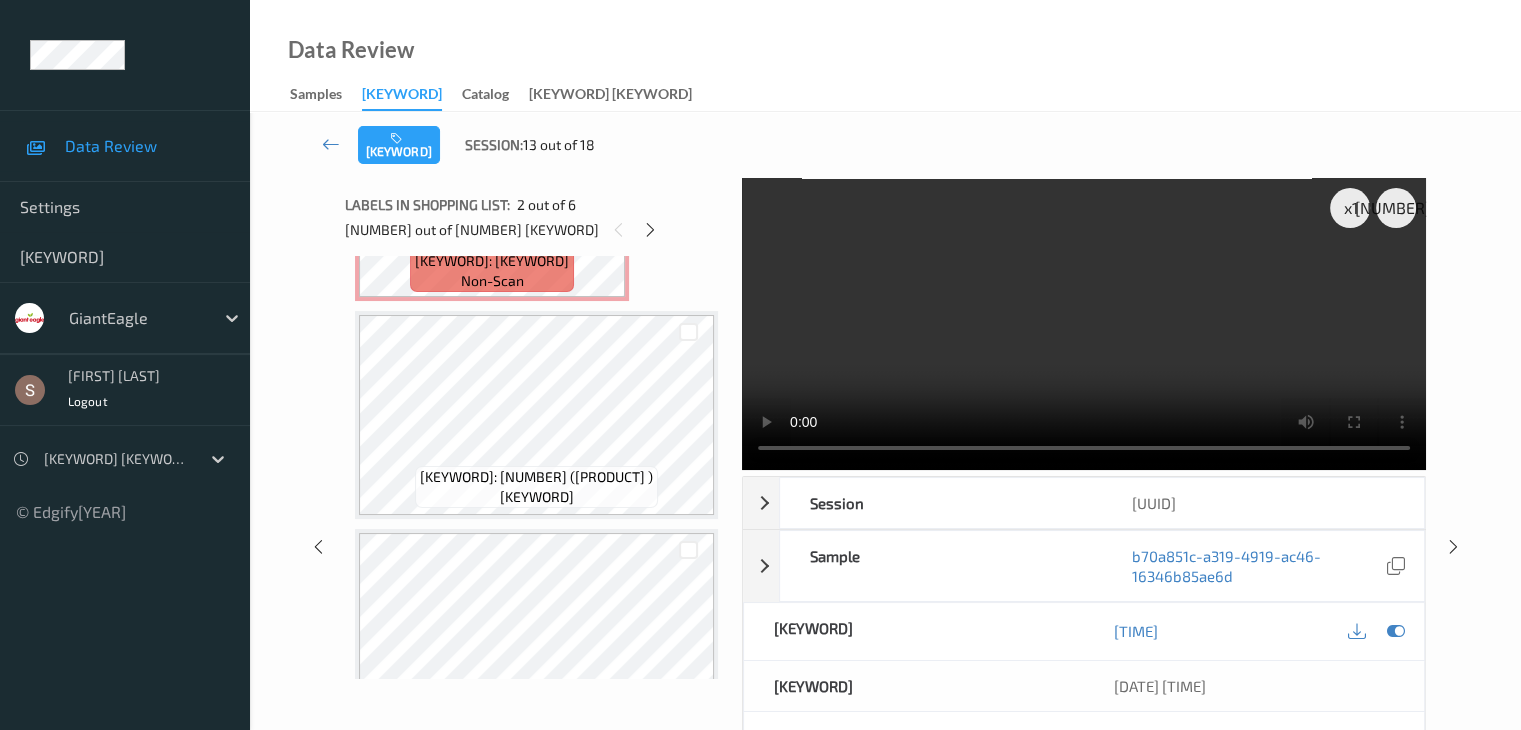 scroll, scrollTop: 628, scrollLeft: 0, axis: vertical 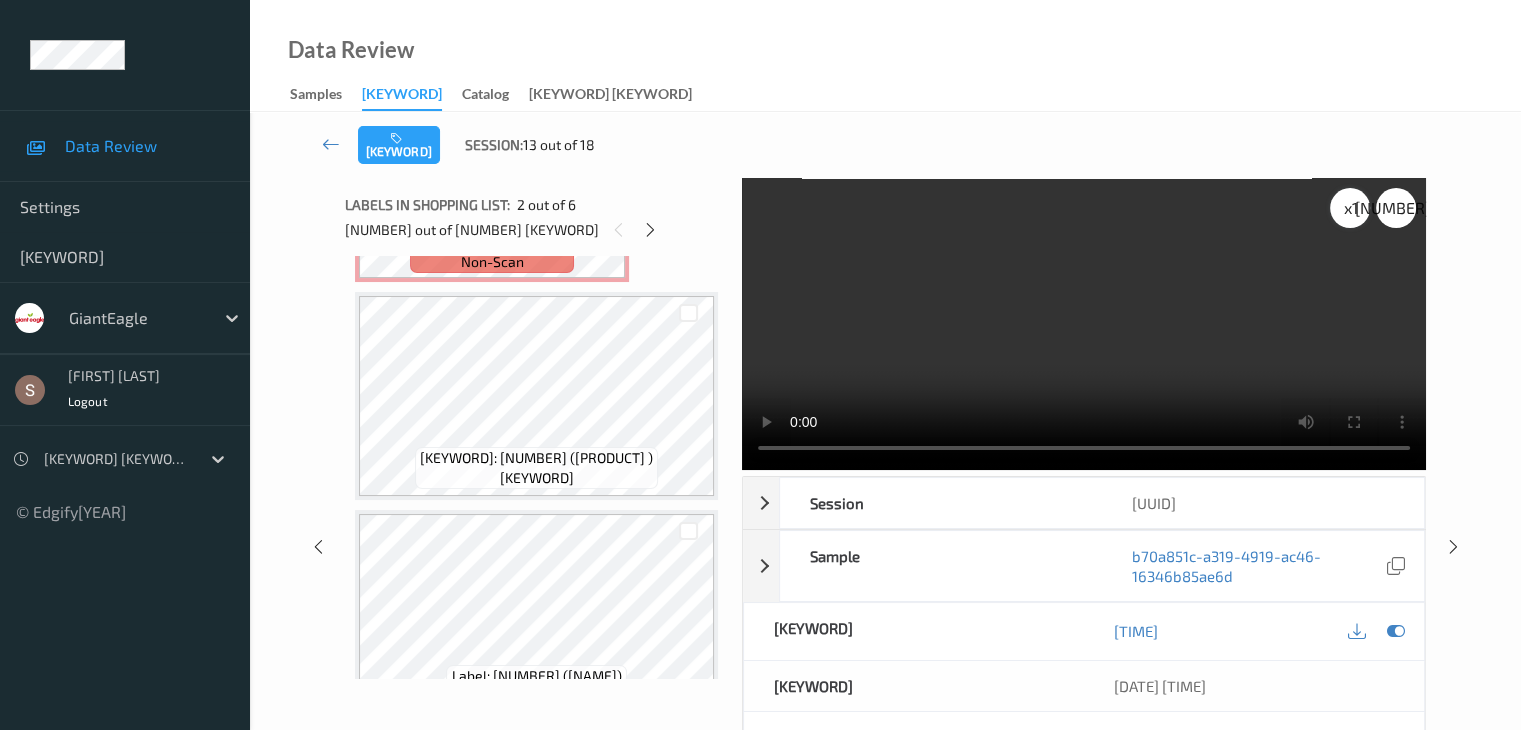 click on "x [NUMBER]" at bounding box center (1350, 208) 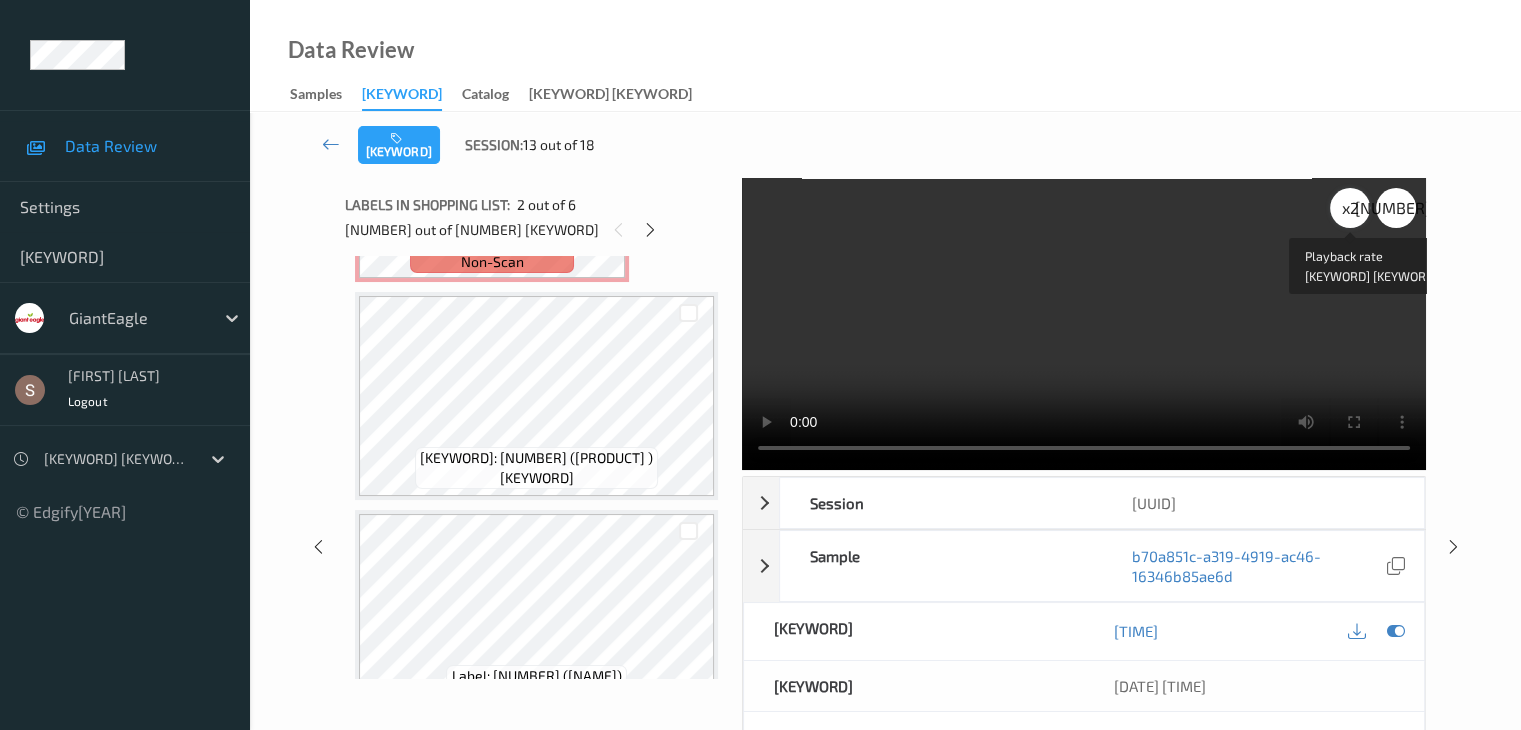 click on "x 2" at bounding box center [1350, 208] 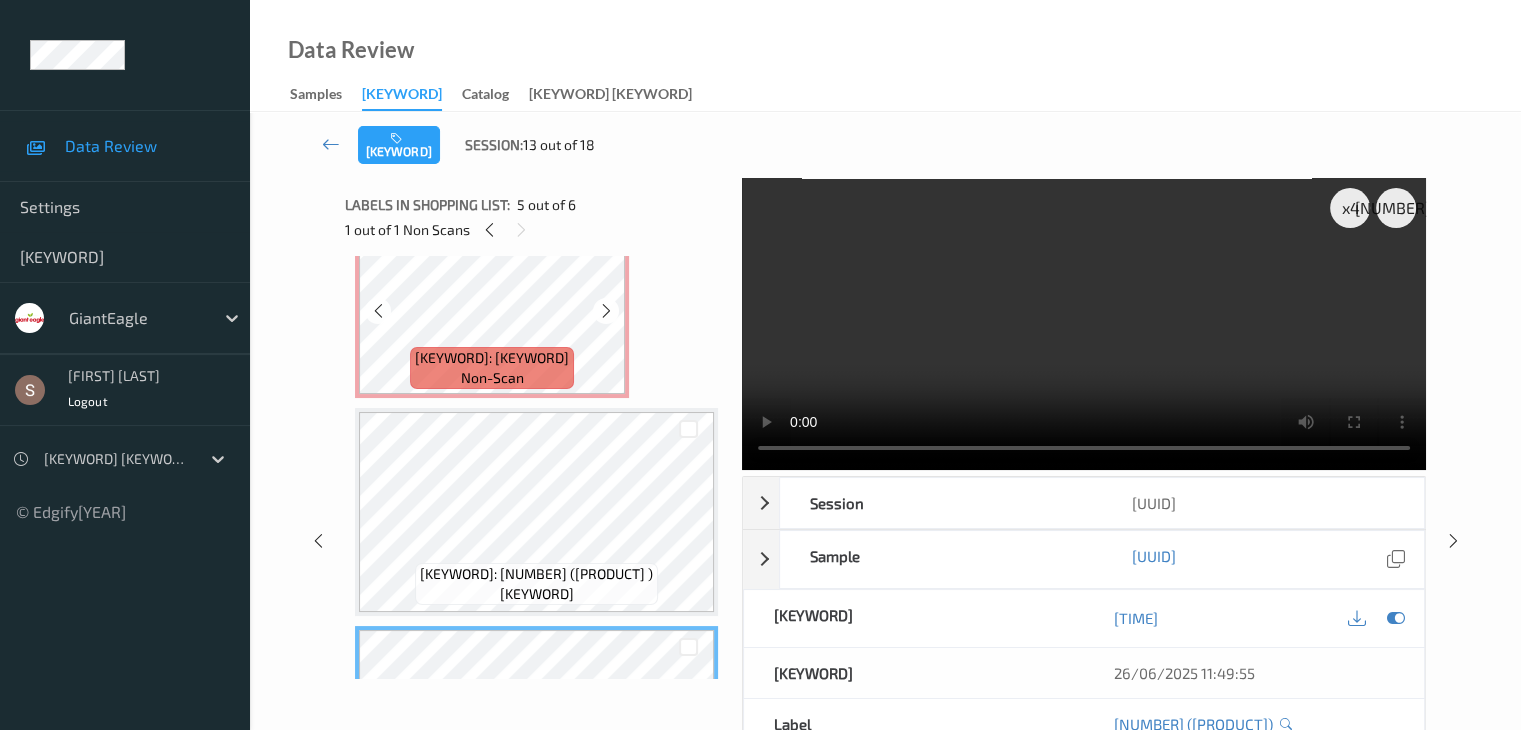 scroll, scrollTop: 395, scrollLeft: 0, axis: vertical 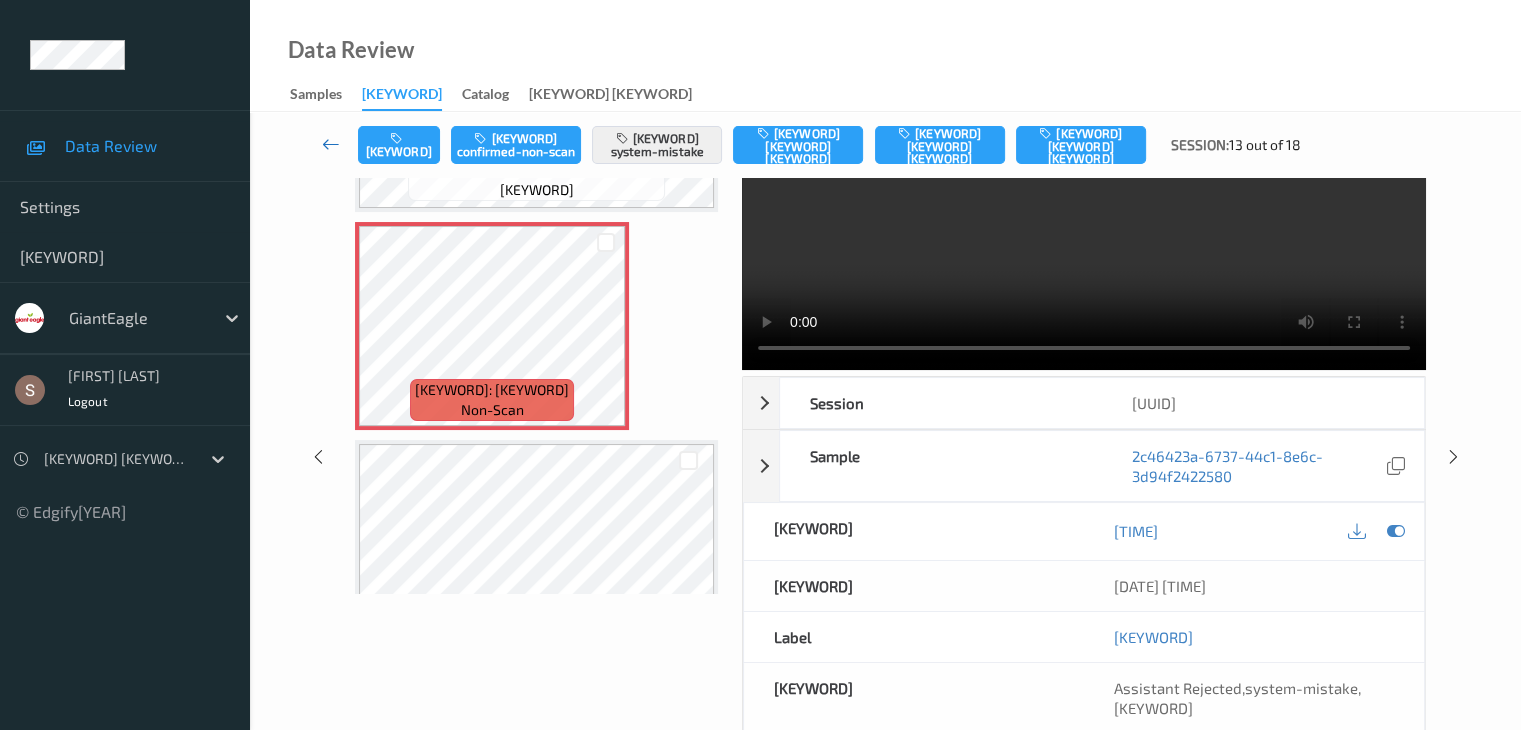 click at bounding box center [331, 144] 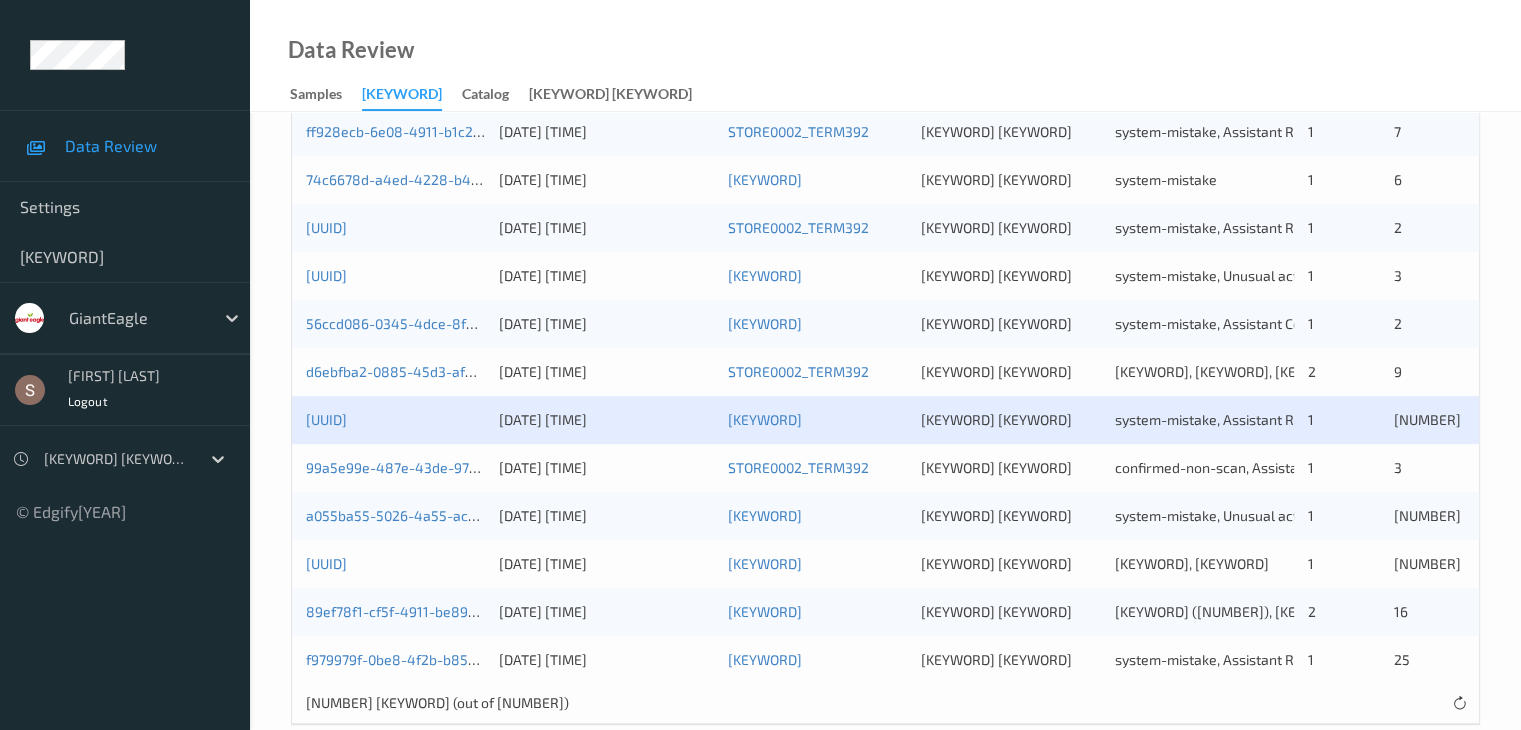 scroll, scrollTop: 836, scrollLeft: 0, axis: vertical 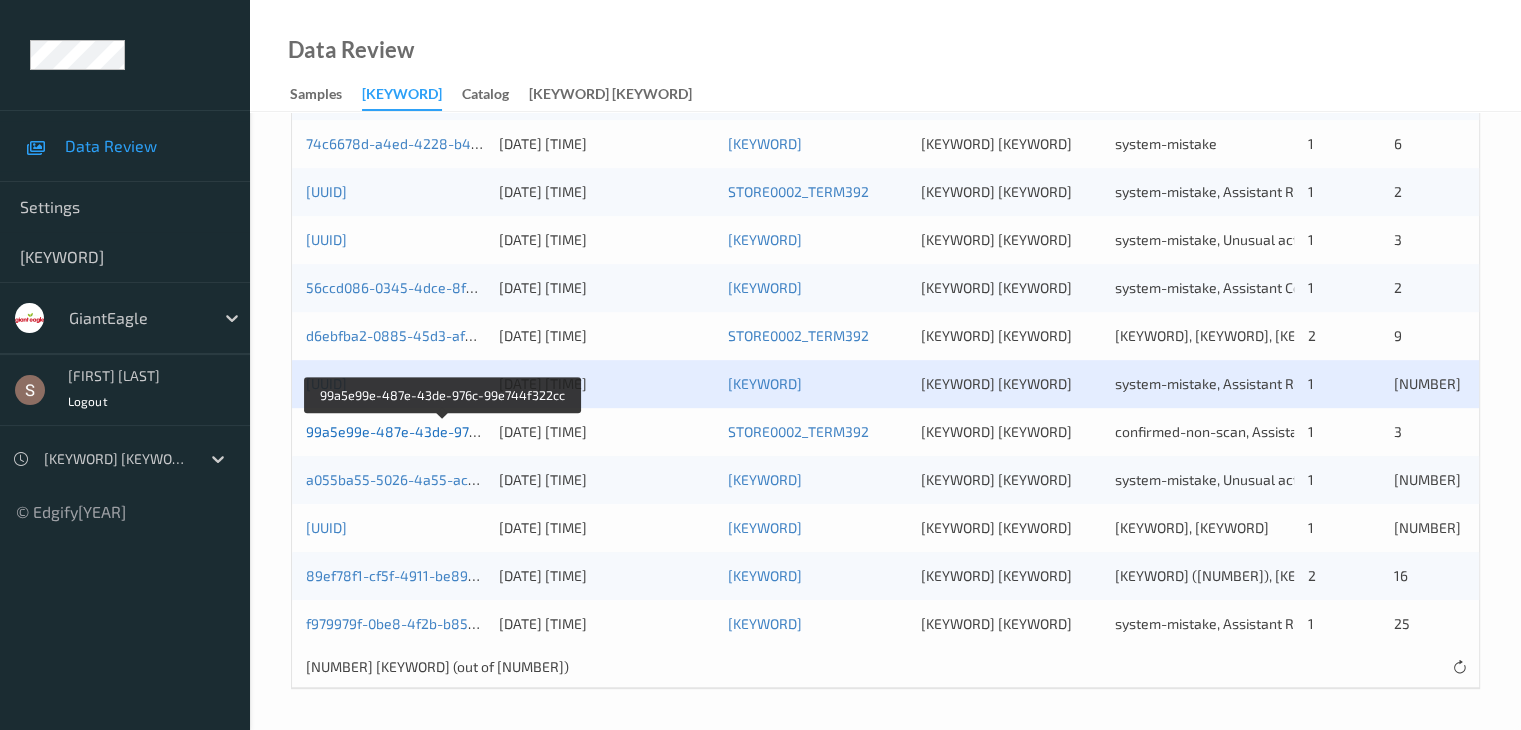 click on "99a5e99e-487e-43de-976c-99e744f322cc" at bounding box center (444, 431) 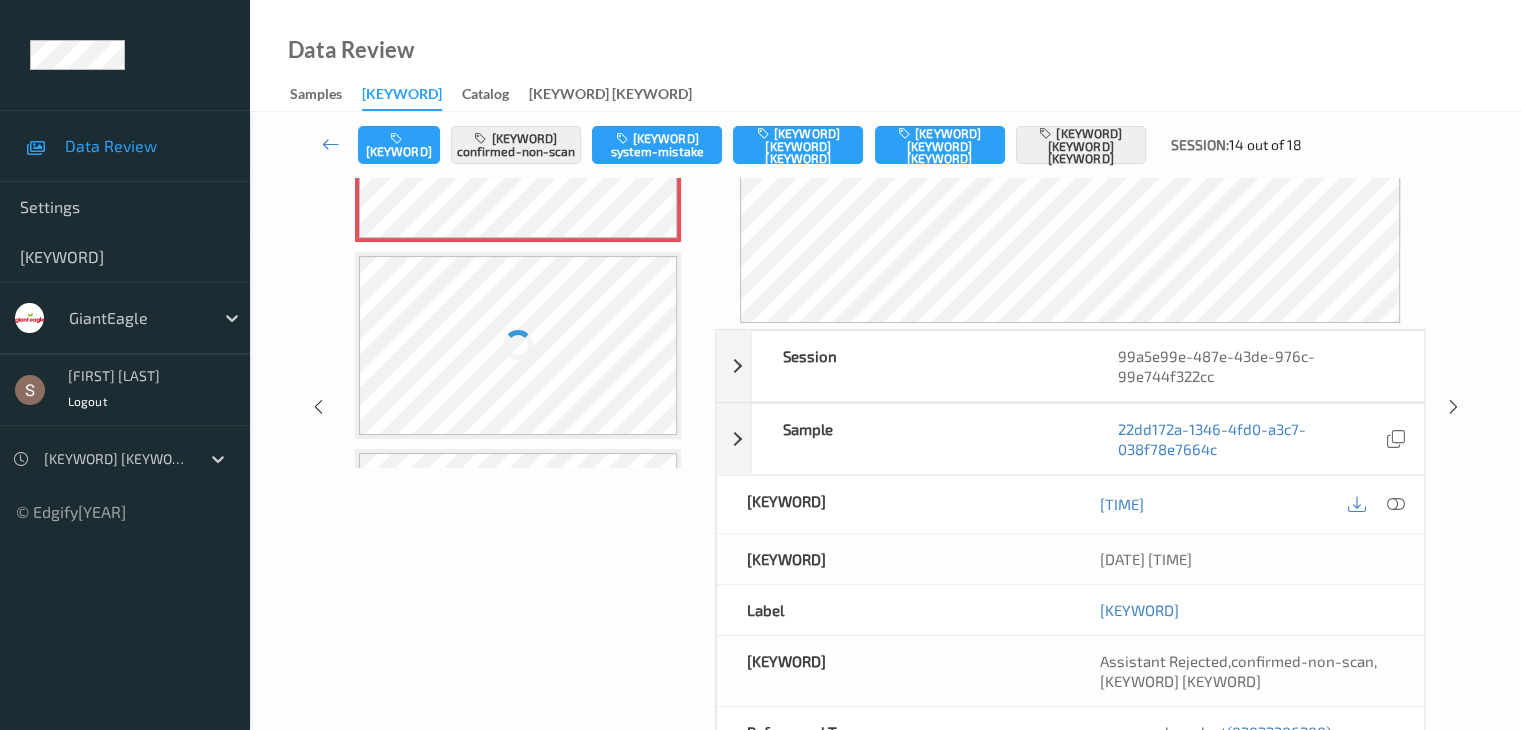 scroll, scrollTop: 0, scrollLeft: 0, axis: both 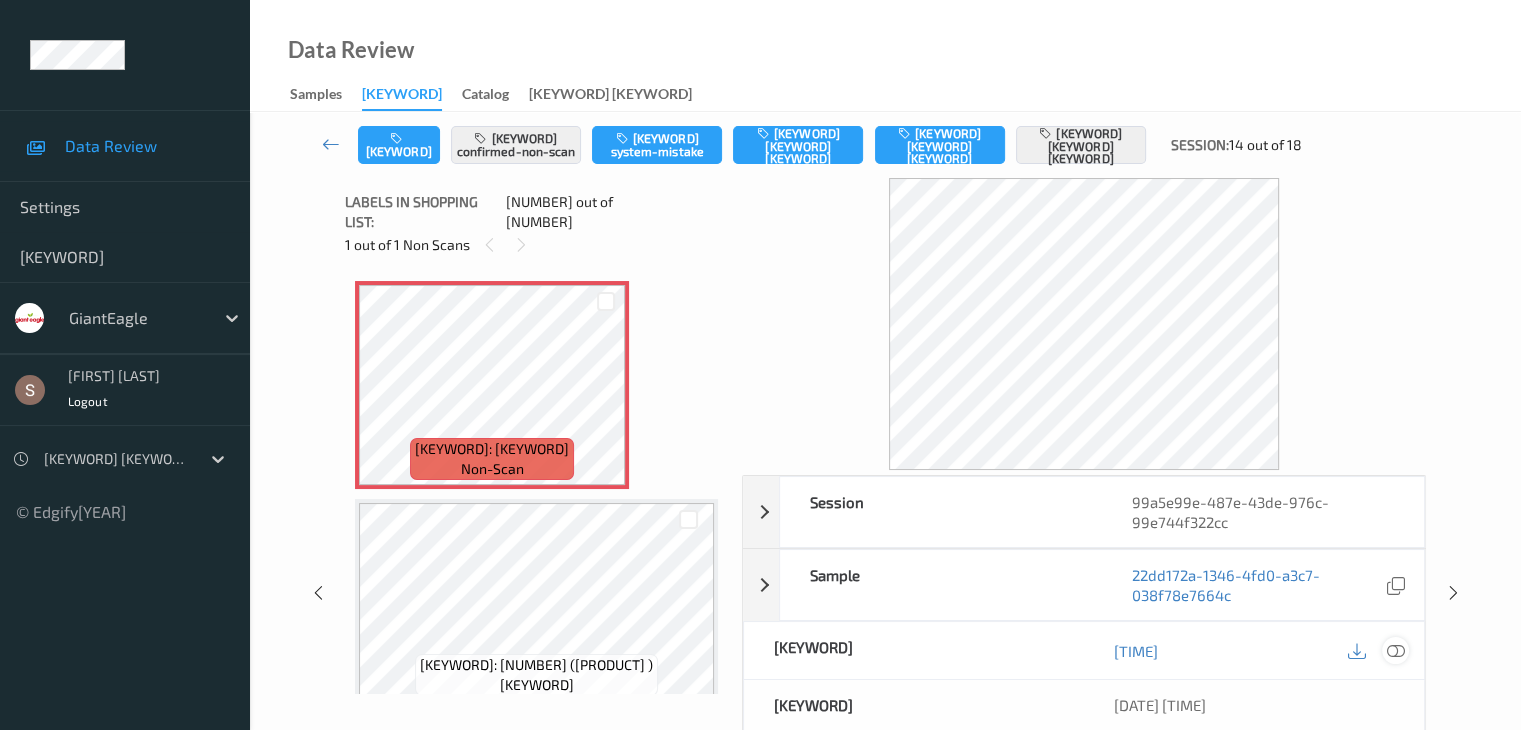 click at bounding box center (1395, 651) 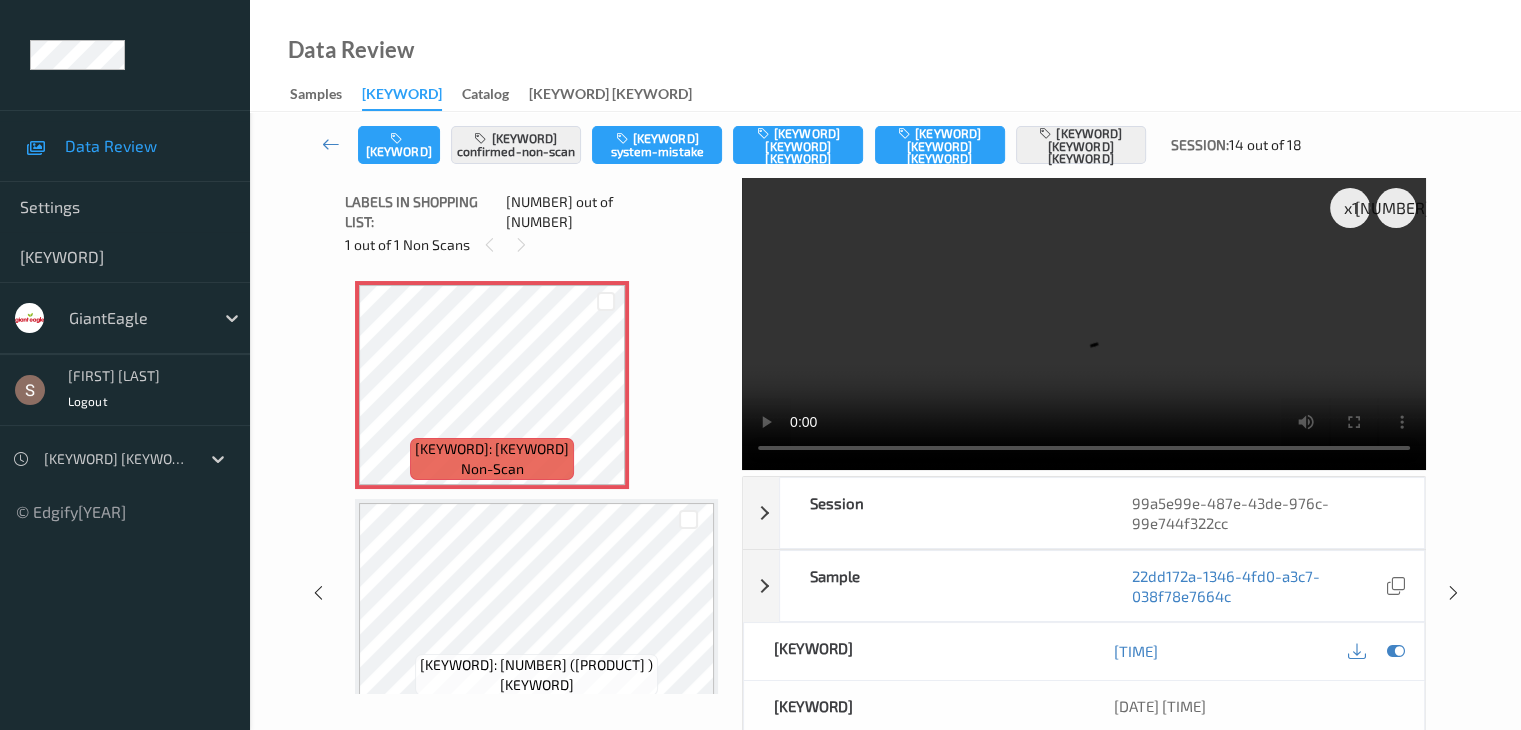 click at bounding box center (1084, 324) 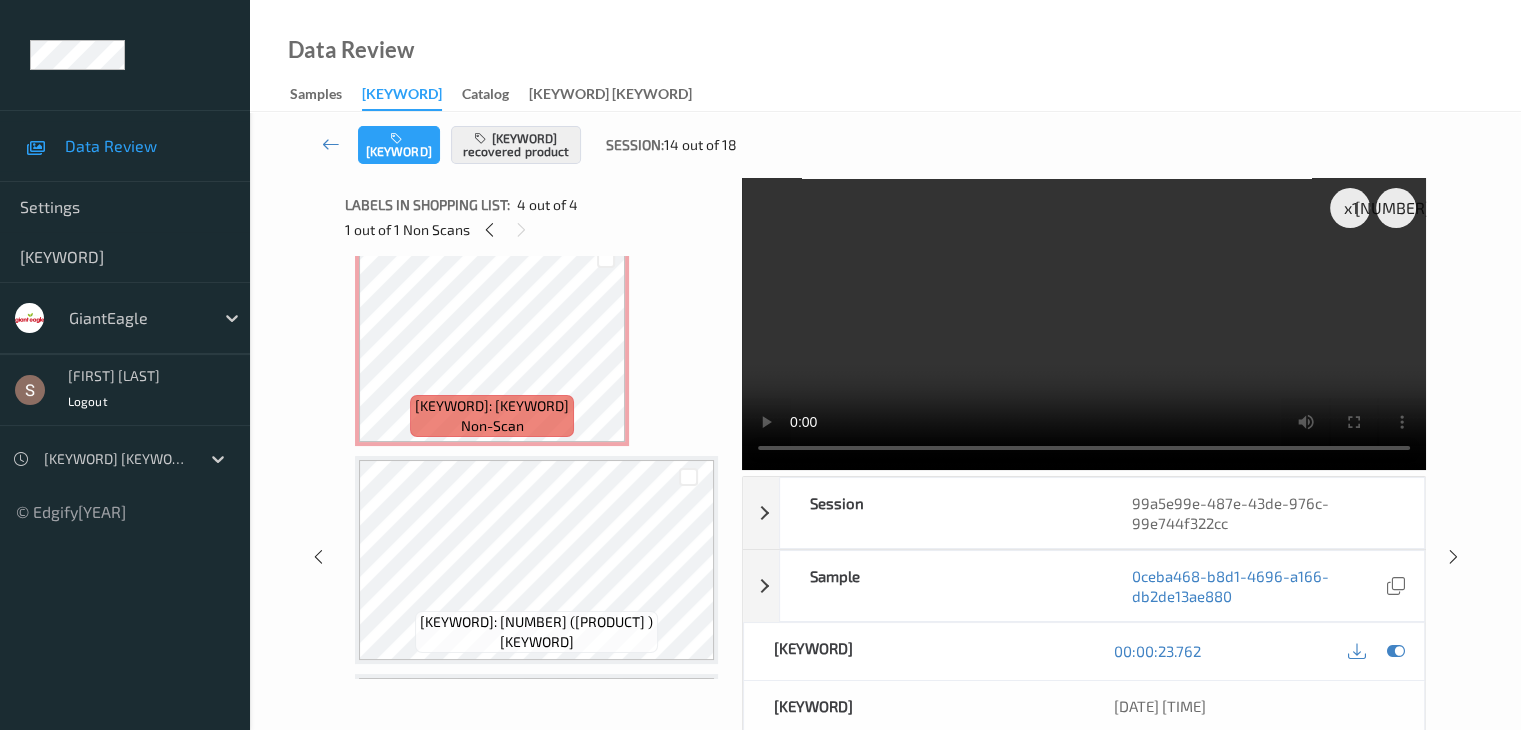scroll, scrollTop: 0, scrollLeft: 0, axis: both 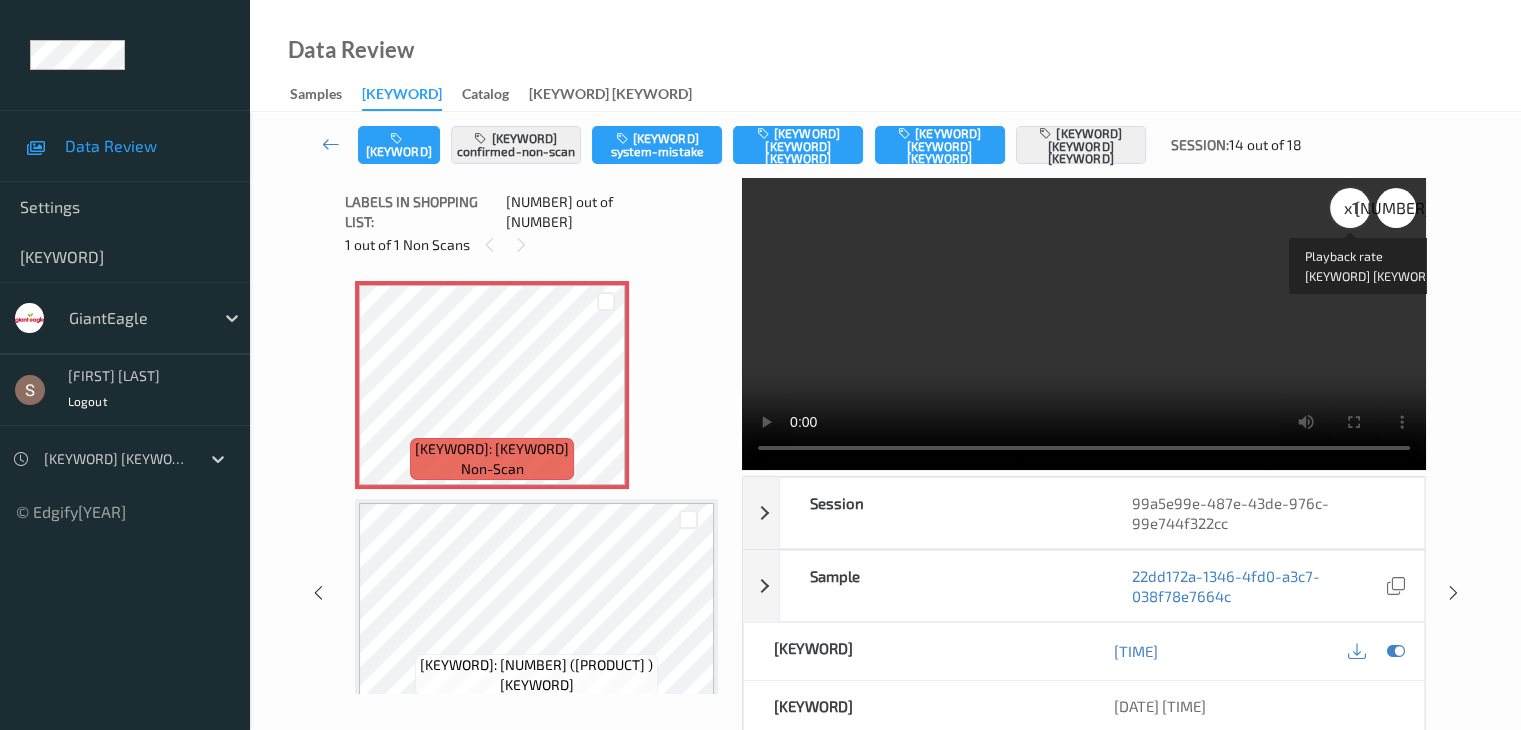 click on "x [NUMBER]" at bounding box center (1350, 208) 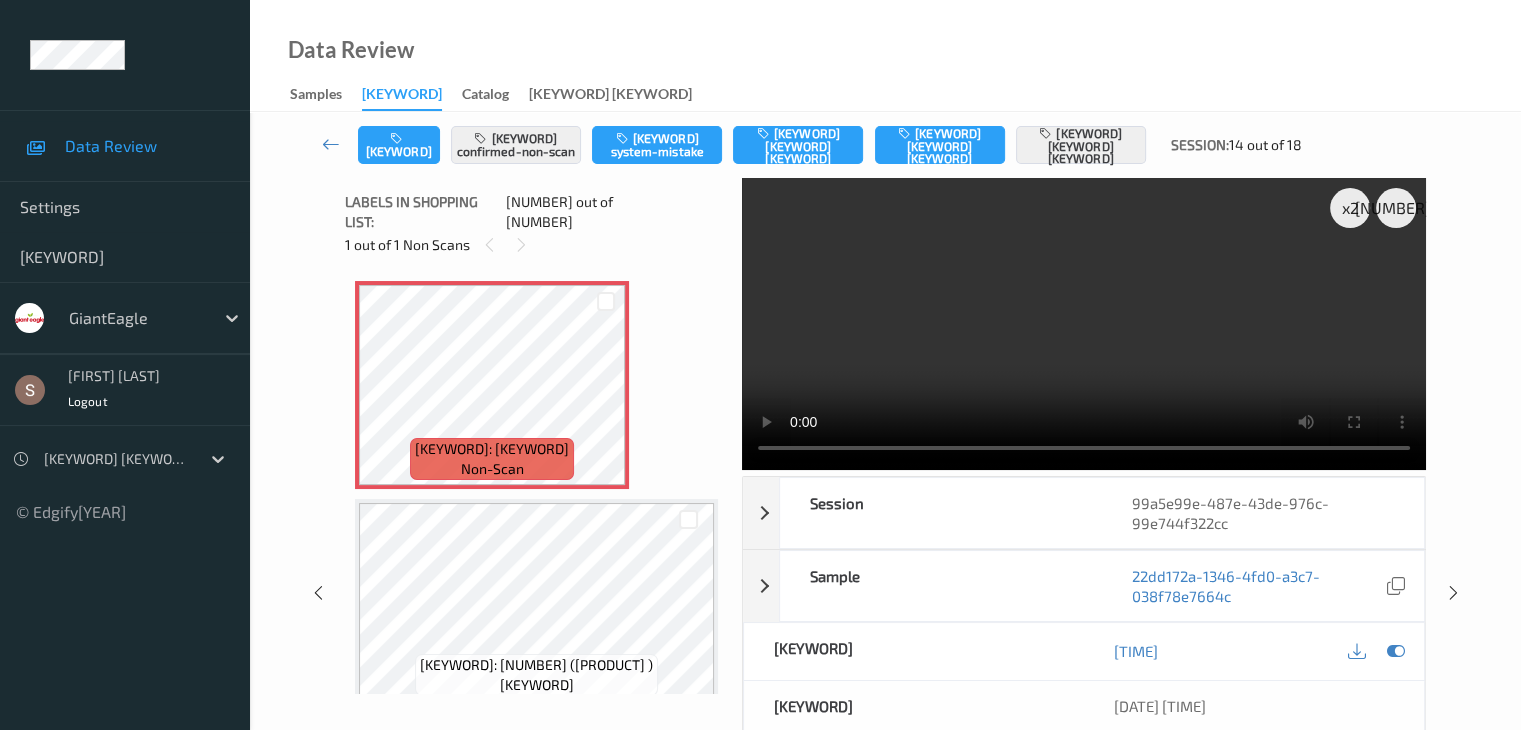 click at bounding box center [1084, 324] 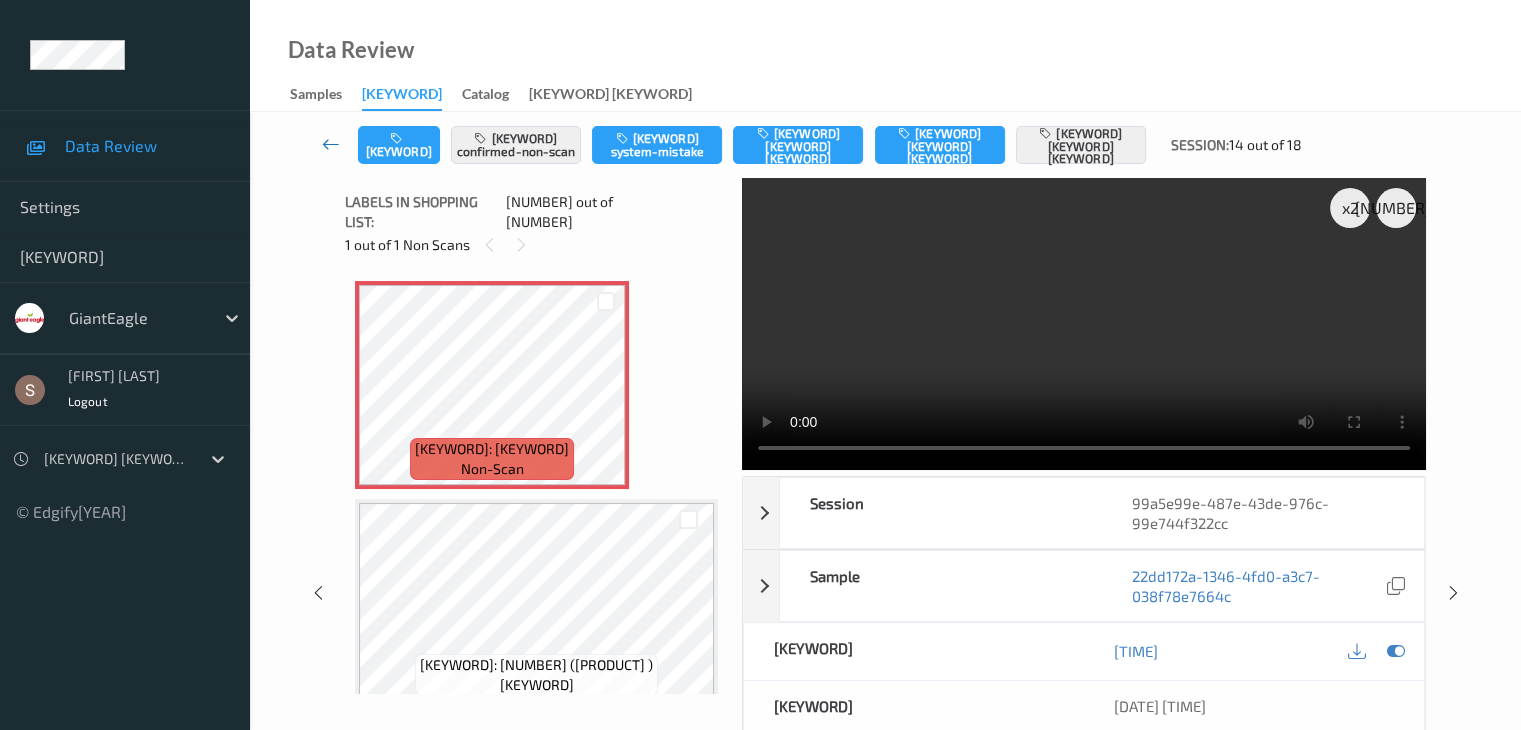 click at bounding box center (331, 144) 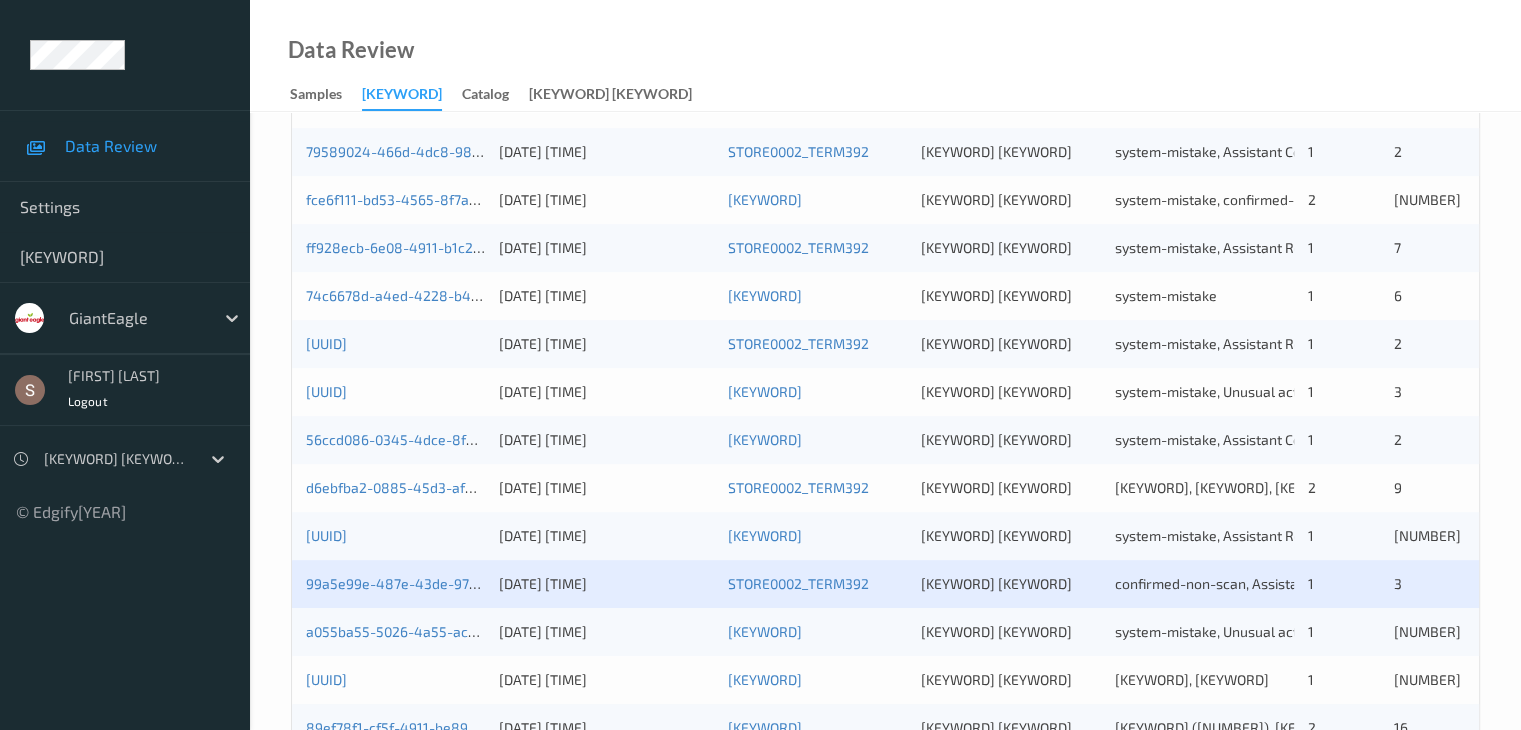 scroll, scrollTop: 836, scrollLeft: 0, axis: vertical 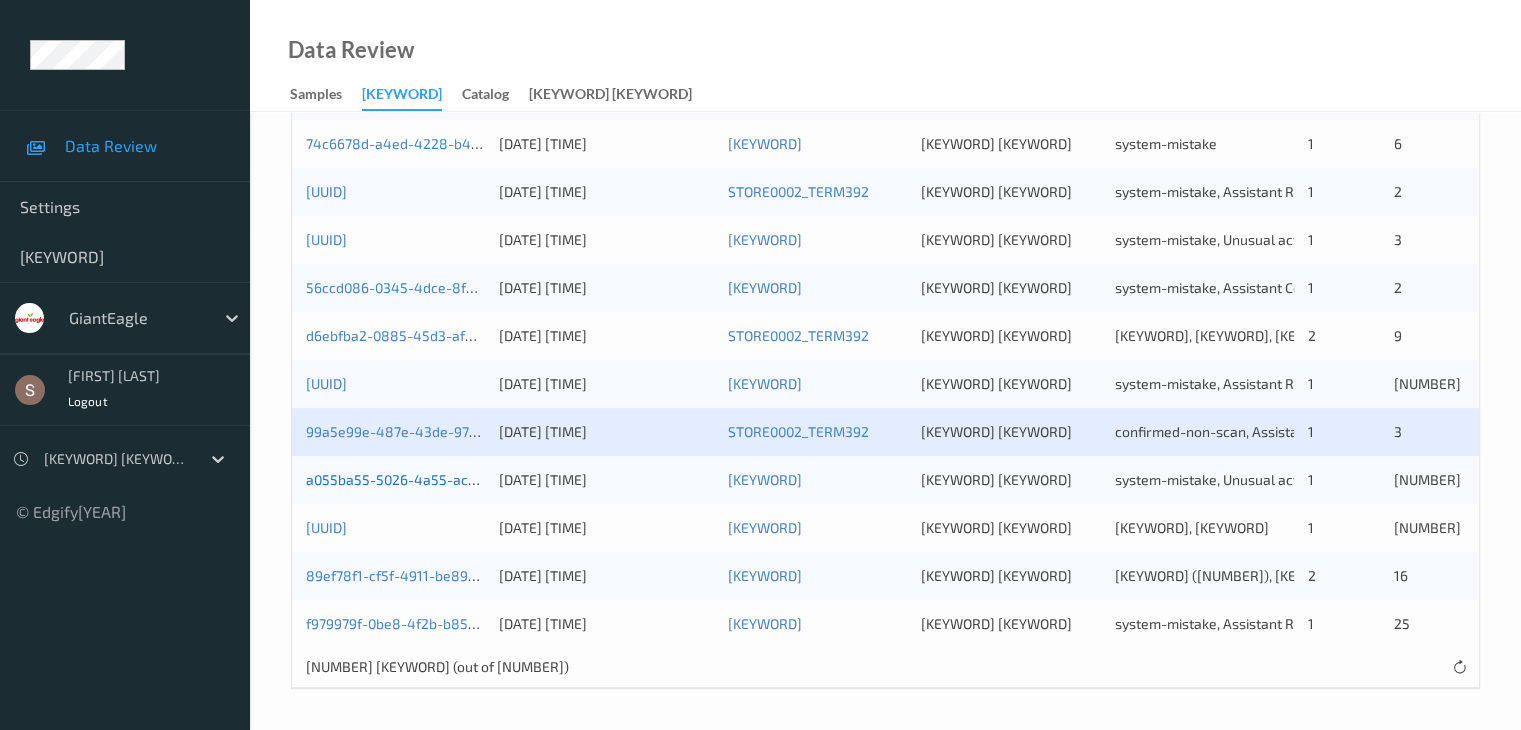 click on "a055ba55-5026-4a55-ac02-b659a111e90f" at bounding box center [441, 479] 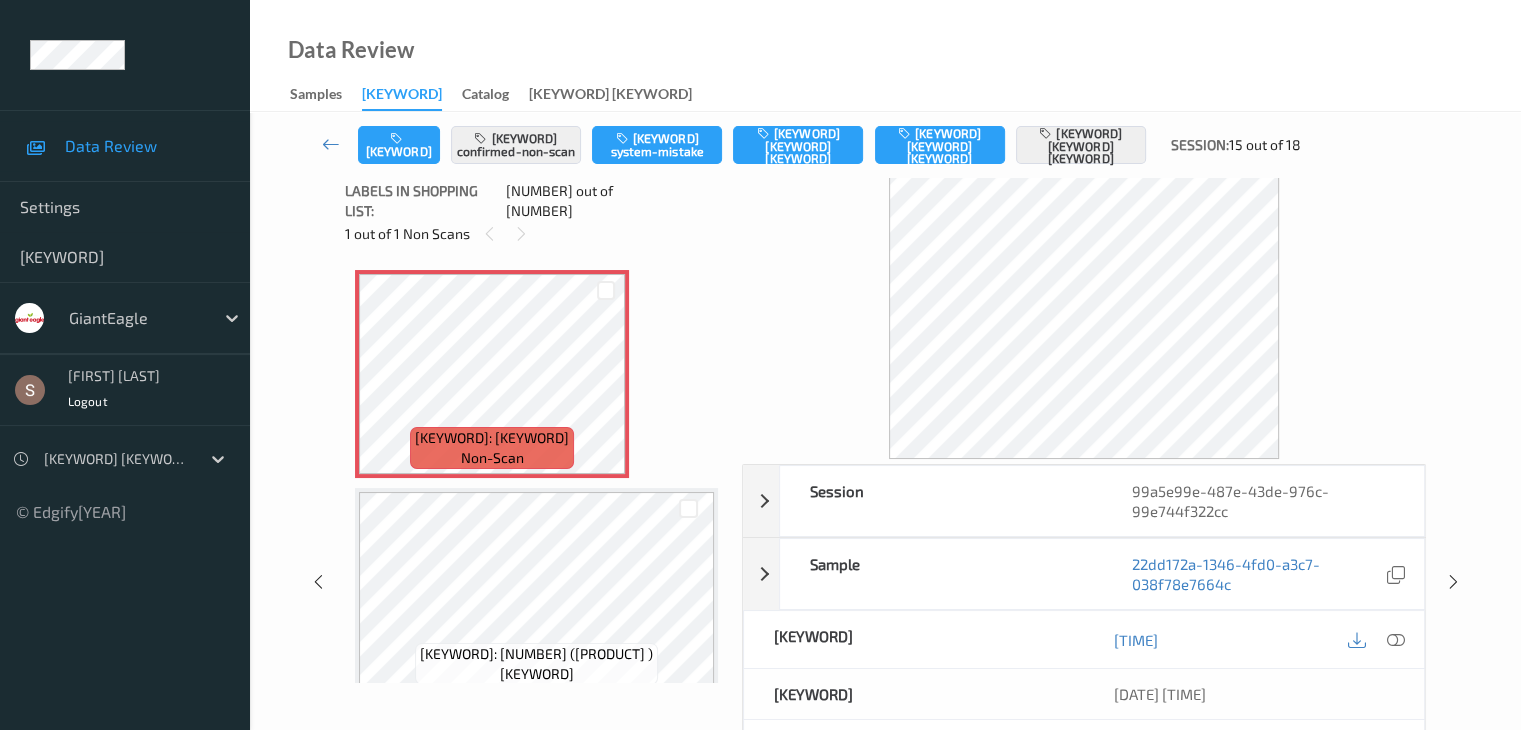 scroll, scrollTop: 0, scrollLeft: 0, axis: both 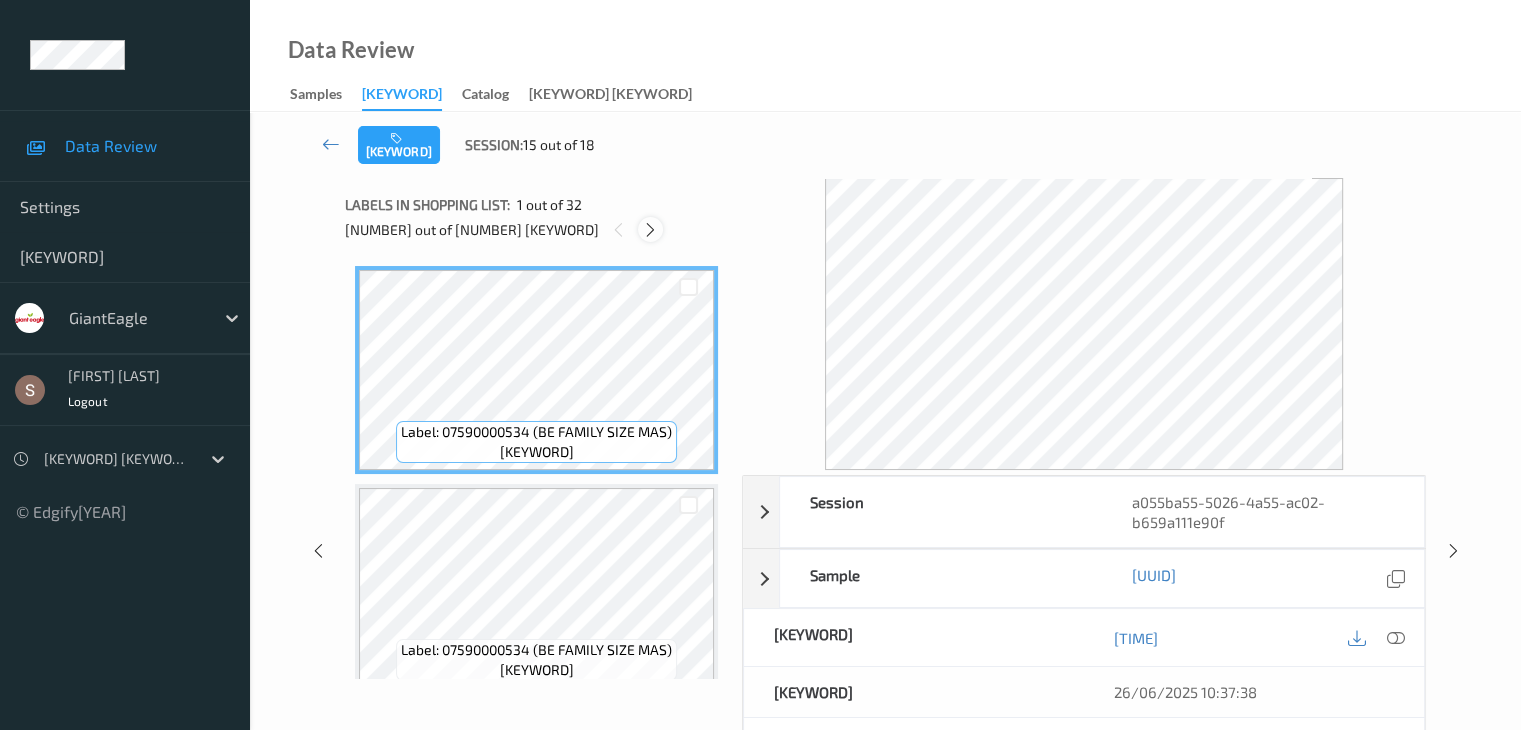 click at bounding box center [650, 230] 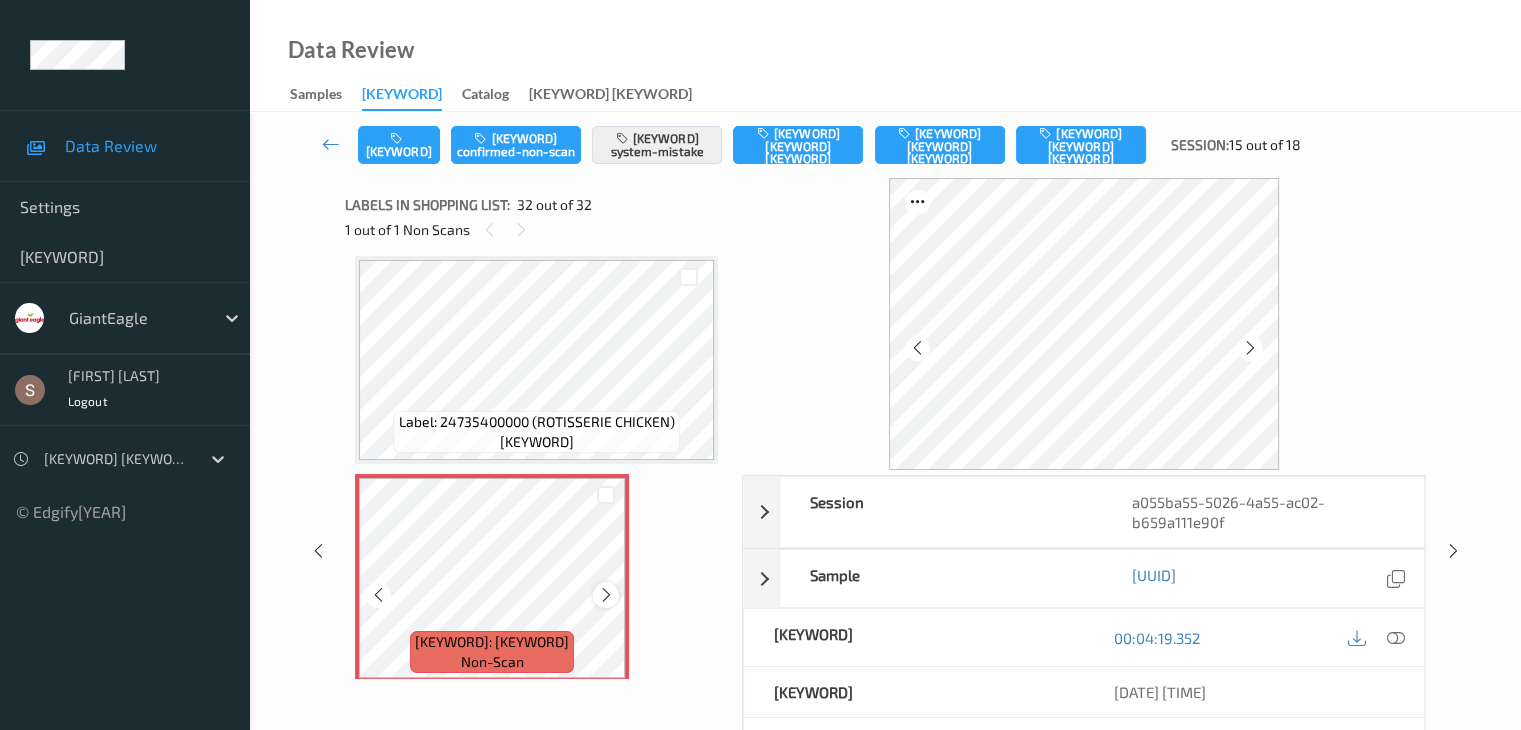 click at bounding box center [606, 595] 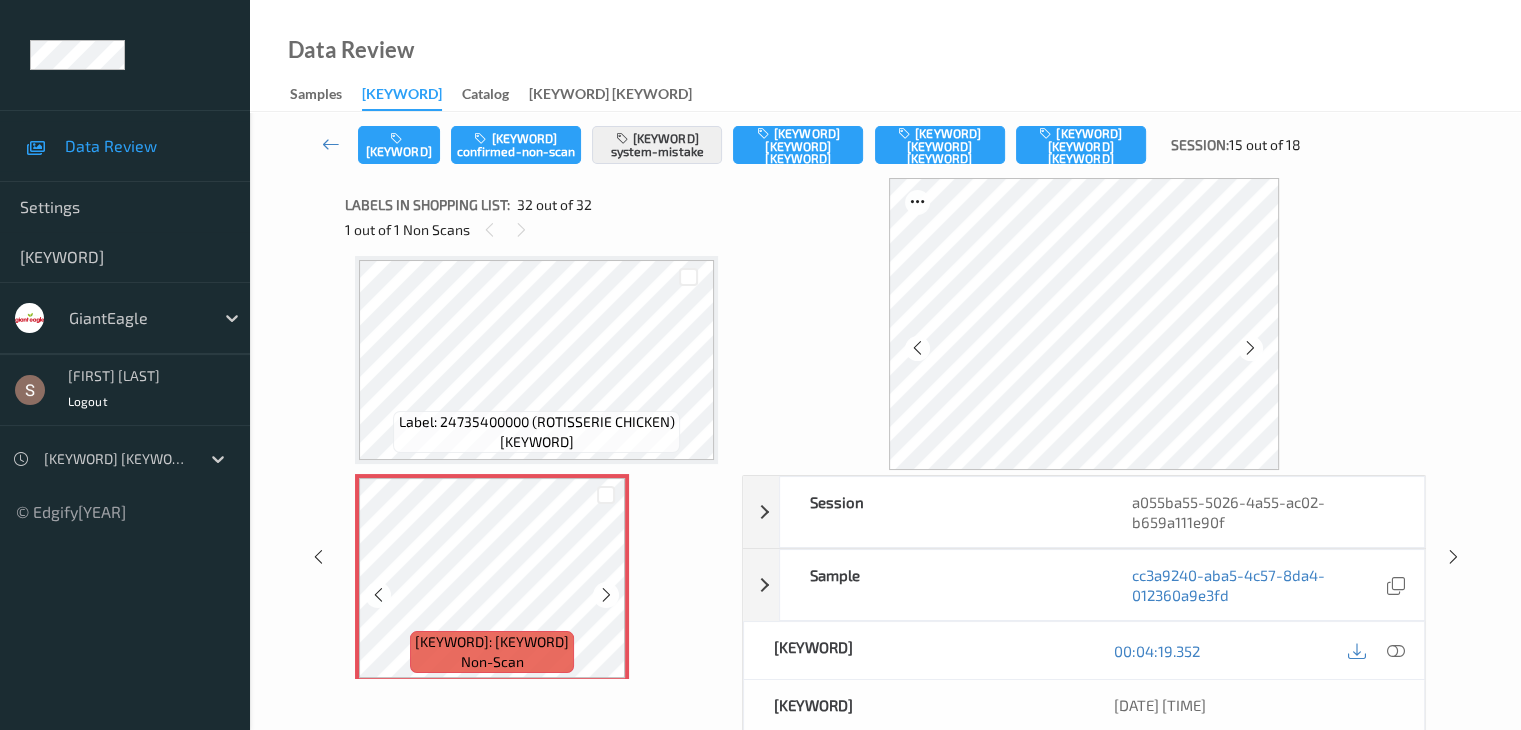 click at bounding box center (606, 595) 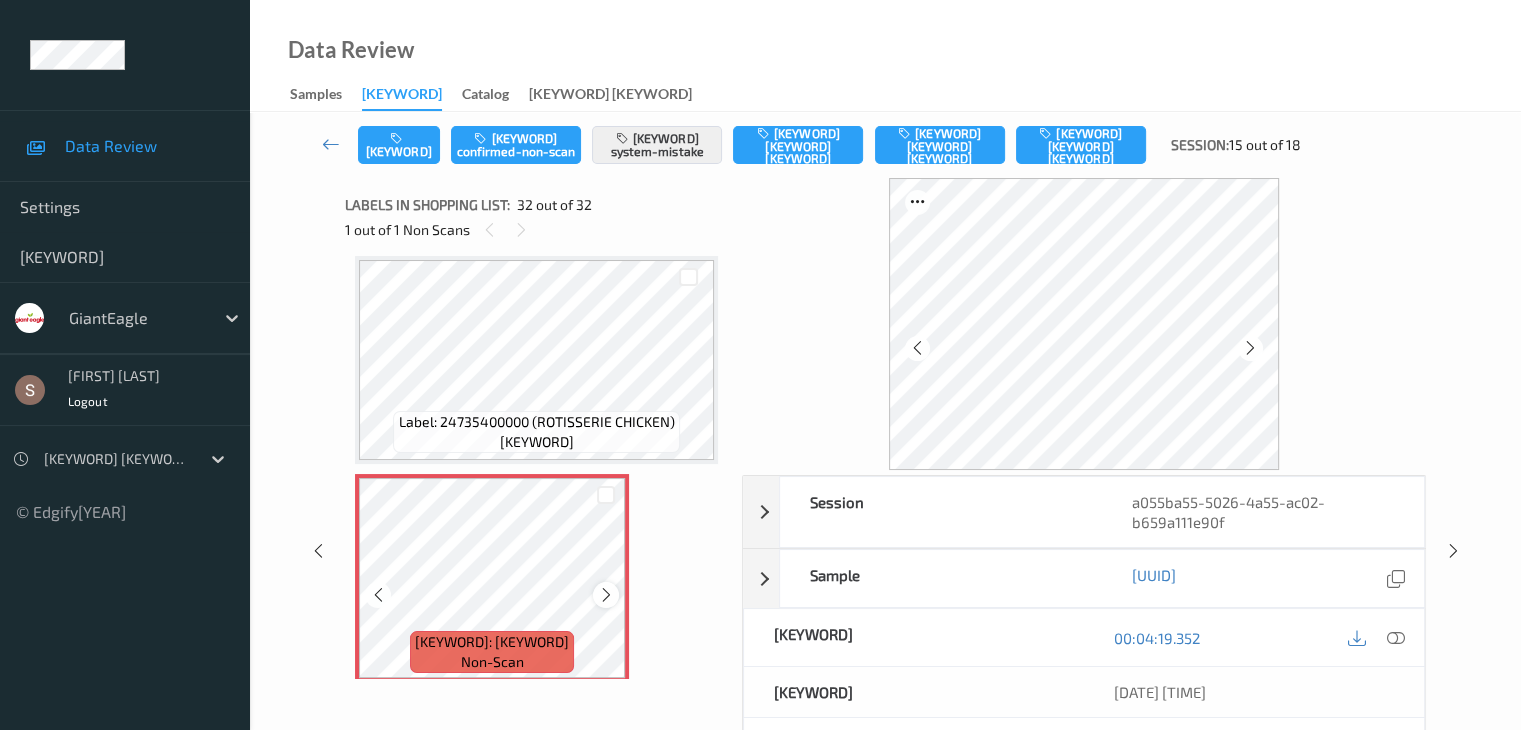click at bounding box center (606, 595) 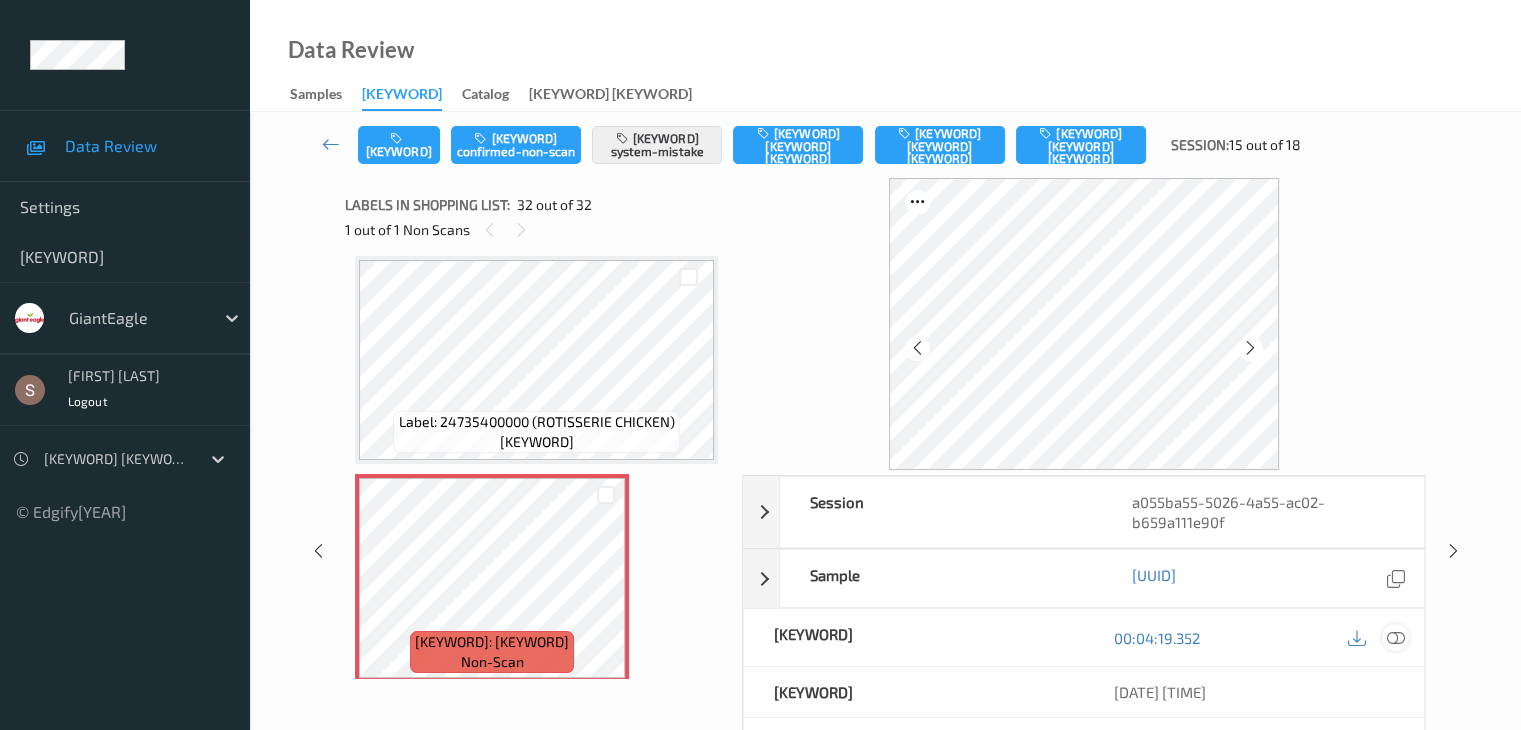 click at bounding box center [1395, 638] 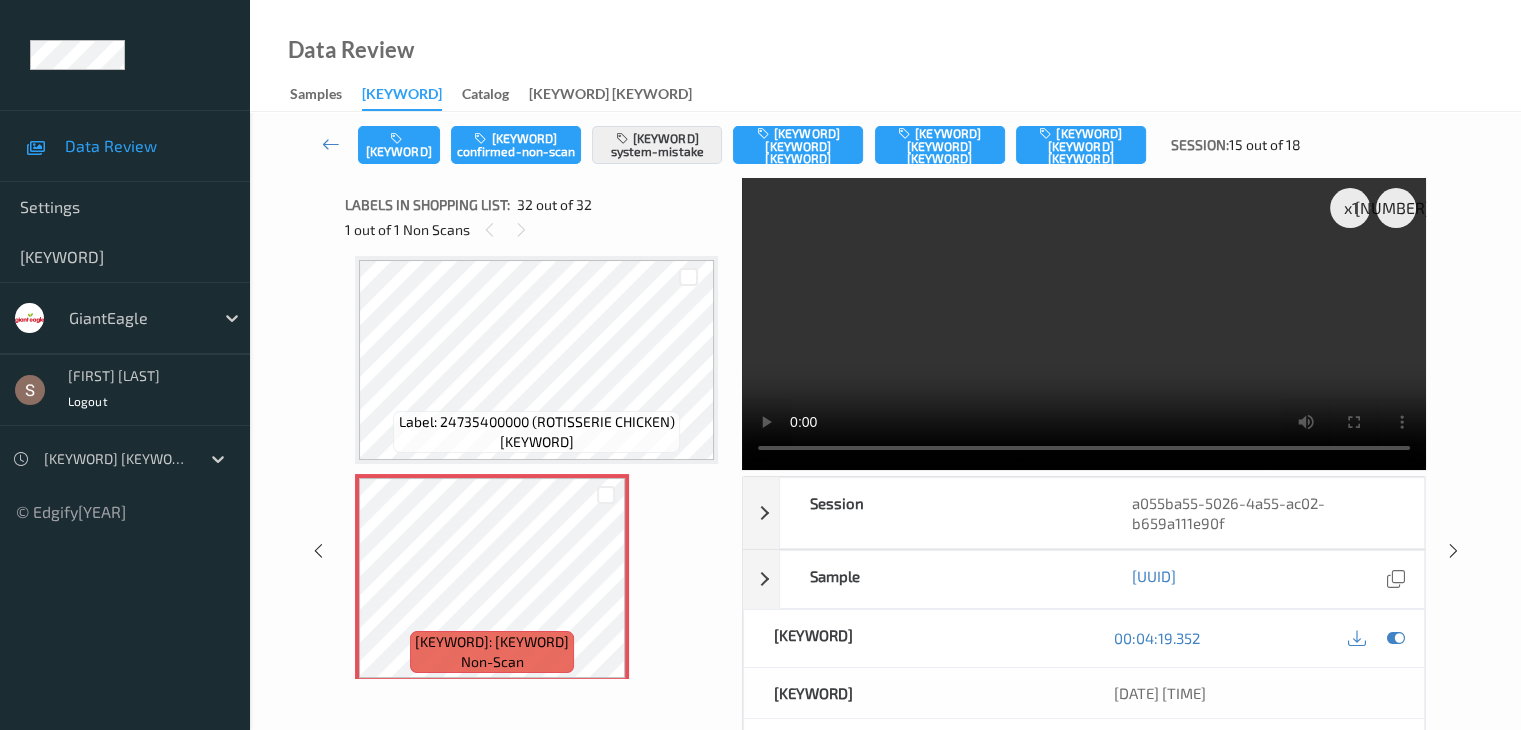 click at bounding box center (1084, 324) 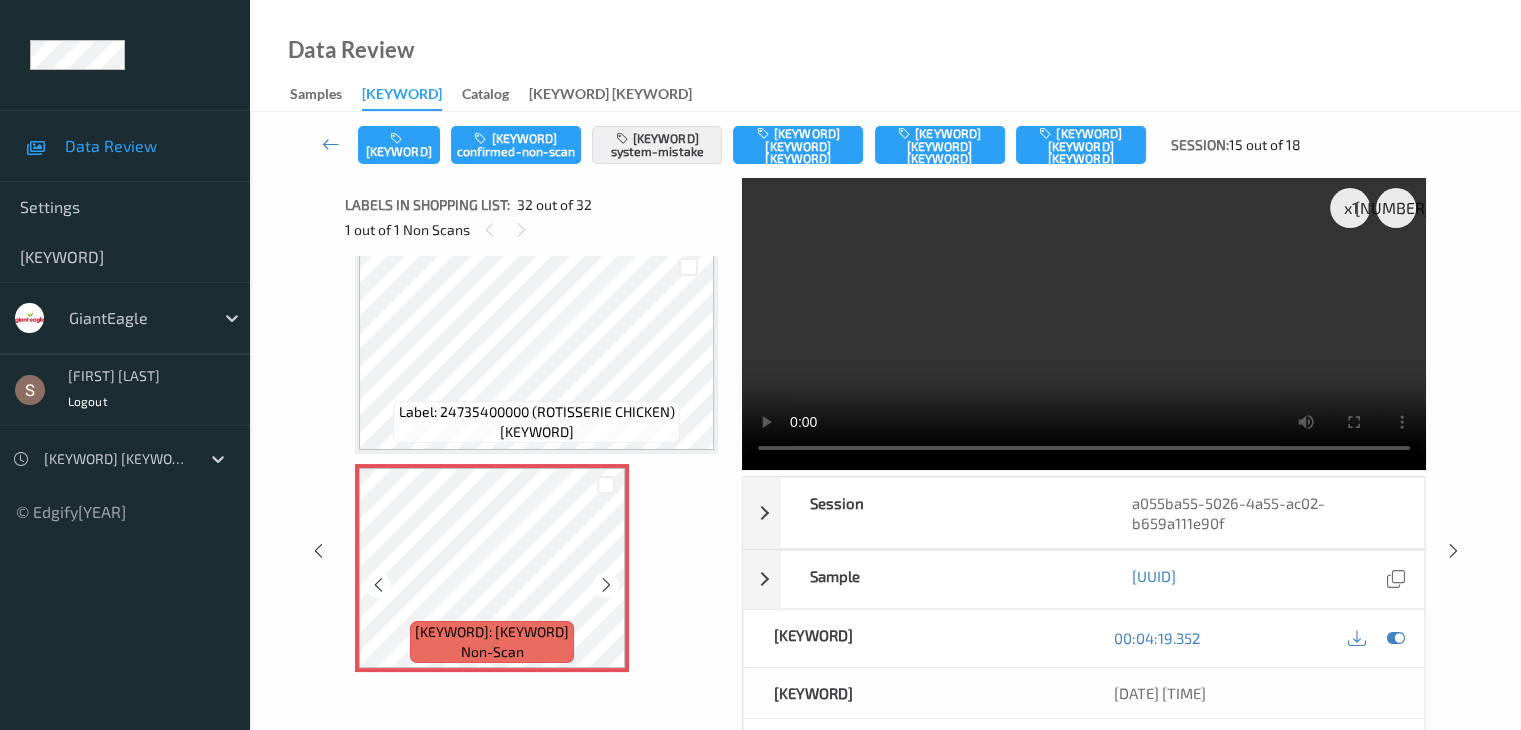 scroll, scrollTop: 6563, scrollLeft: 0, axis: vertical 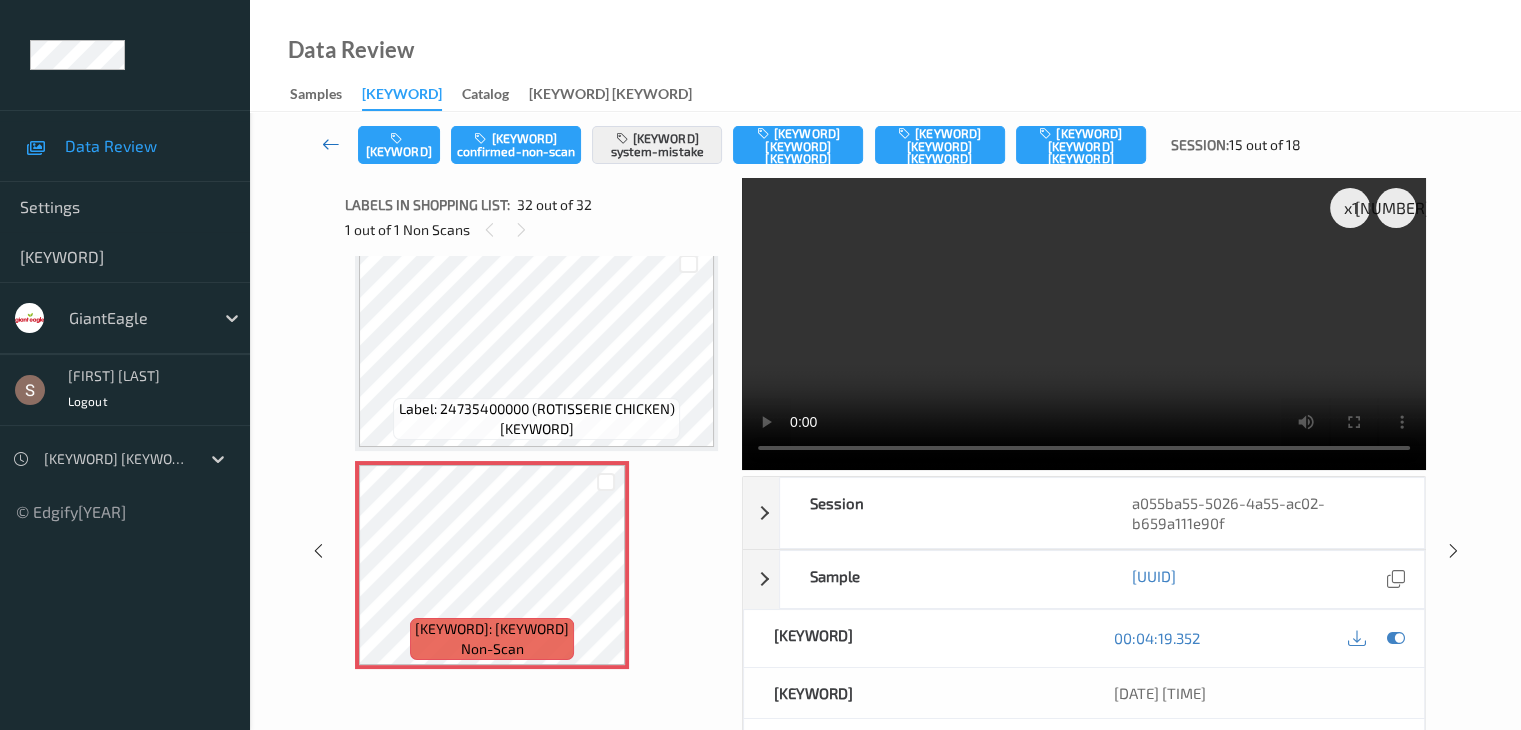 click at bounding box center (331, 144) 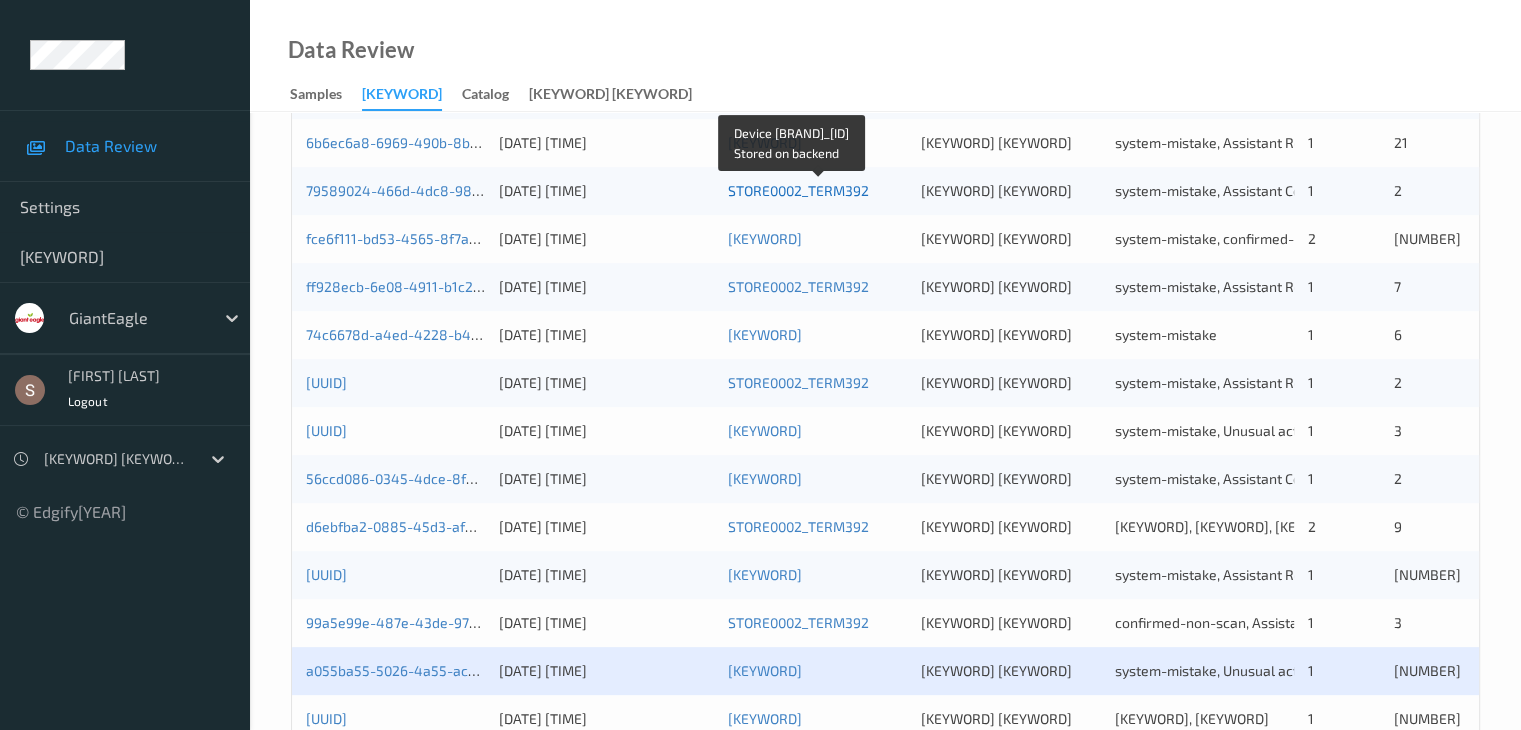 scroll, scrollTop: 836, scrollLeft: 0, axis: vertical 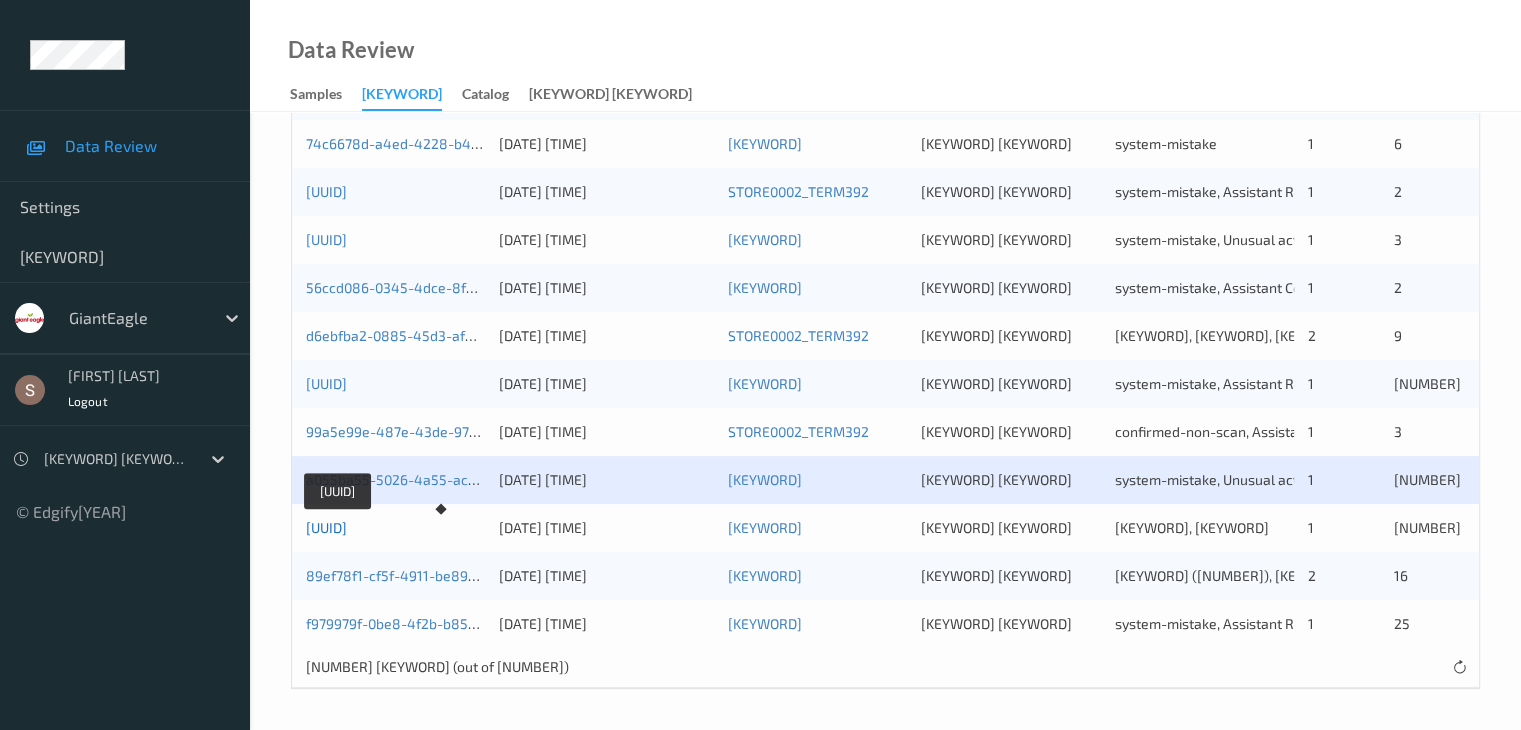 click on "[UUID]" at bounding box center (326, 527) 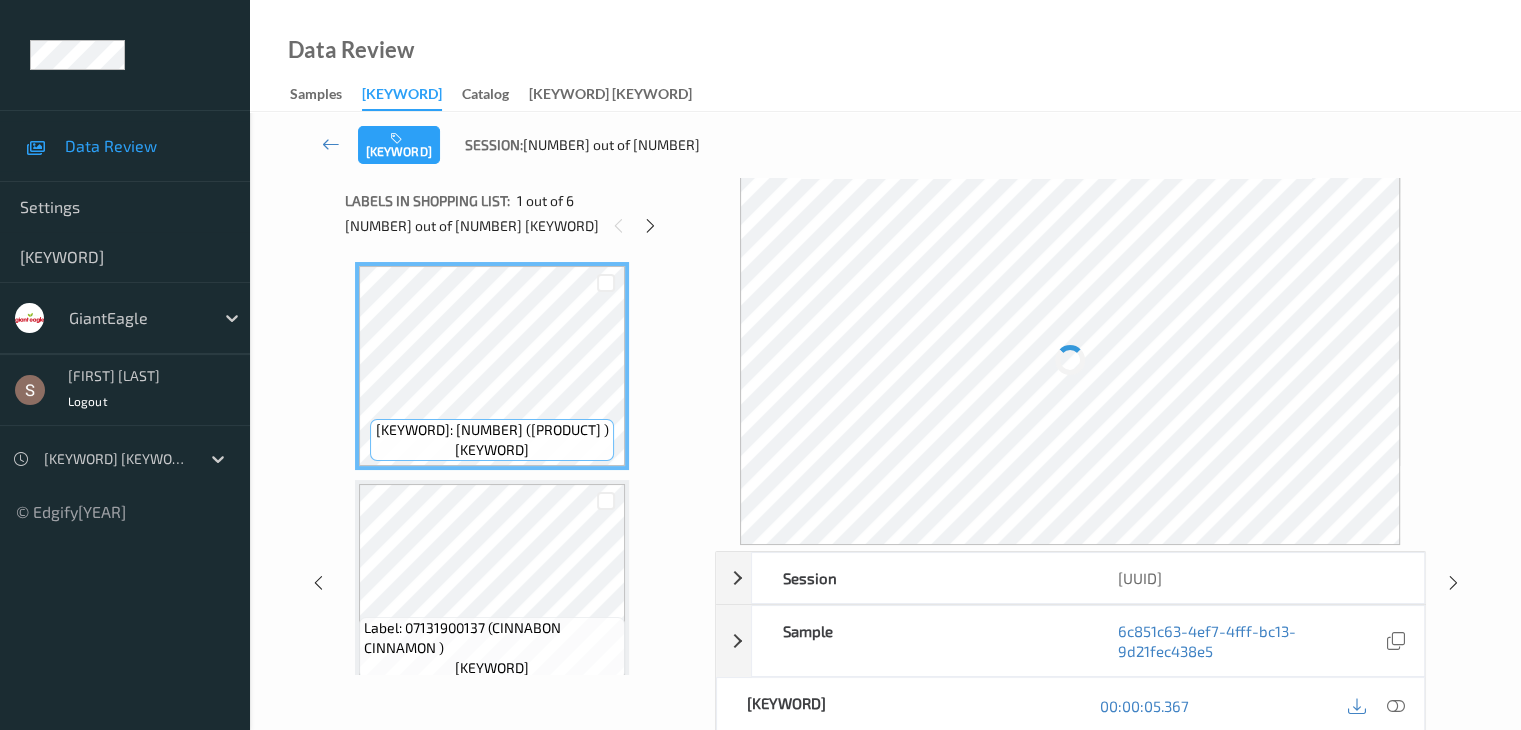 scroll, scrollTop: 0, scrollLeft: 0, axis: both 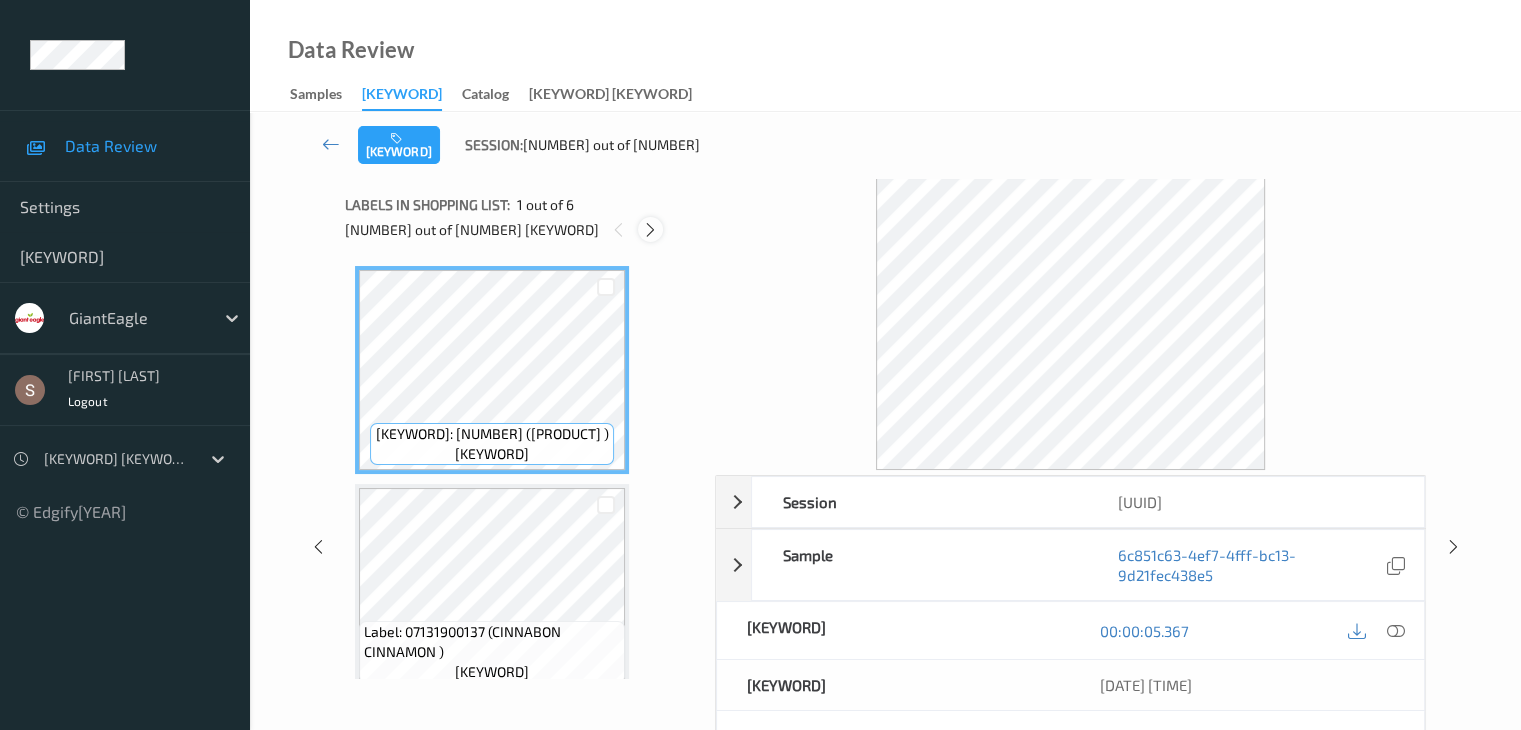 click at bounding box center [650, 230] 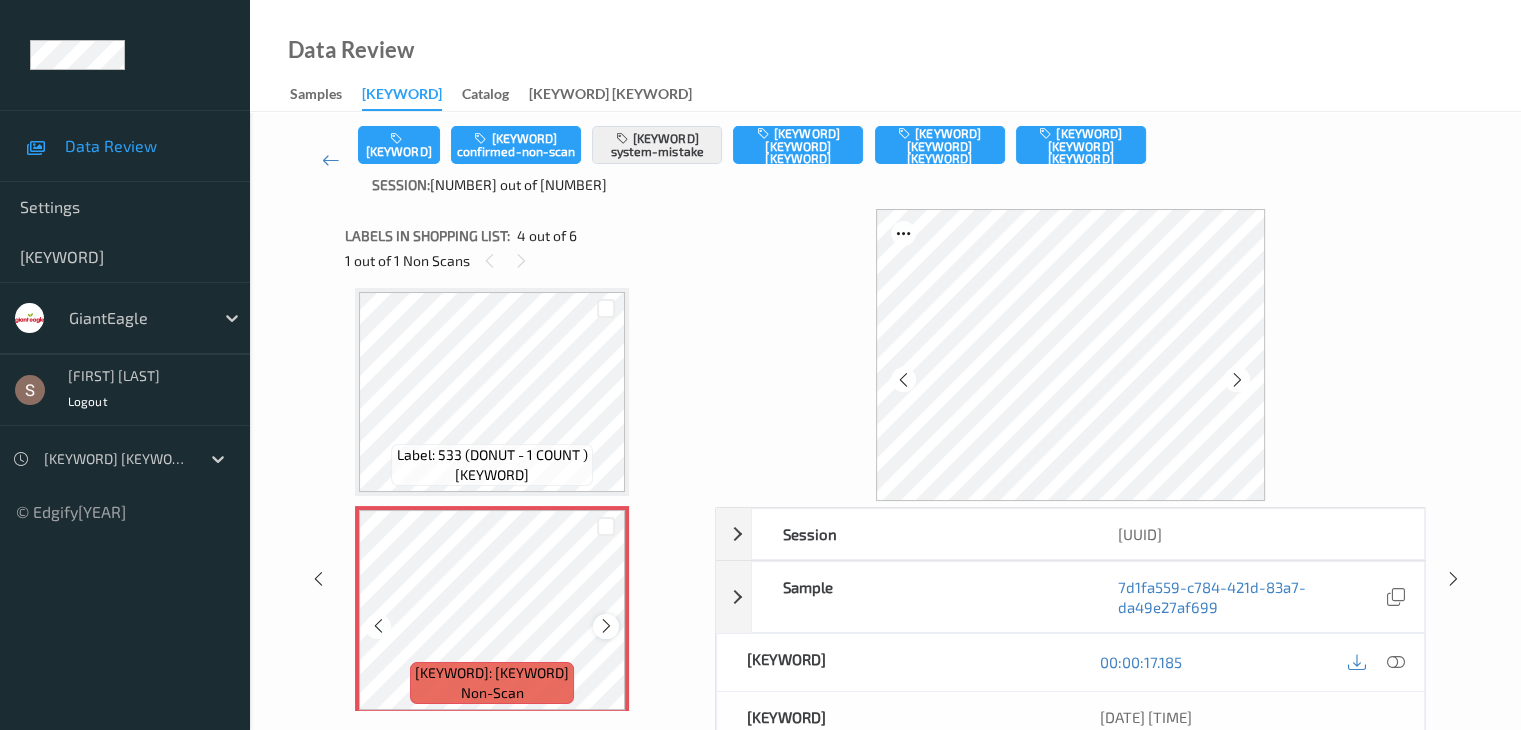 click at bounding box center [606, 626] 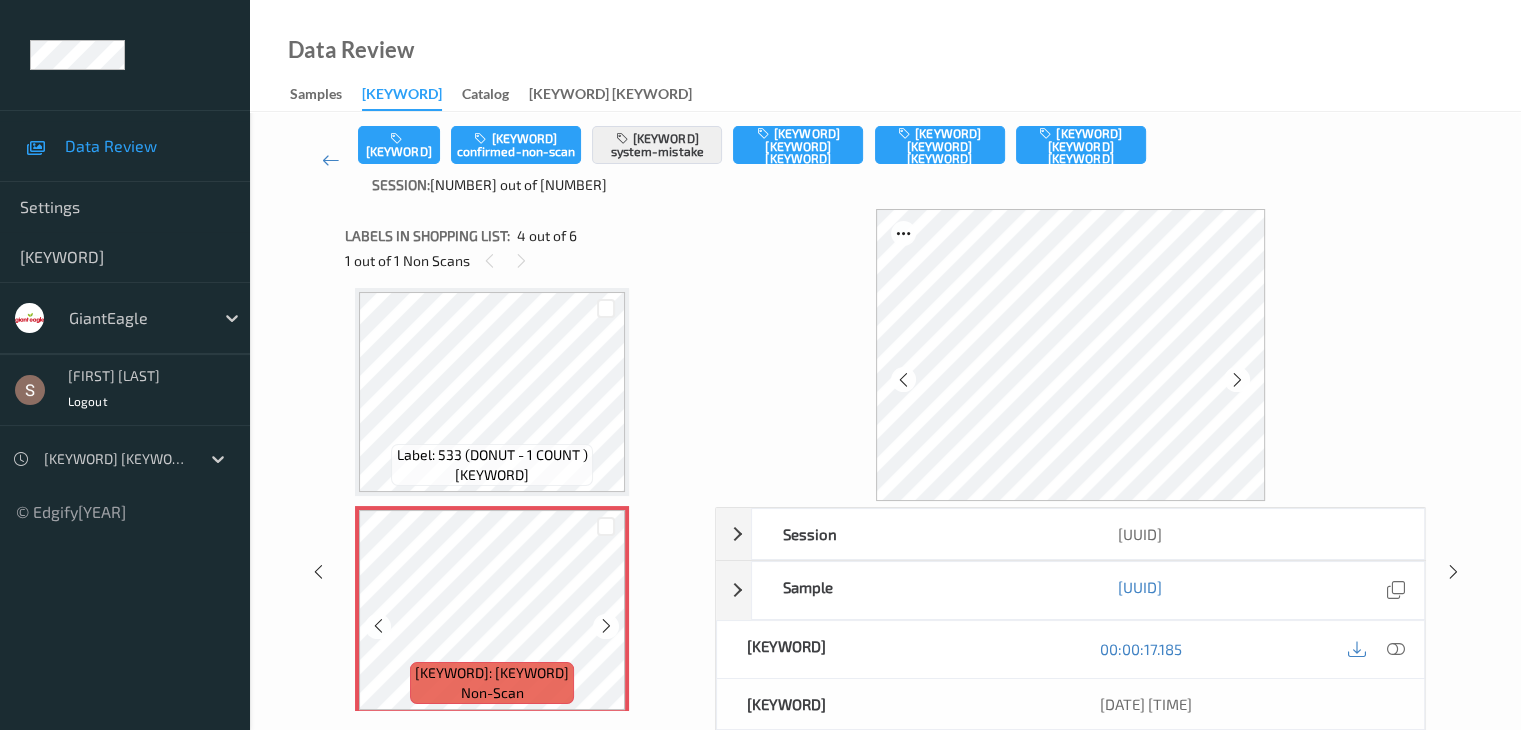 click at bounding box center [606, 626] 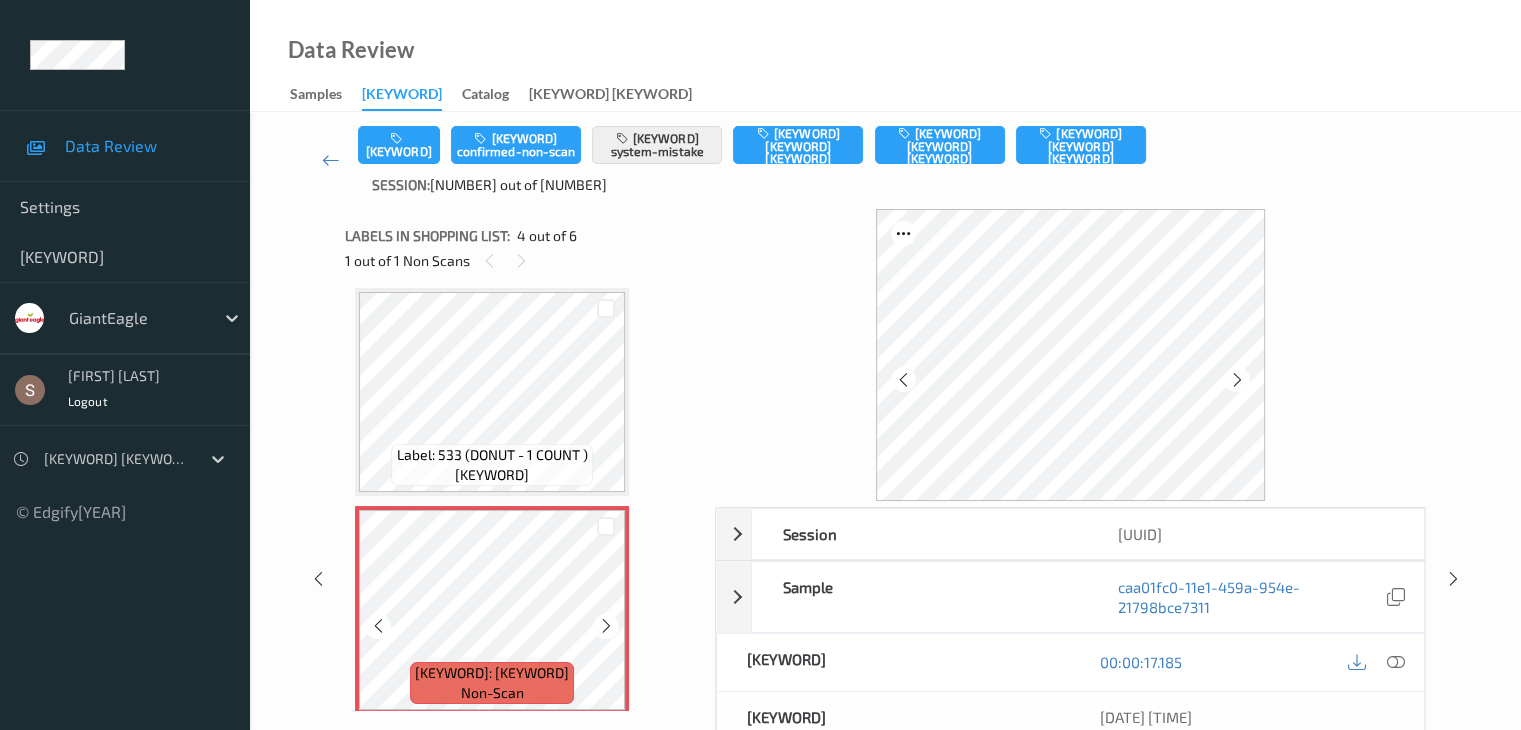 click at bounding box center (606, 626) 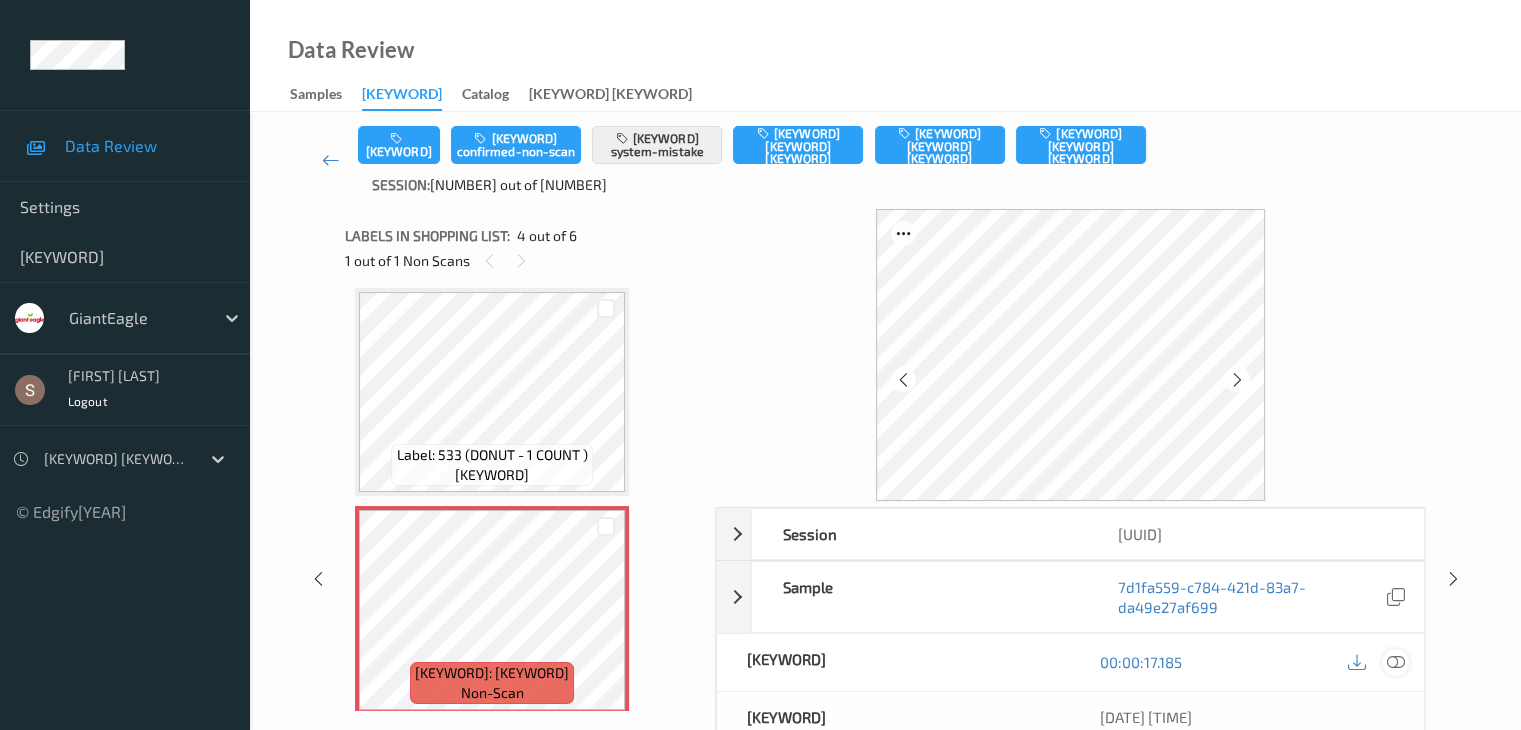click at bounding box center (1395, 662) 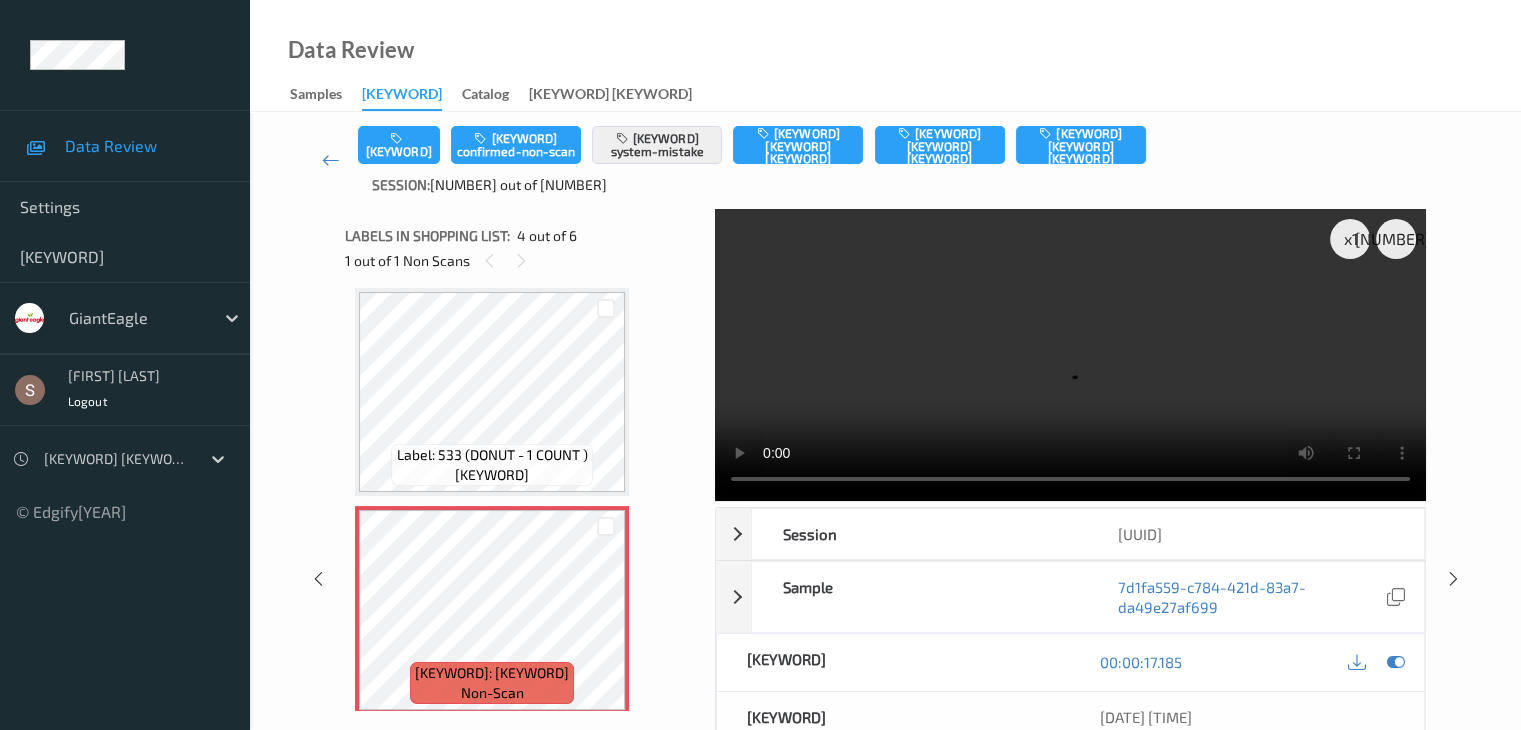click at bounding box center [1070, 355] 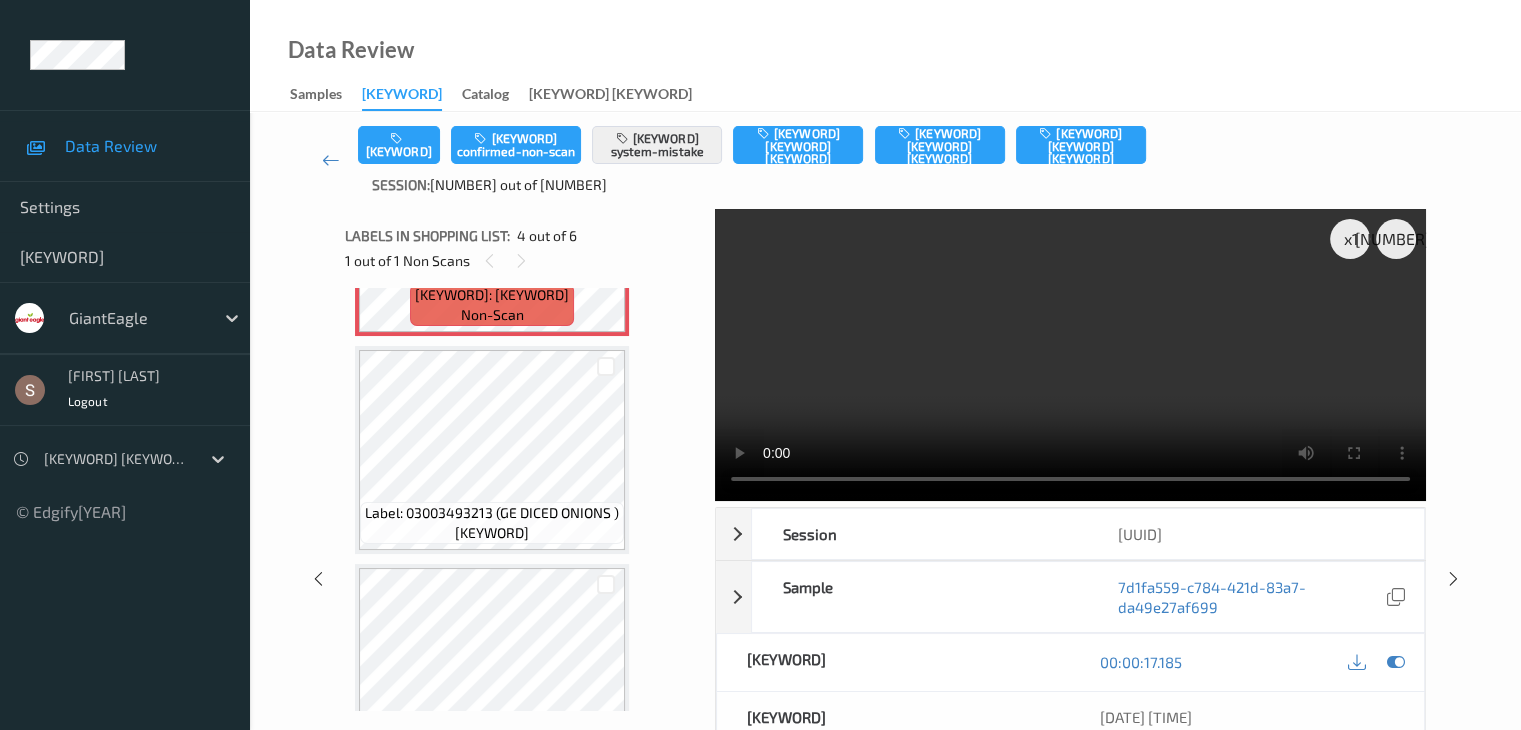 scroll, scrollTop: 846, scrollLeft: 0, axis: vertical 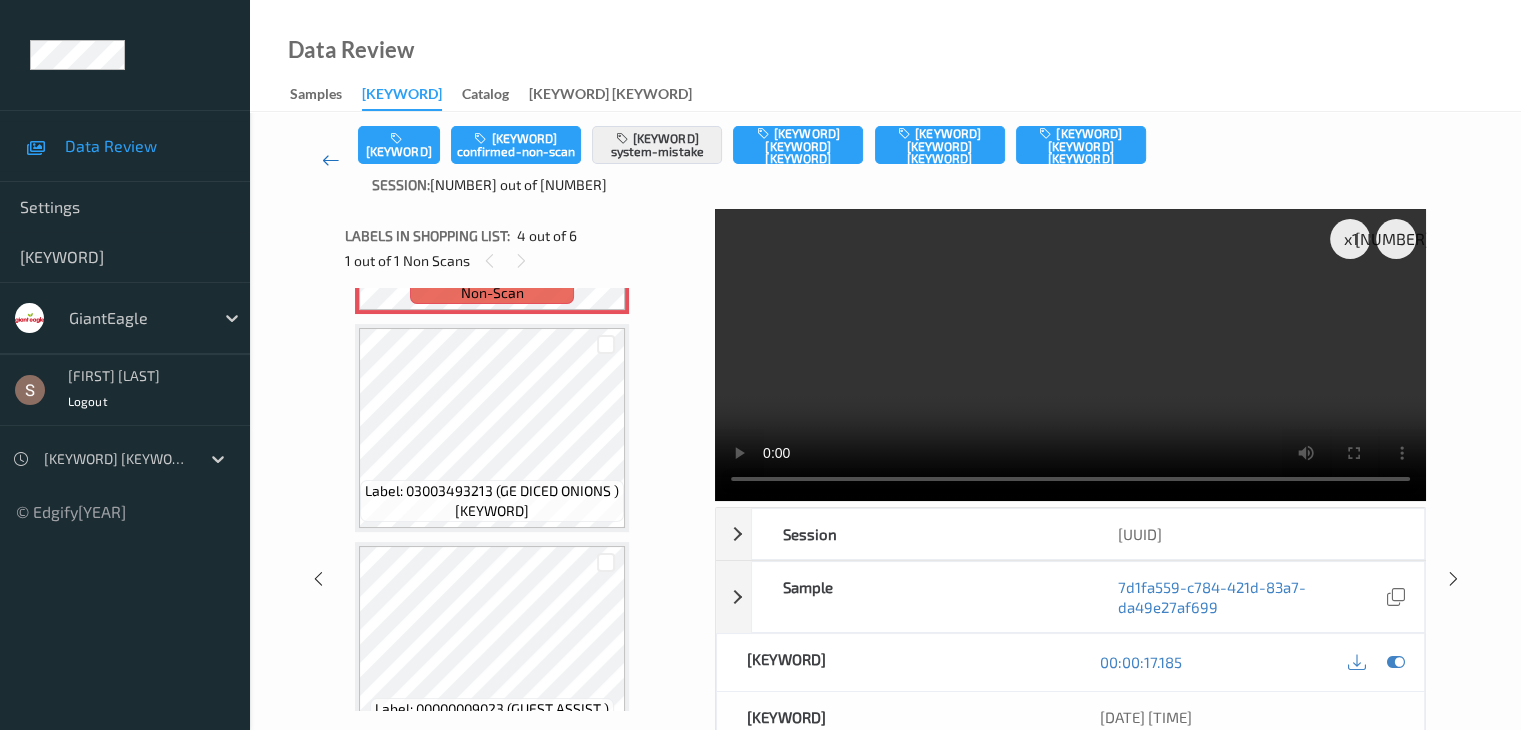 click at bounding box center (331, 160) 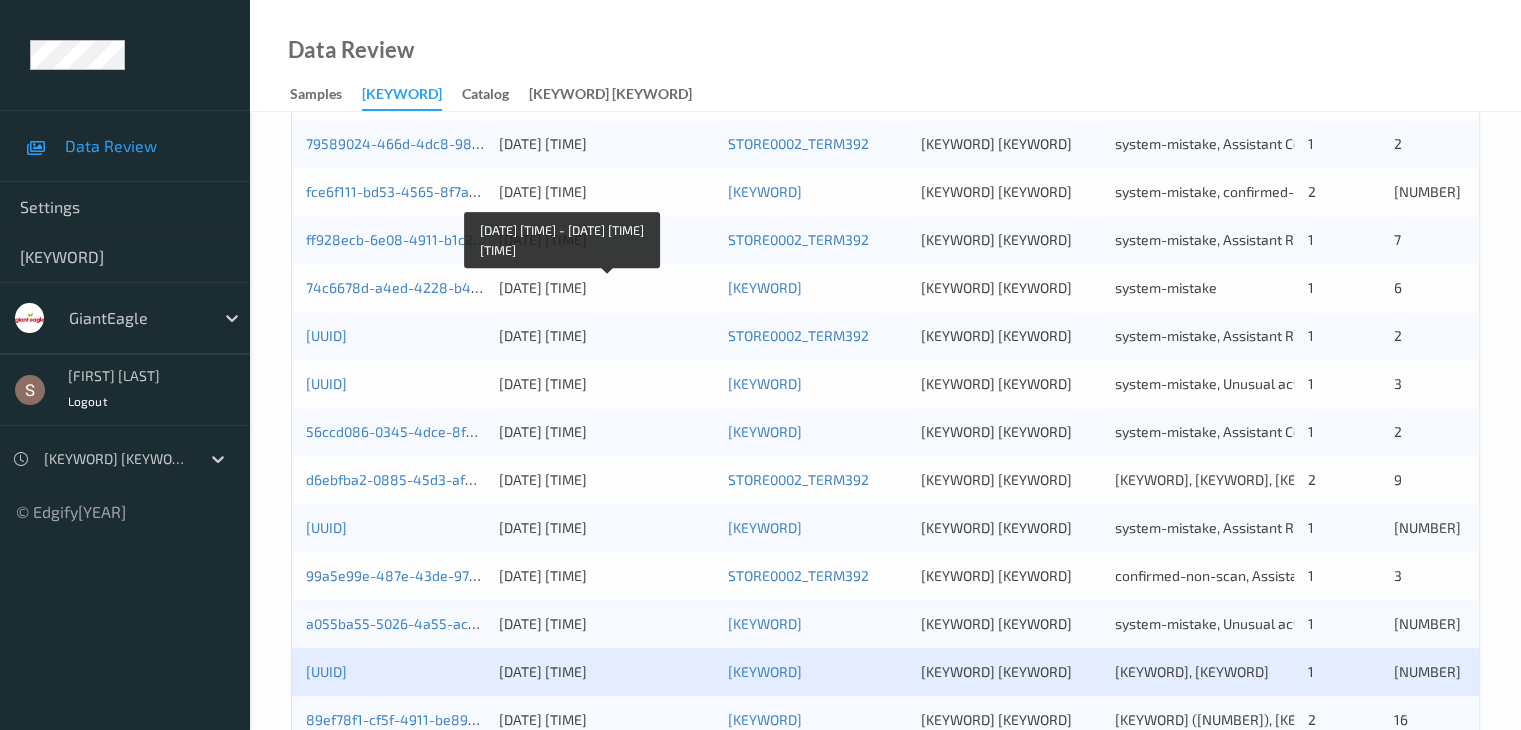 scroll, scrollTop: 836, scrollLeft: 0, axis: vertical 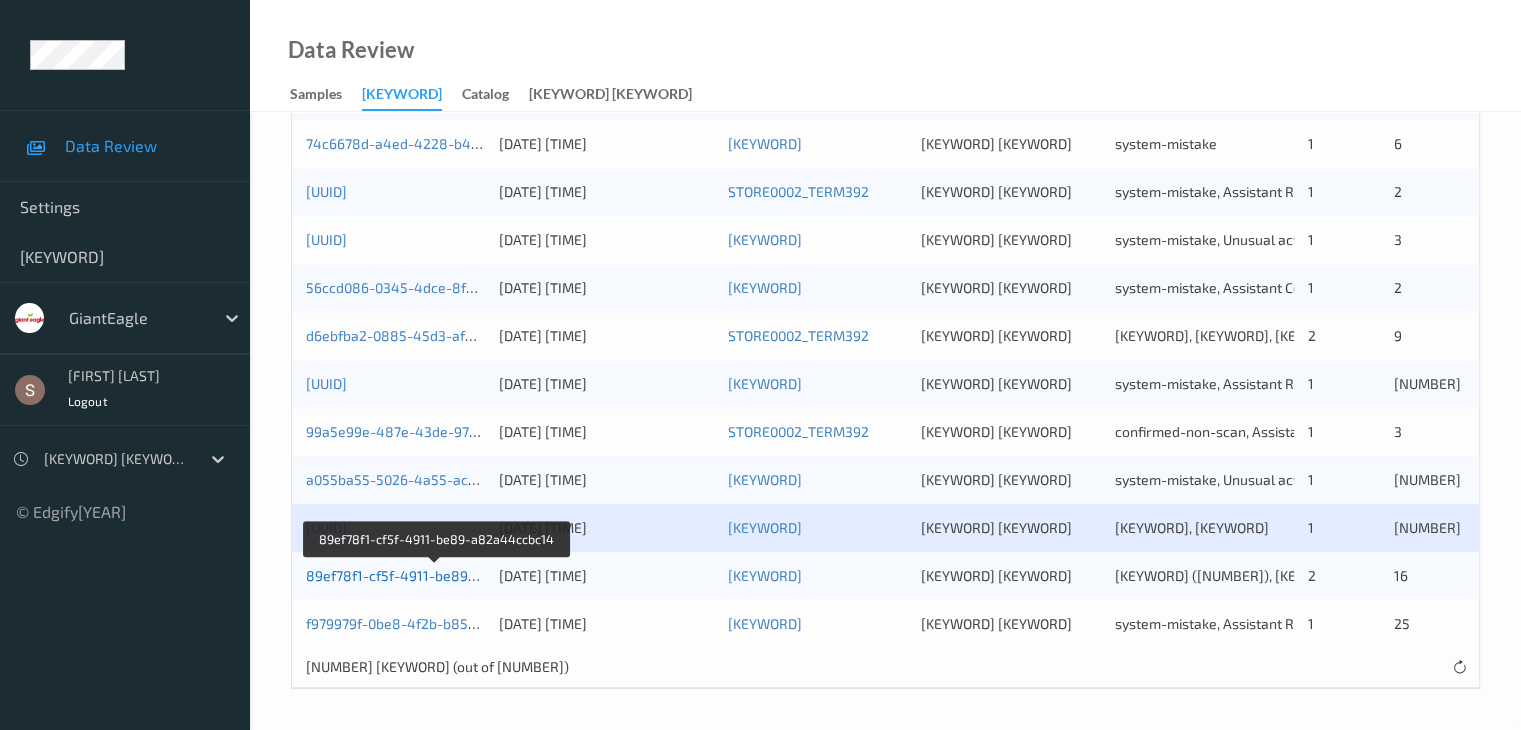 click on "89ef78f1-cf5f-4911-be89-a82a44ccbc14" at bounding box center [437, 575] 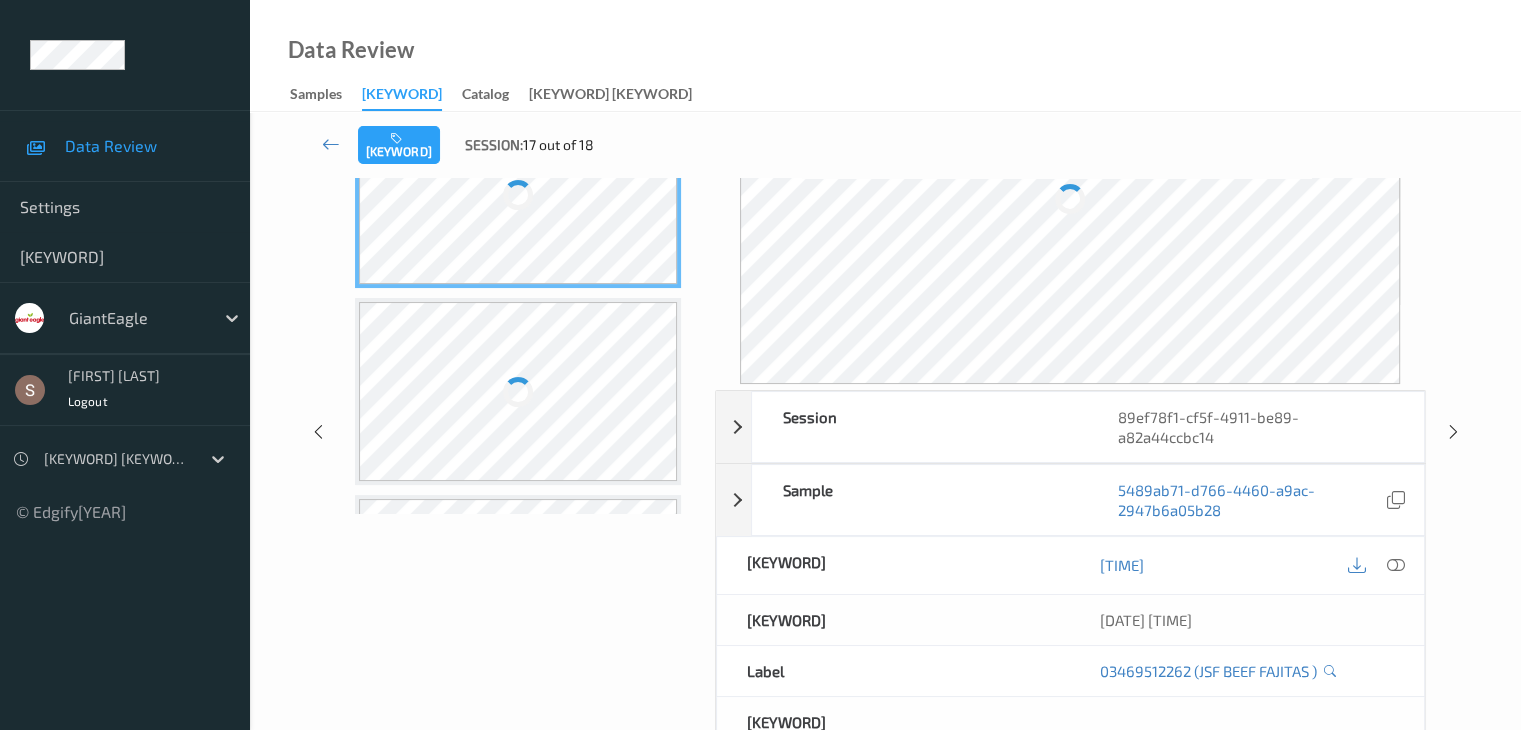 scroll, scrollTop: 0, scrollLeft: 0, axis: both 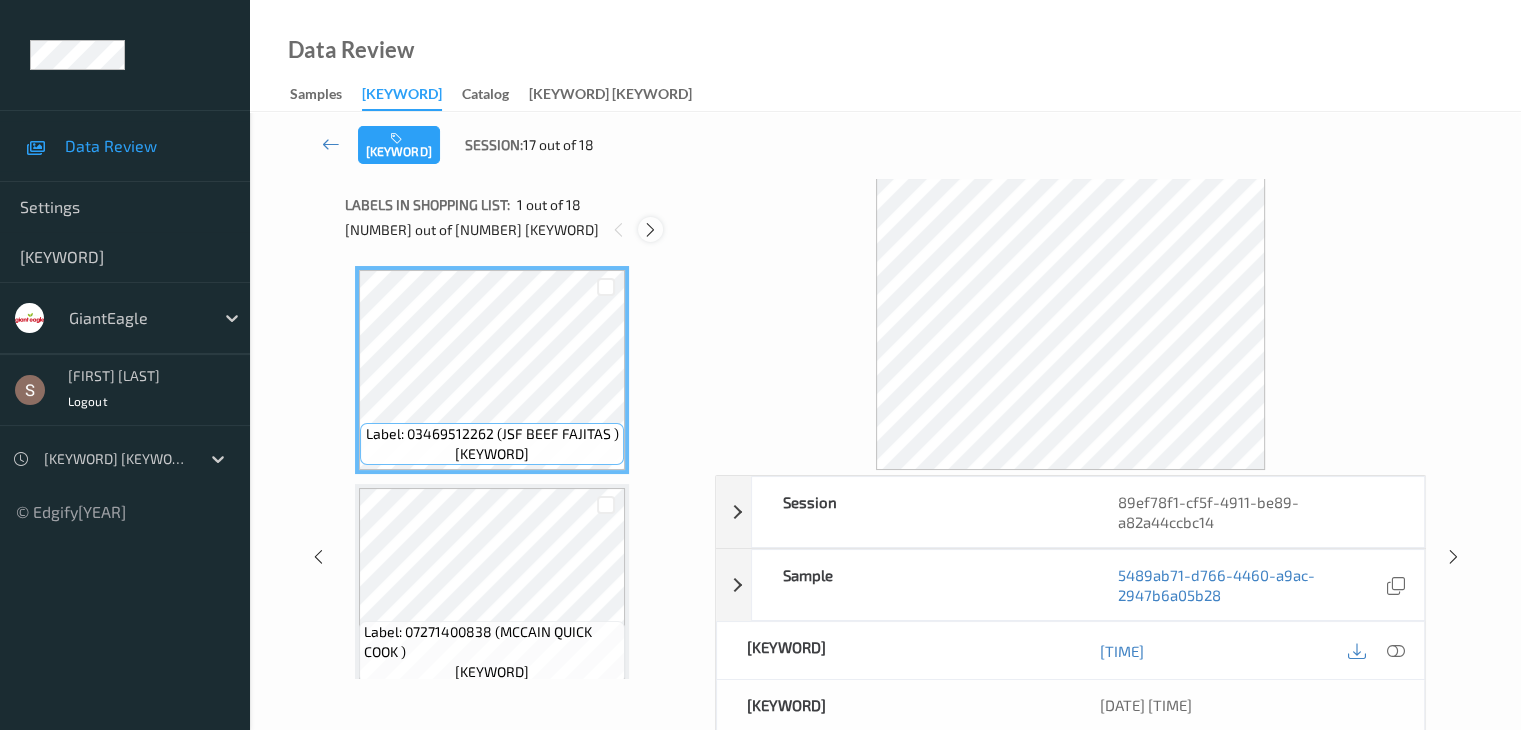 click at bounding box center [650, 230] 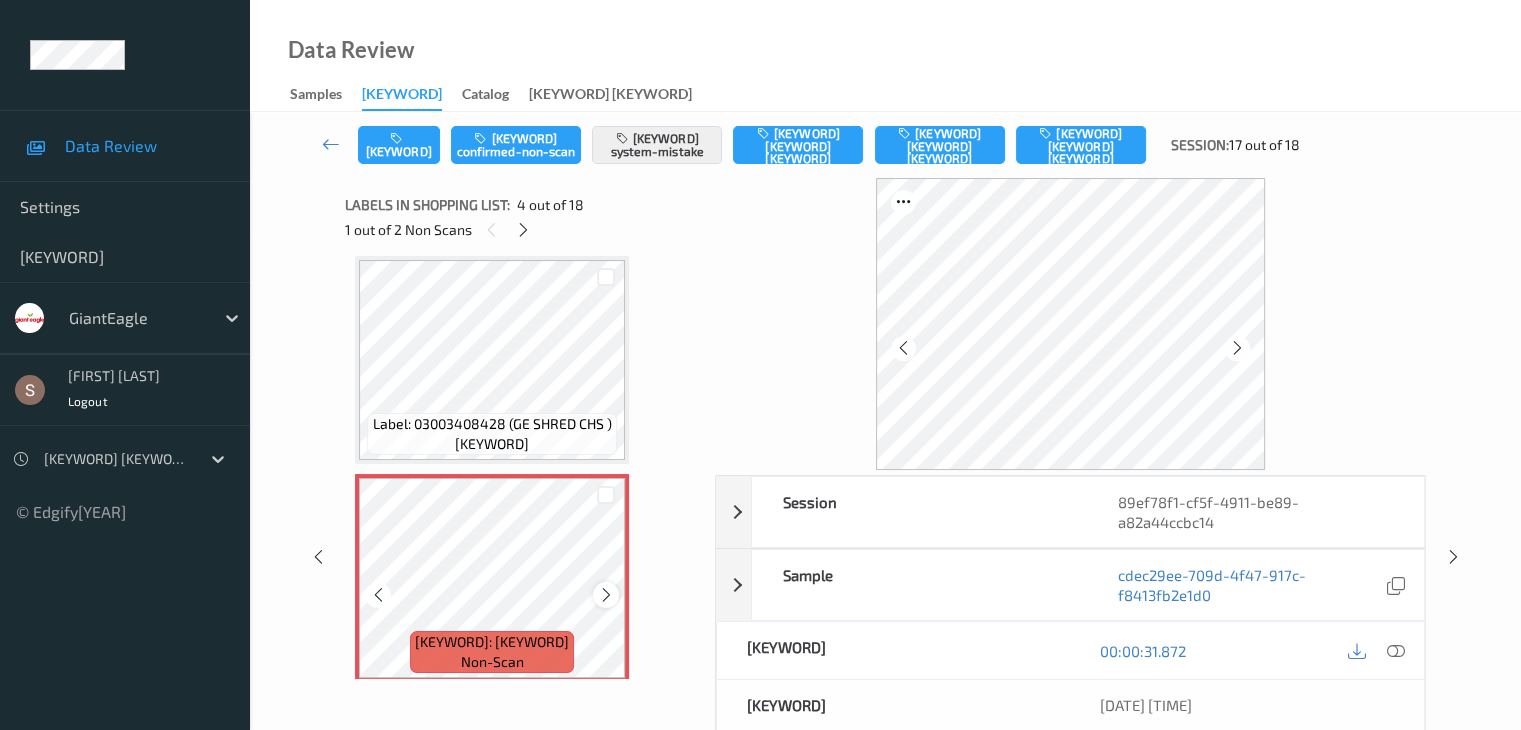 click at bounding box center (606, 595) 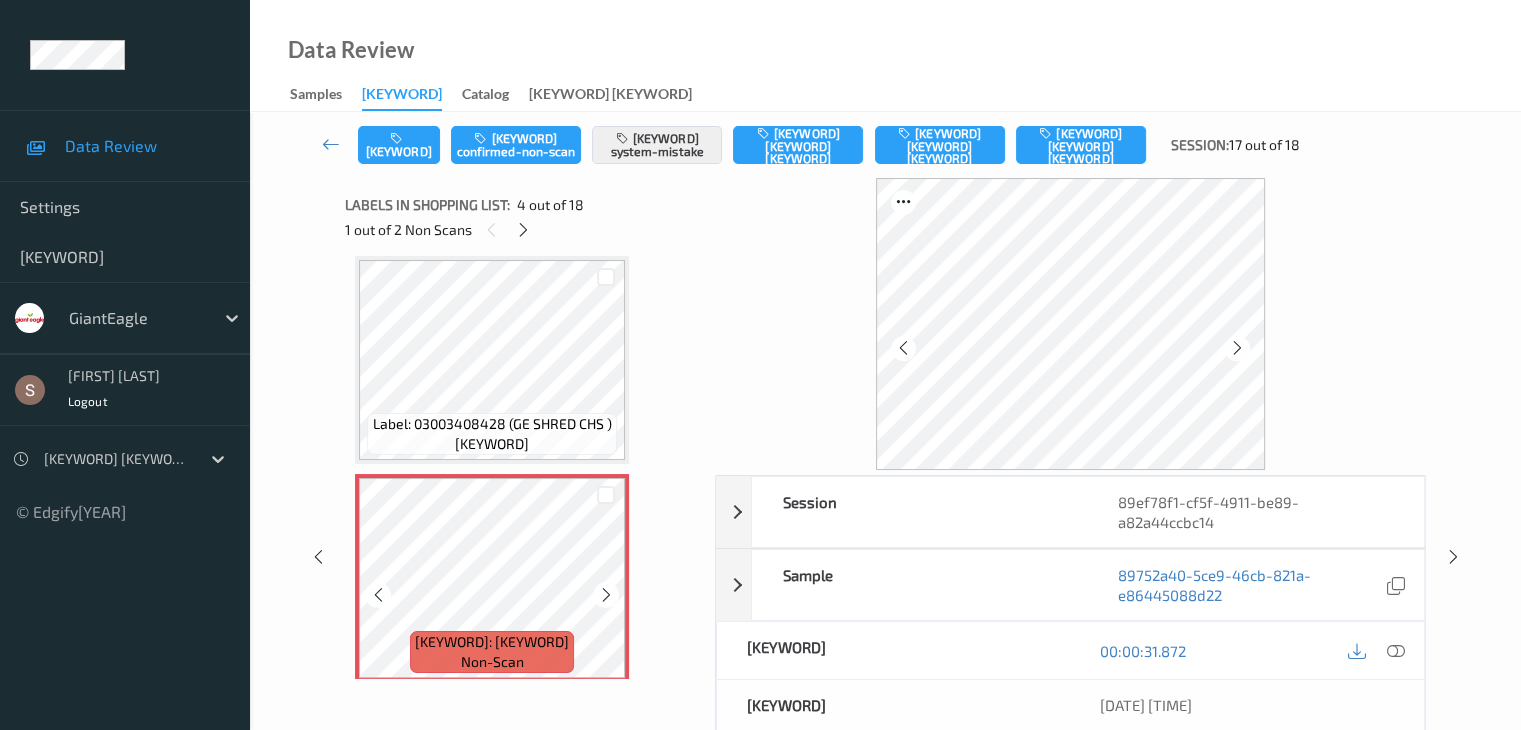 click at bounding box center [606, 595] 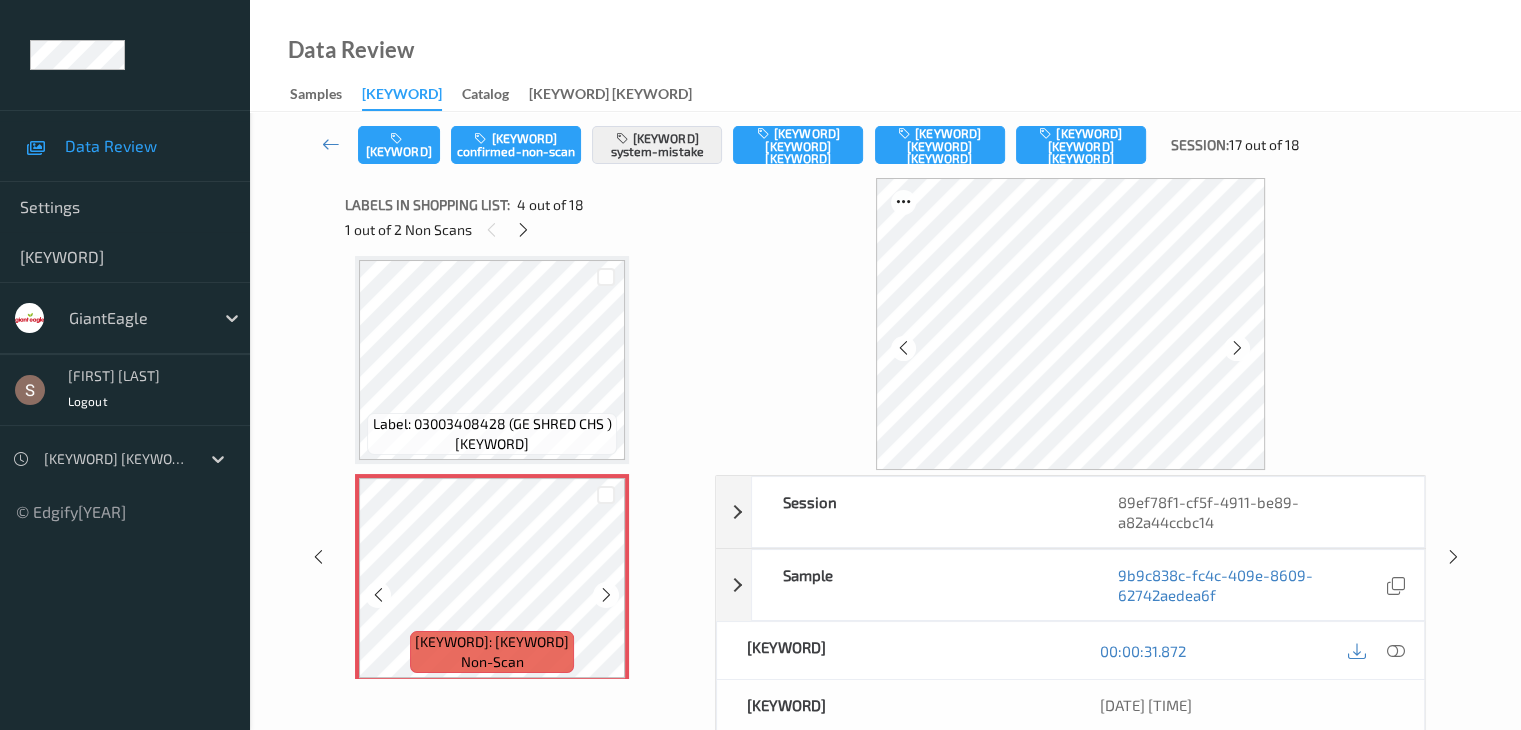 click at bounding box center [606, 595] 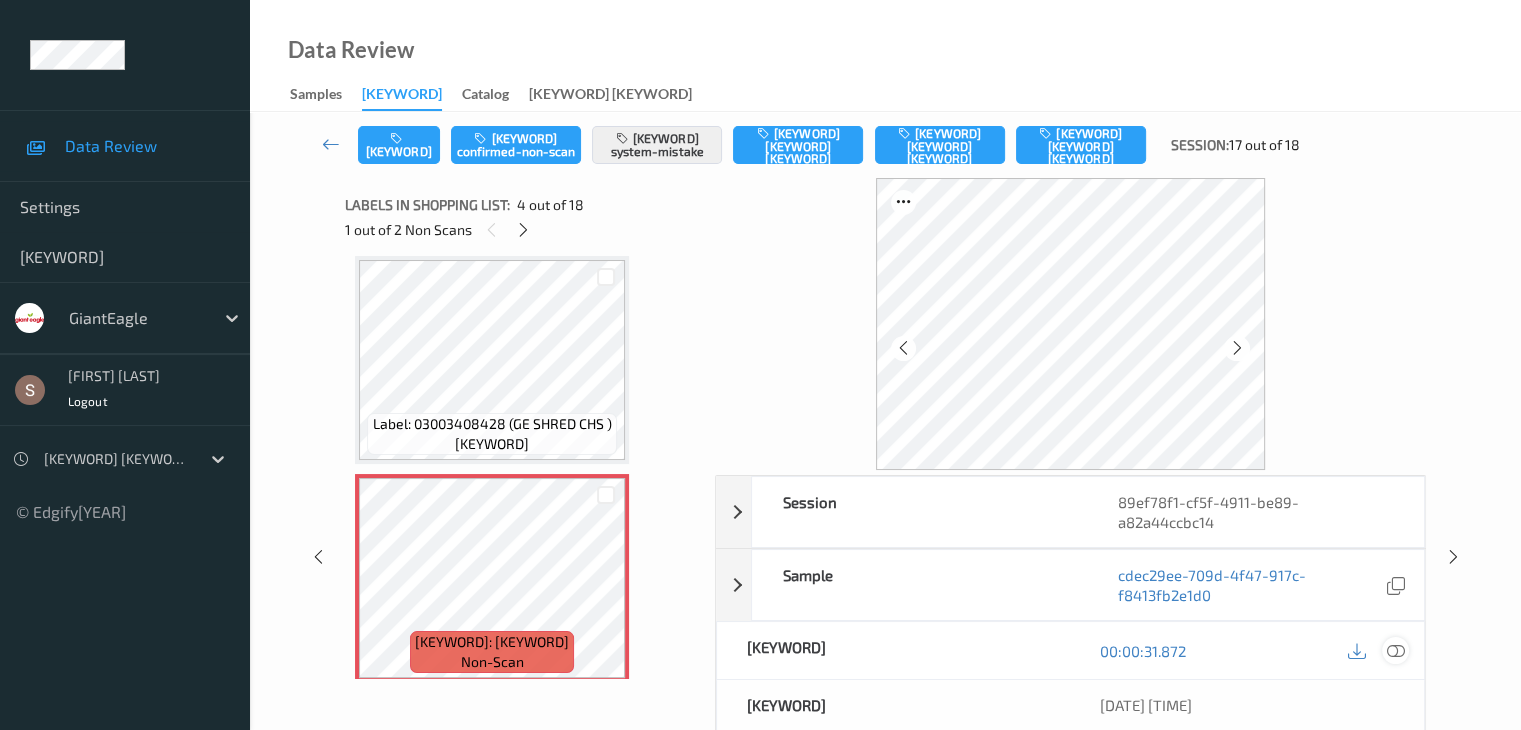 click at bounding box center [1395, 651] 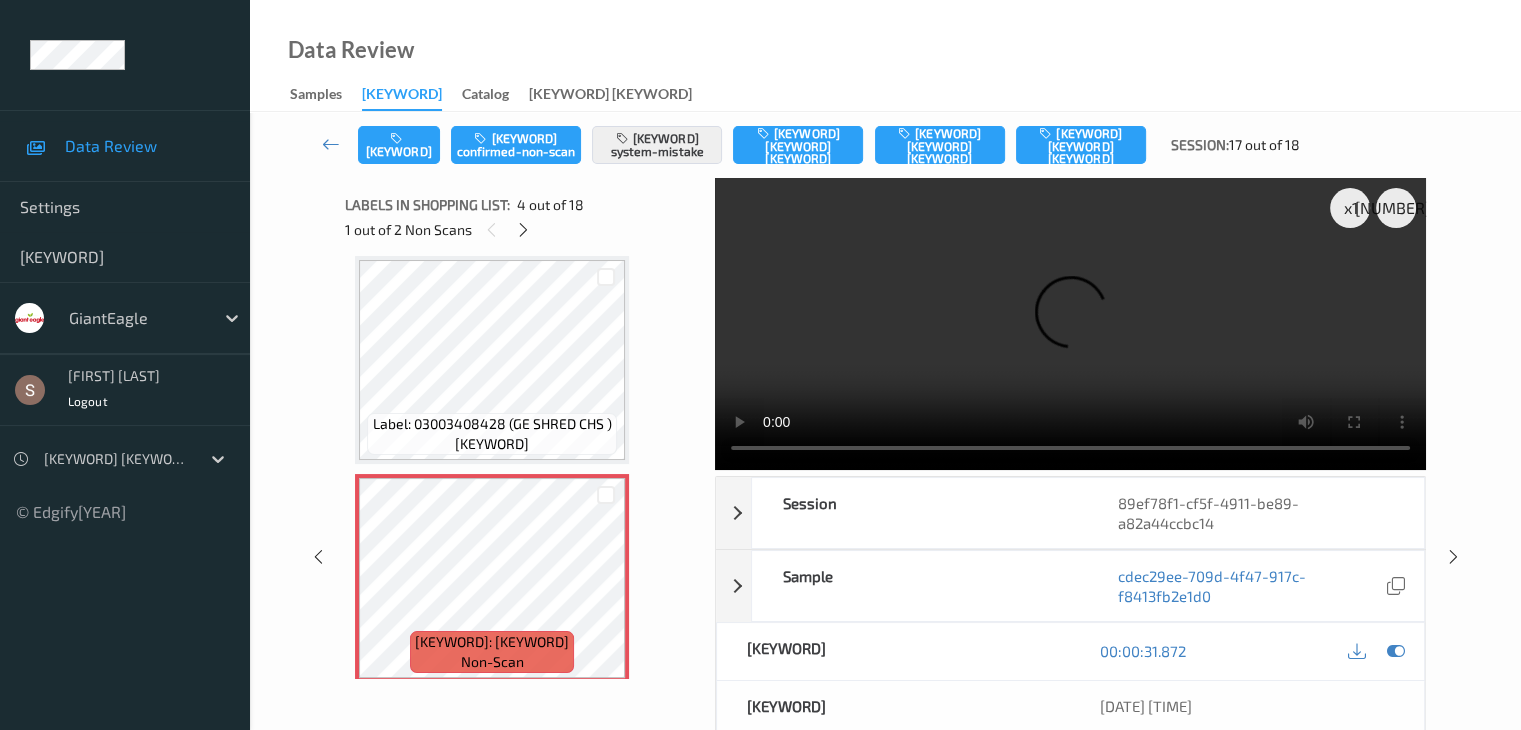 click at bounding box center [1070, 324] 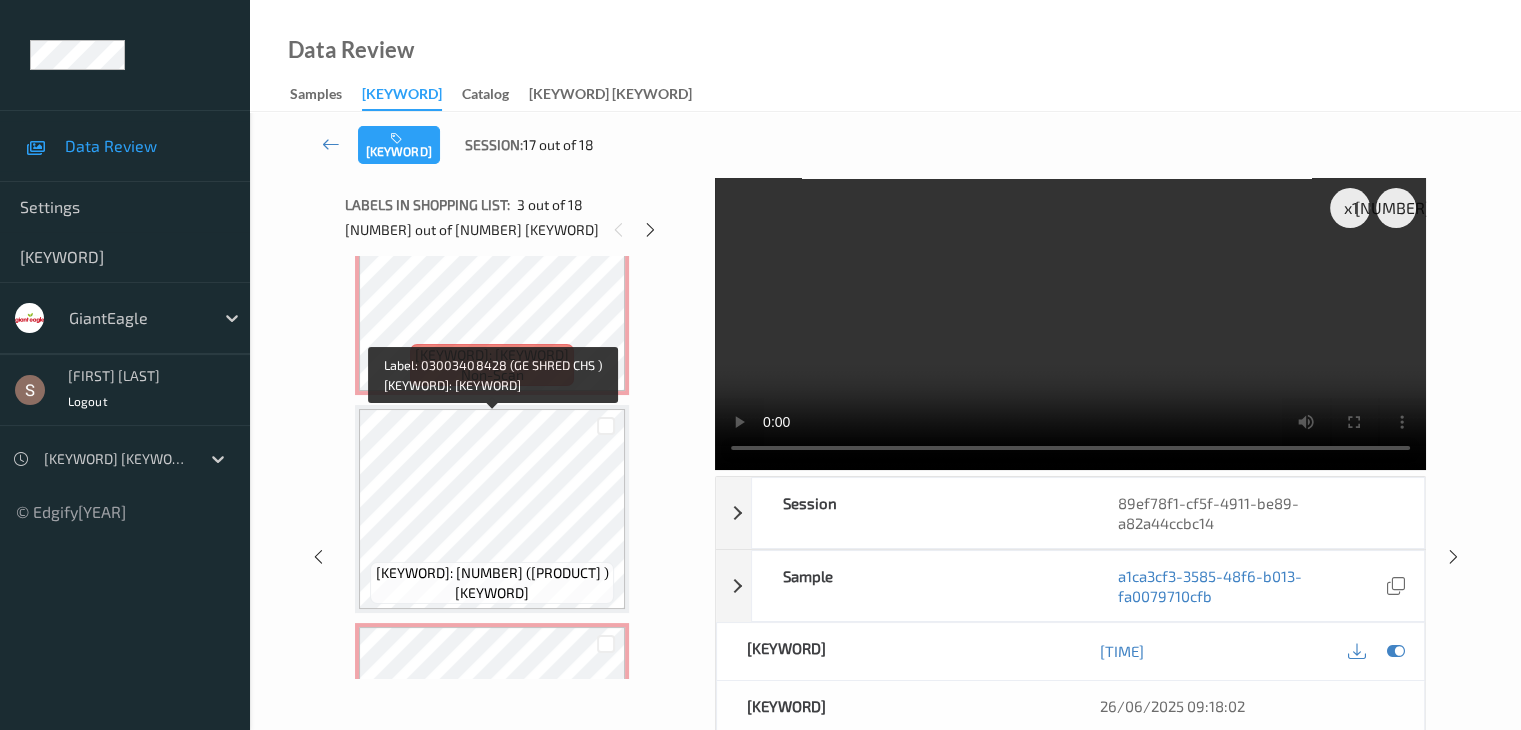scroll, scrollTop: 746, scrollLeft: 0, axis: vertical 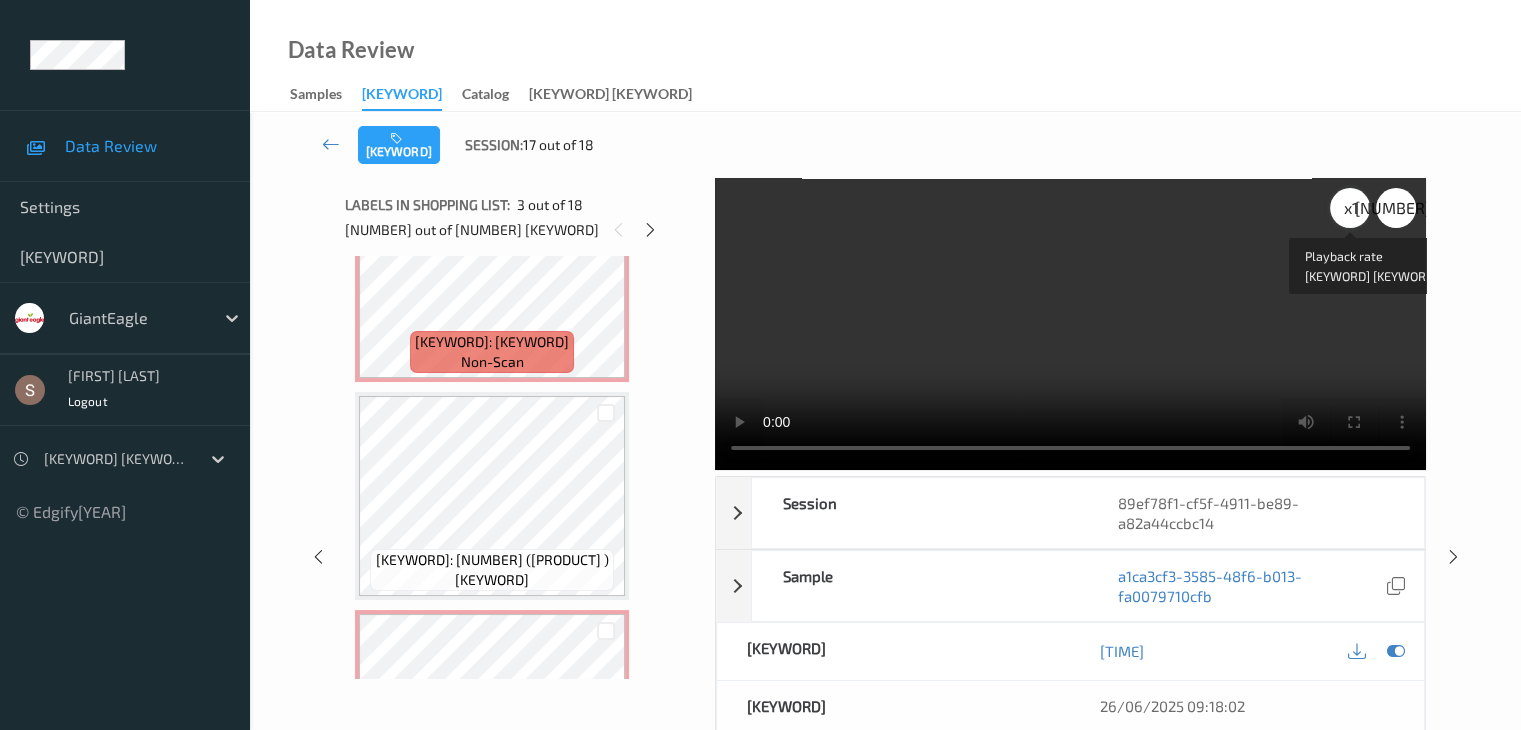 click on "x [NUMBER]" at bounding box center [1350, 208] 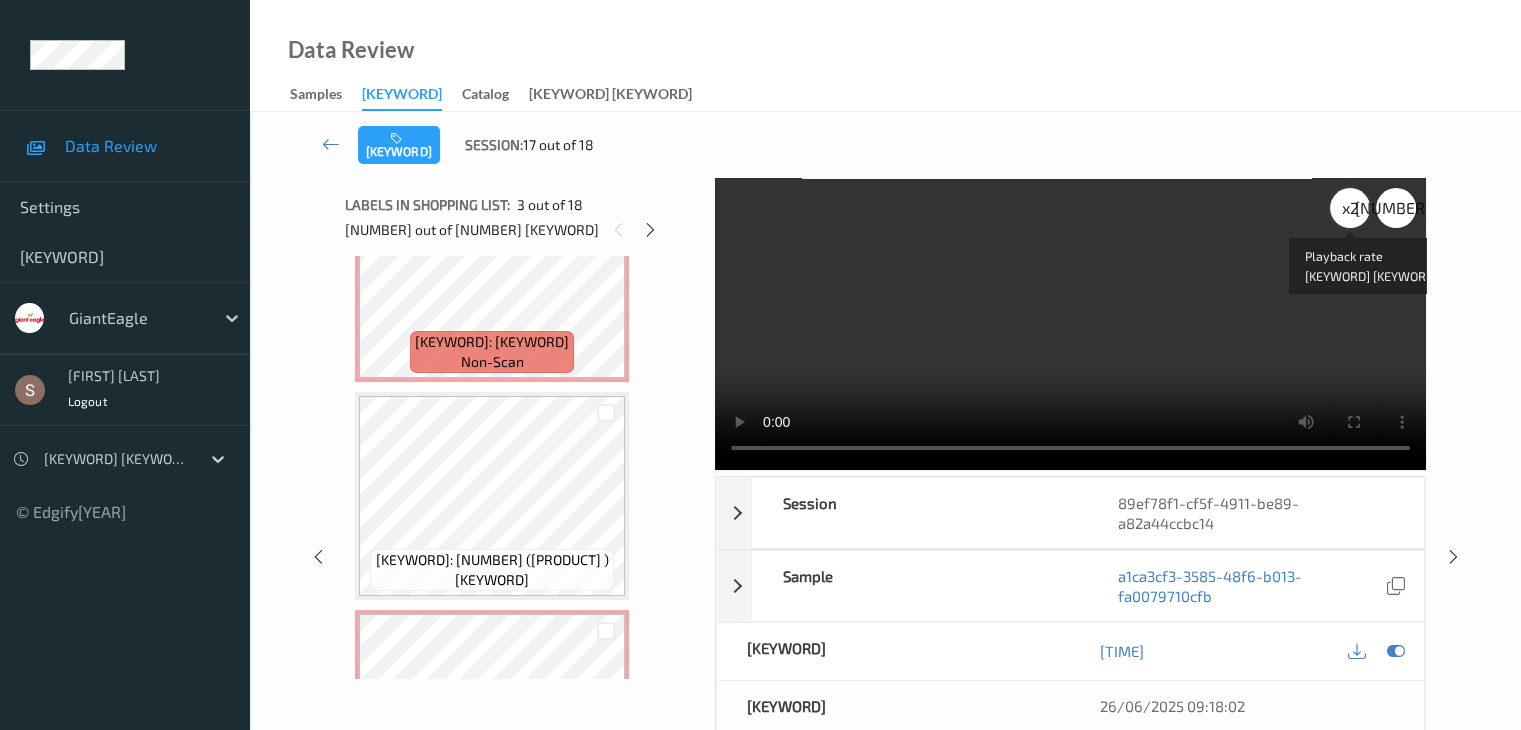 click on "x 2" at bounding box center (1350, 208) 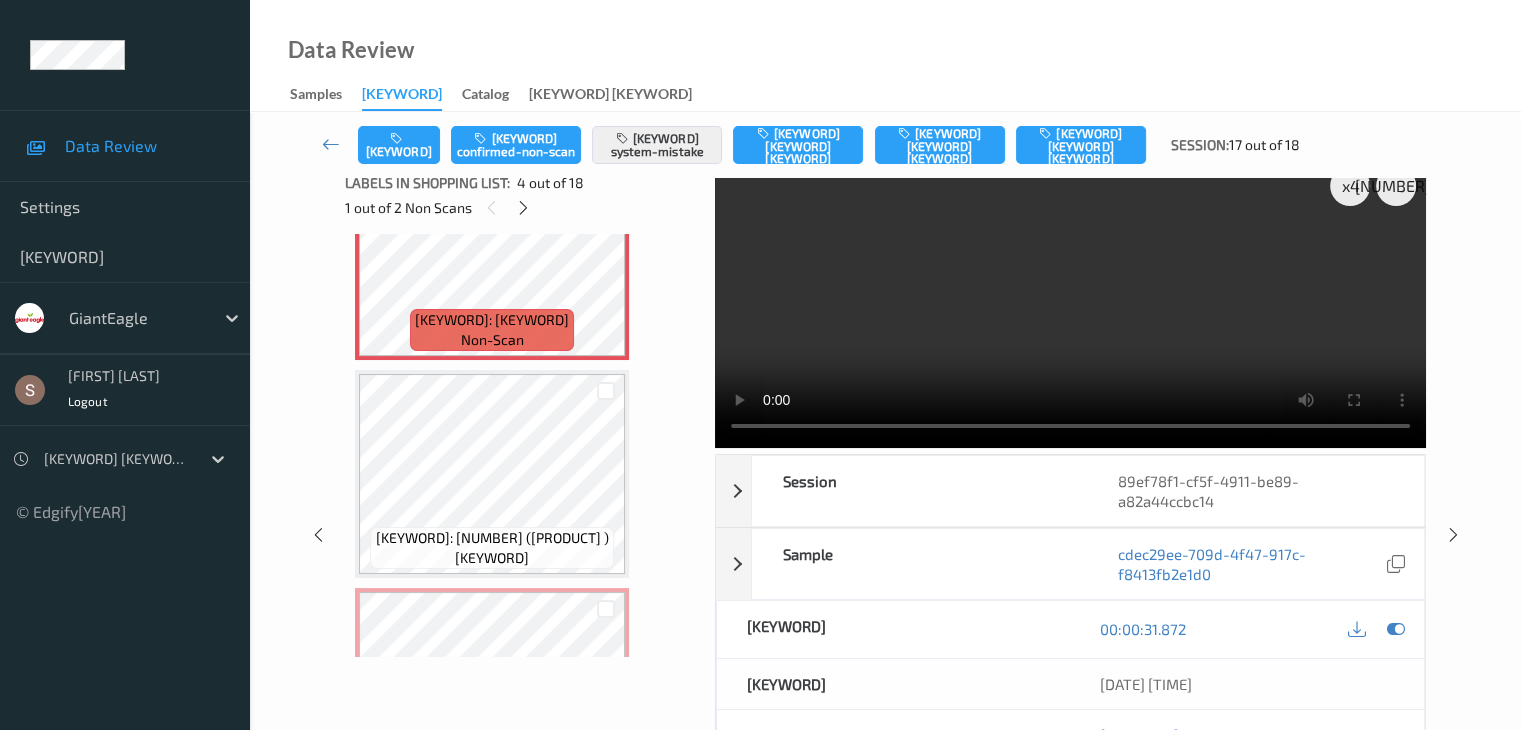 scroll, scrollTop: 0, scrollLeft: 0, axis: both 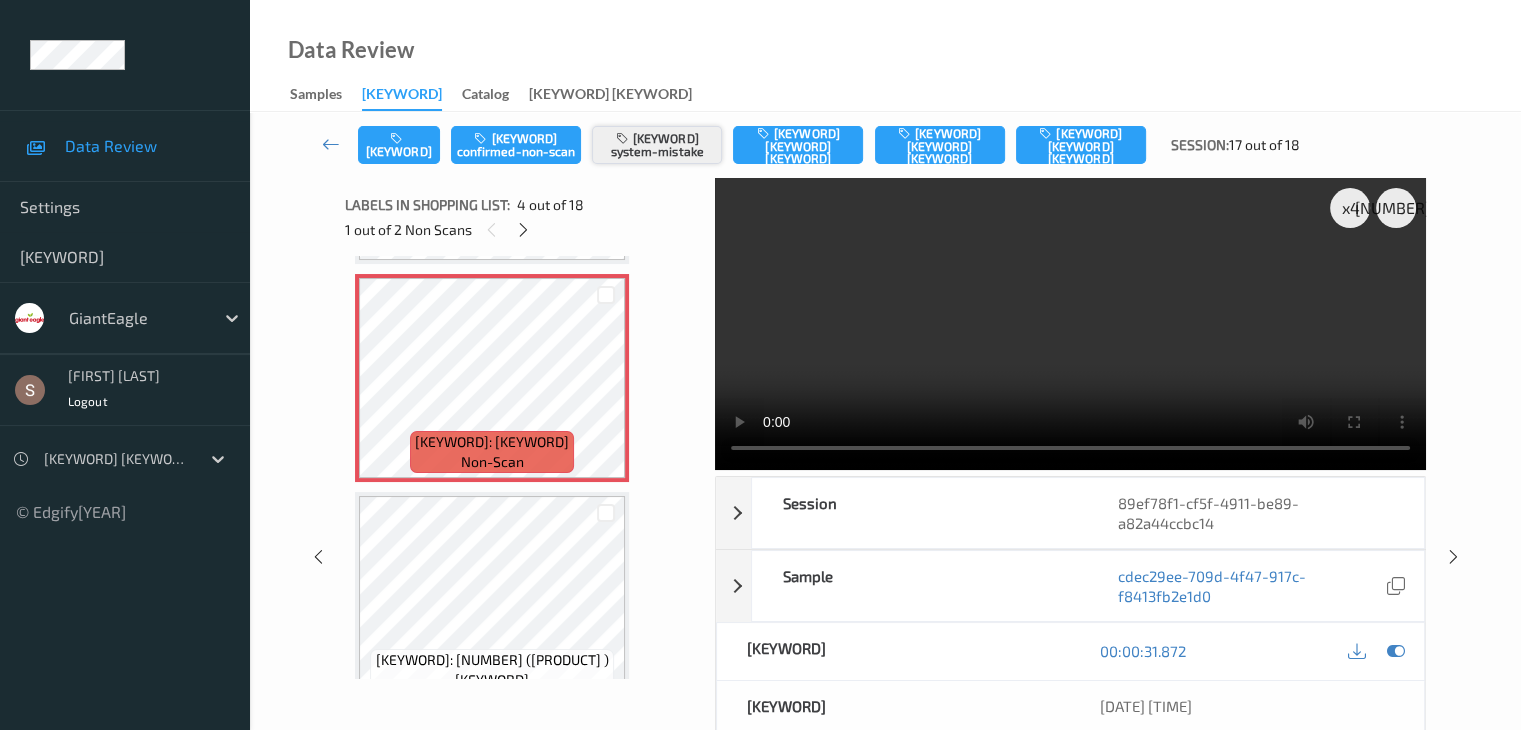 click on "Untag   system-mistake" at bounding box center (657, 145) 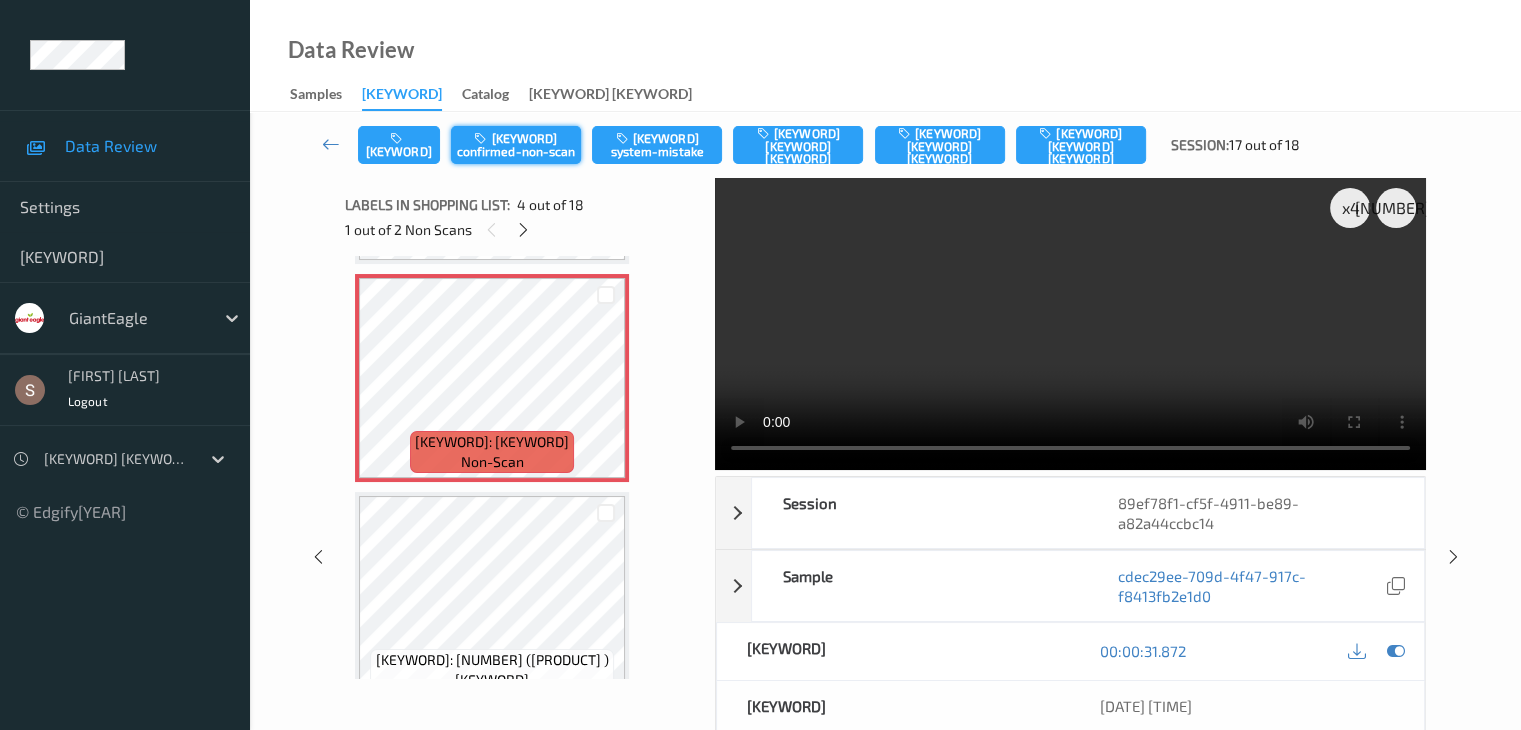 click on "[KEYWORD] [KEYWORD]" at bounding box center [516, 145] 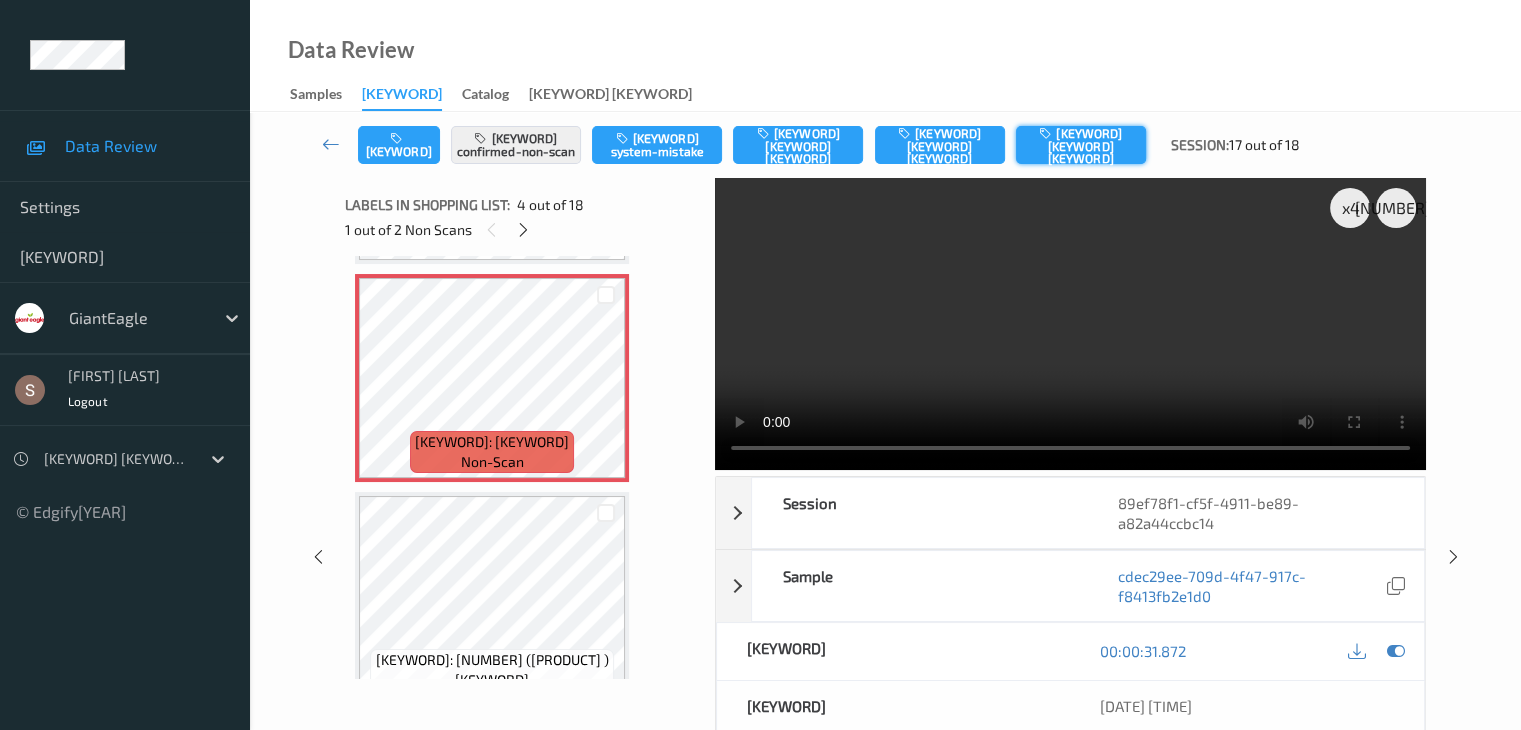 click on "[KEYWORD] [KEYWORD]" at bounding box center (1081, 145) 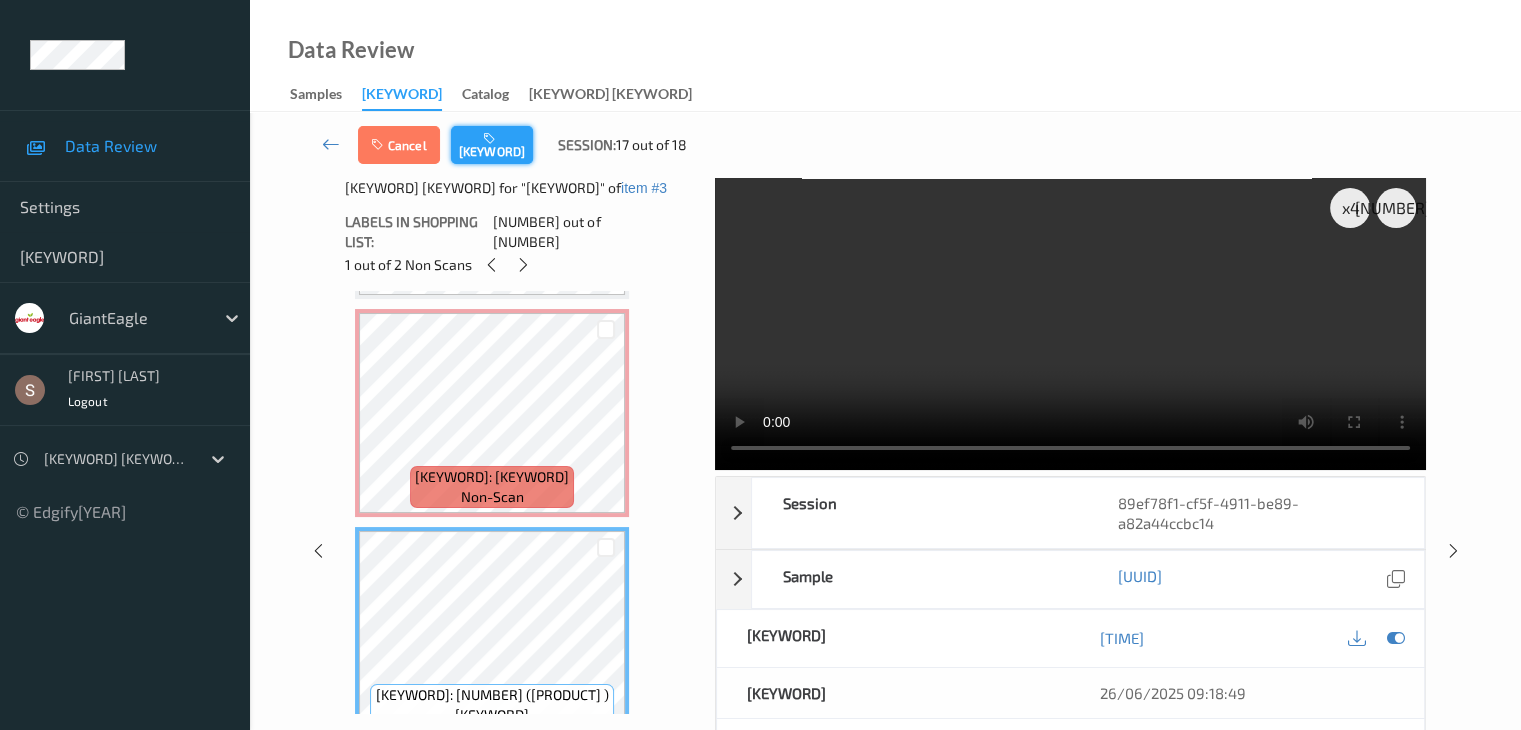 click on "[KEYWORD]" at bounding box center (492, 145) 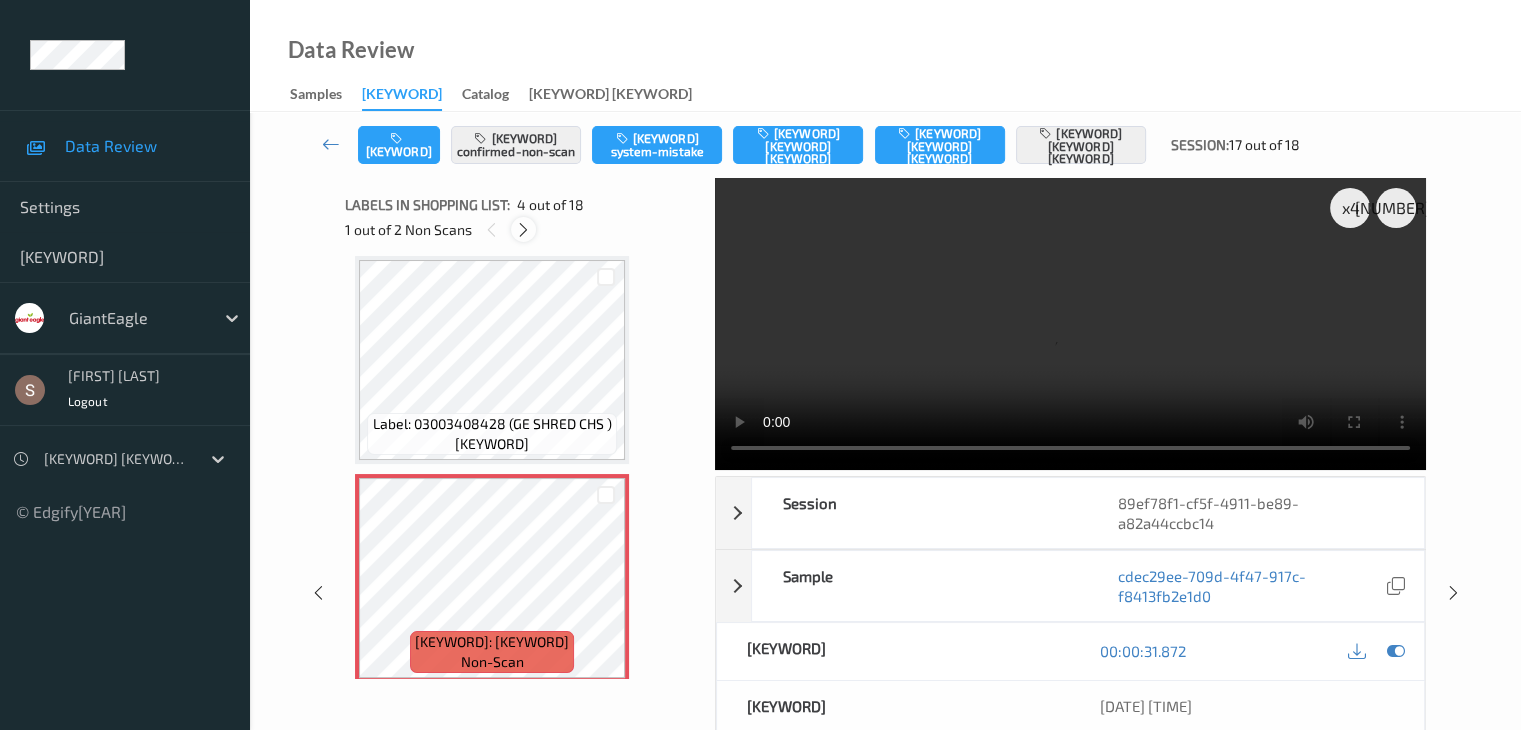 click at bounding box center (523, 230) 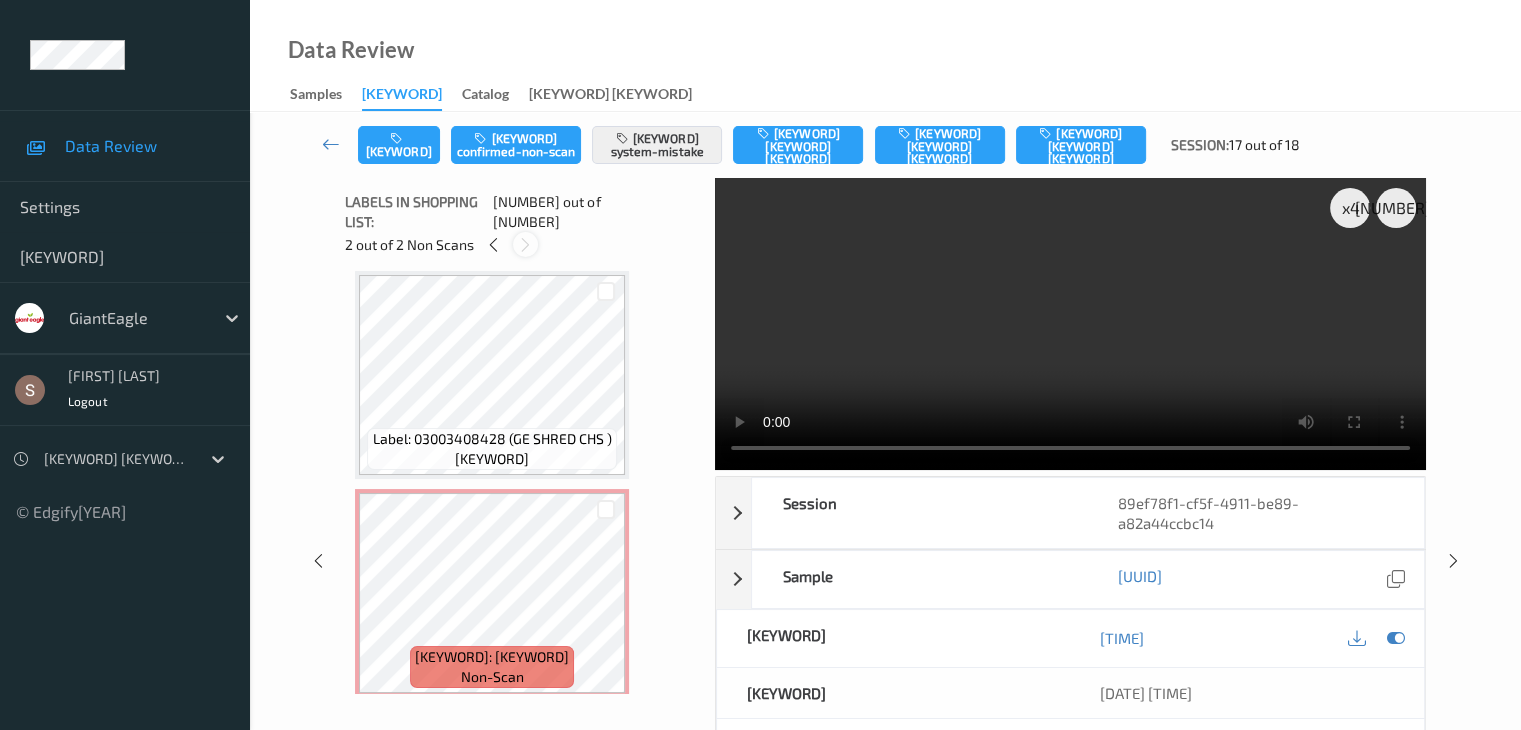 scroll, scrollTop: 882, scrollLeft: 0, axis: vertical 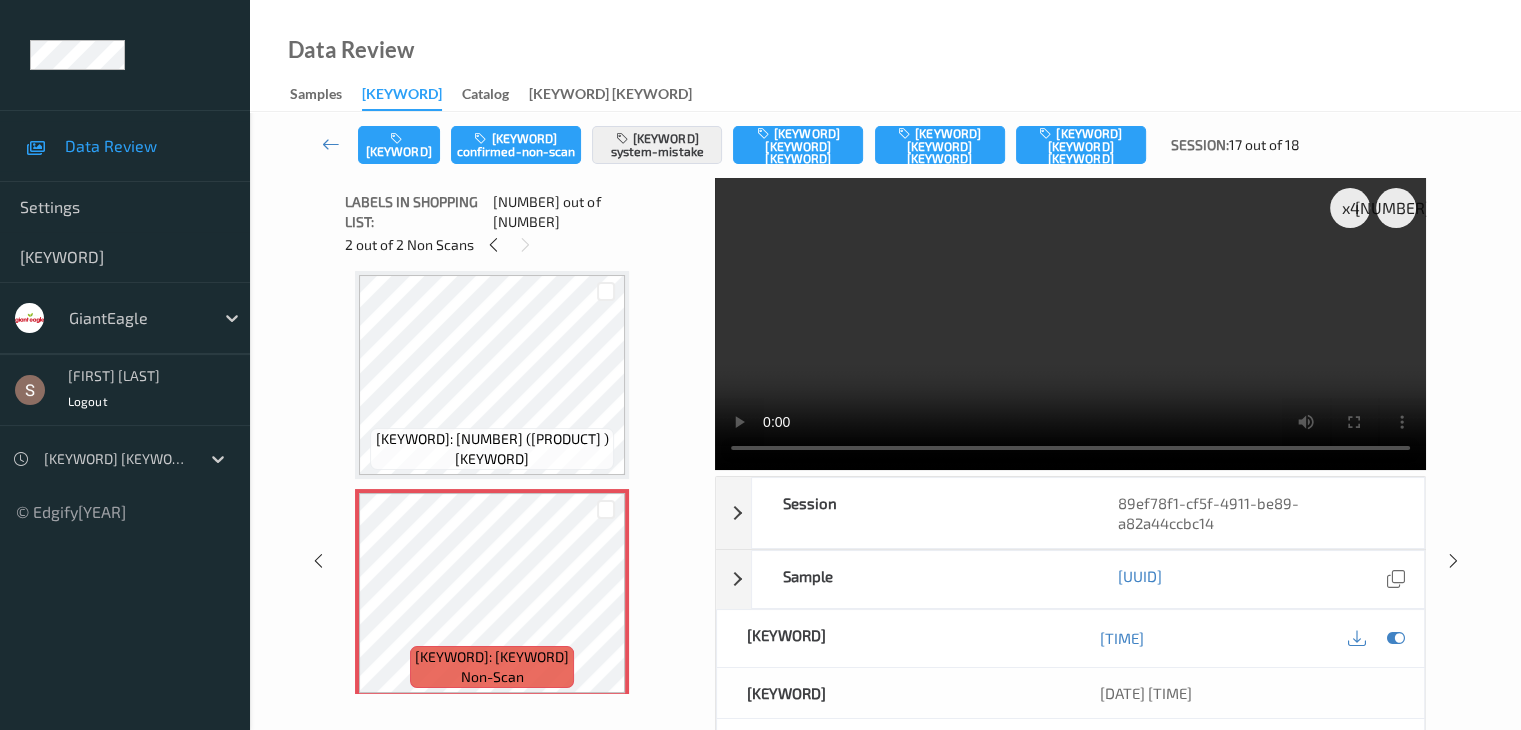 click at bounding box center [1070, 324] 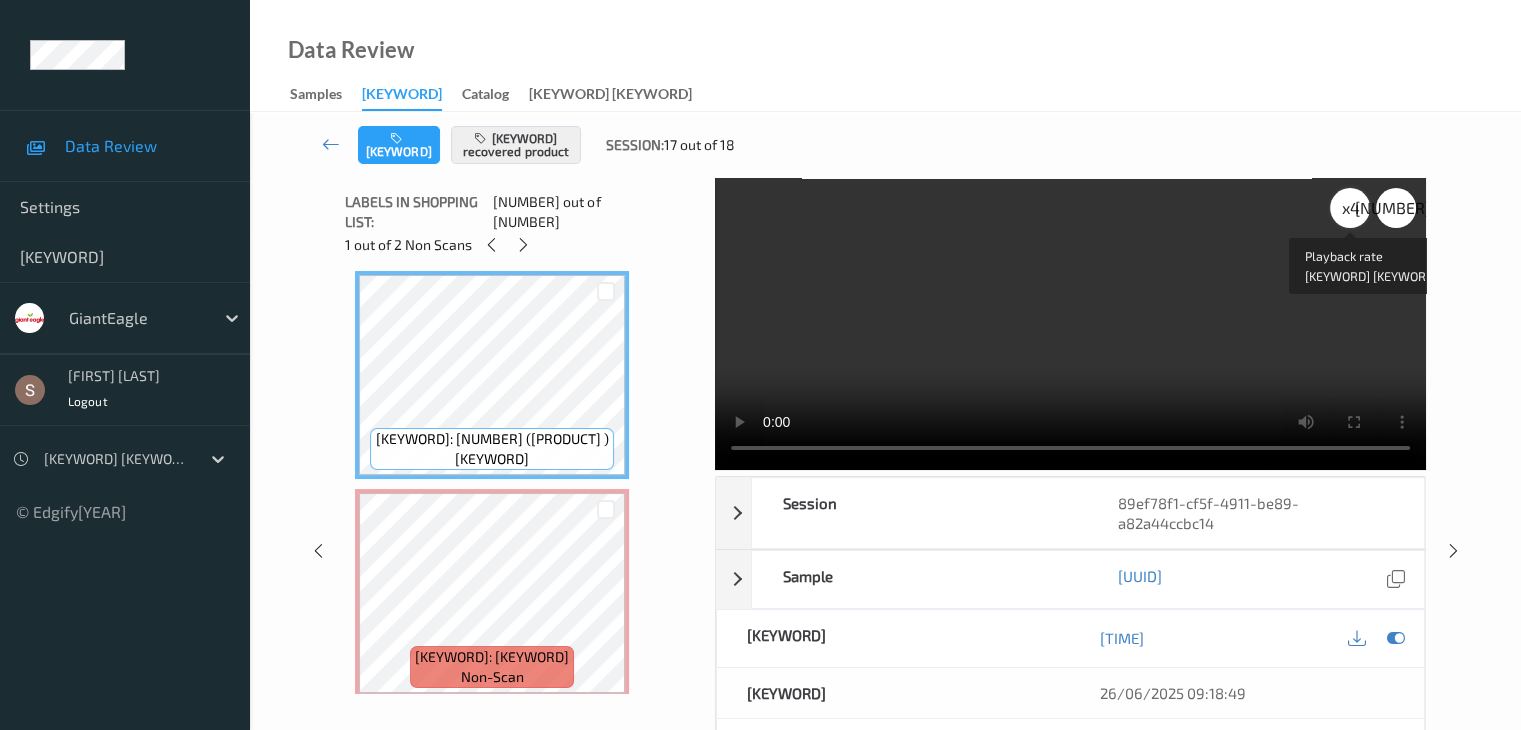click on "x [NUMBER]" at bounding box center [1350, 208] 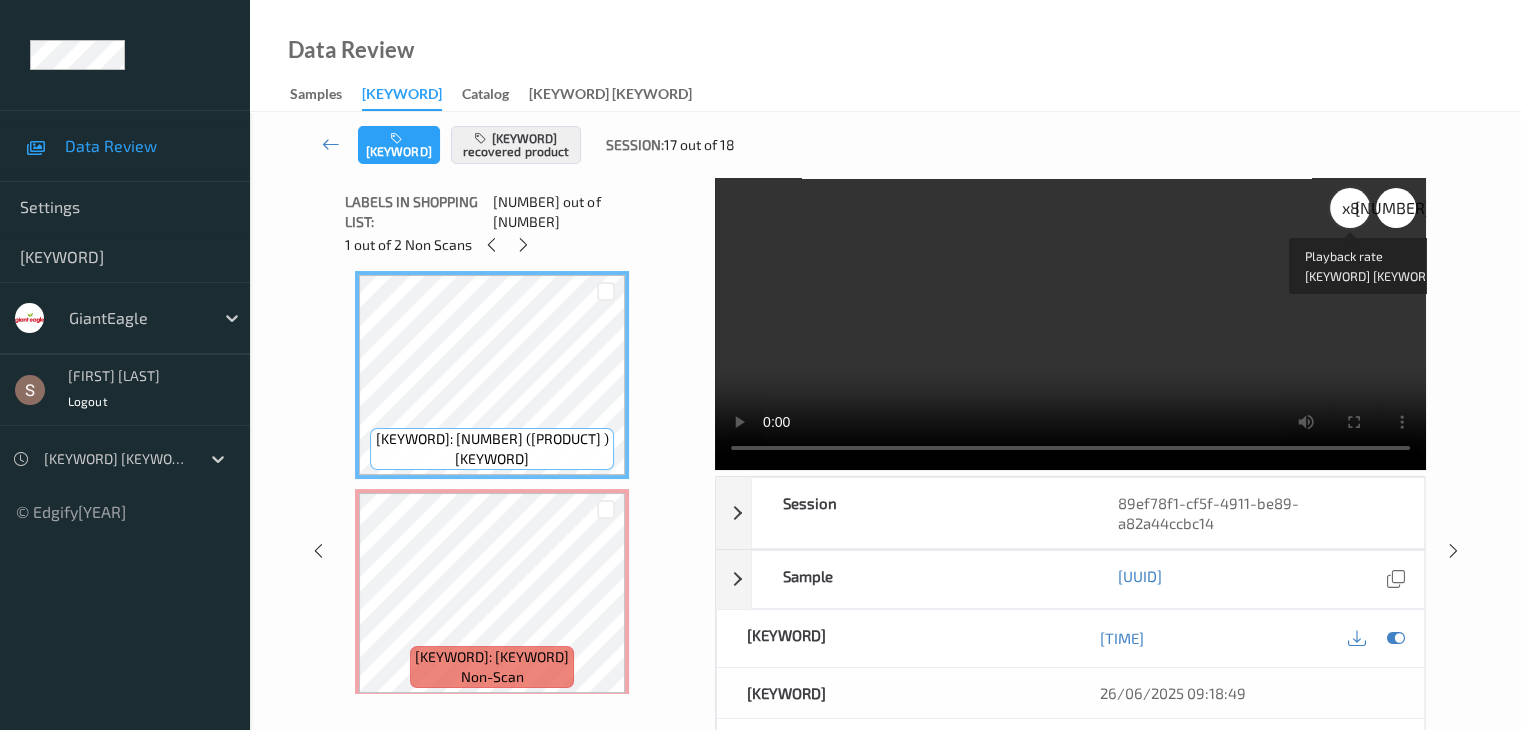 click on "x [NUMBER]" at bounding box center [1350, 208] 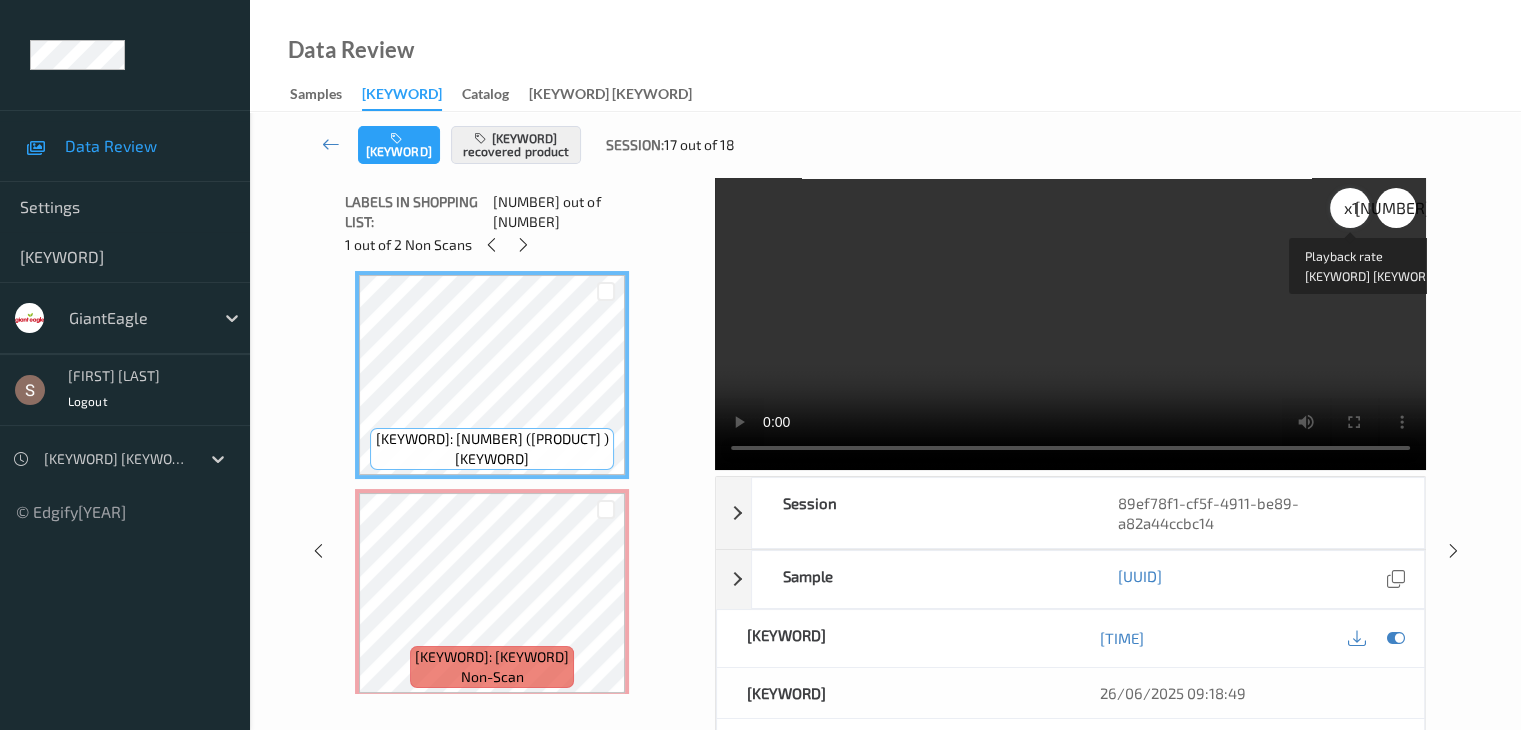 click on "x [NUMBER]" at bounding box center (1350, 208) 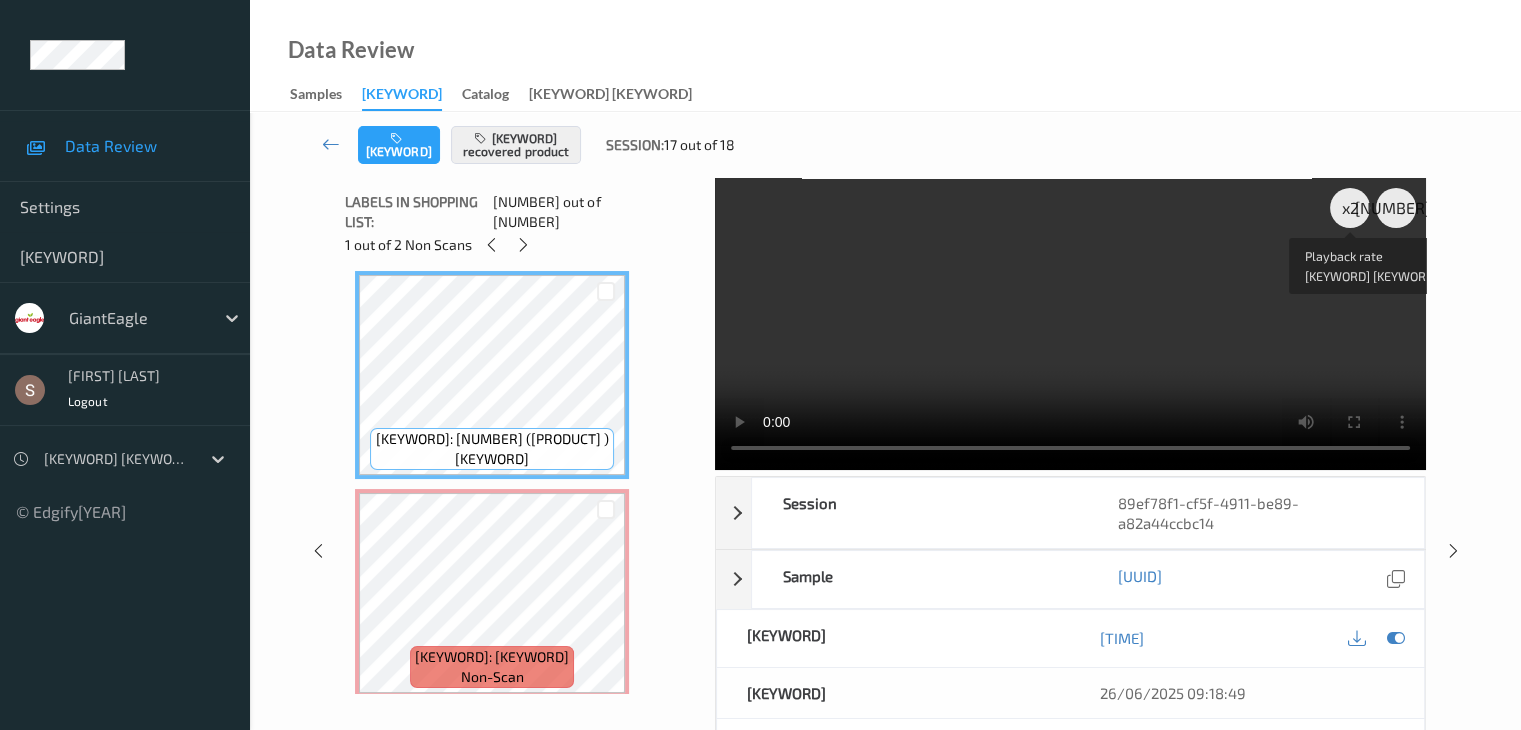 click at bounding box center (1070, 324) 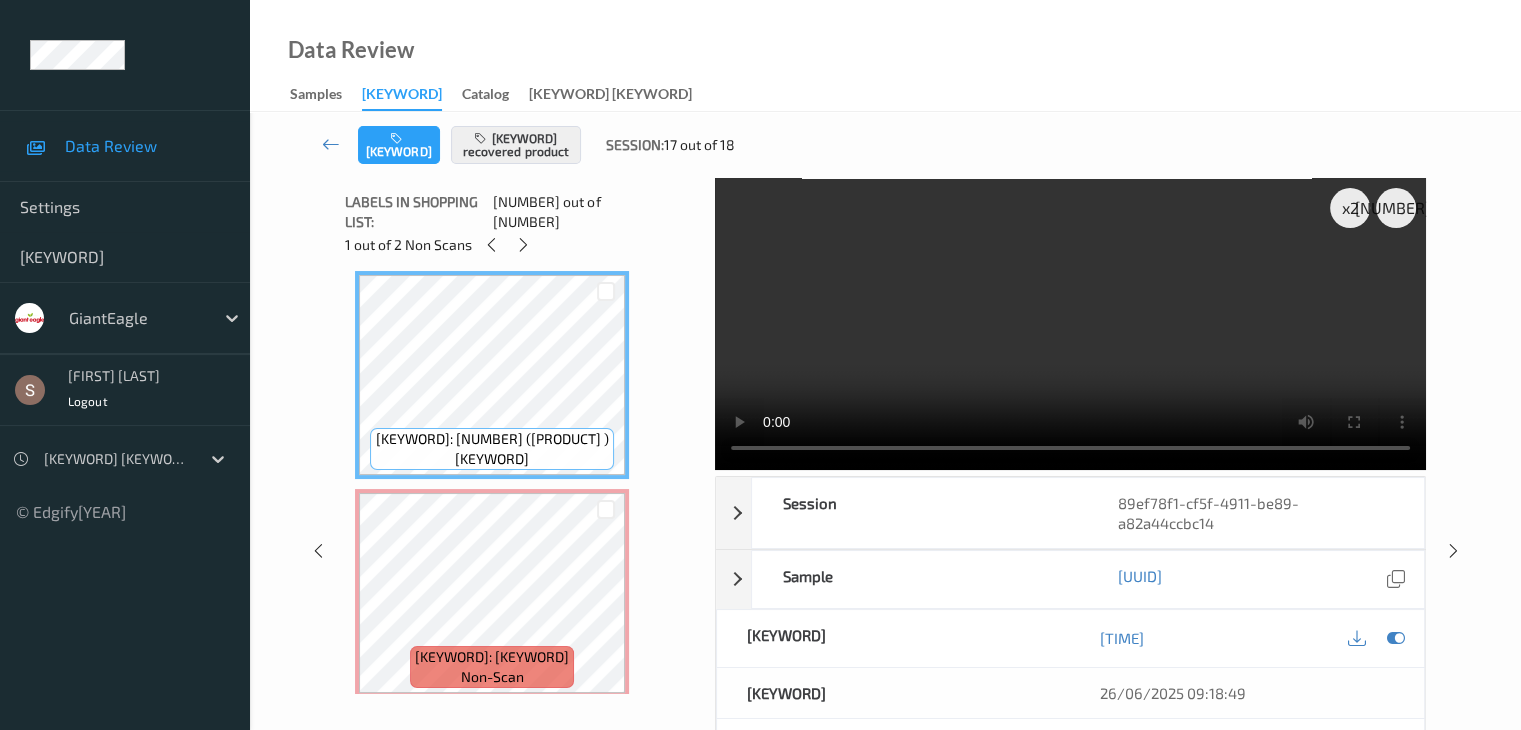click at bounding box center [1070, 324] 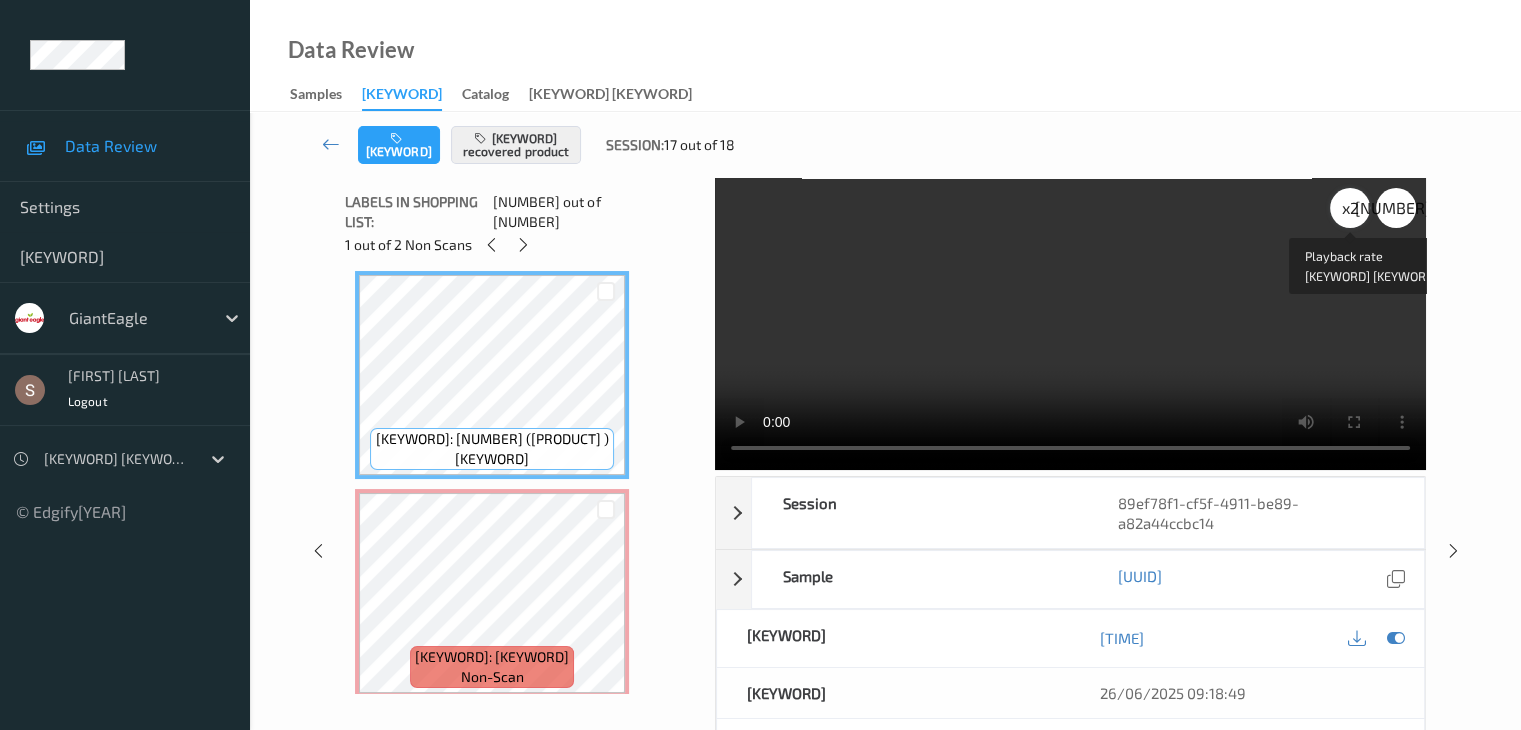 click on "x 2" at bounding box center (1350, 208) 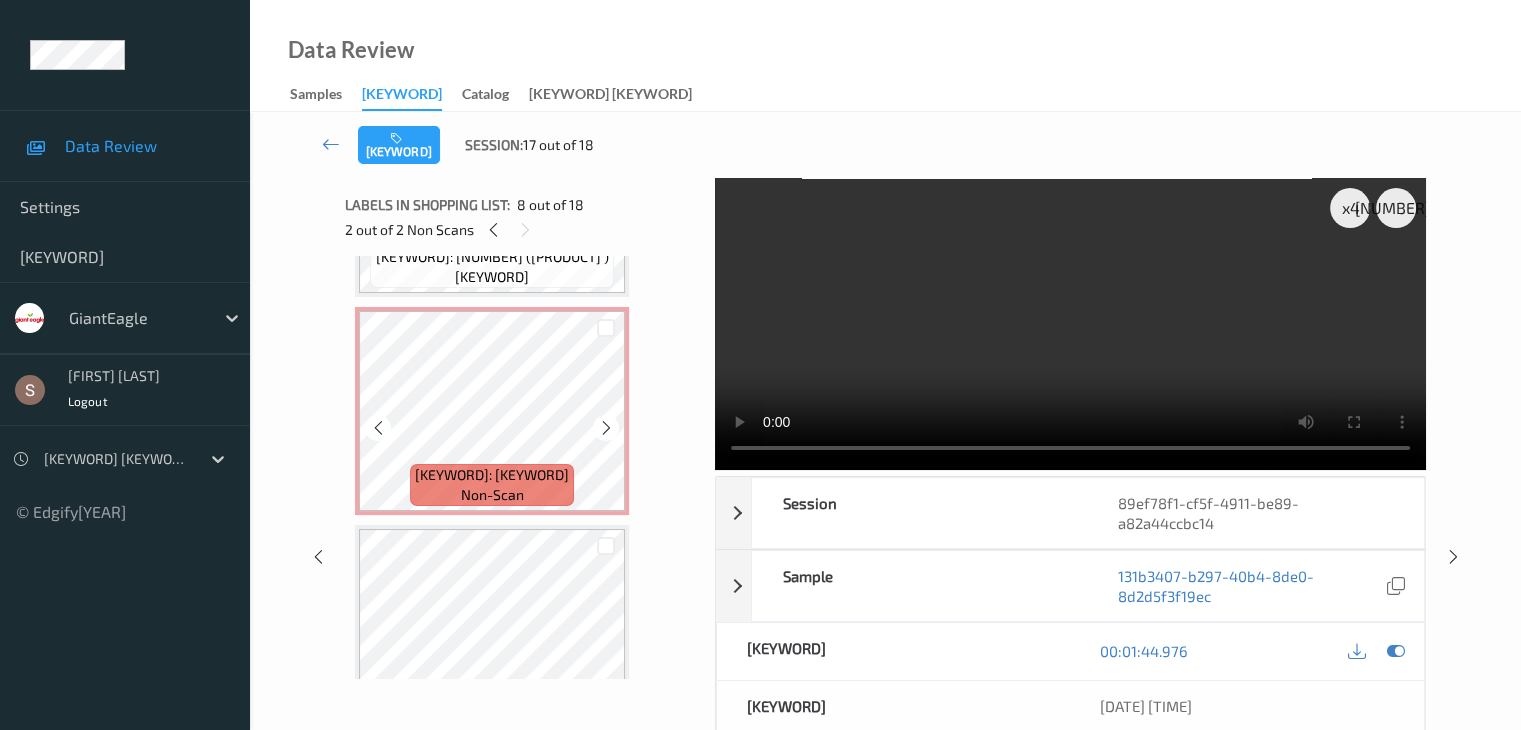 scroll, scrollTop: 982, scrollLeft: 0, axis: vertical 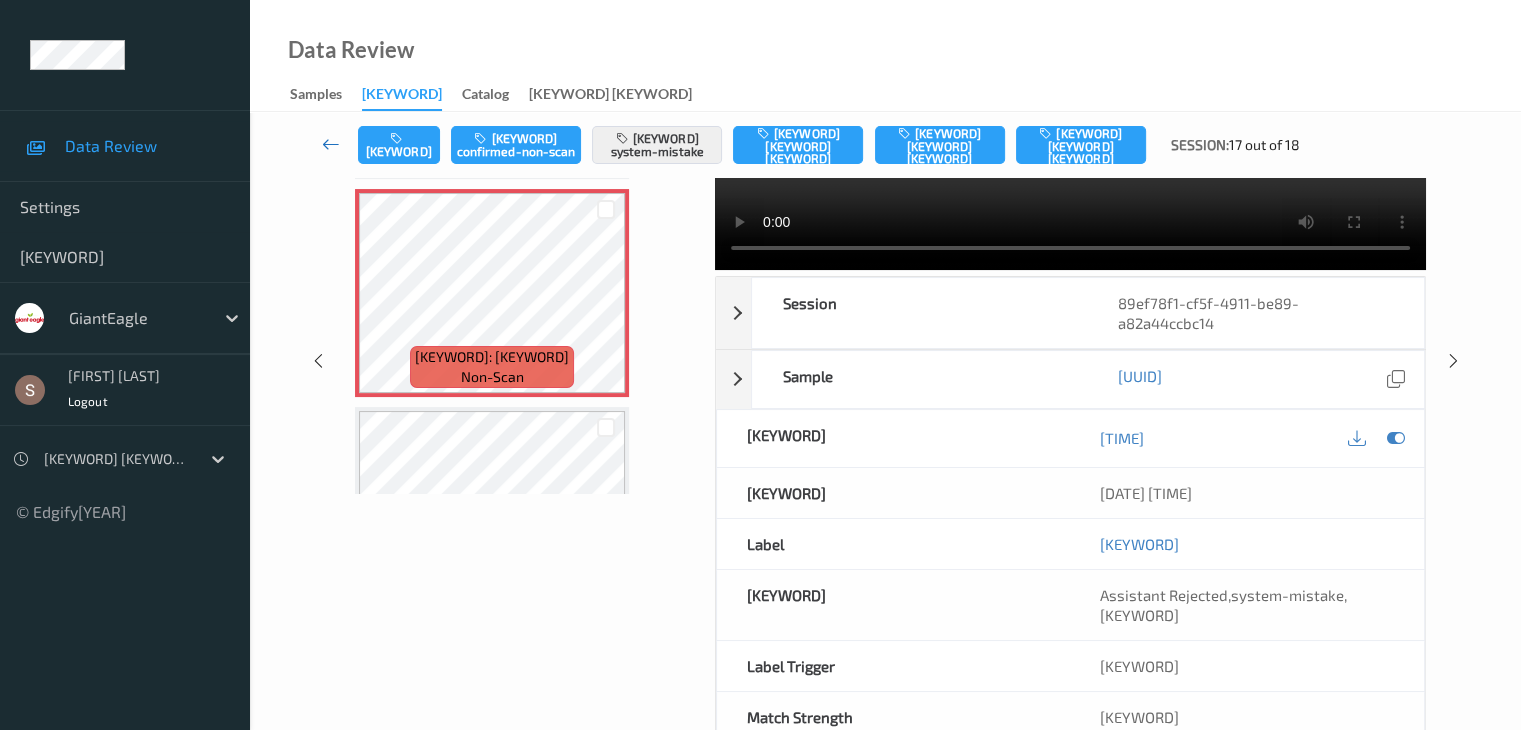 click at bounding box center [331, 144] 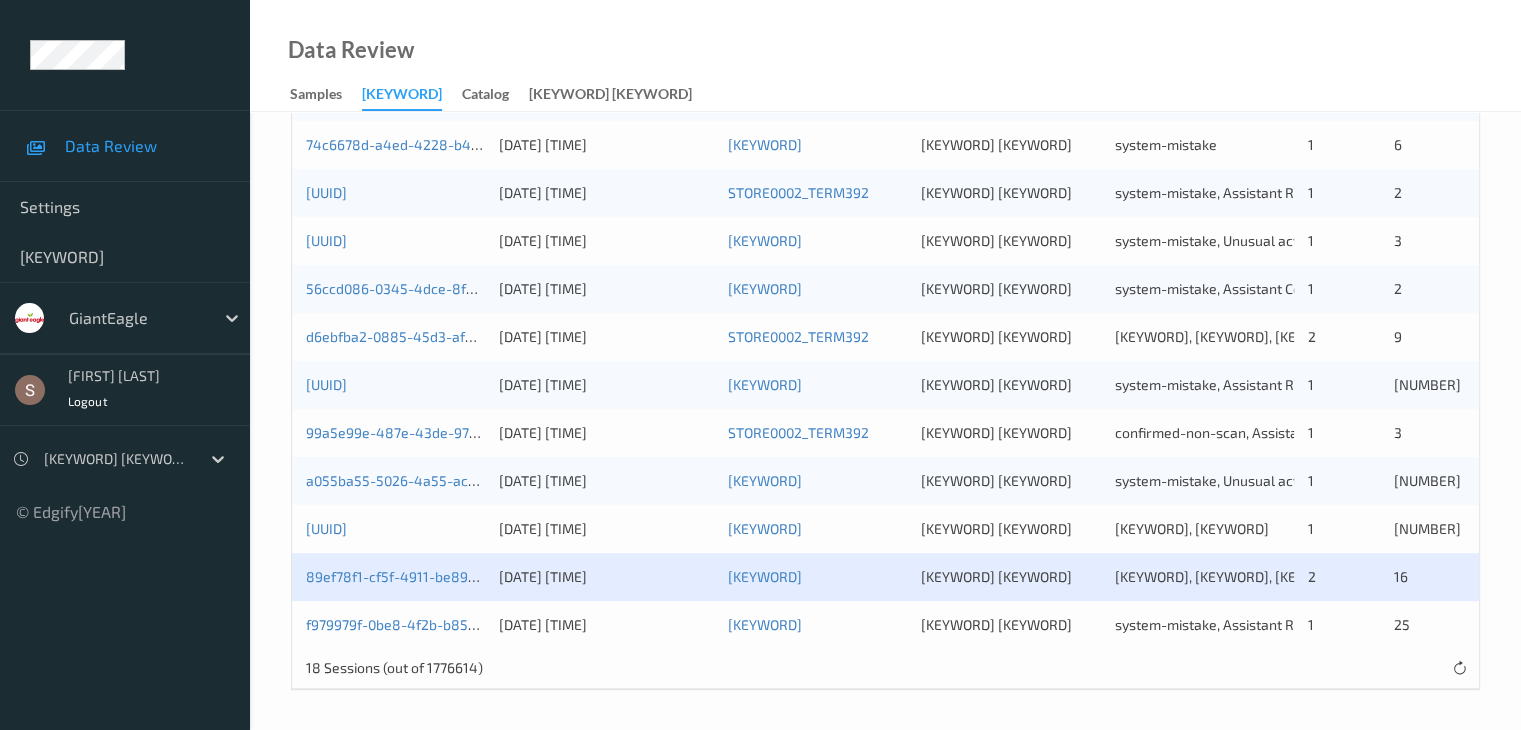 scroll, scrollTop: 836, scrollLeft: 0, axis: vertical 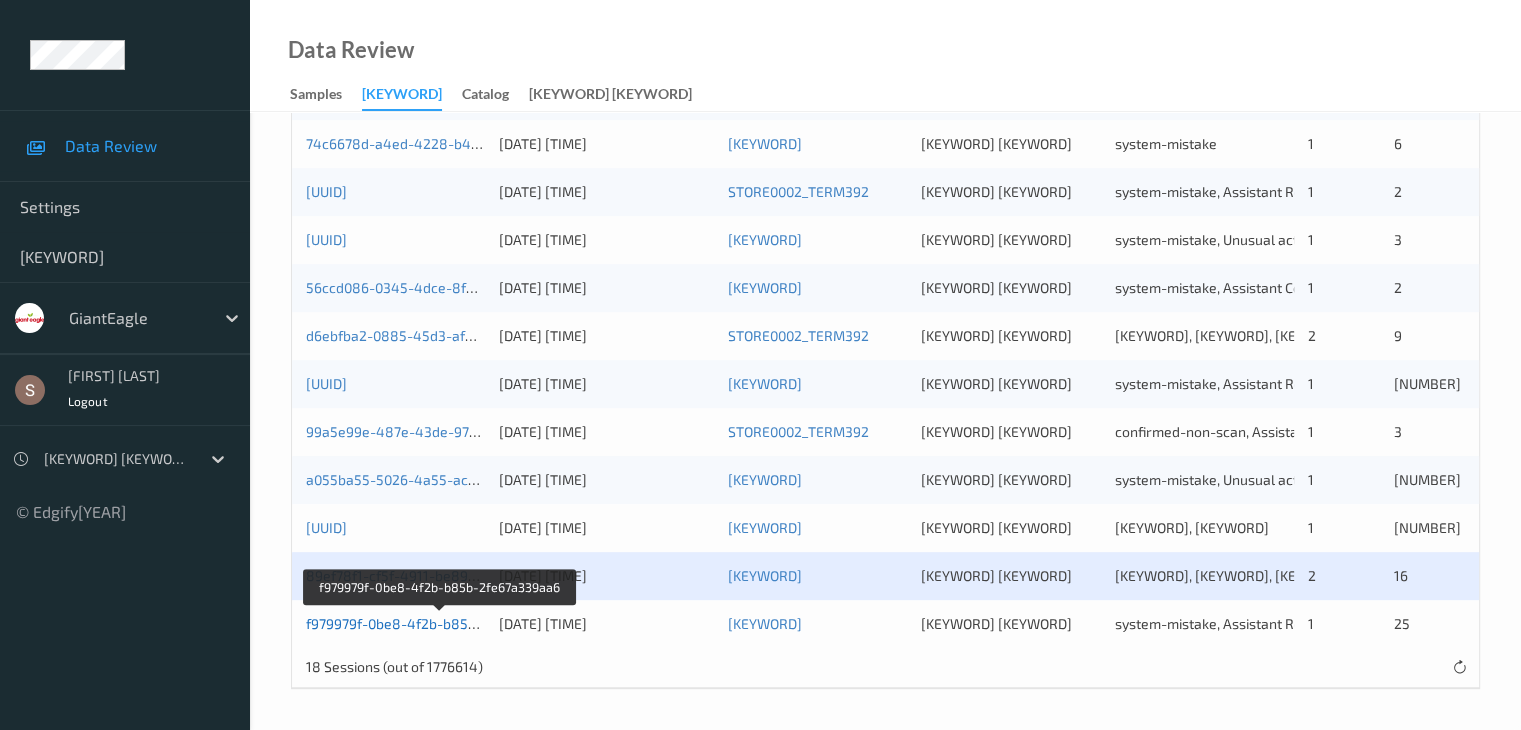 click on "f979979f-0be8-4f2b-b85b-2fe67a339aa6" at bounding box center (440, 623) 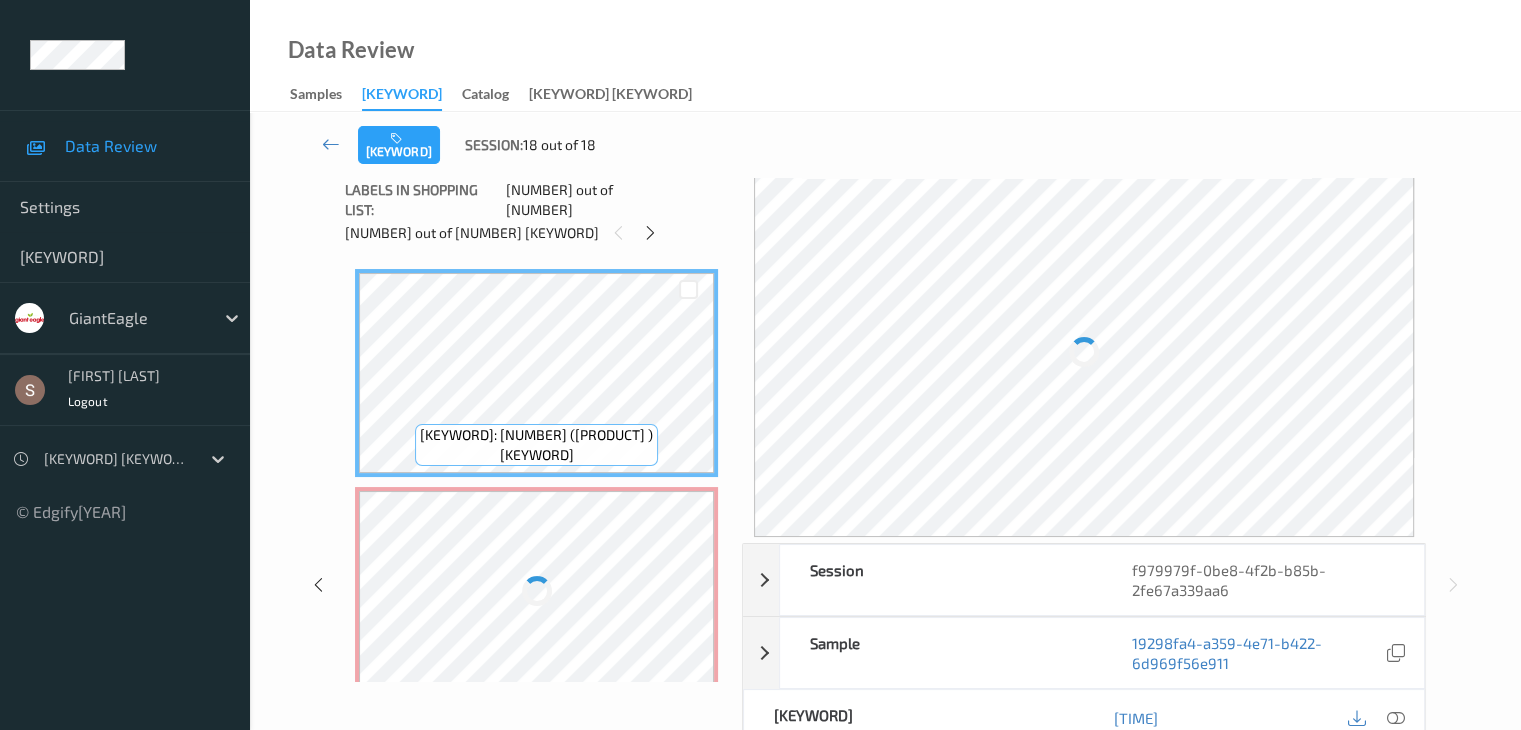 scroll, scrollTop: 0, scrollLeft: 0, axis: both 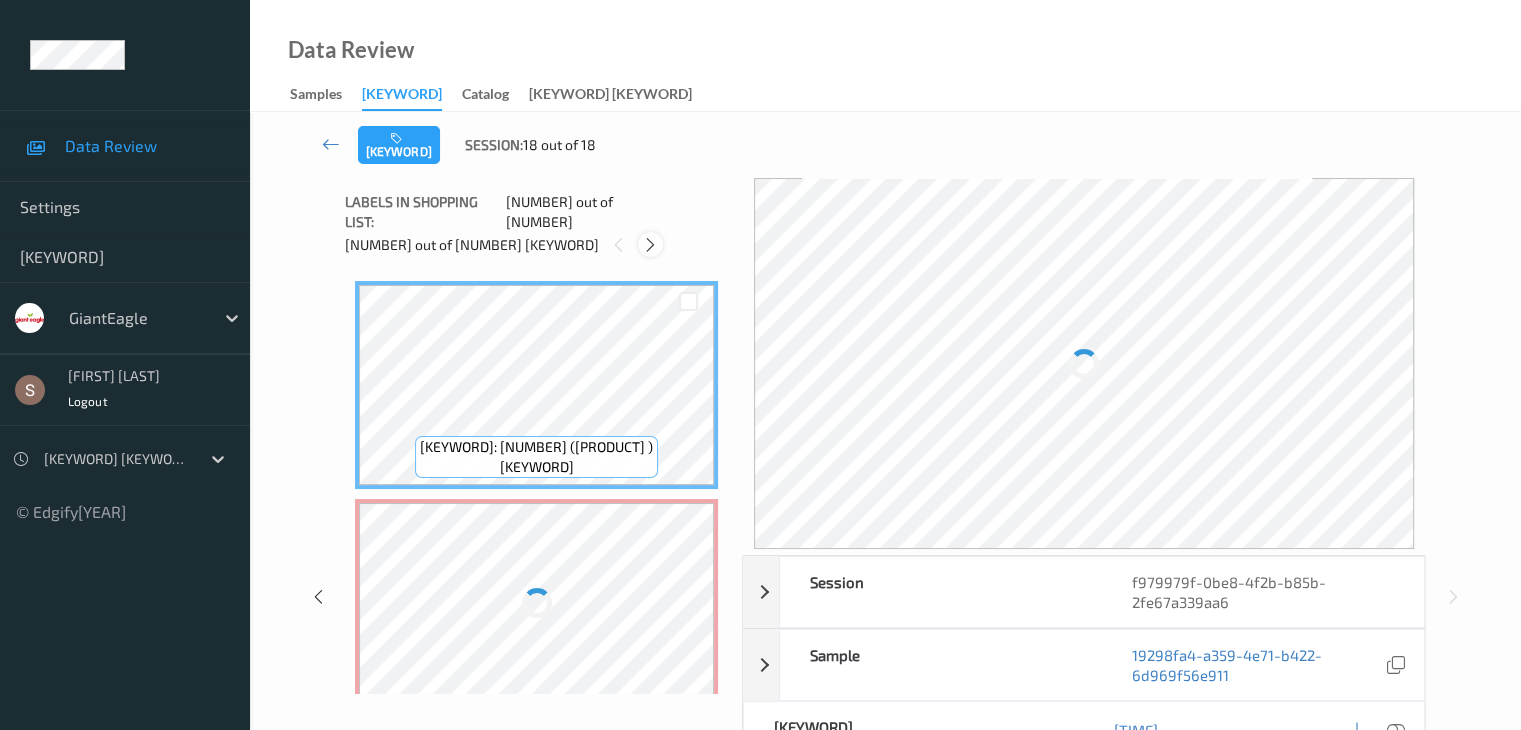 click at bounding box center [650, 245] 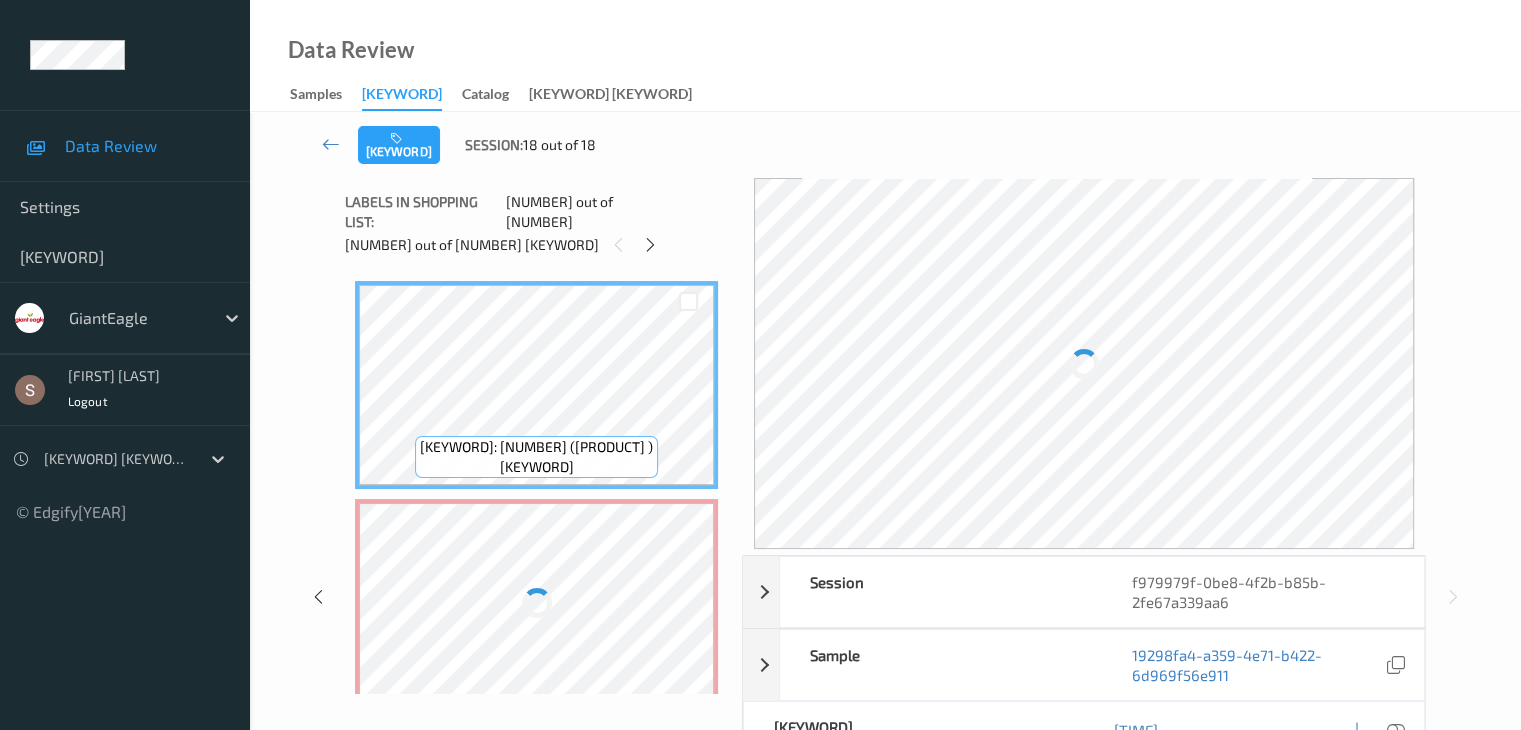 scroll, scrollTop: 10, scrollLeft: 0, axis: vertical 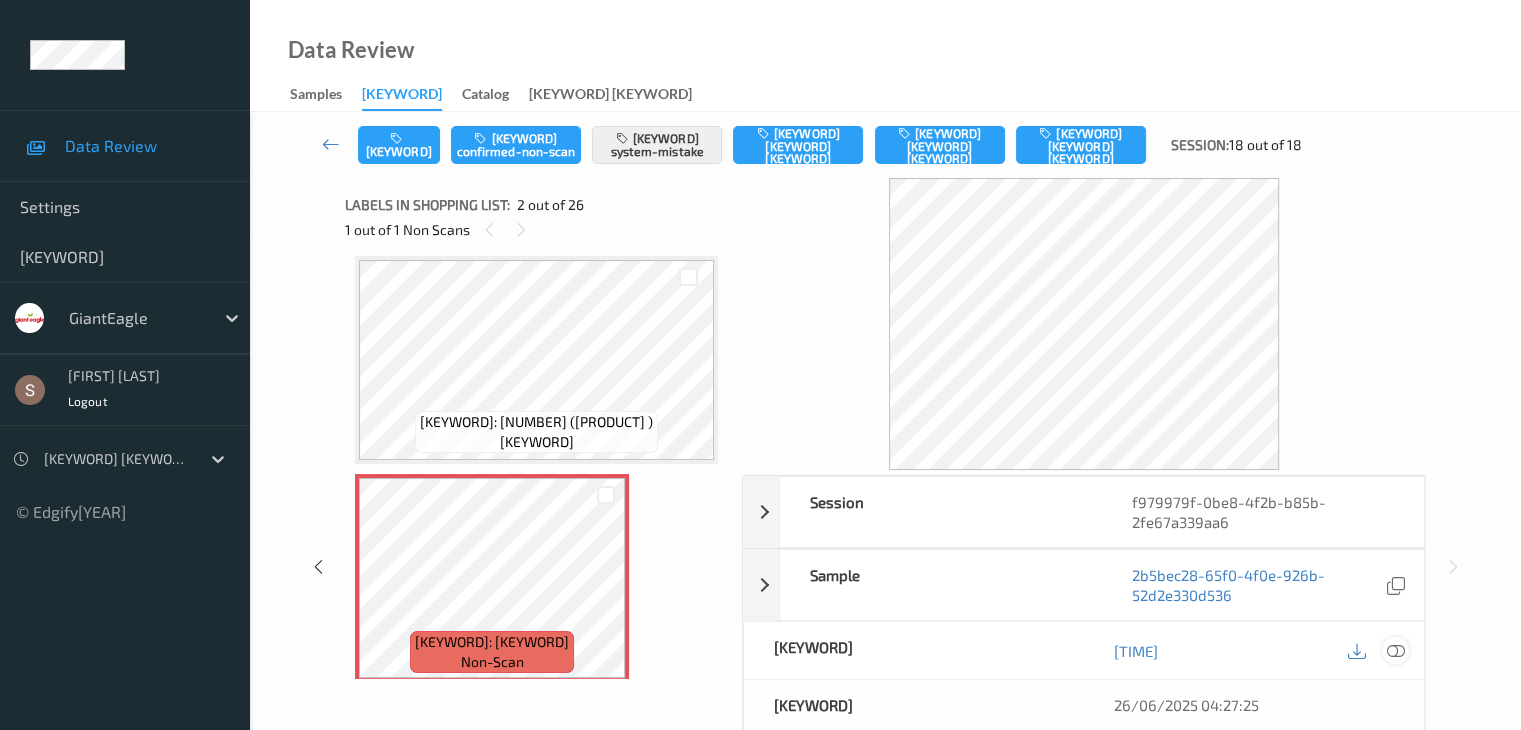 click at bounding box center [1395, 651] 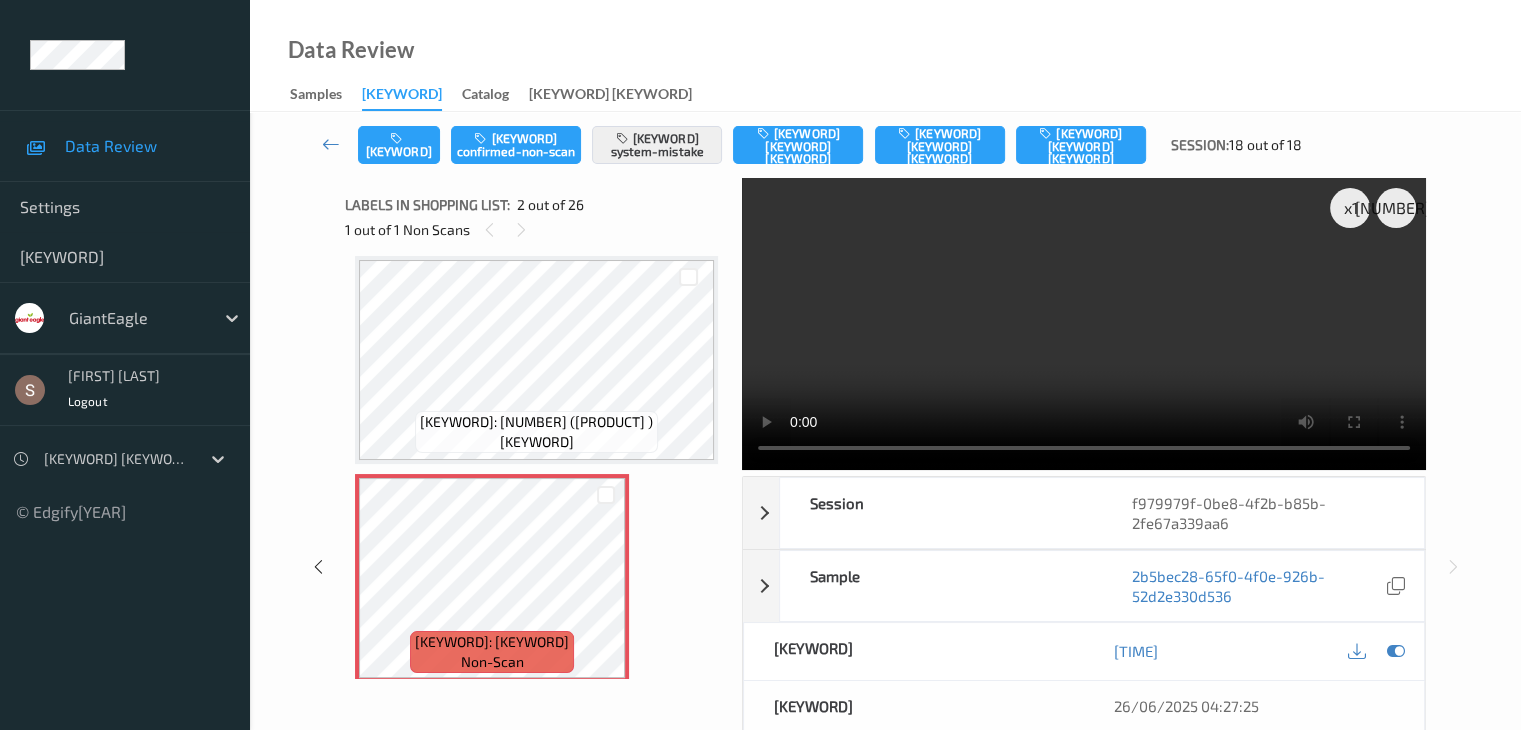 click at bounding box center [1084, 324] 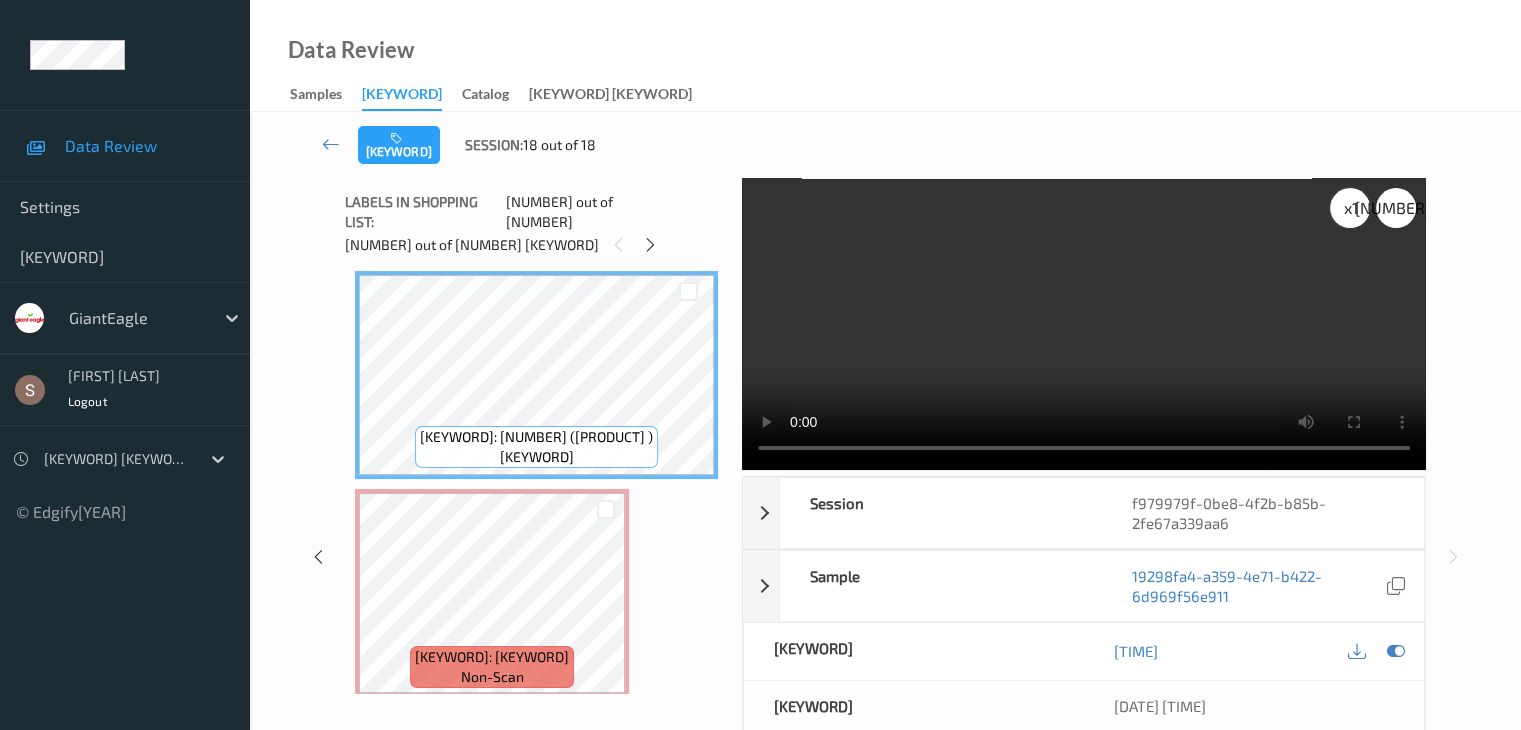 click on "x [NUMBER]" at bounding box center (1350, 208) 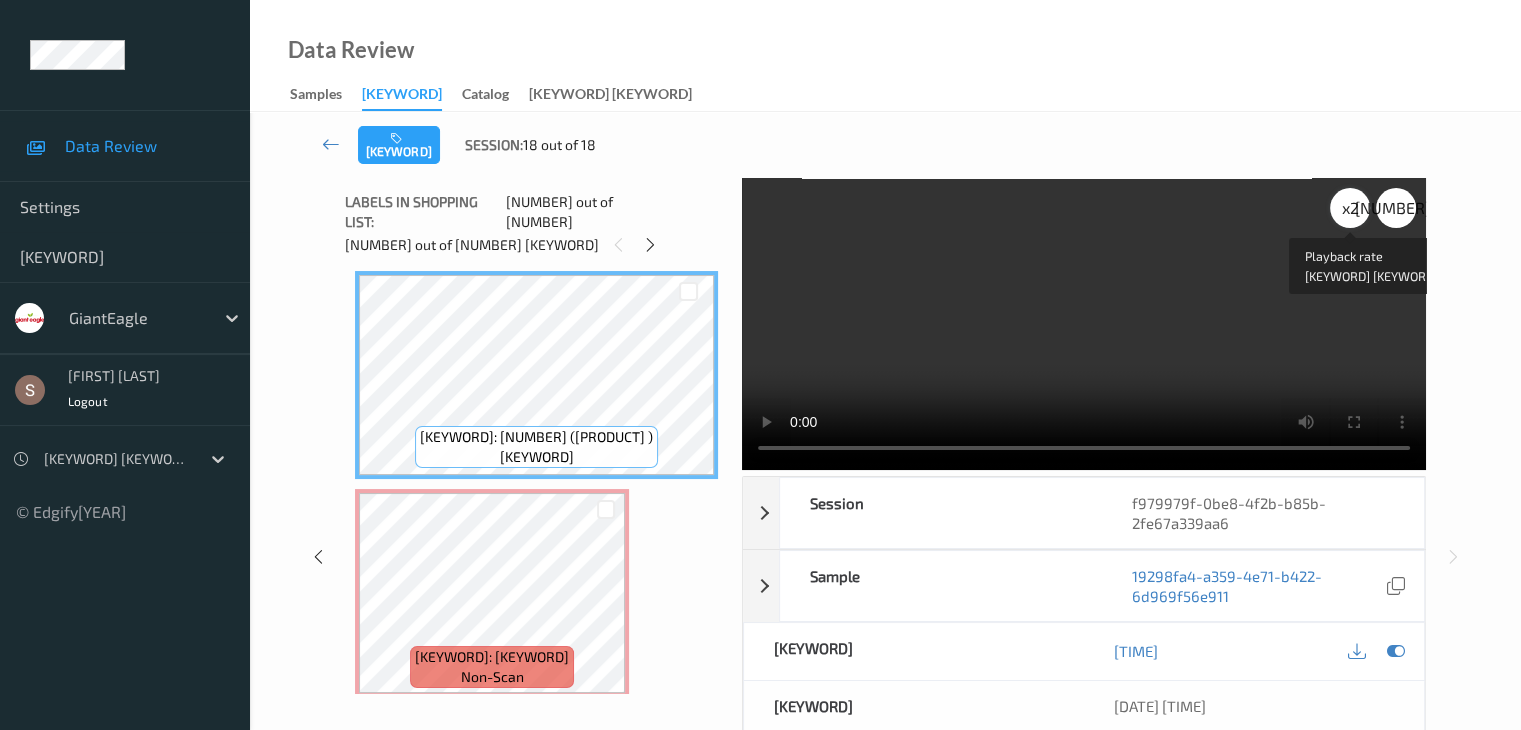 click on "x 2" at bounding box center [1350, 208] 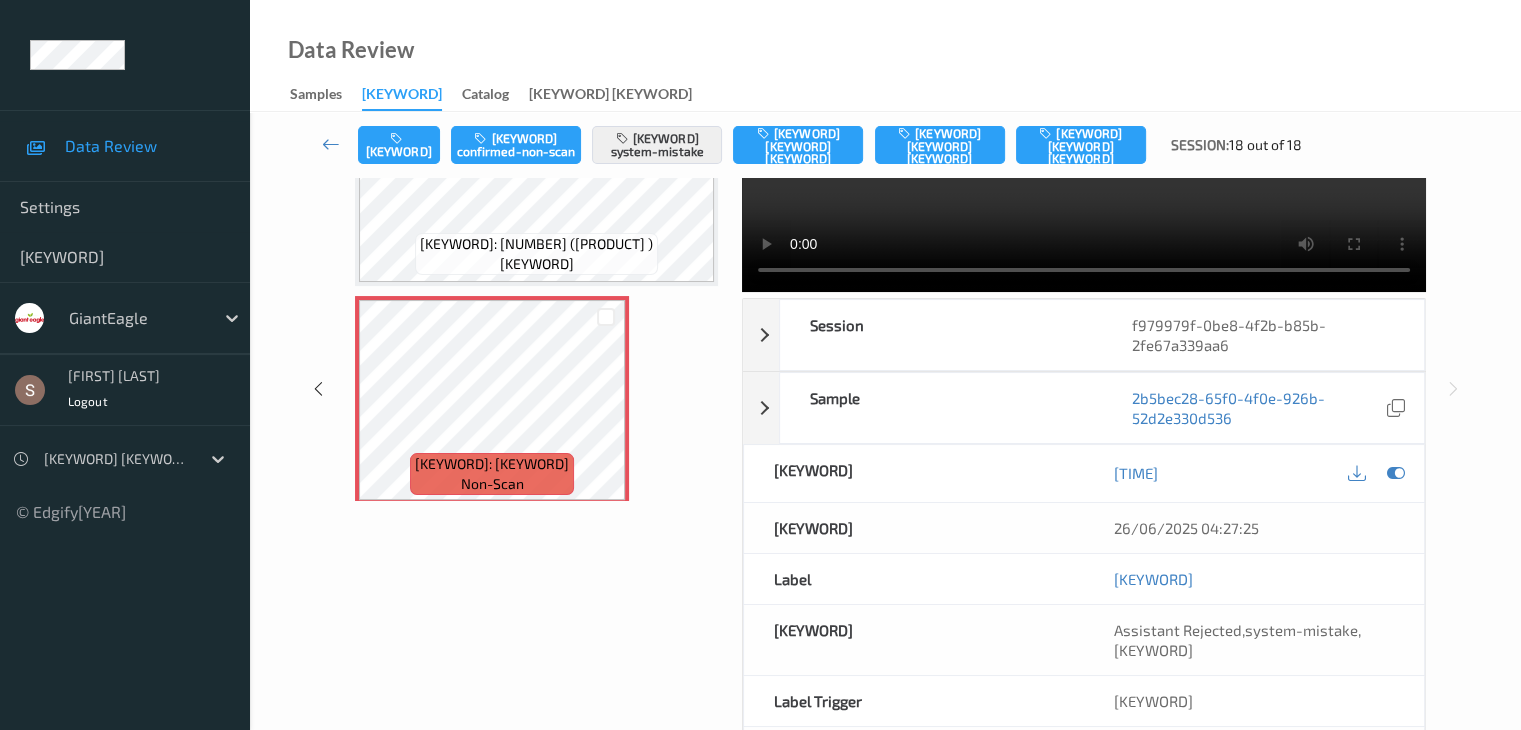 scroll, scrollTop: 0, scrollLeft: 0, axis: both 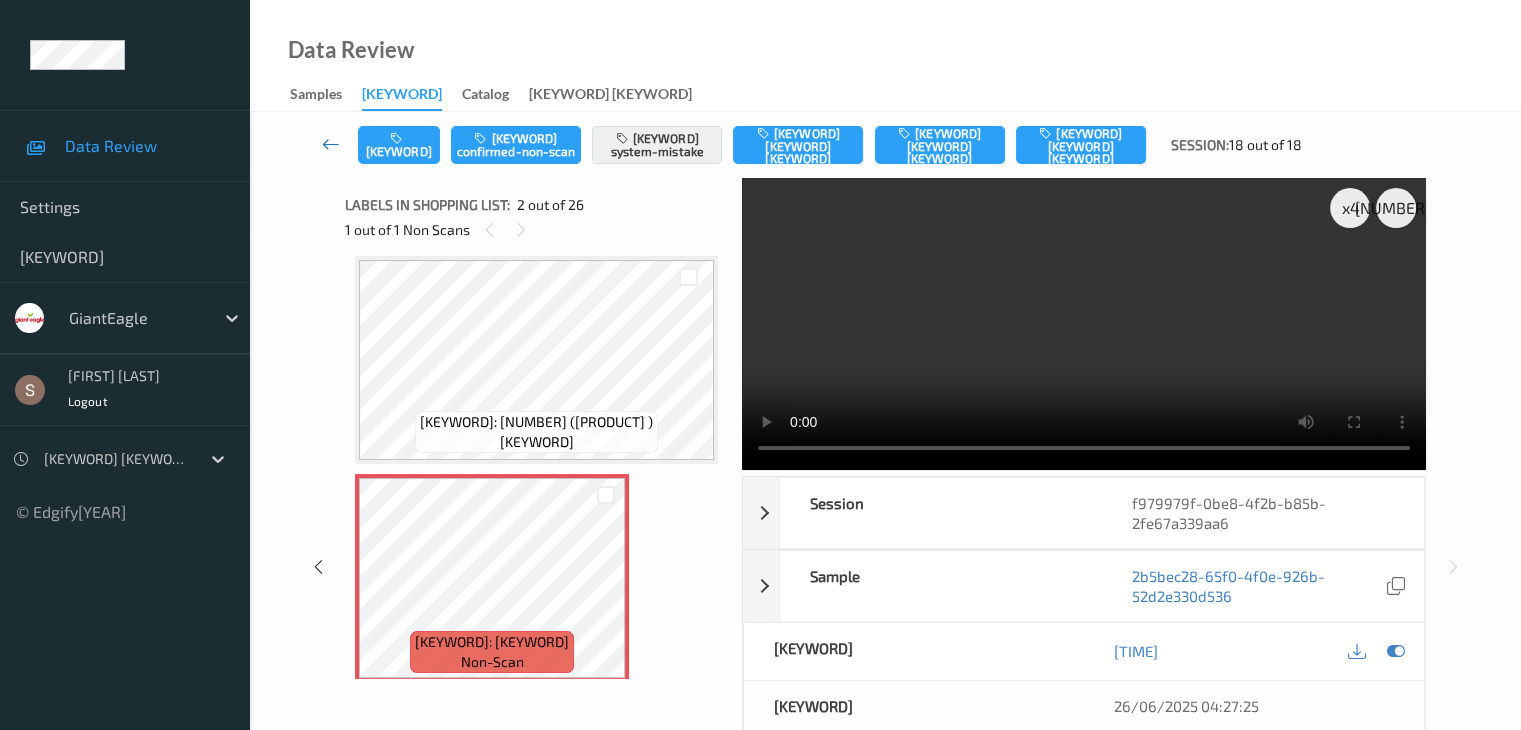click at bounding box center [331, 144] 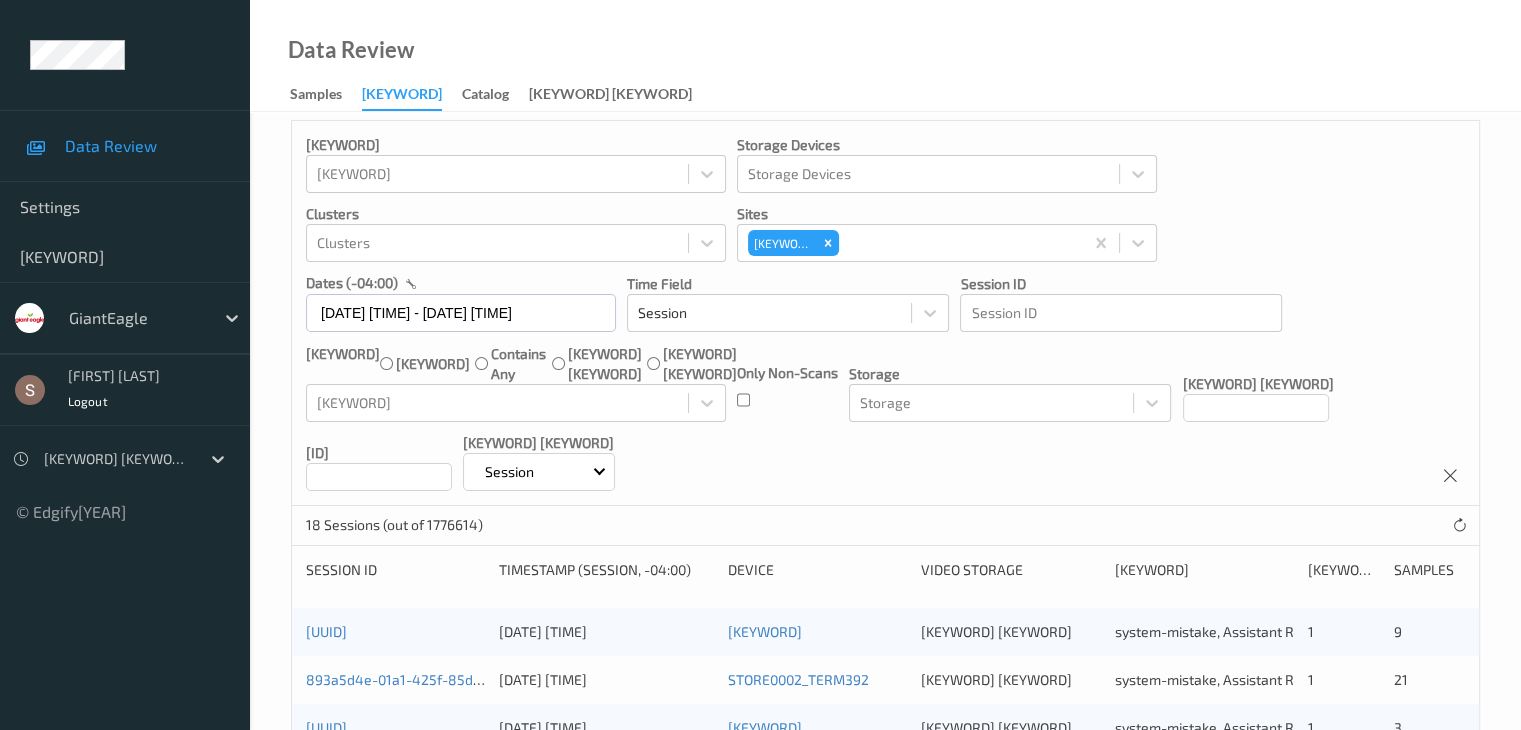 scroll, scrollTop: 0, scrollLeft: 0, axis: both 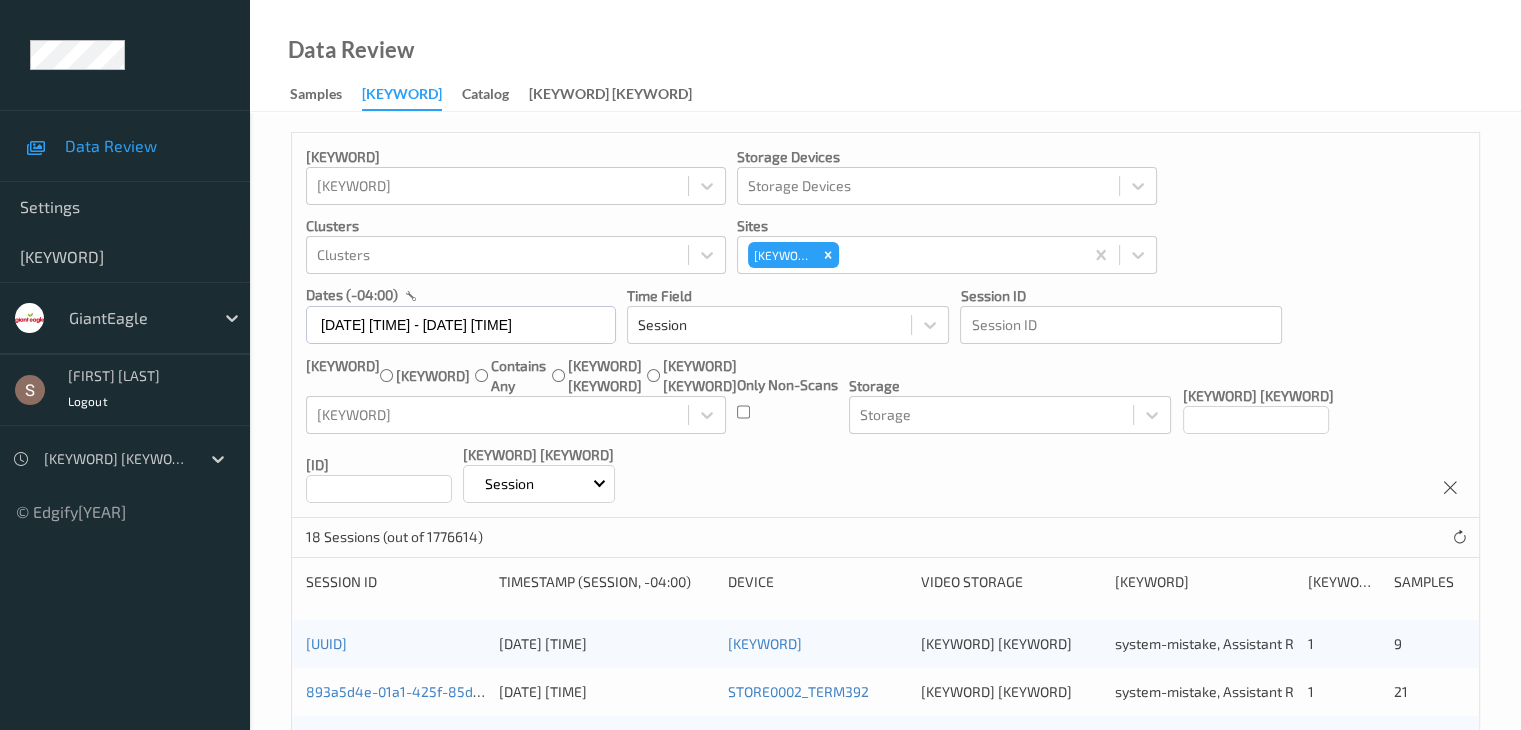 click on "Only Non-Scans" at bounding box center (461, 314) 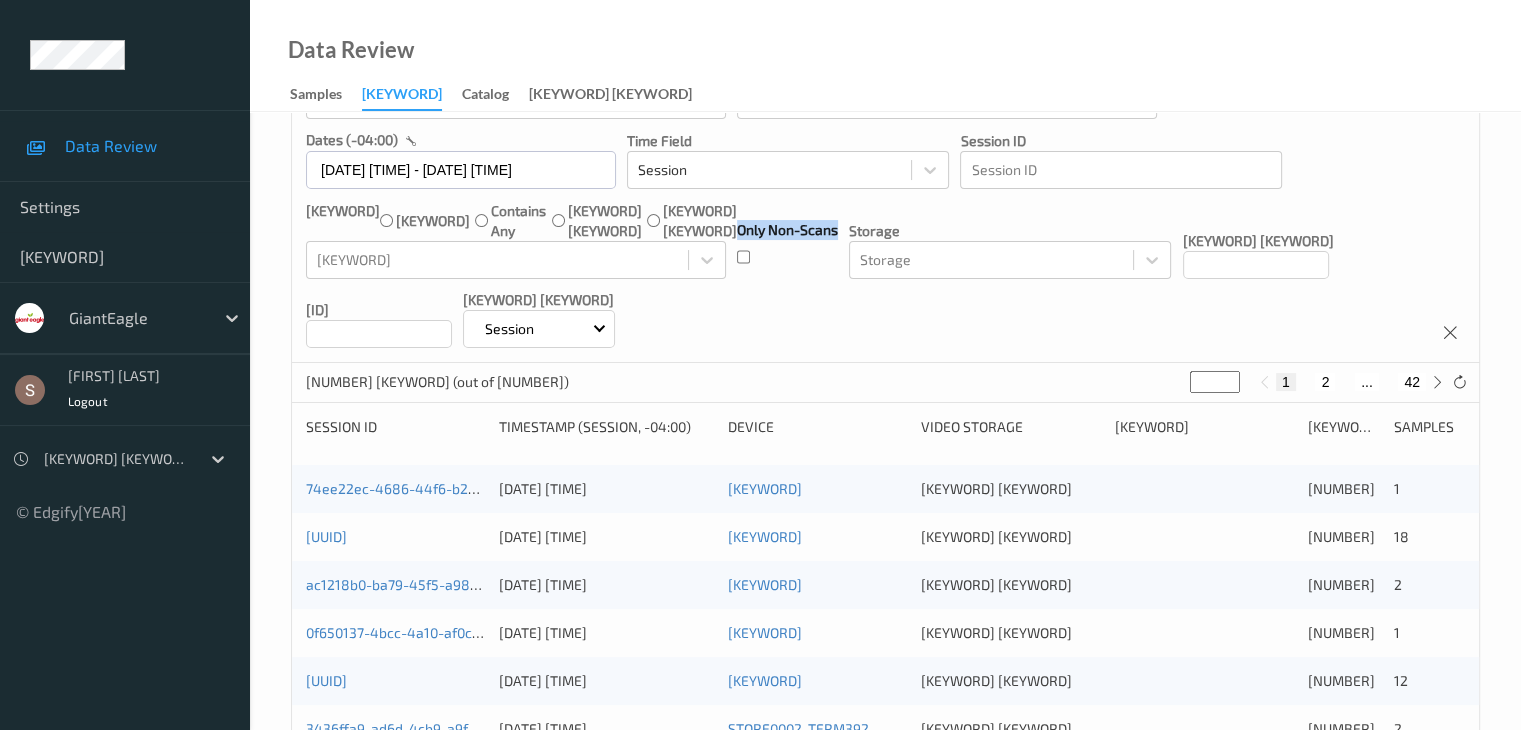 scroll, scrollTop: 0, scrollLeft: 0, axis: both 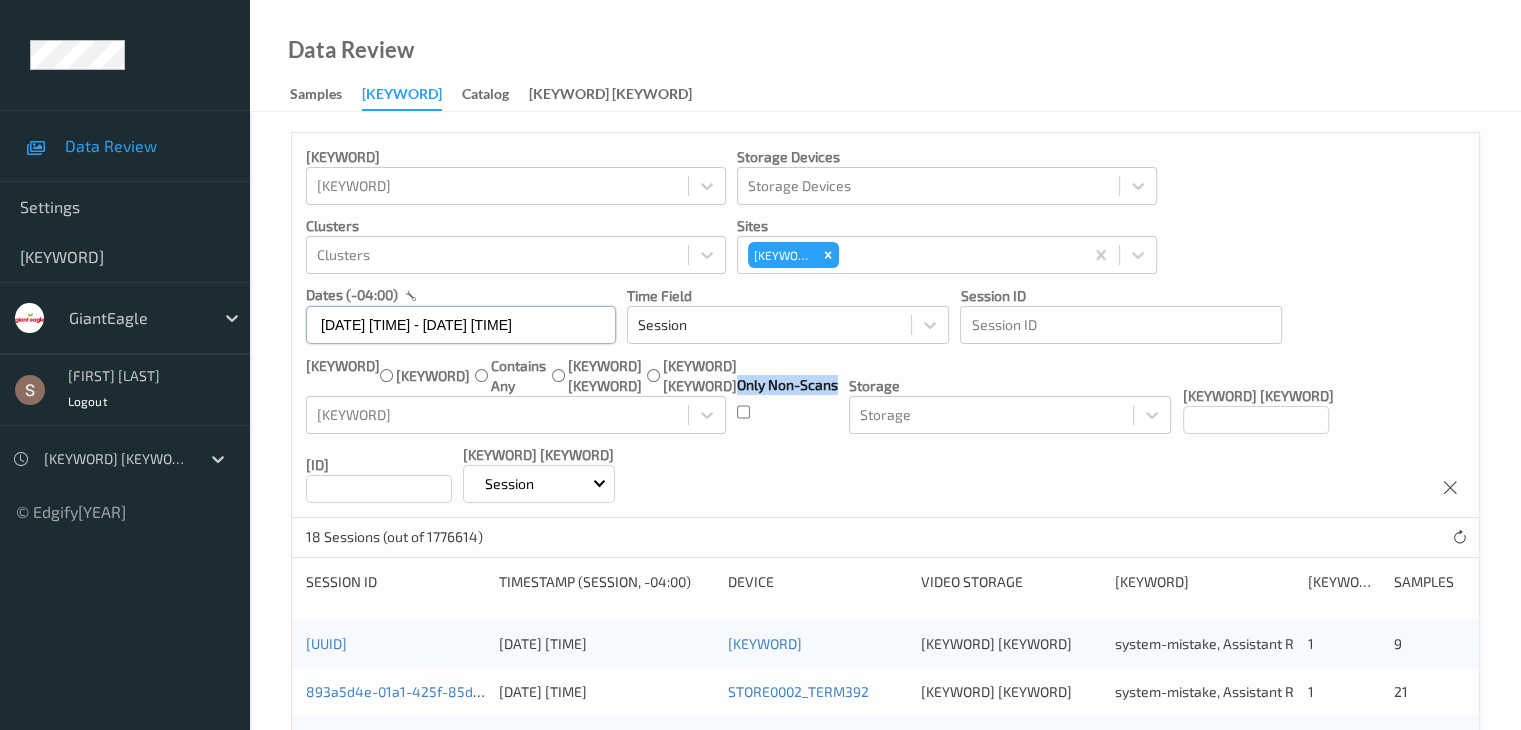click on "[DATE] [TIME] - [DATE] [TIME]" at bounding box center [461, 325] 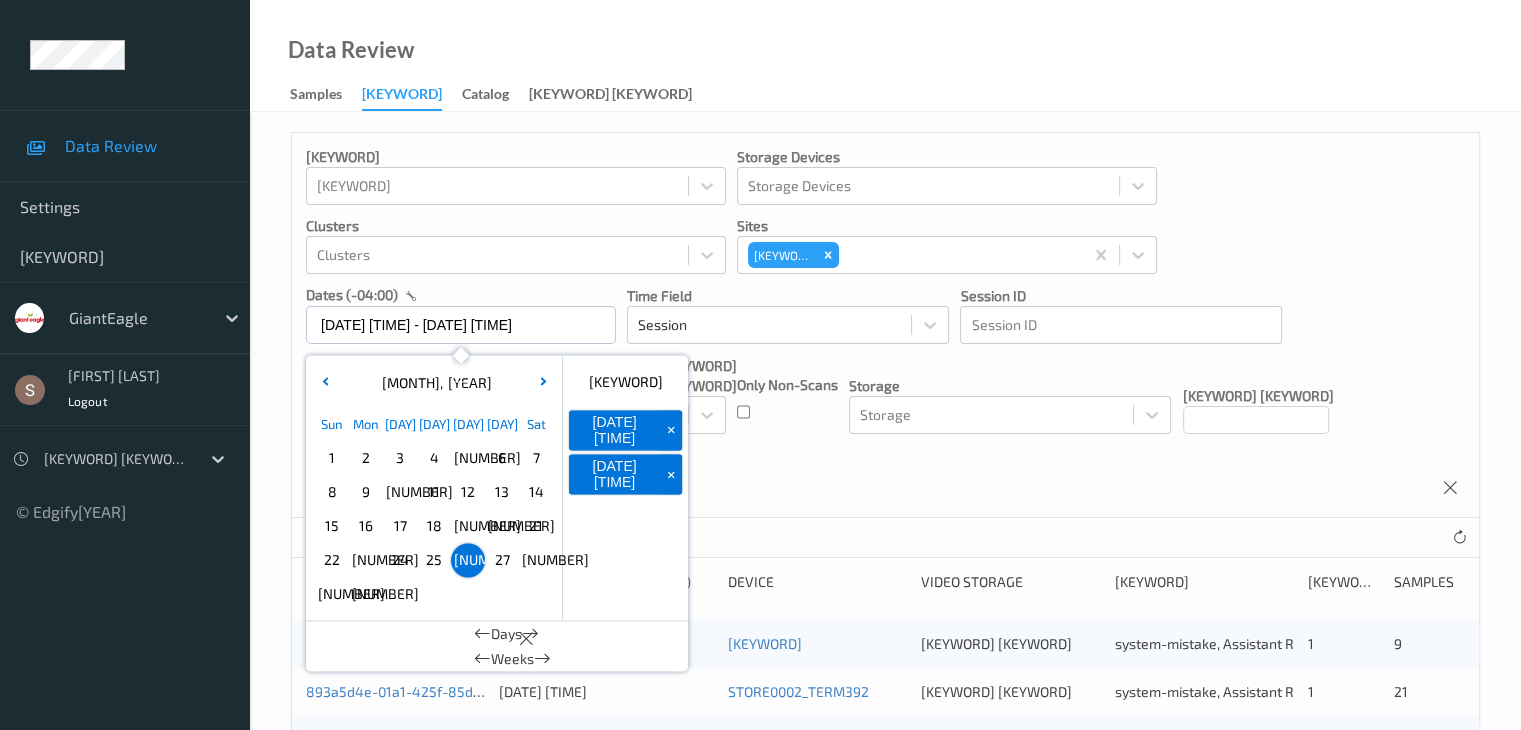 click on "+" at bounding box center [671, 430] 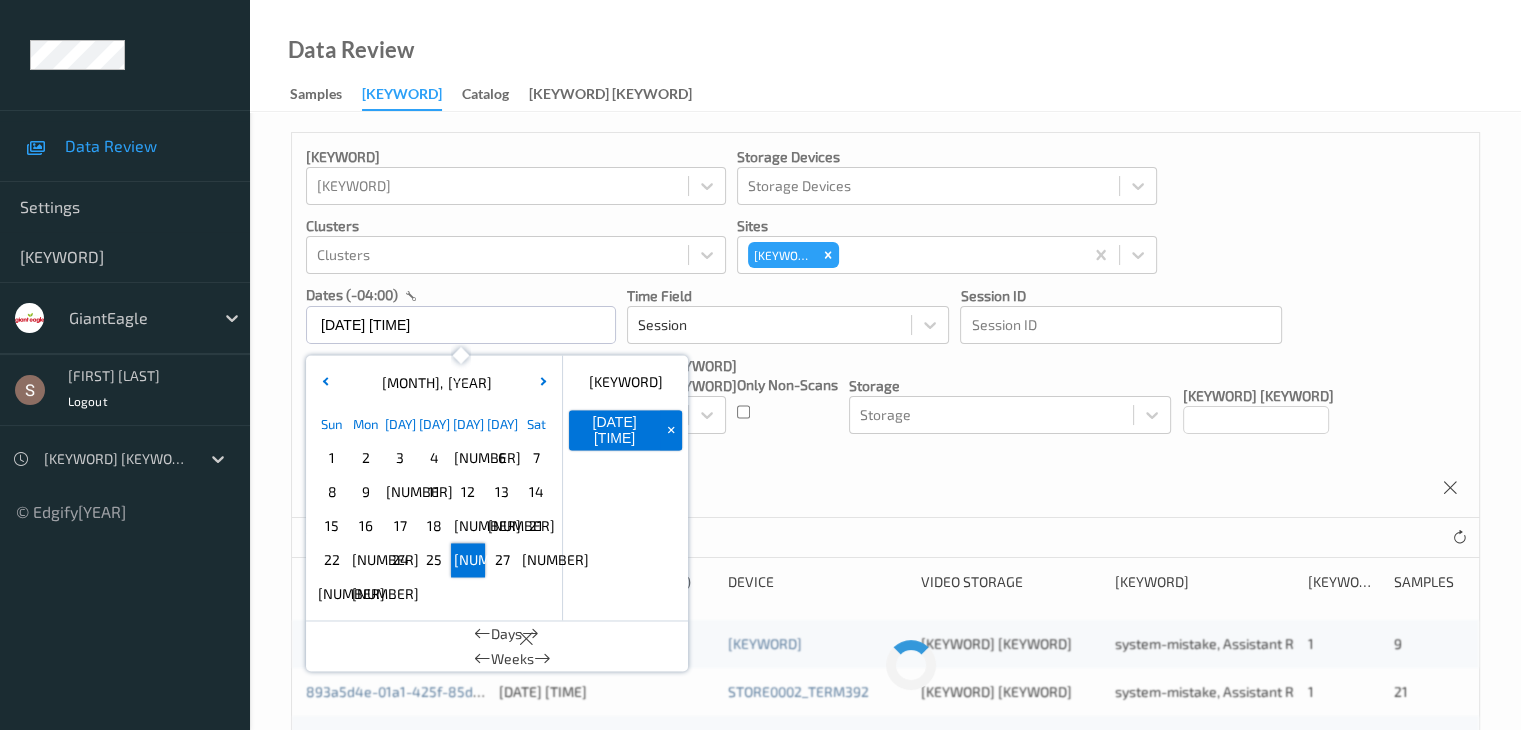 click on "+" at bounding box center [671, 430] 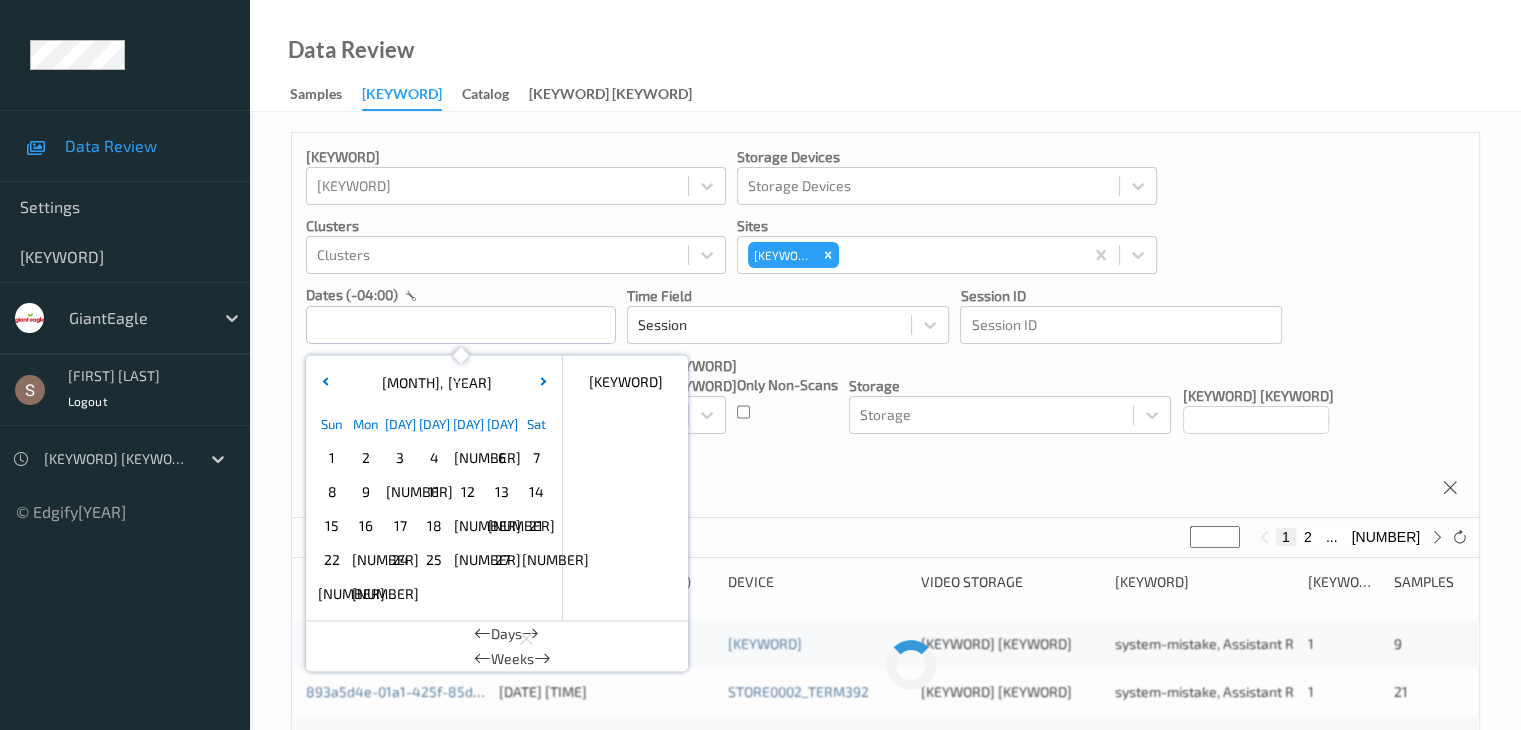 click on "[NUMBER]" at bounding box center [536, 560] 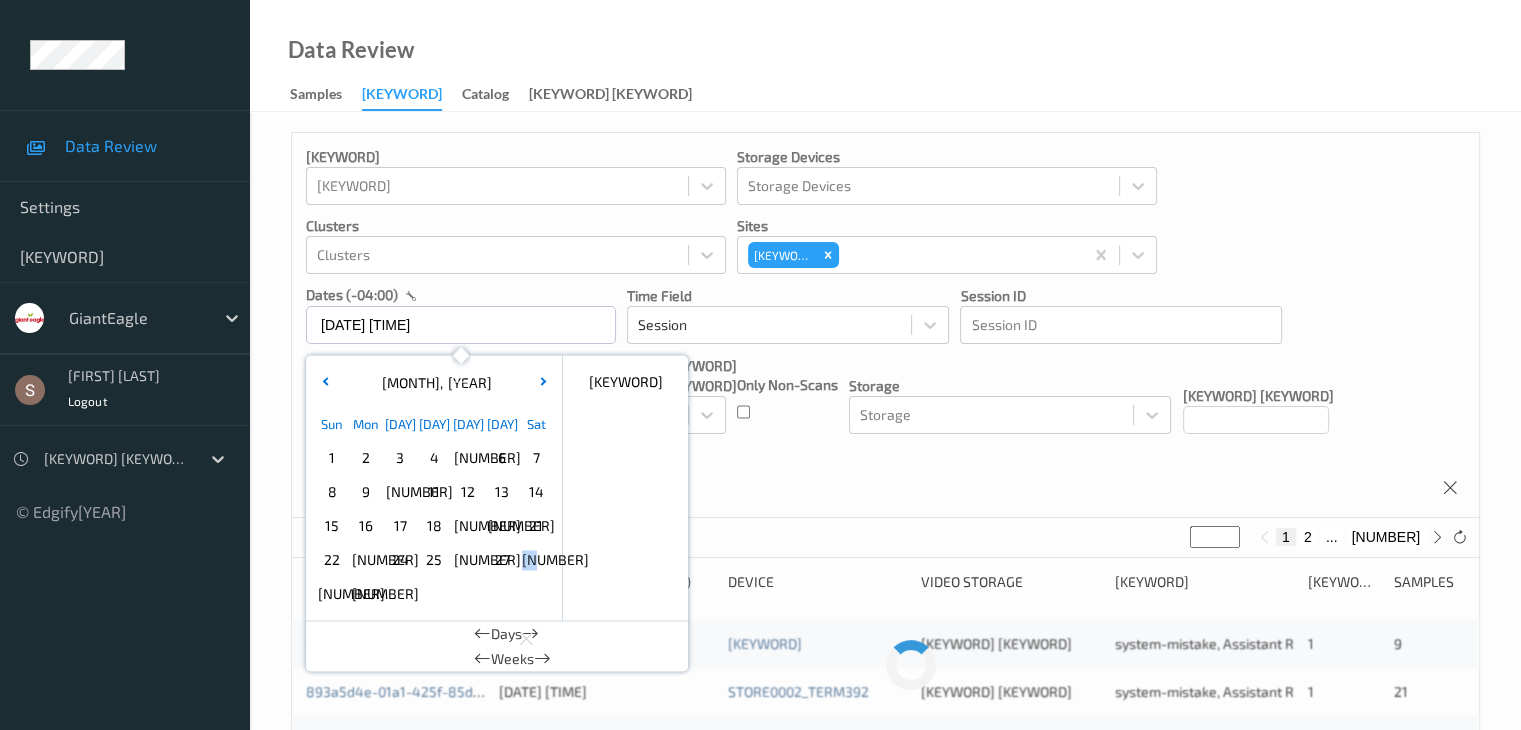 click on "[NUMBER]" at bounding box center [536, 560] 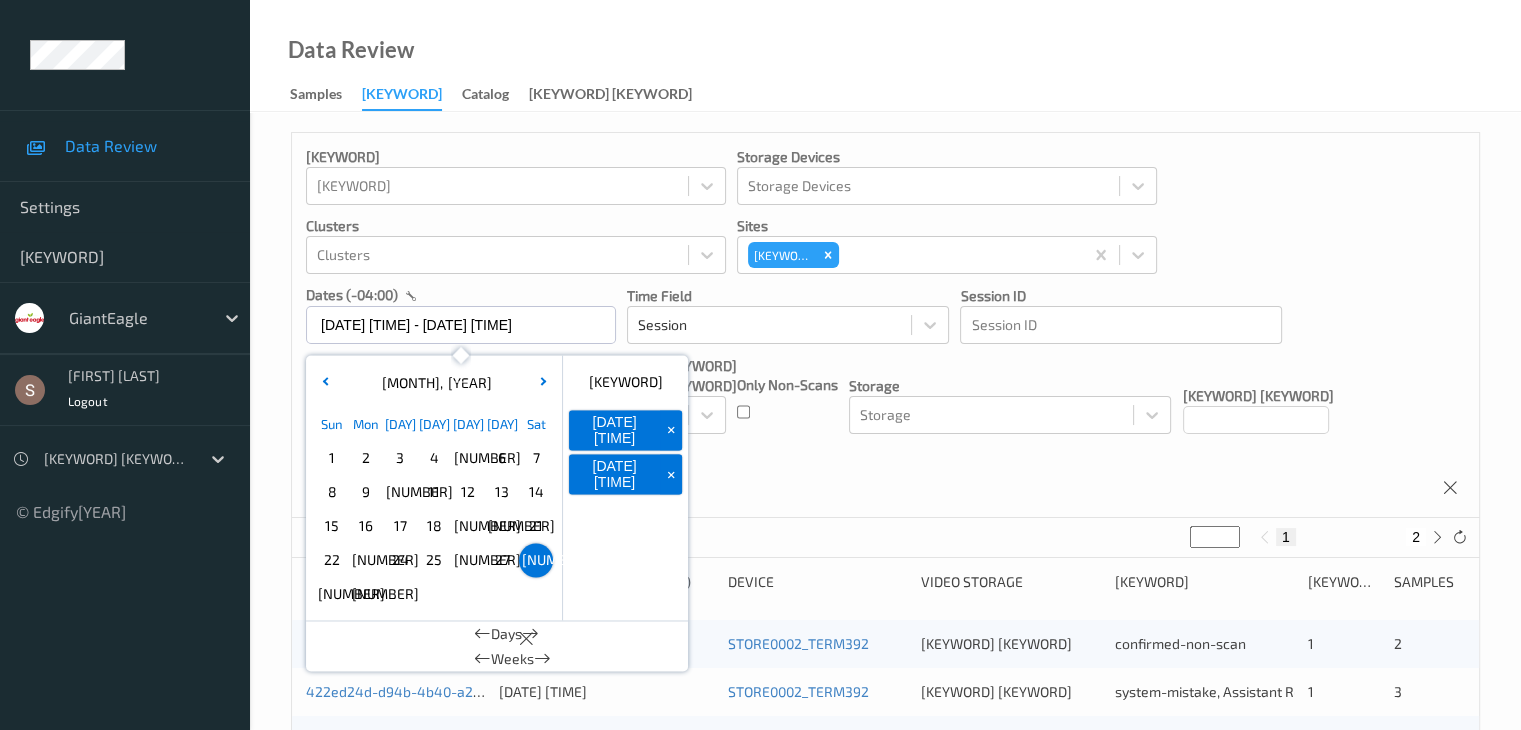click on "Devices Devices Storage Devices Storage Devices Clusters Clusters Sites Store [NUMBER] dates ([TIMEZONE]) [DATE] [TIME] - [DATE] [TIME] [MONTH] , [YEAR] [DAY] [DAY] [DAY] [DAY] [DAY] [DAY] [DAY] [DAY] [DAY] [DAY] [DAY] [DAY] [DAY] [DAY] [DAY] [DAY] [DAY] [DAY] [DAY] [DAY] [DAY] [DAY] [DAY] [DAY] [DAY] [DAY] [DAY] [DAY] [DAY] Dates [DATE] [TIME] + [DATE] [TIME] + Days Weeks Time Field Session Session ID Session ID Tags none contains any contains all exact match Tags Only Non-Scans Storage Storage Assistant ID Shopper ID Order By Session" at bounding box center (885, 325) 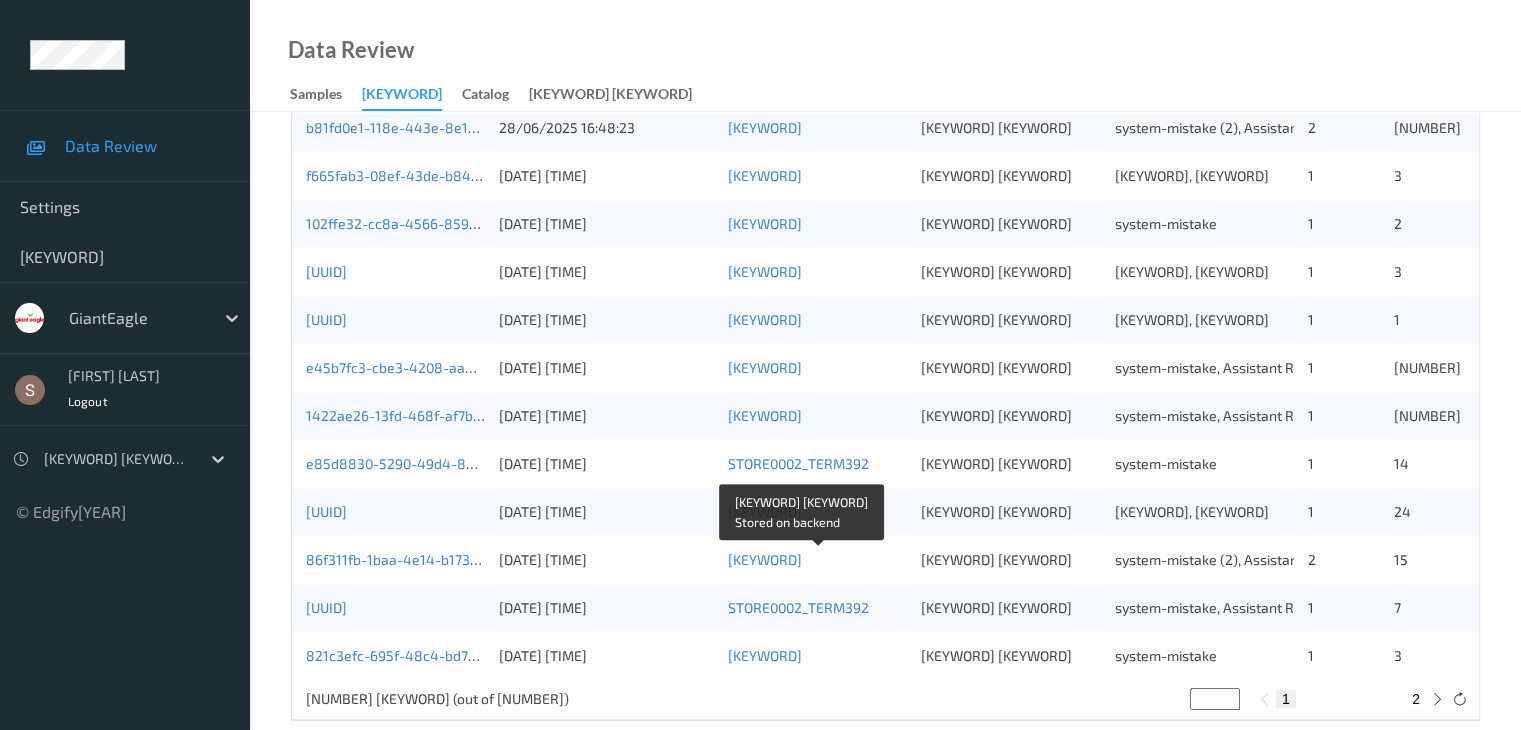 scroll, scrollTop: 232, scrollLeft: 0, axis: vertical 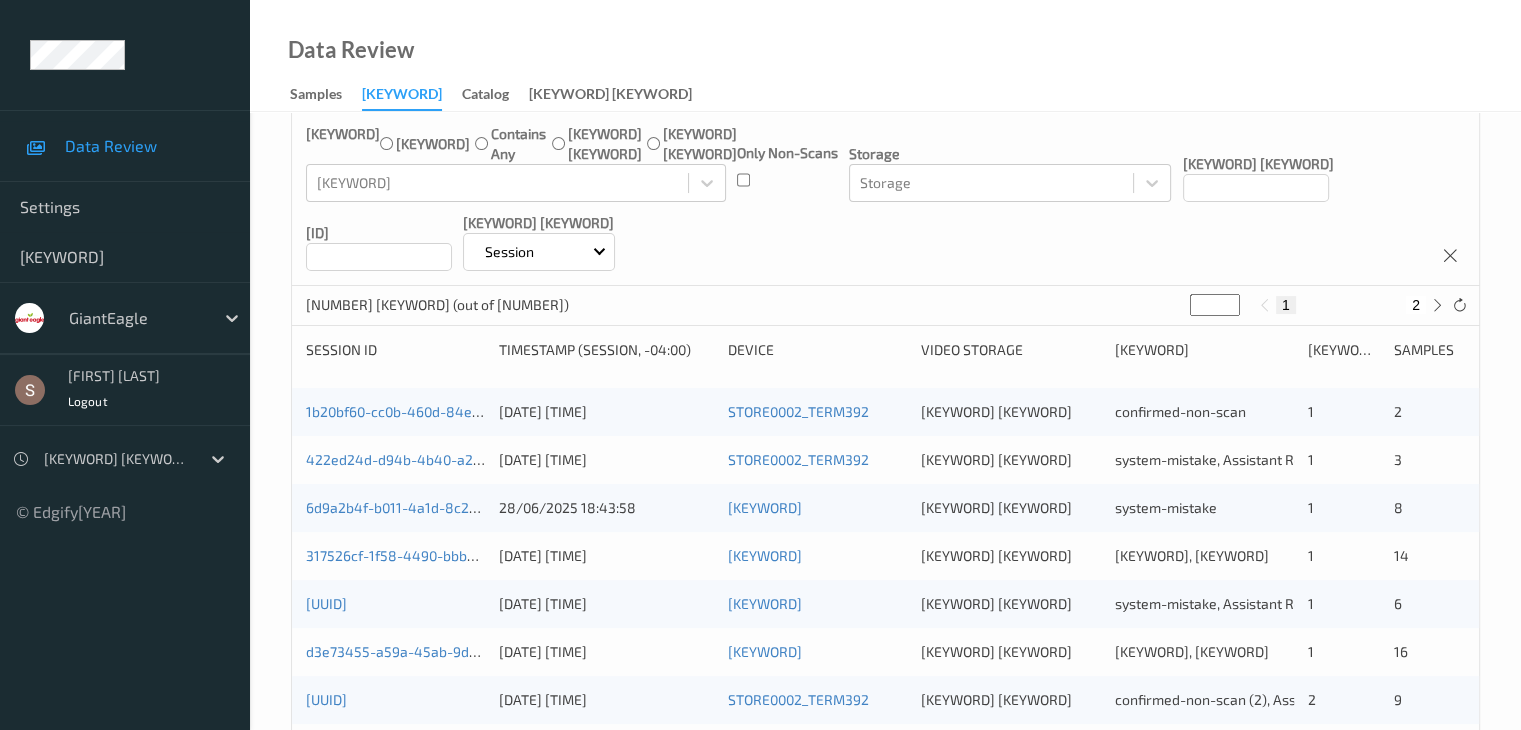 click on "2" at bounding box center (1416, 305) 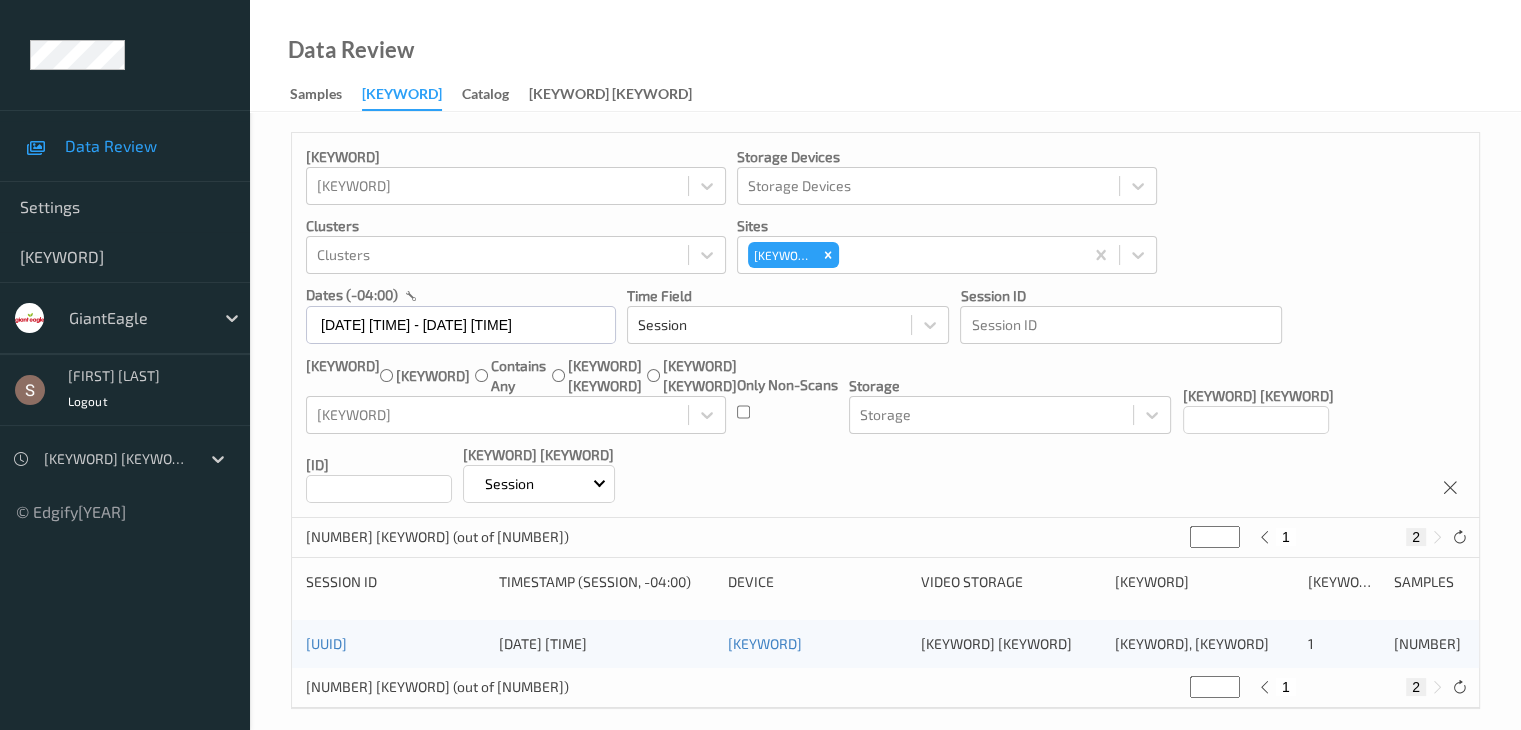 scroll, scrollTop: 20, scrollLeft: 0, axis: vertical 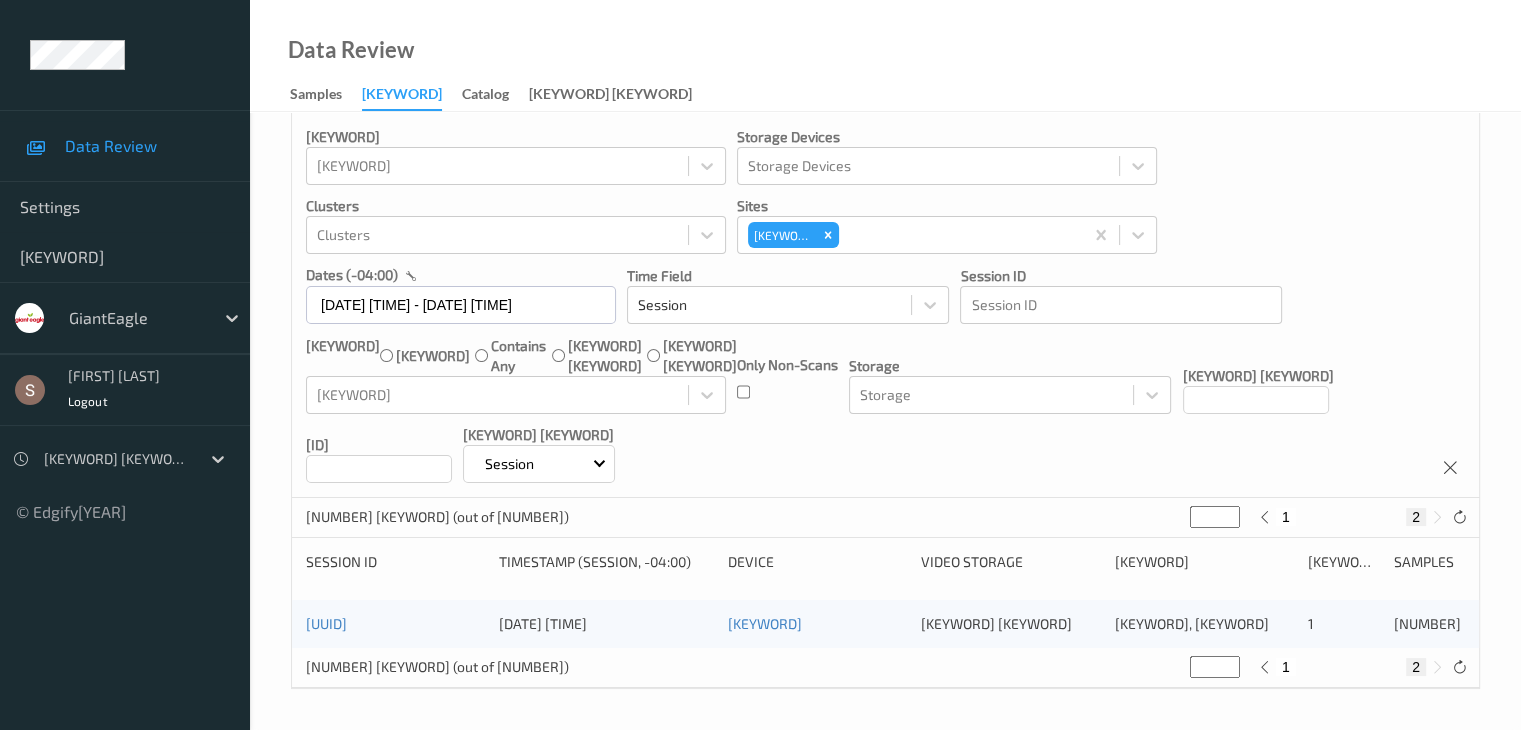 click on "1" at bounding box center [1286, 517] 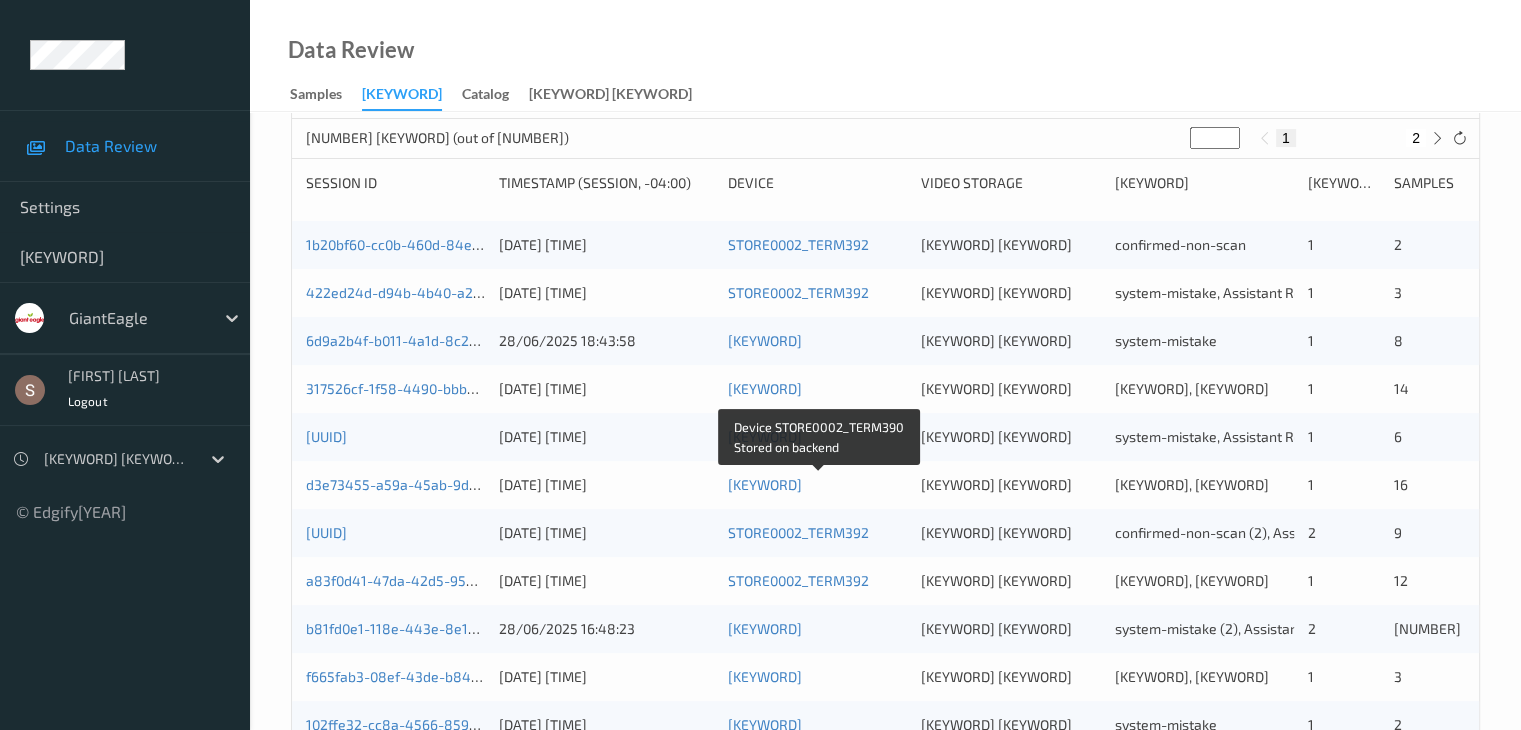 scroll, scrollTop: 400, scrollLeft: 0, axis: vertical 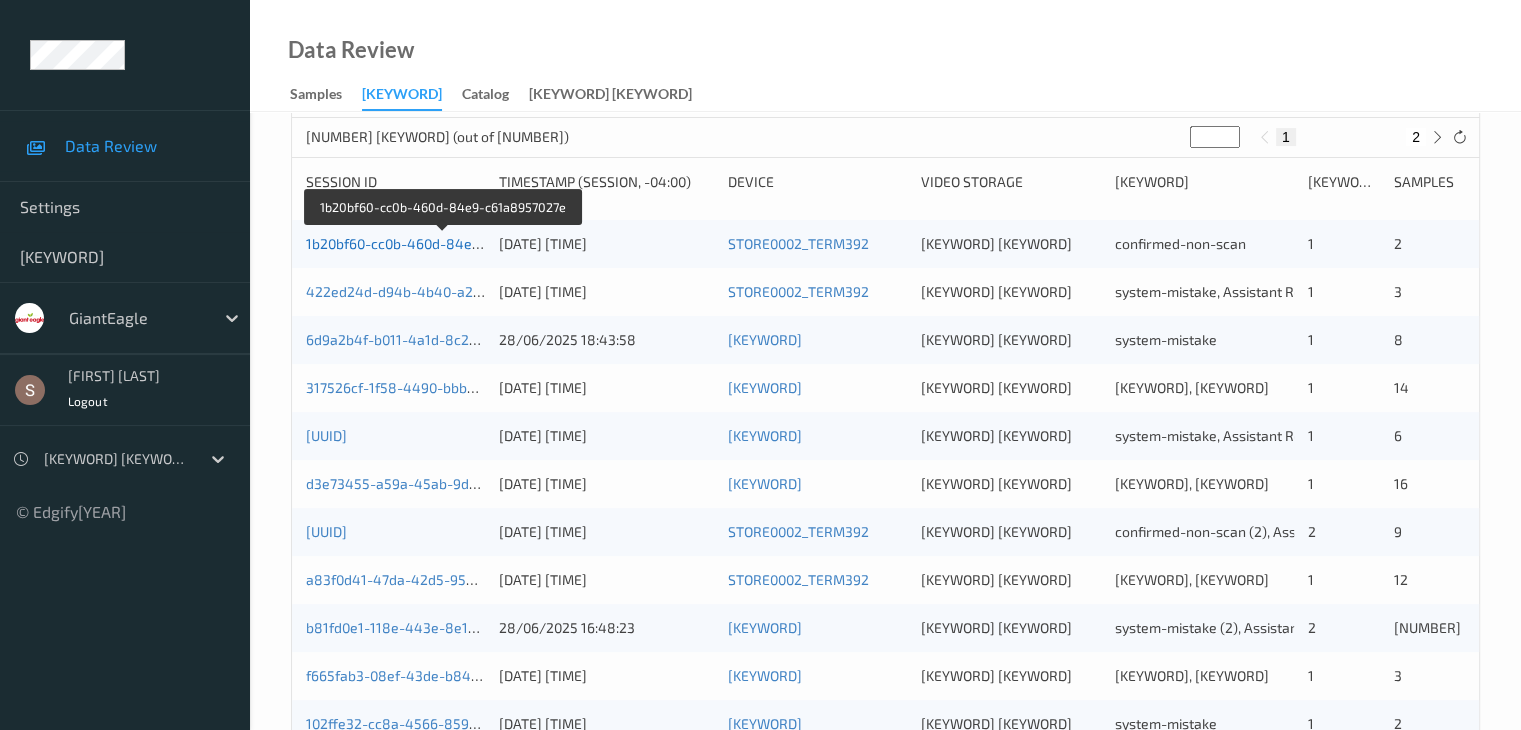 click on "1b20bf60-cc0b-460d-84e9-c61a8957027e" at bounding box center (442, 243) 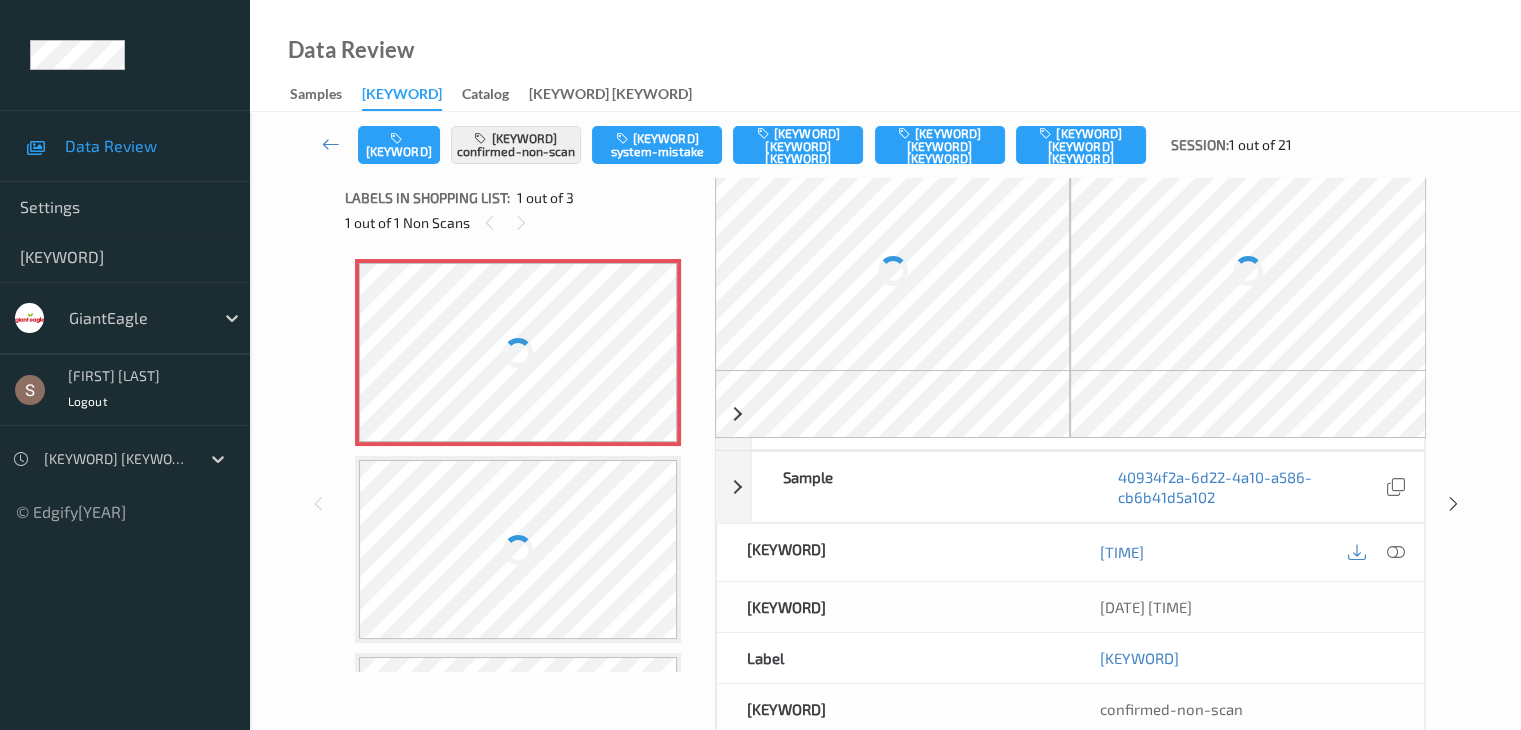 scroll, scrollTop: 0, scrollLeft: 0, axis: both 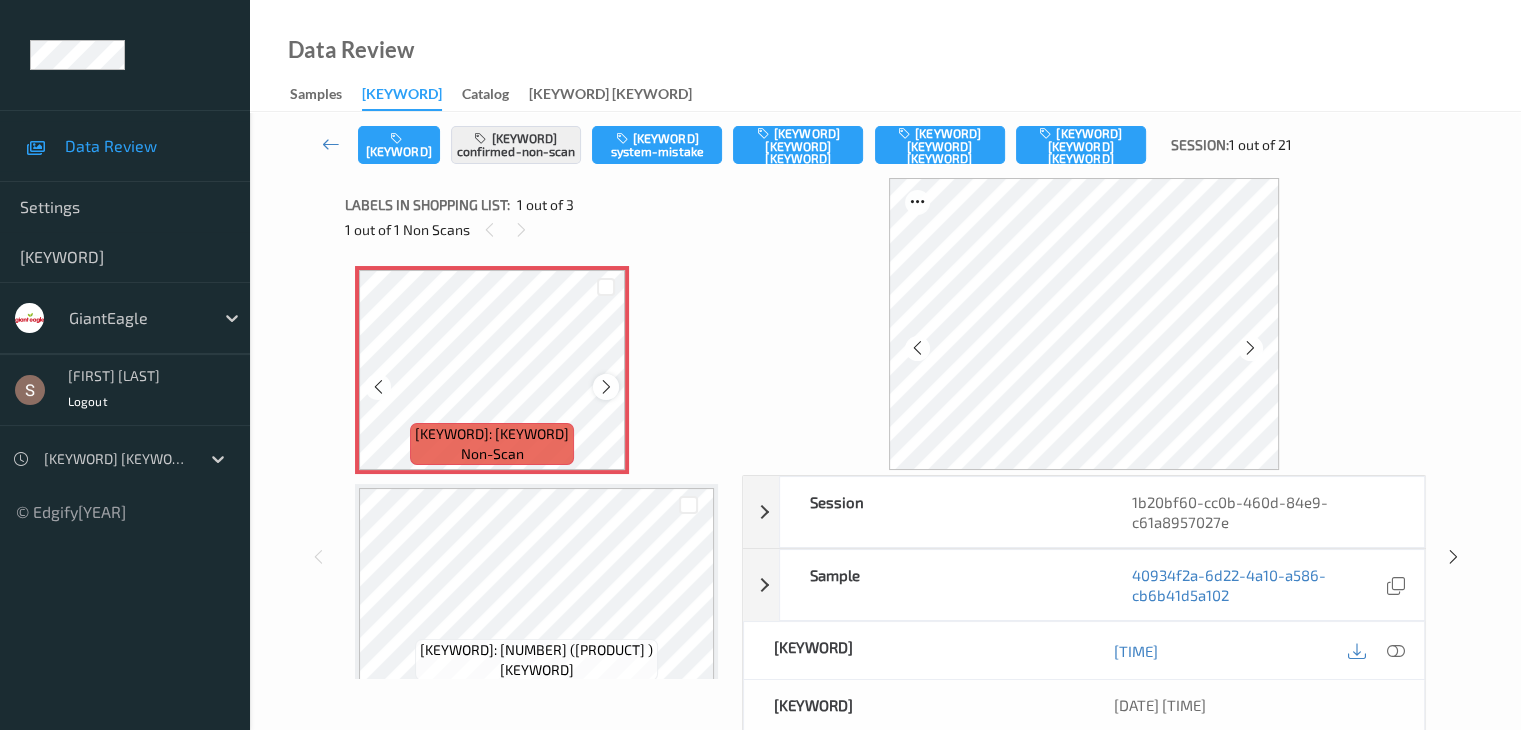 click at bounding box center (606, 387) 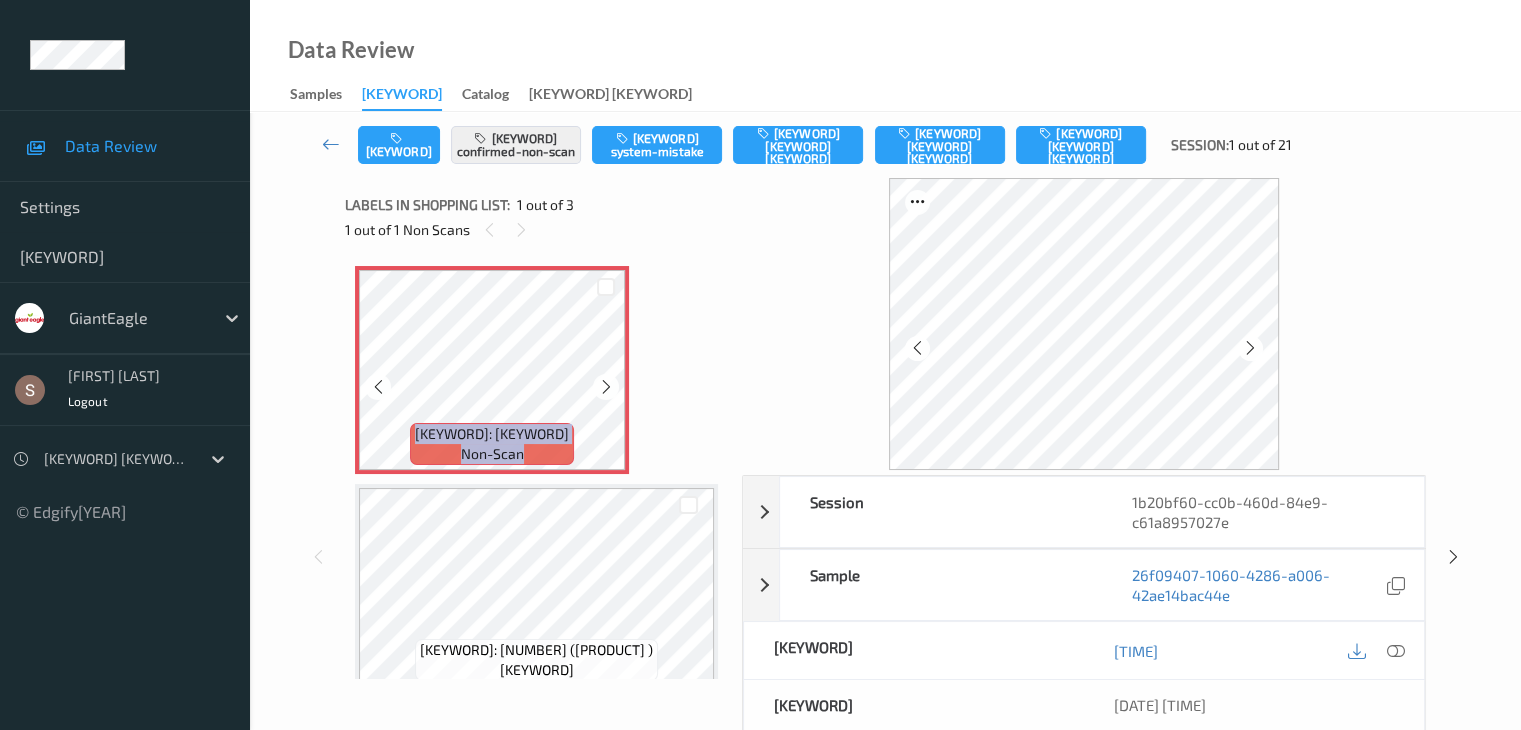 click at bounding box center (606, 387) 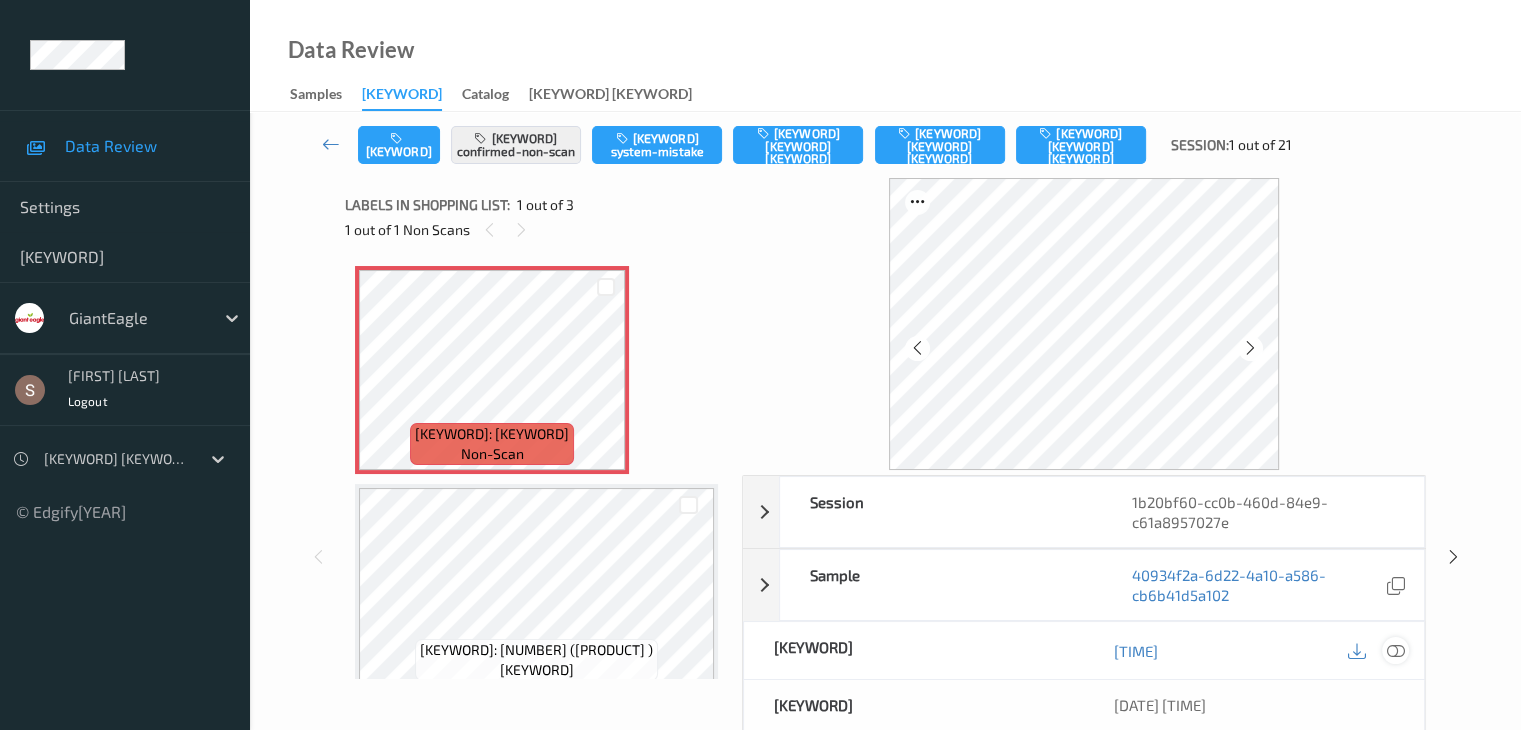 click at bounding box center [1395, 651] 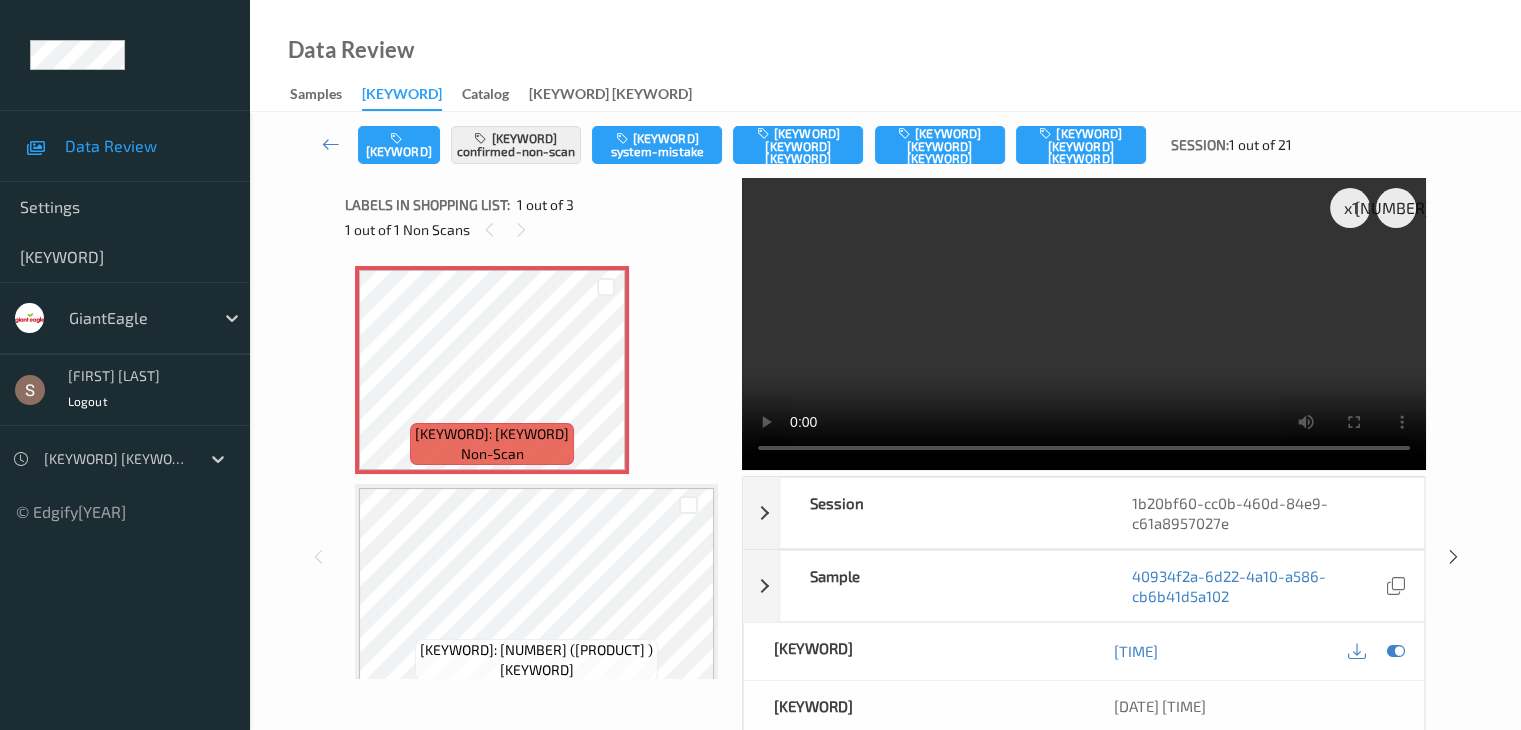 click at bounding box center (1084, 324) 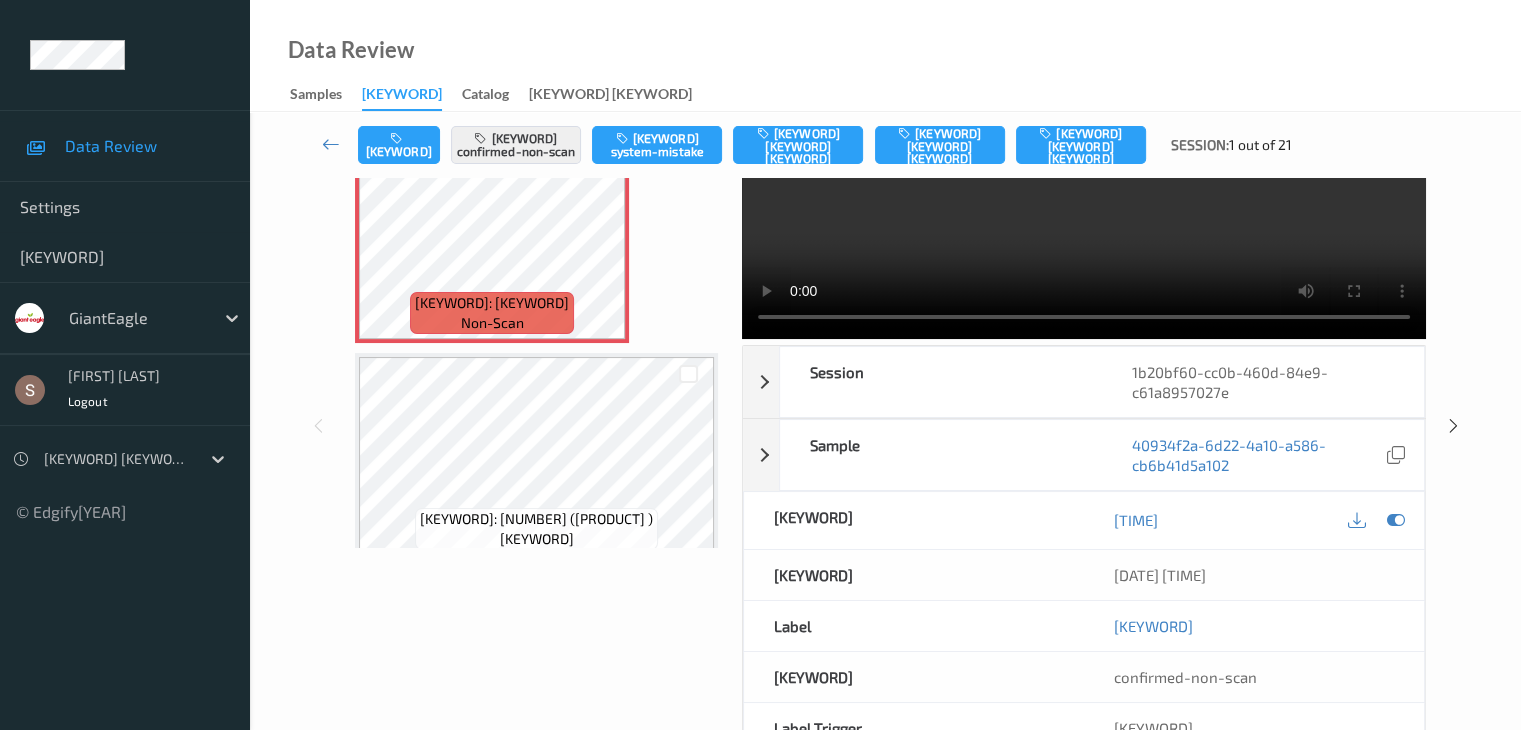 scroll, scrollTop: 0, scrollLeft: 0, axis: both 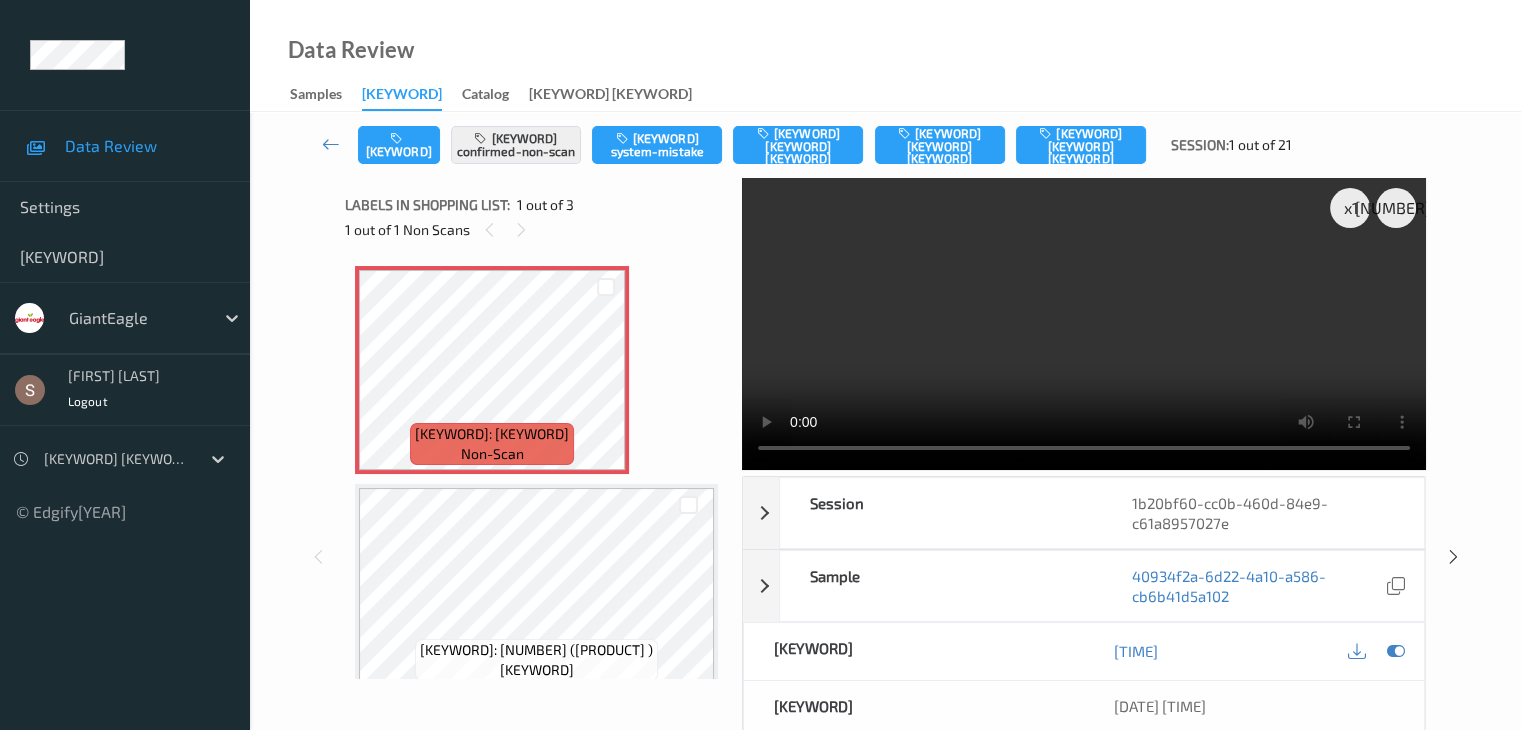 click at bounding box center [1084, 324] 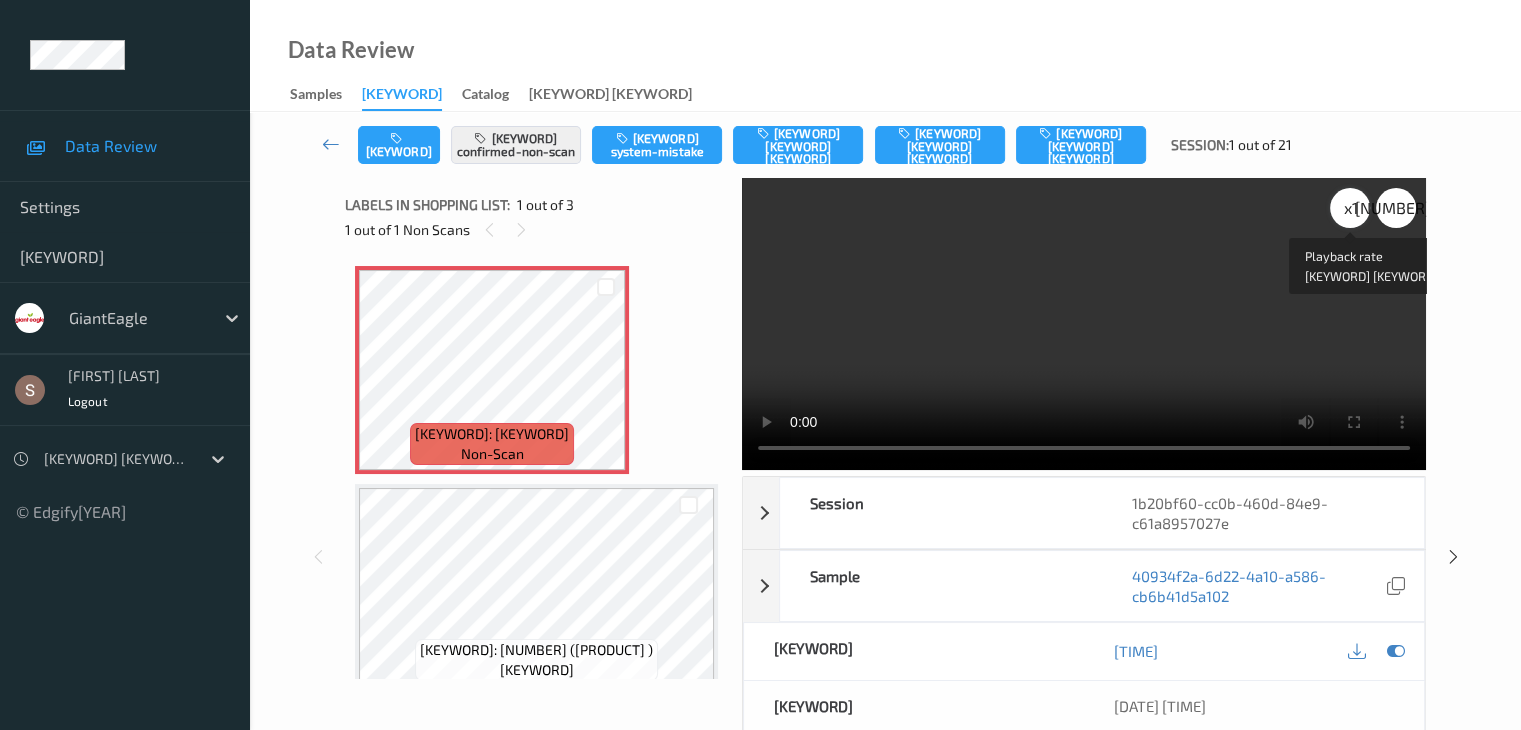 click on "x [NUMBER]" at bounding box center (1350, 208) 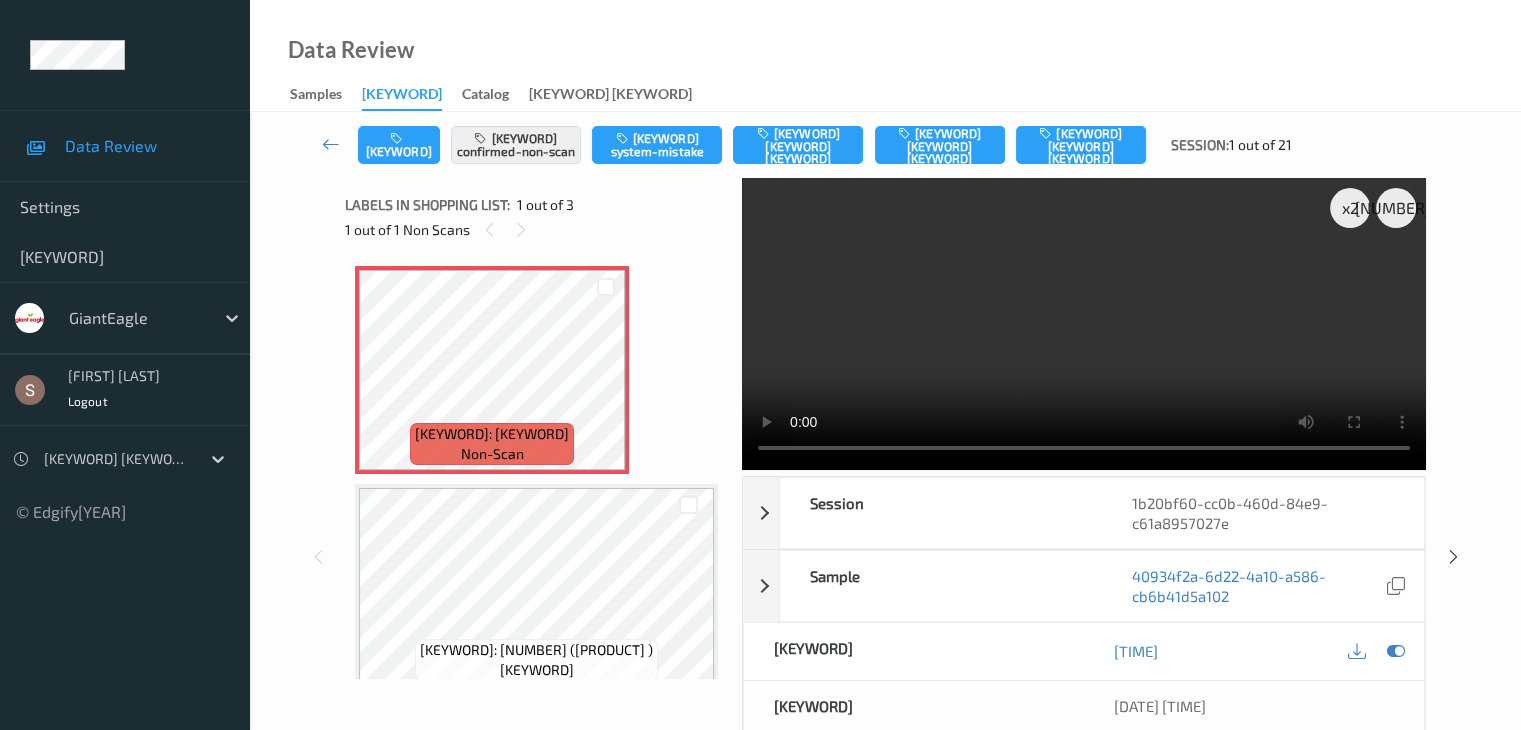 click at bounding box center [1084, 324] 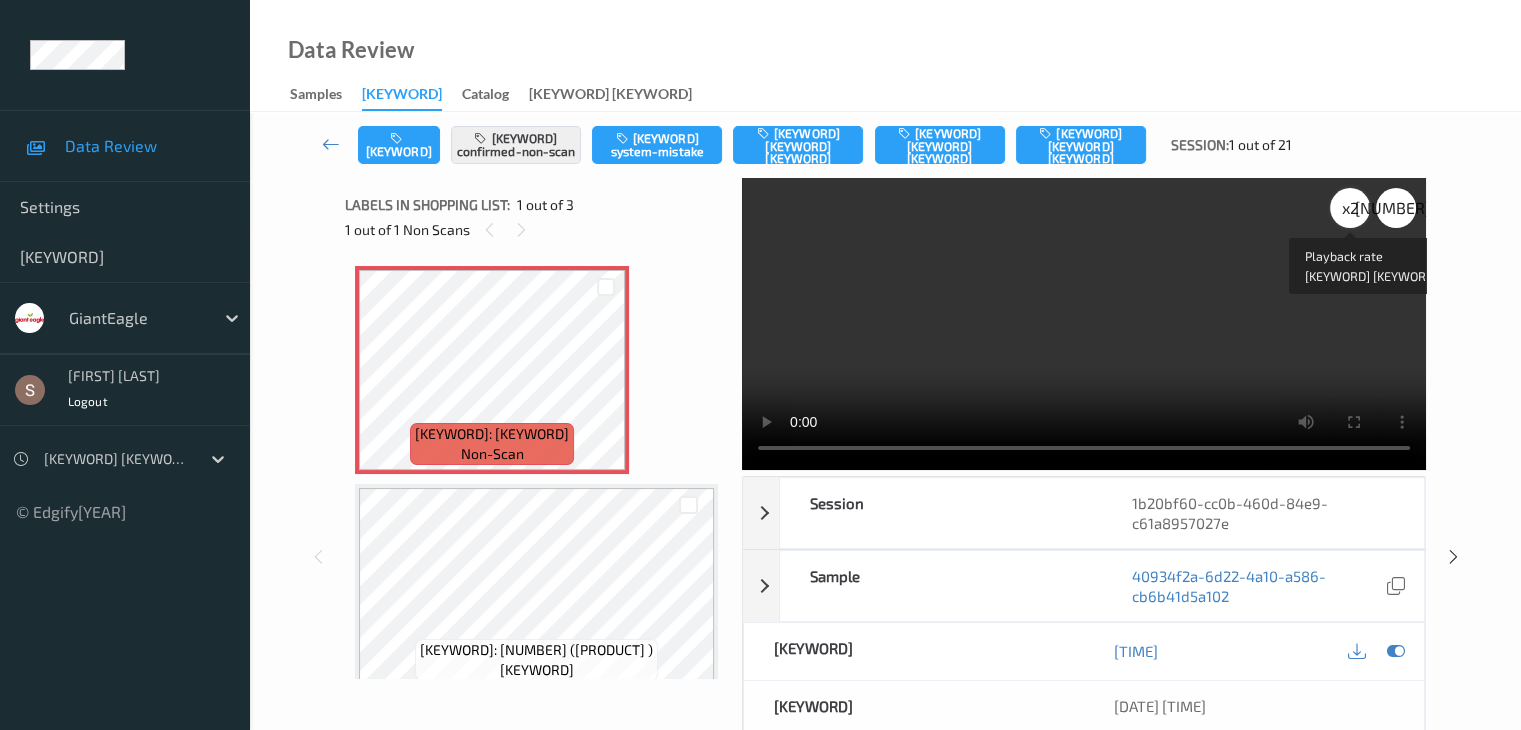 click on "x 2" at bounding box center [1350, 208] 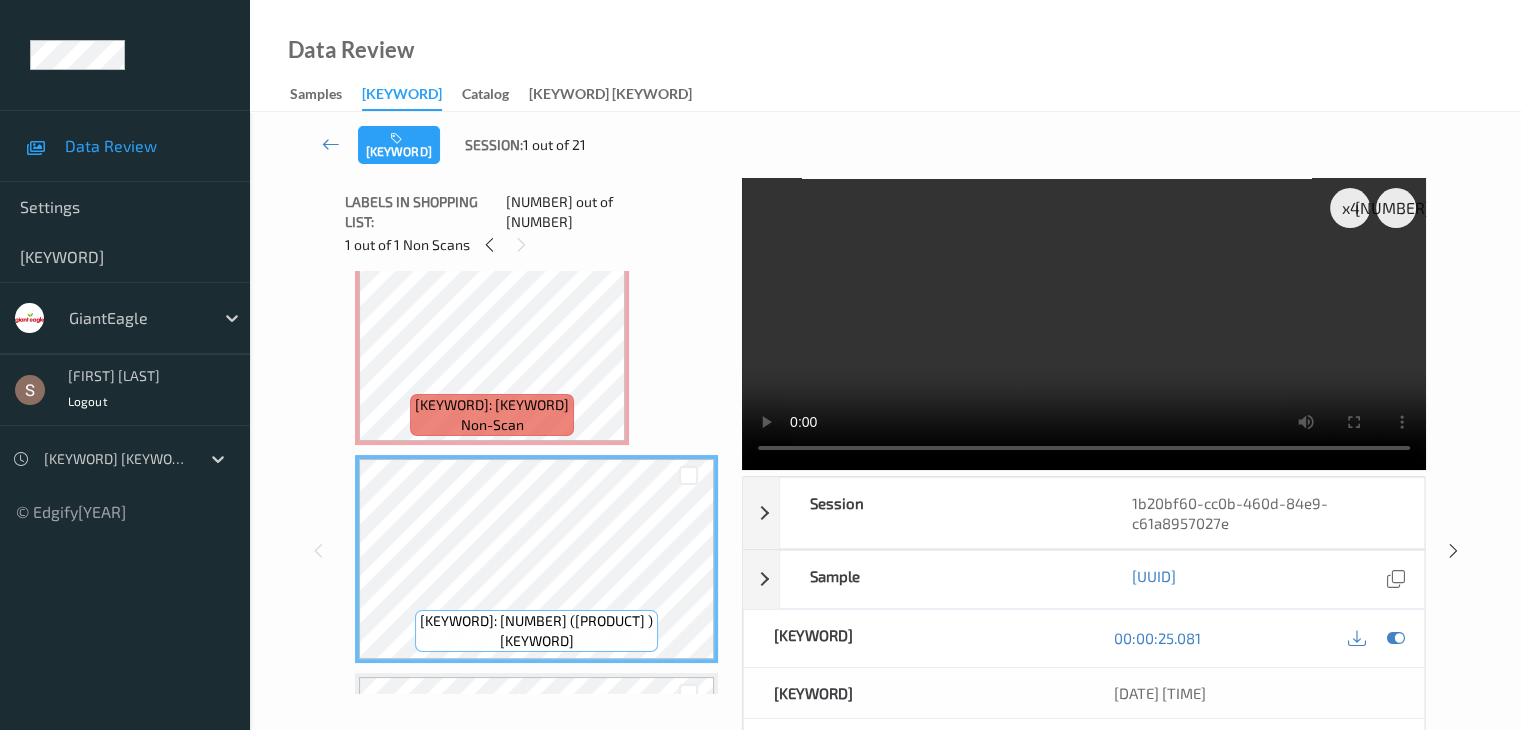 scroll, scrollTop: 0, scrollLeft: 0, axis: both 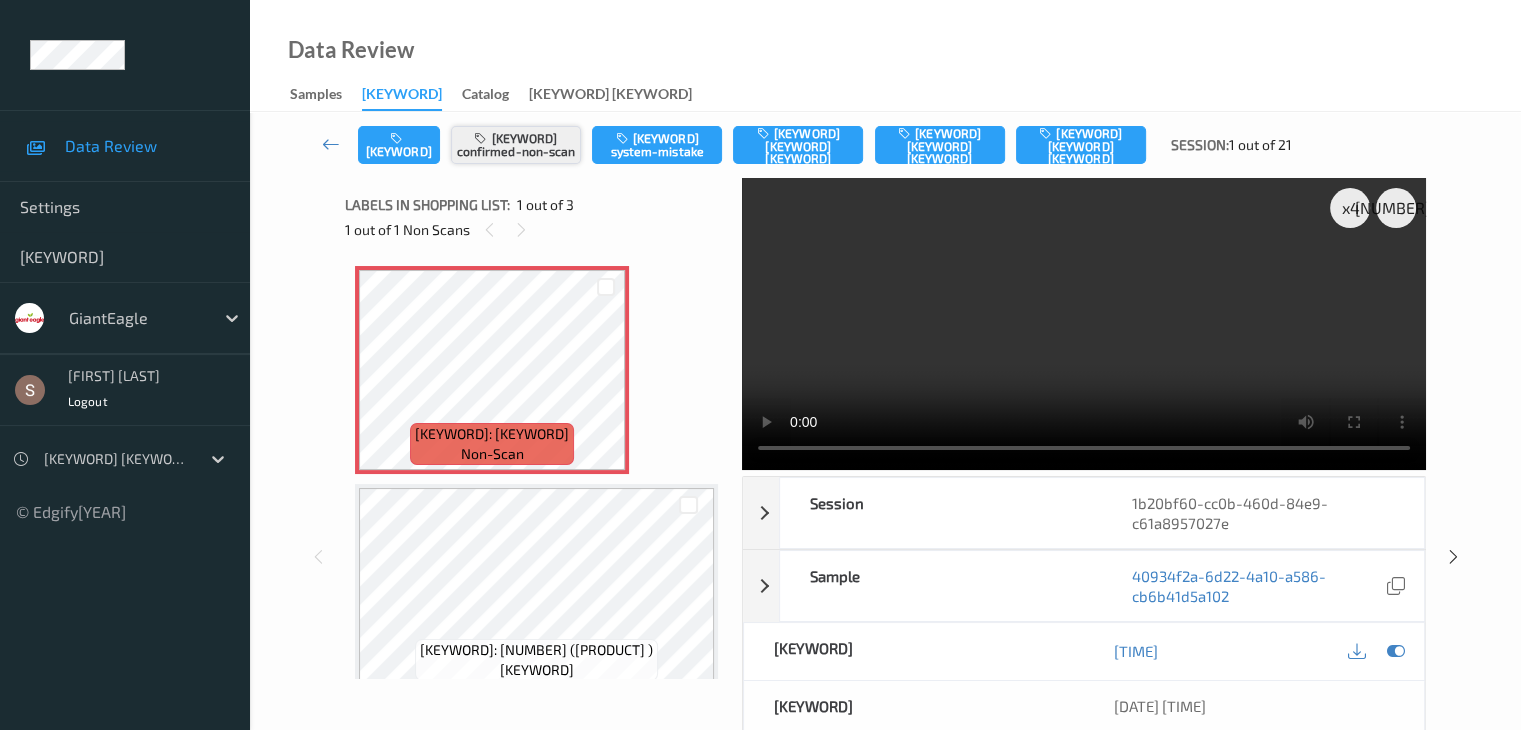 click on "[KEYWORD] [KEYWORD]" at bounding box center [516, 145] 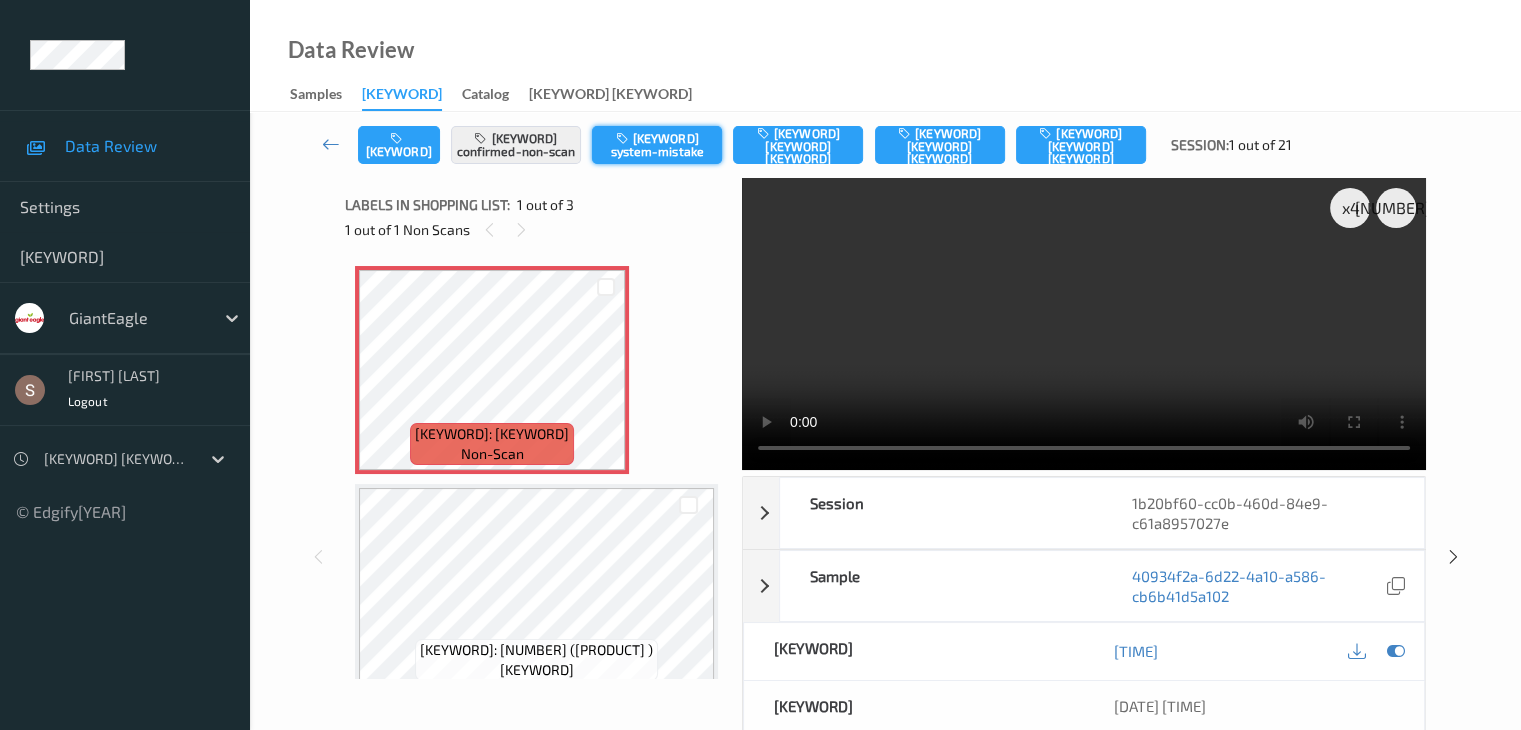 click on "[KEYWORD] [KEYWORD]" at bounding box center [657, 145] 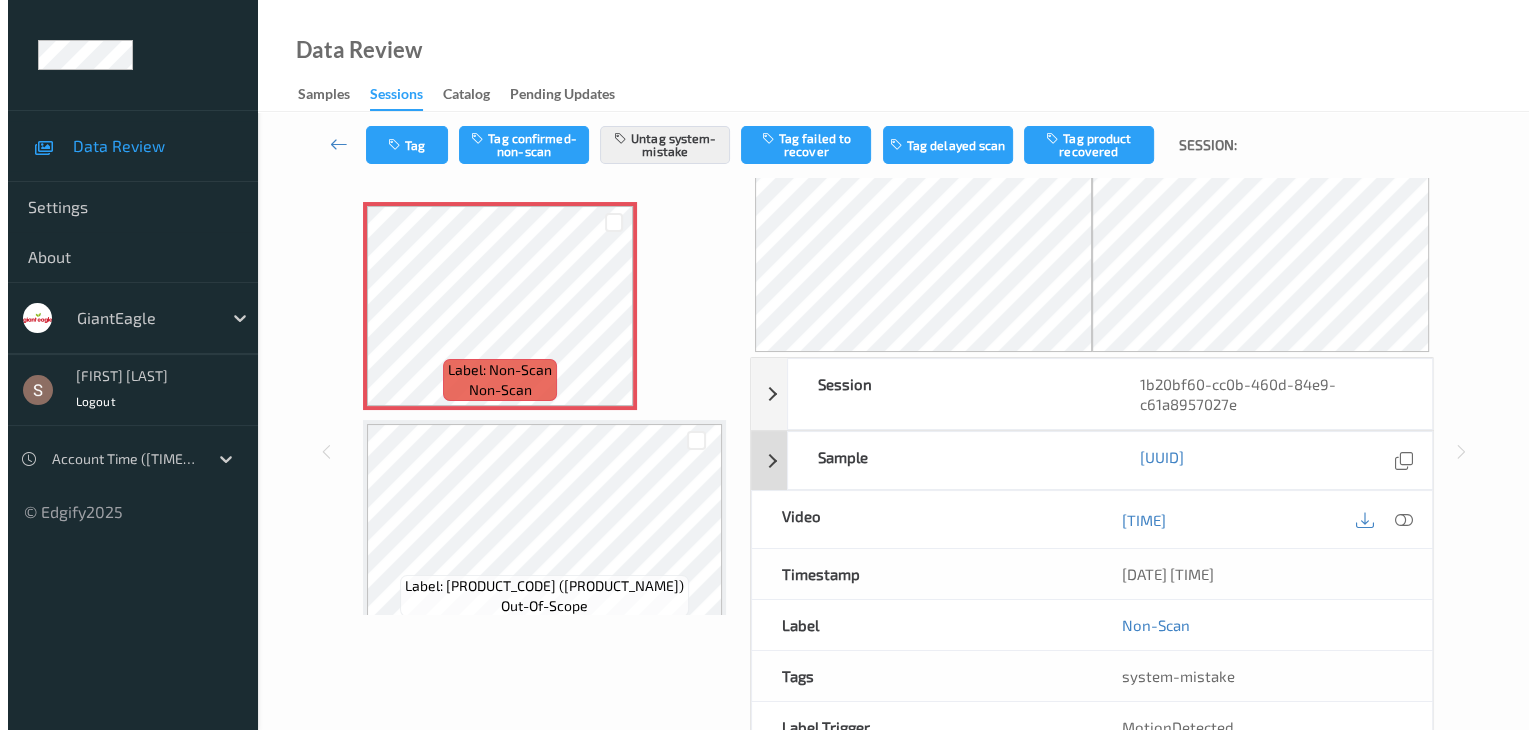 scroll, scrollTop: 200, scrollLeft: 0, axis: vertical 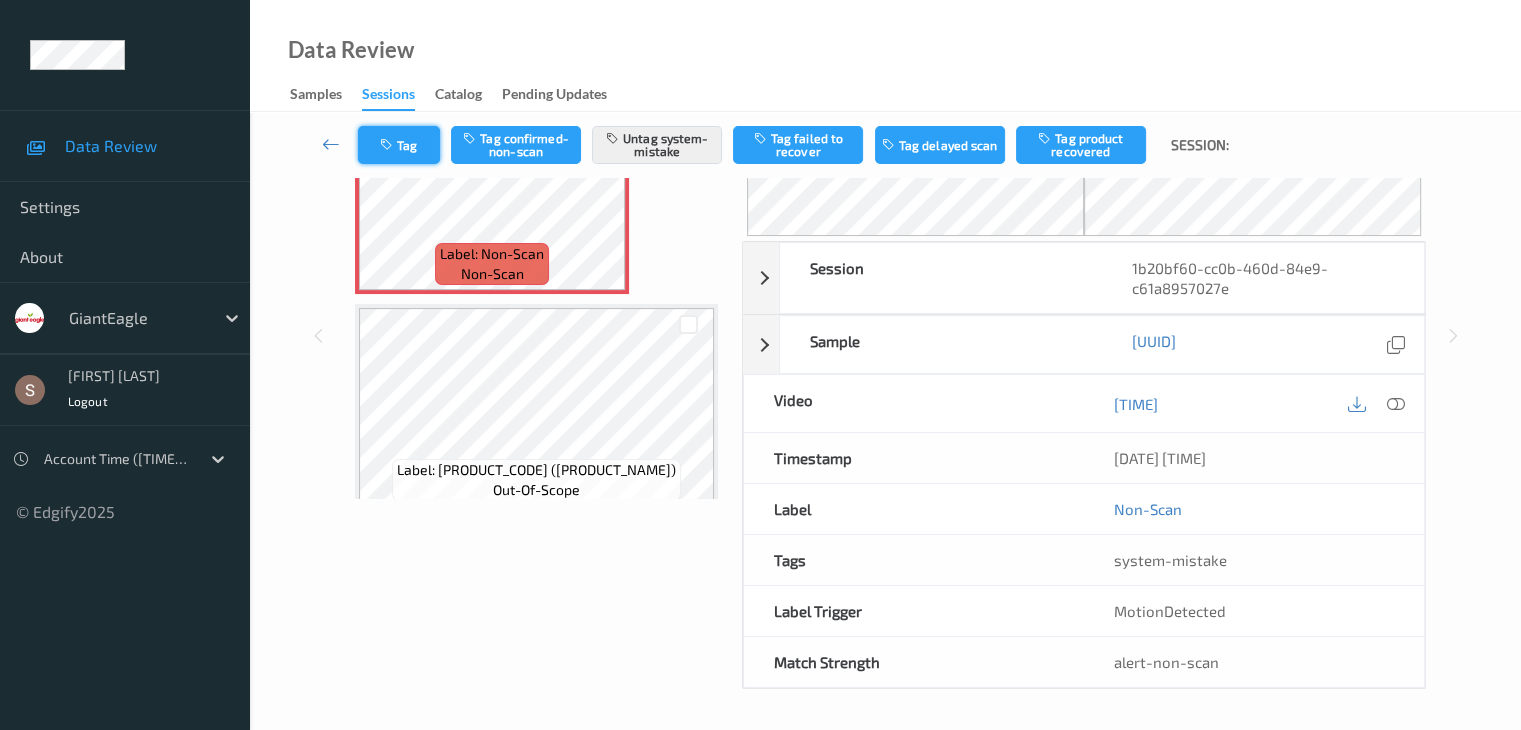 click on "Tag" at bounding box center [399, 145] 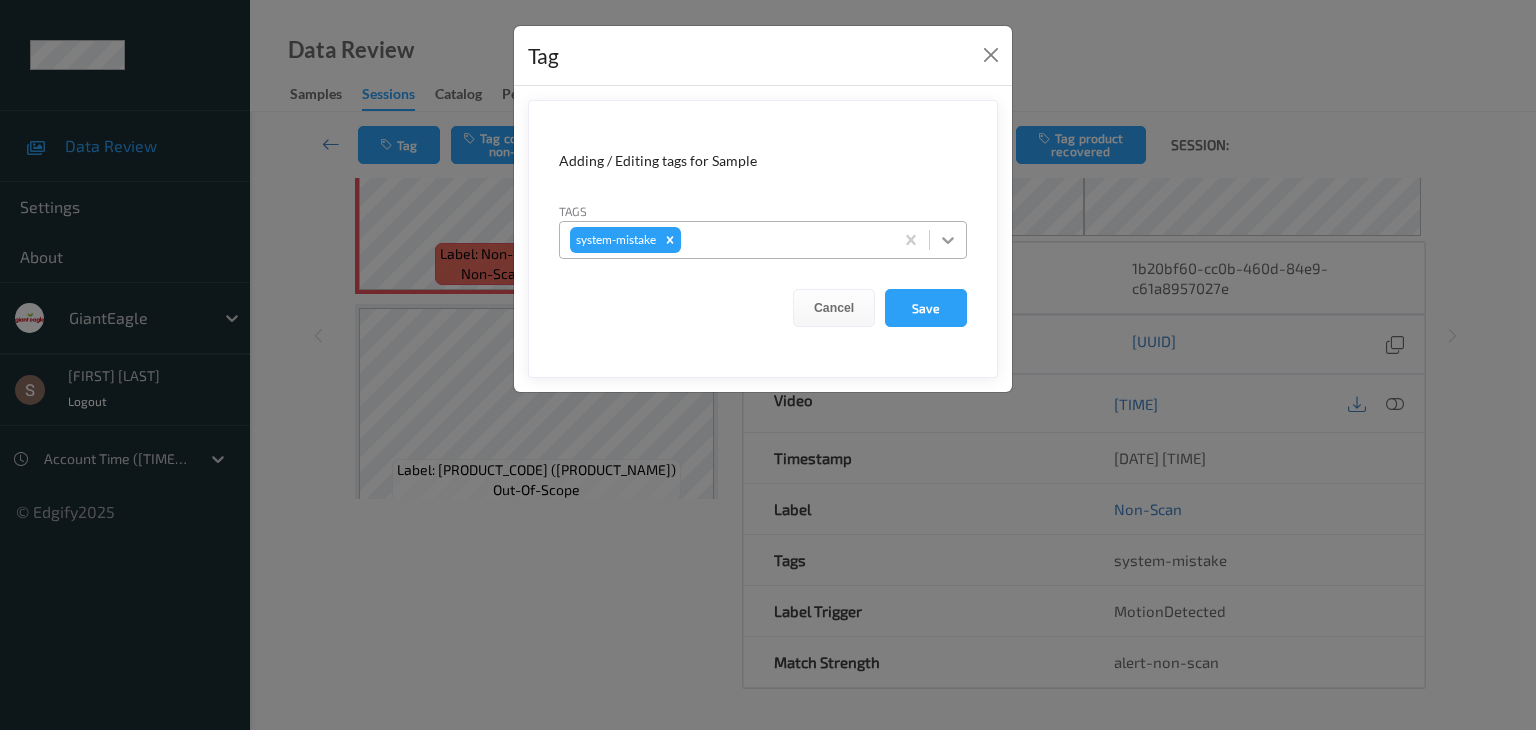 click at bounding box center (948, 240) 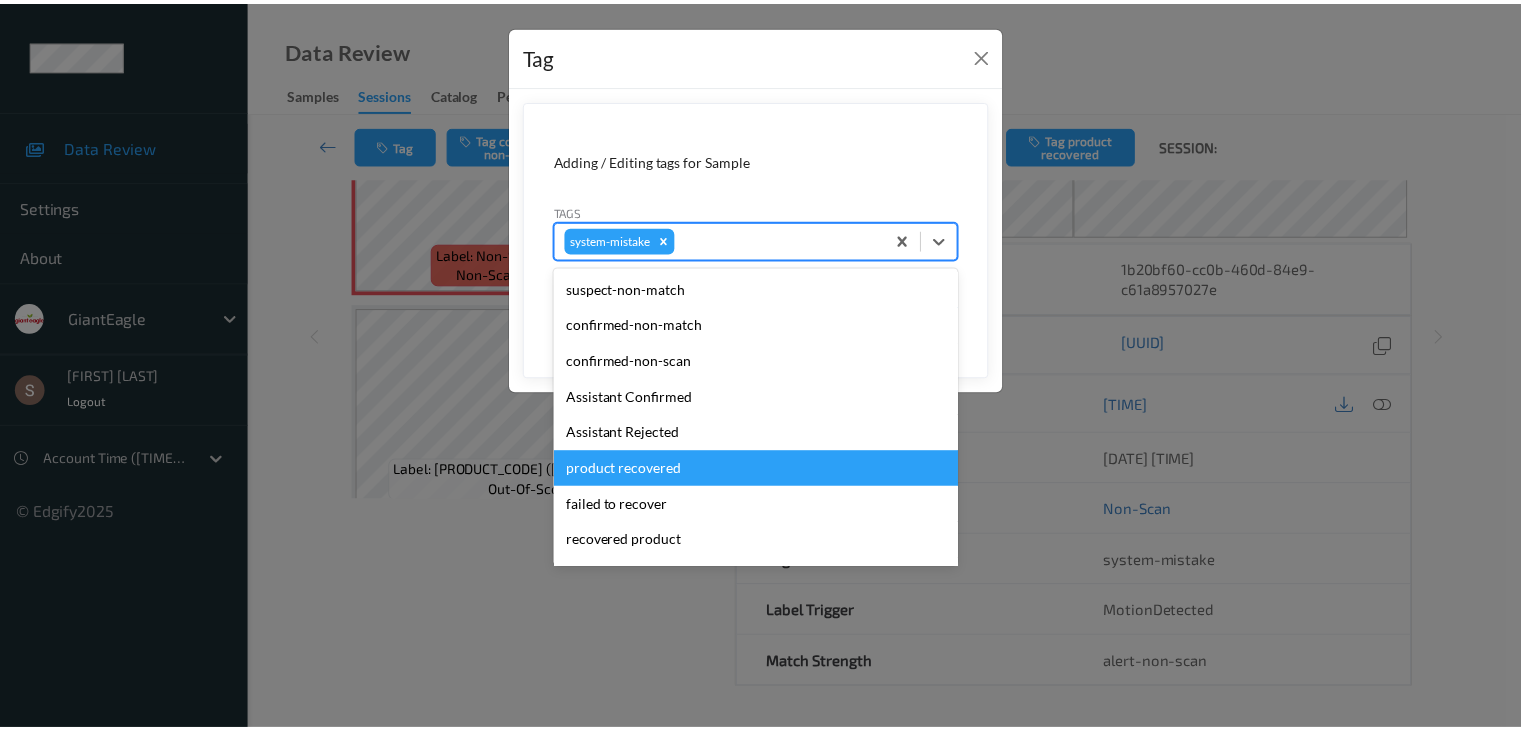 scroll, scrollTop: 140, scrollLeft: 0, axis: vertical 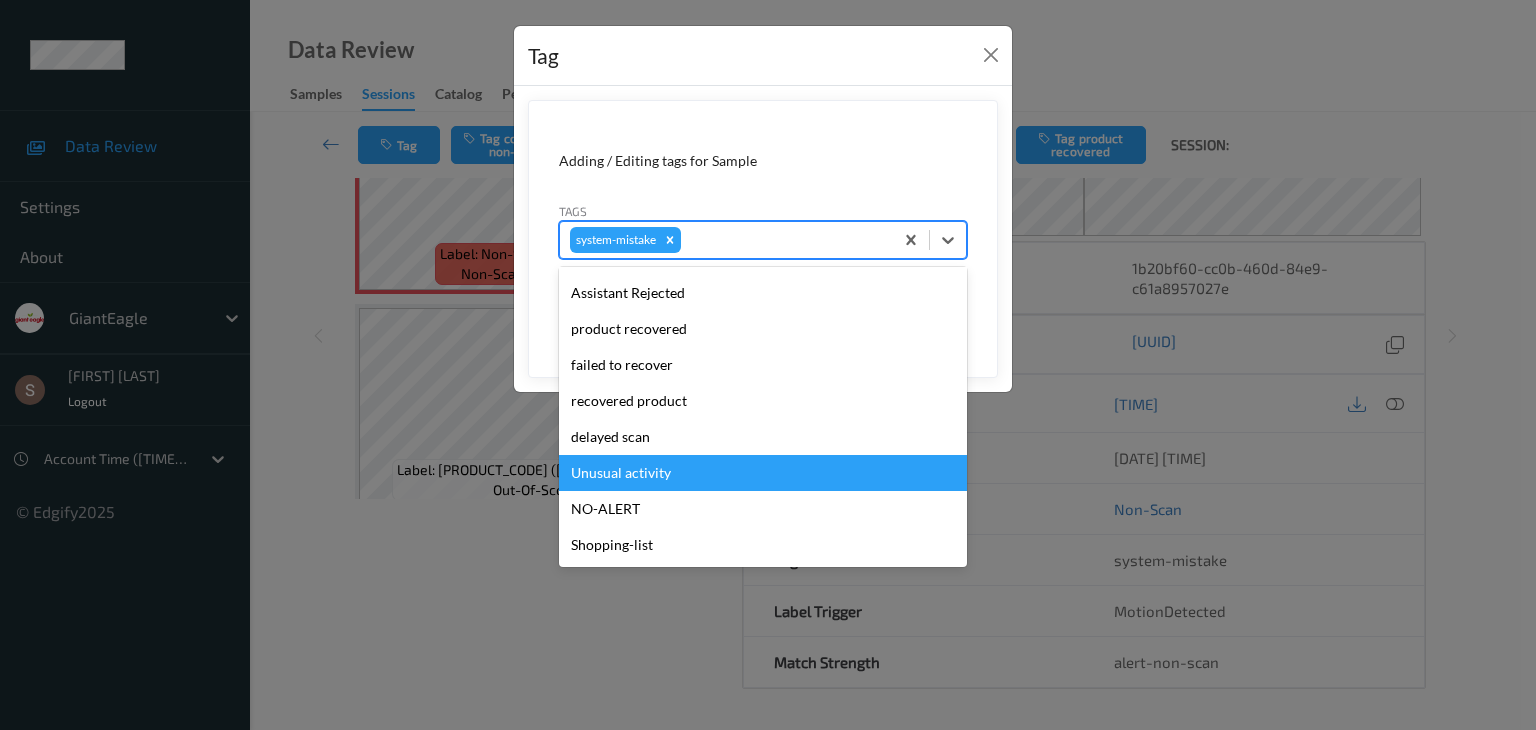 click on "[KEYWORD]" at bounding box center (763, 473) 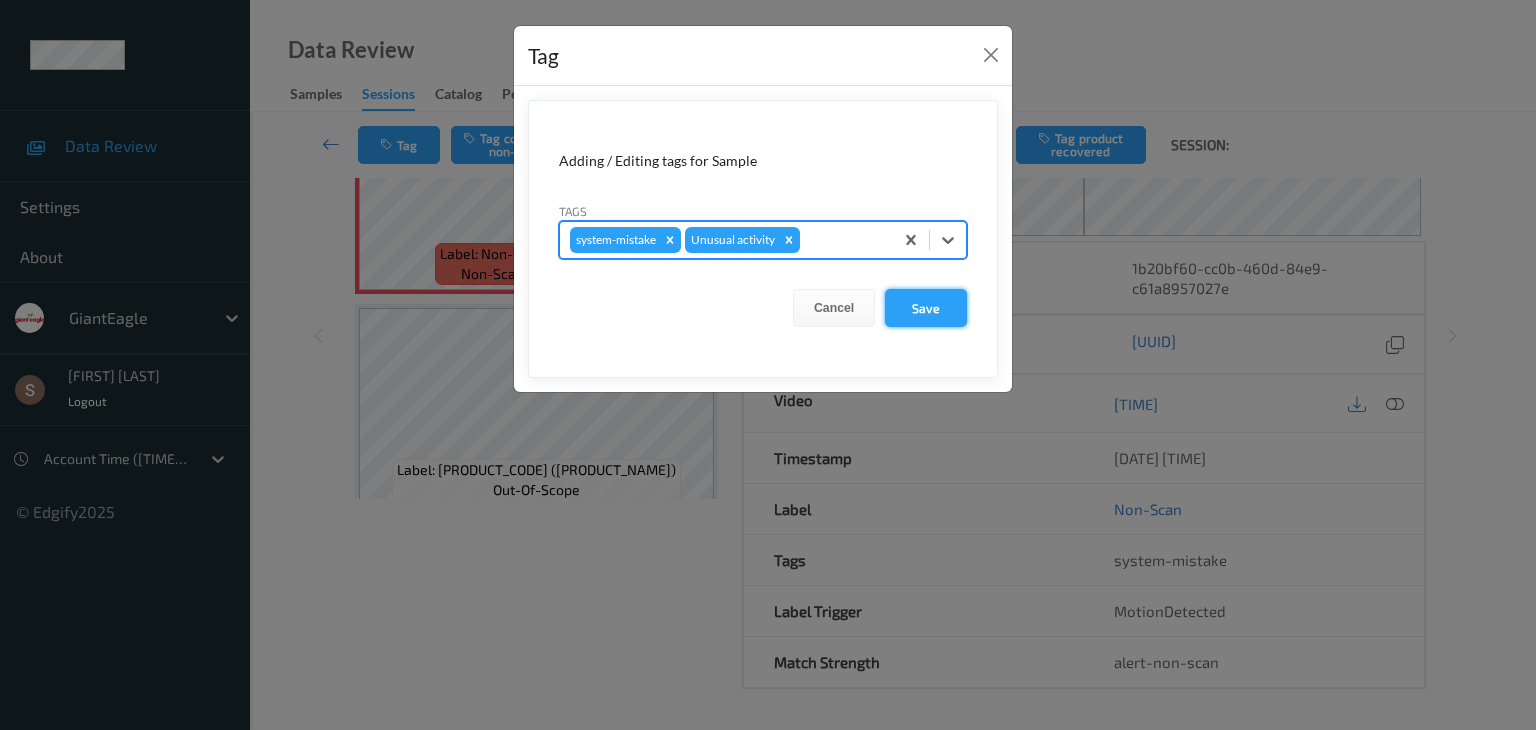 click on "[KEYWORD]" at bounding box center [926, 308] 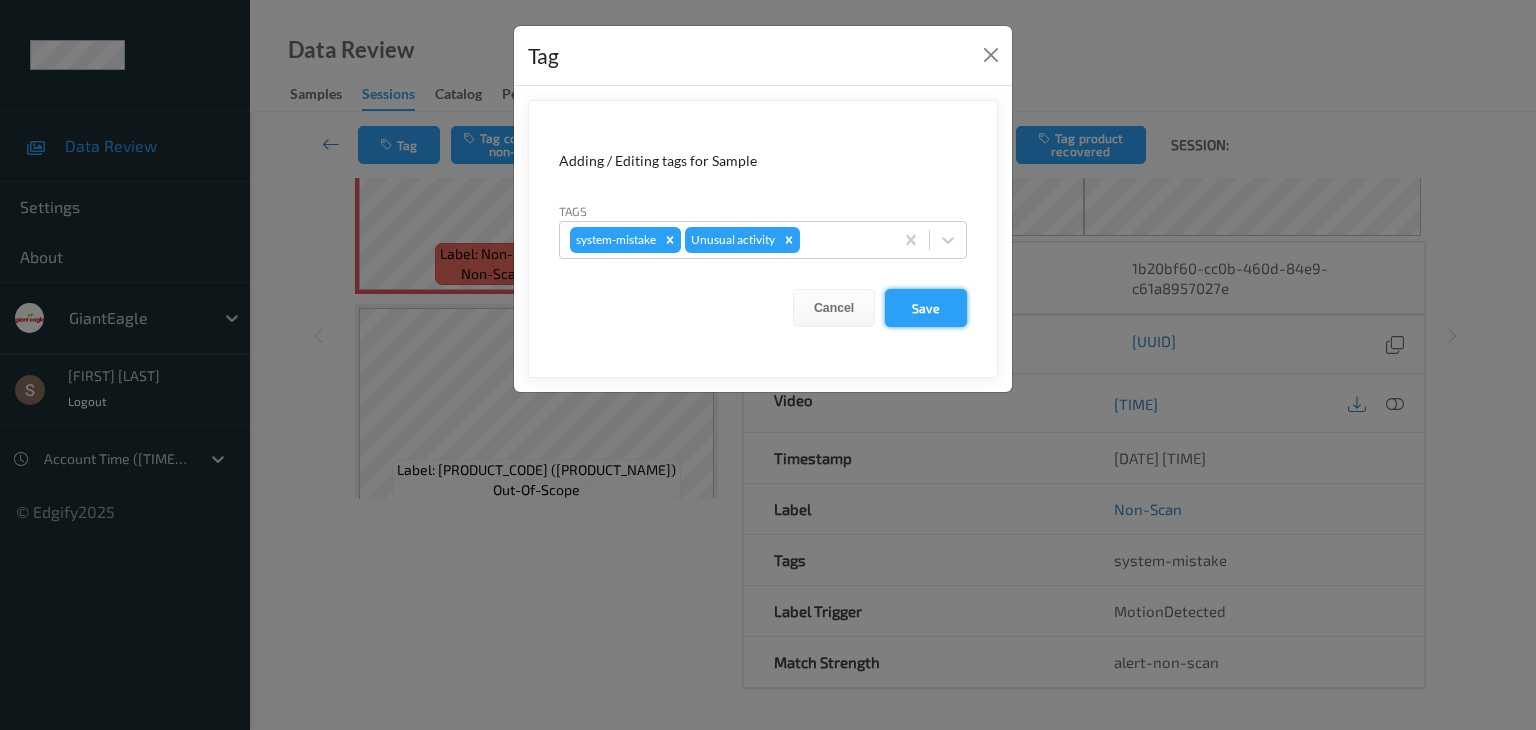 click on "[KEYWORD]" at bounding box center (926, 308) 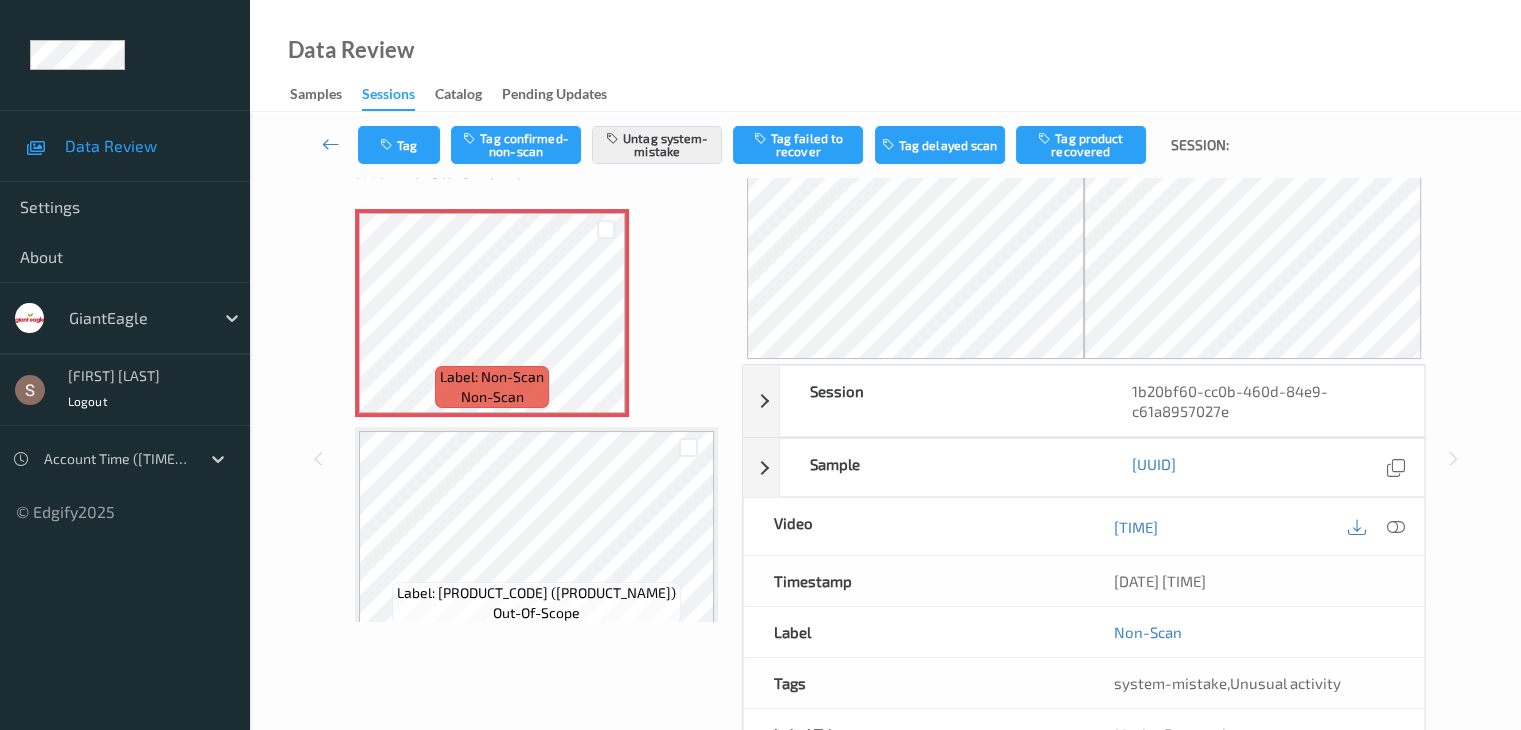 scroll, scrollTop: 0, scrollLeft: 0, axis: both 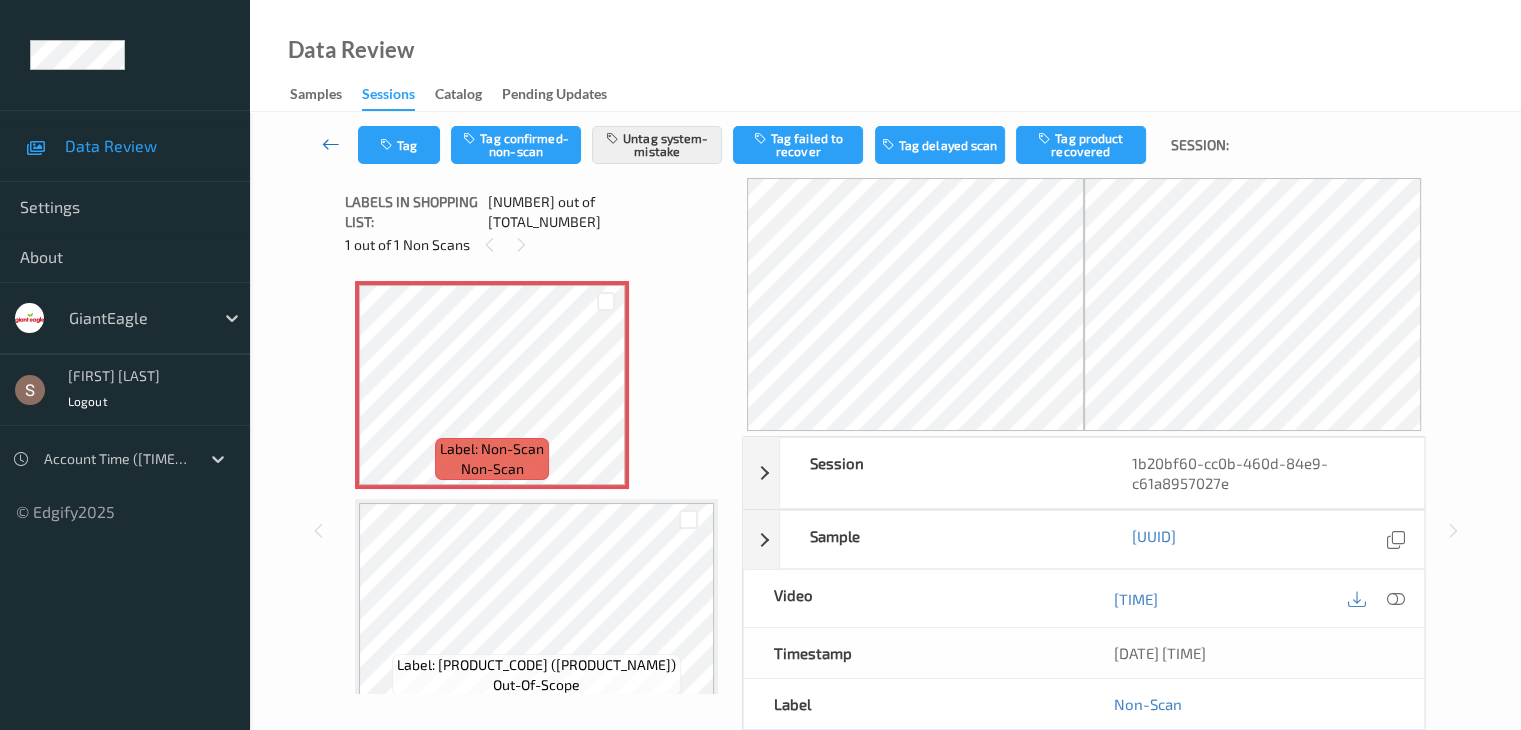 click at bounding box center (331, 144) 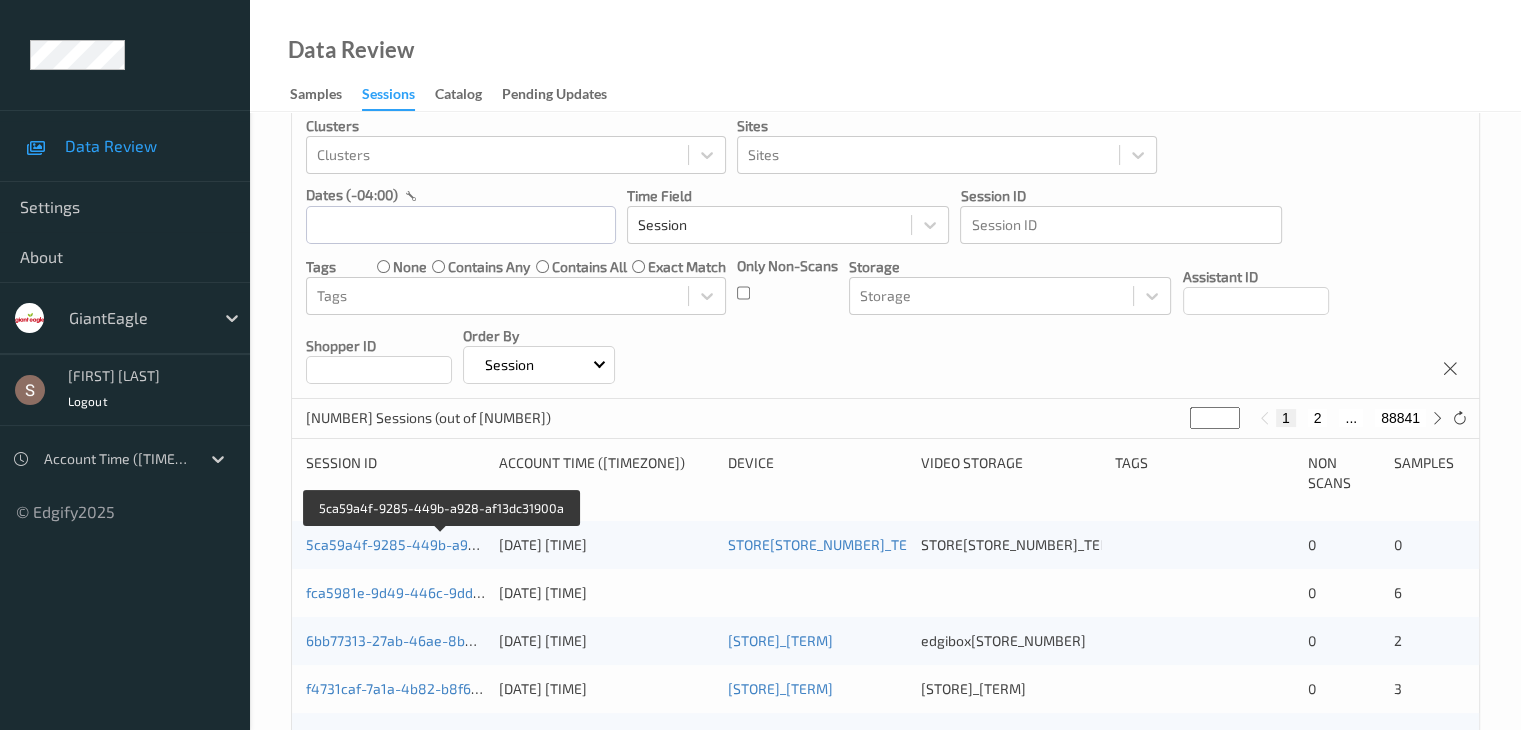 scroll, scrollTop: 0, scrollLeft: 0, axis: both 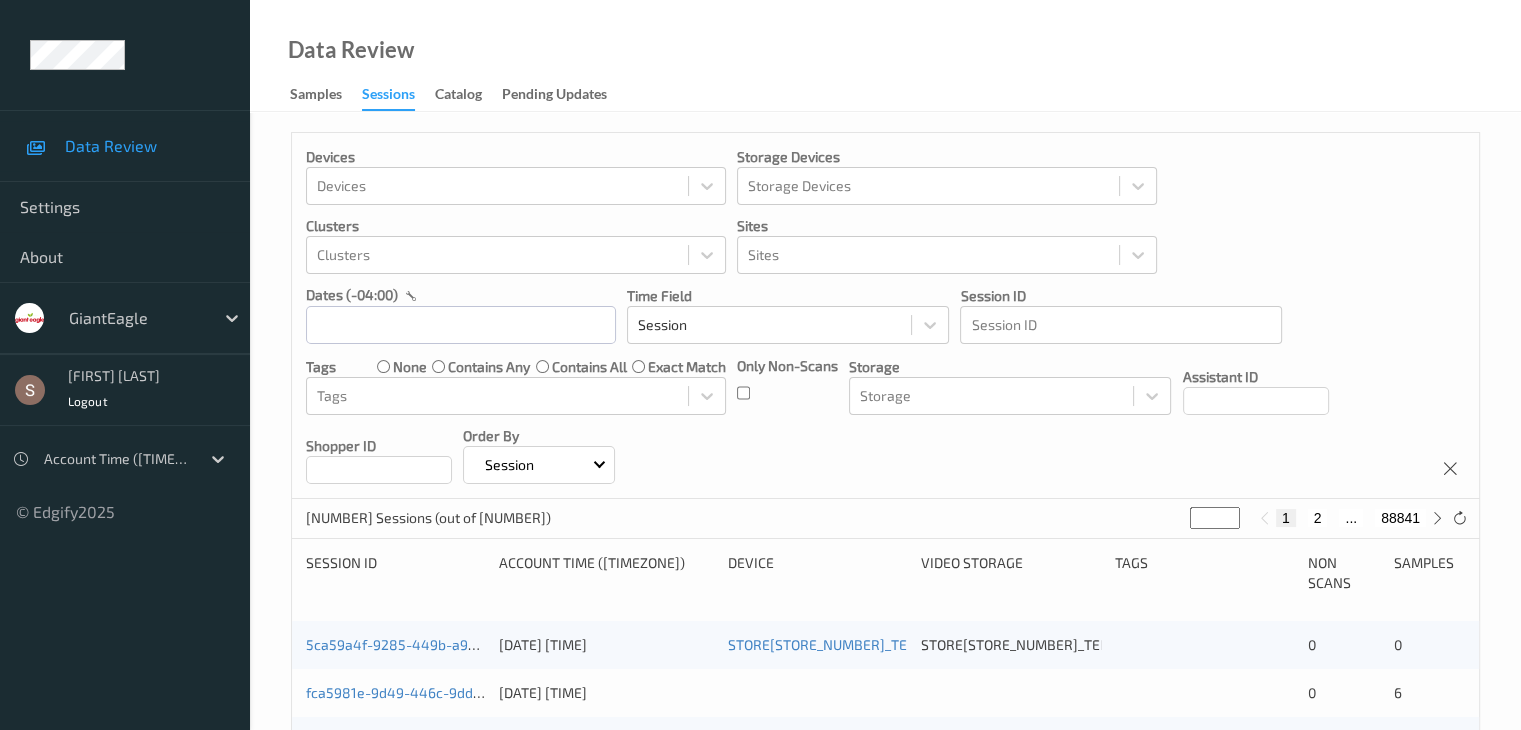 click on "Devices Devices Storage Devices Storage Devices Clusters Clusters Sites Sites dates (-04:00) Time Field Session Session ID Session ID Tags none contains any contains all exact match Tags Only Non-Scans Storage Storage Assistant ID Shopper ID Order By Session" at bounding box center (885, 316) 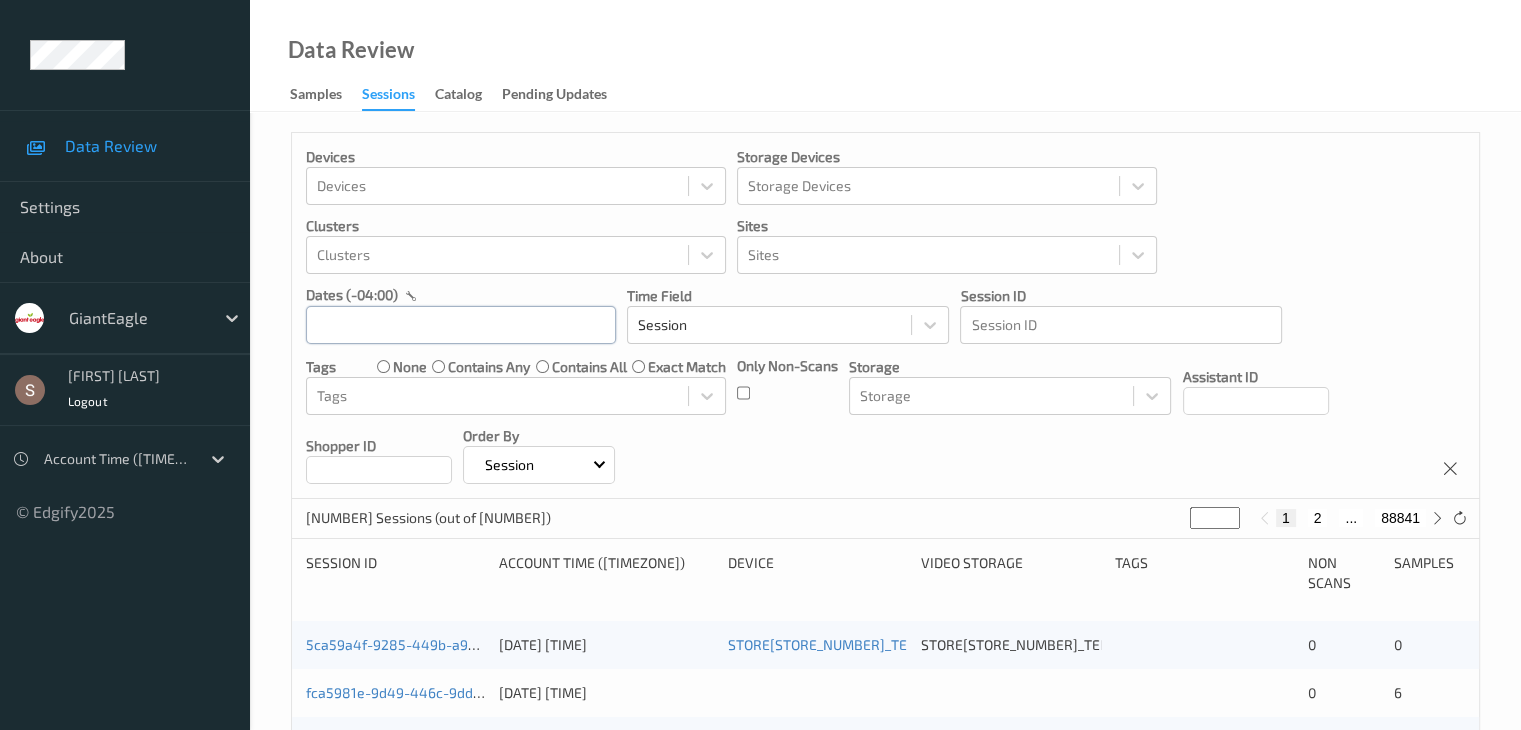 click at bounding box center (461, 325) 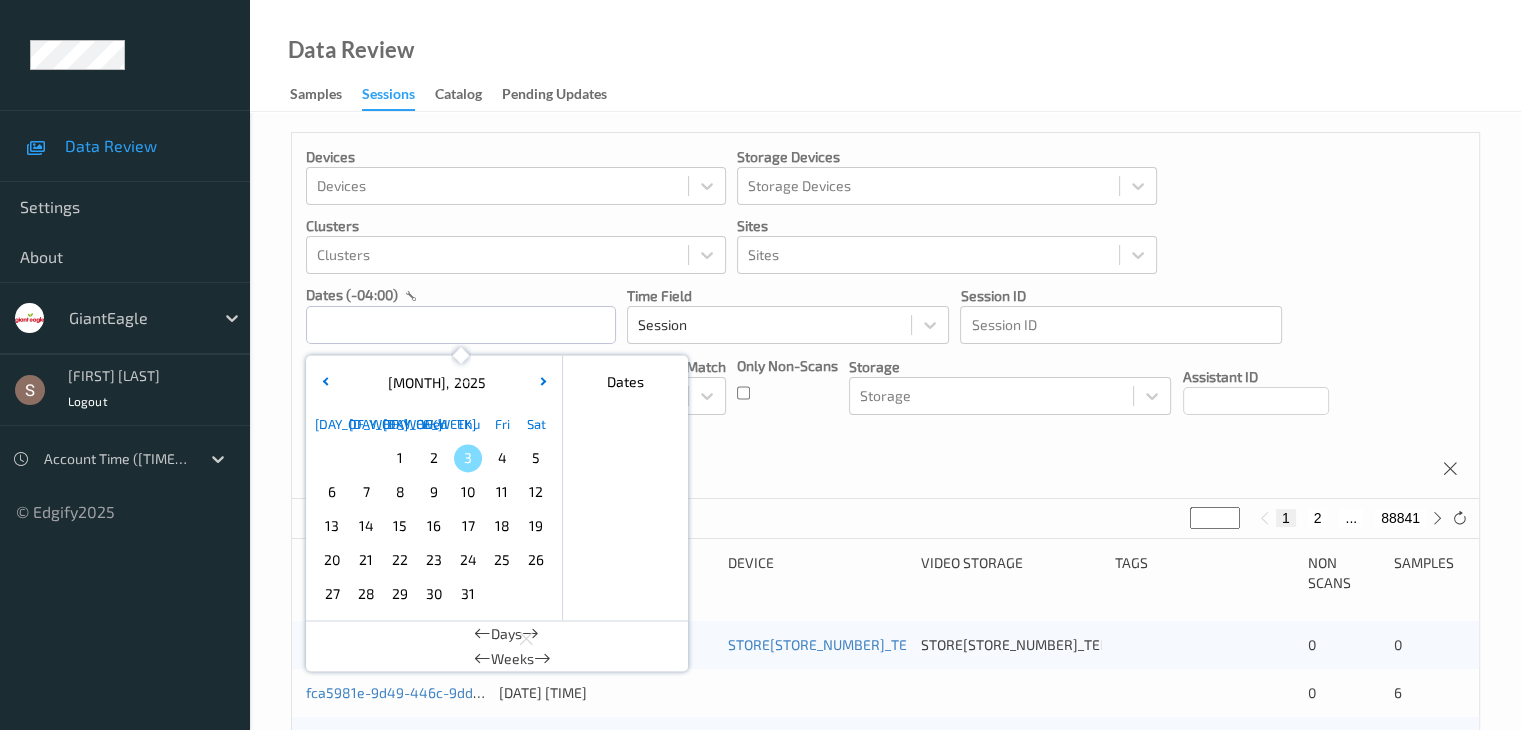 drag, startPoint x: 344, startPoint y: 394, endPoint x: 327, endPoint y: 393, distance: 17.029387 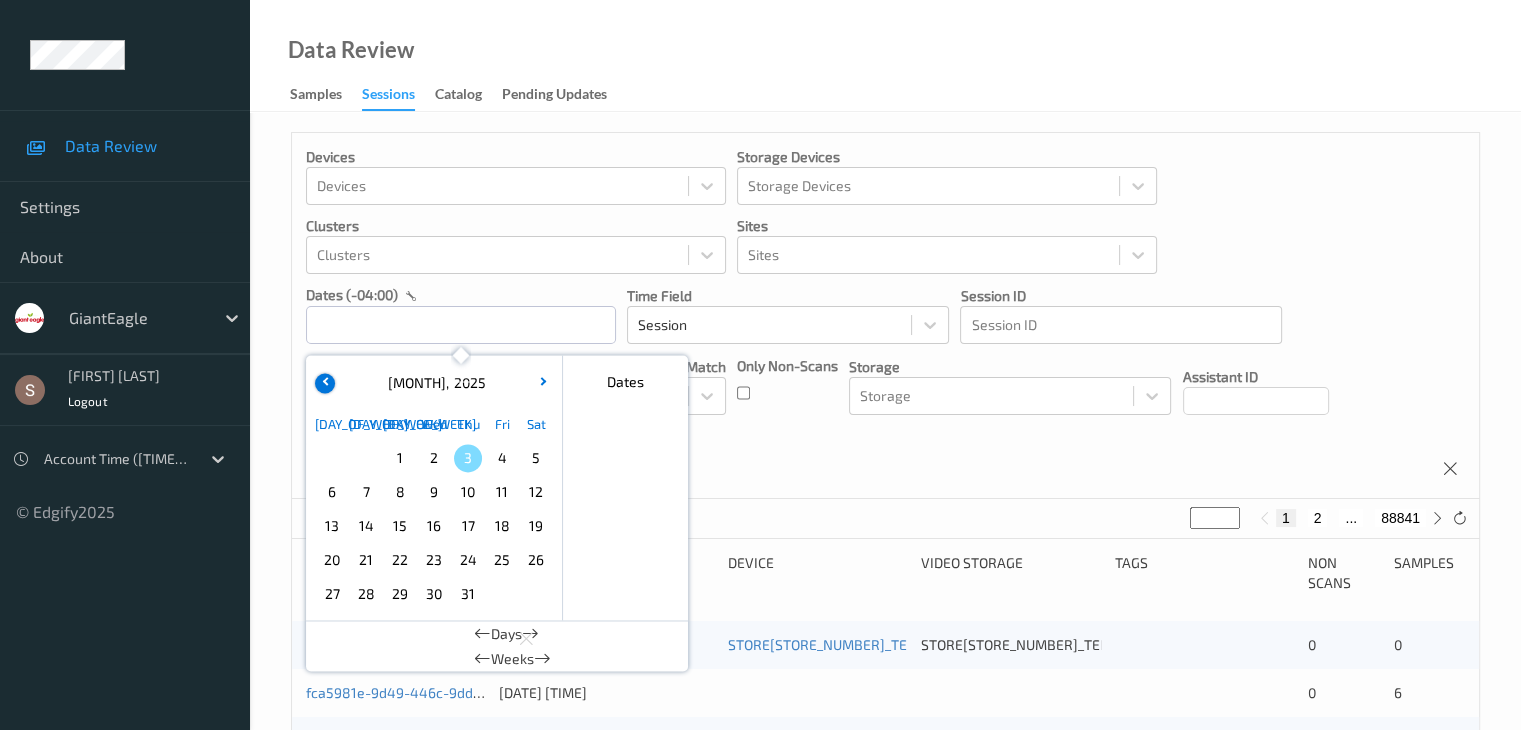 click at bounding box center (325, 383) 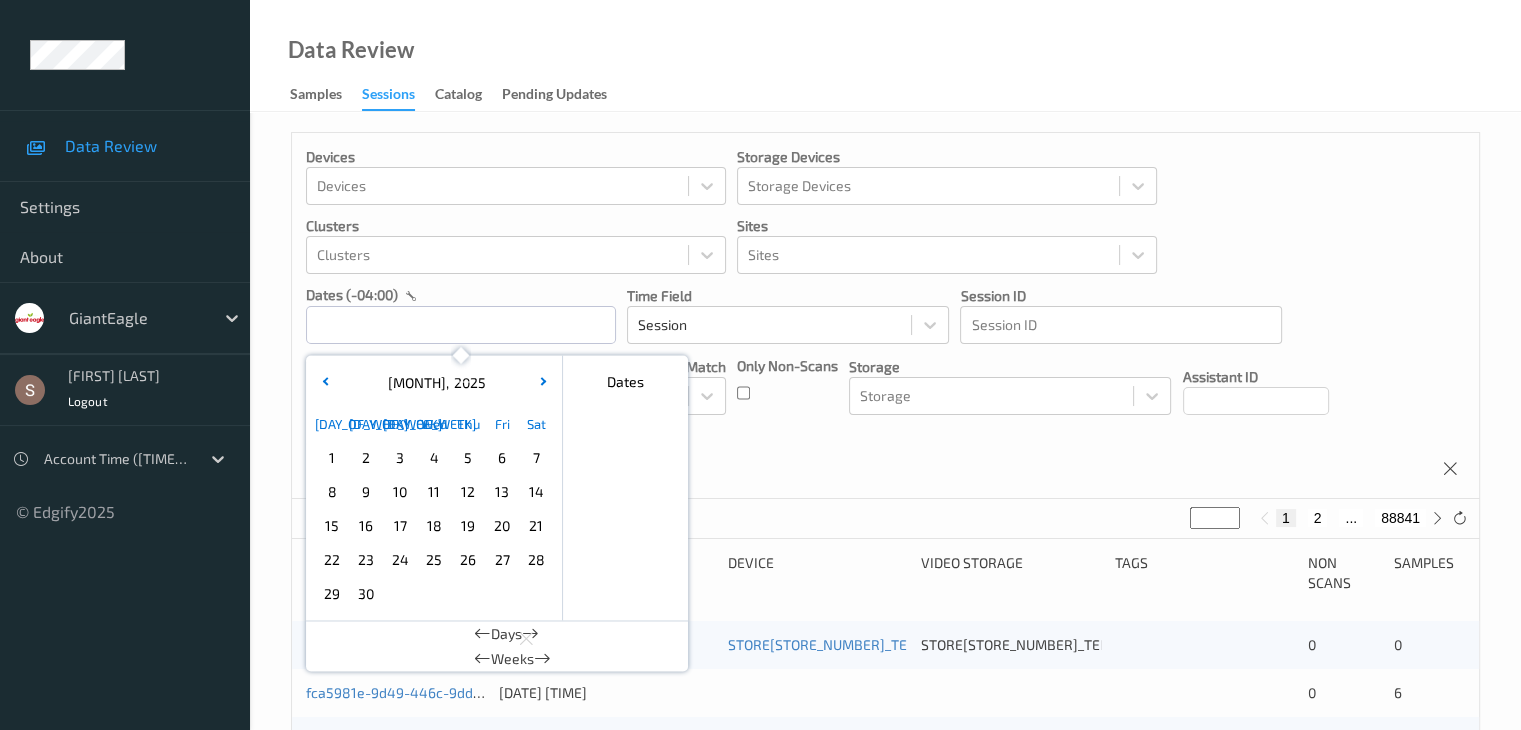 click on "[NUMBER]" at bounding box center [536, 560] 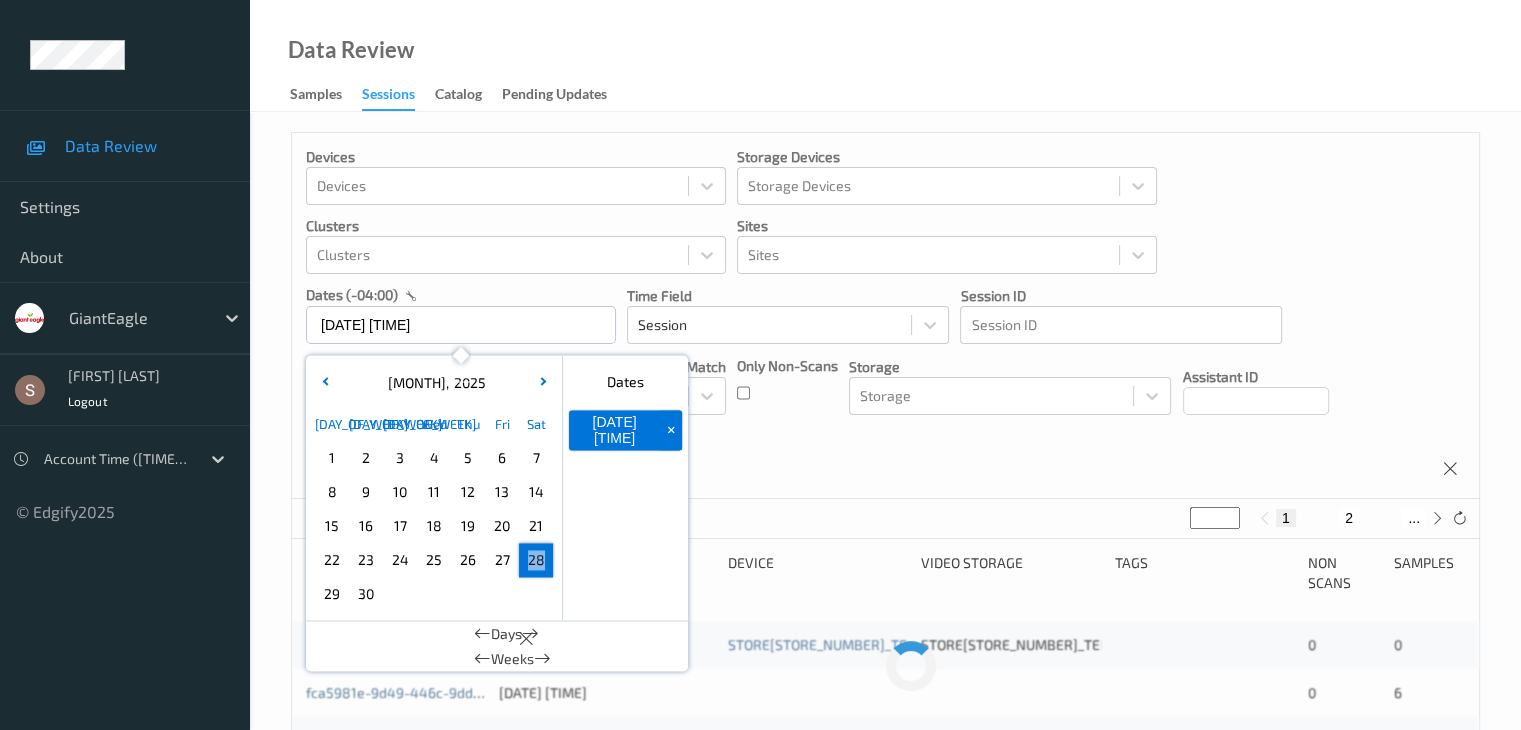 drag, startPoint x: 533, startPoint y: 559, endPoint x: 594, endPoint y: 565, distance: 61.294373 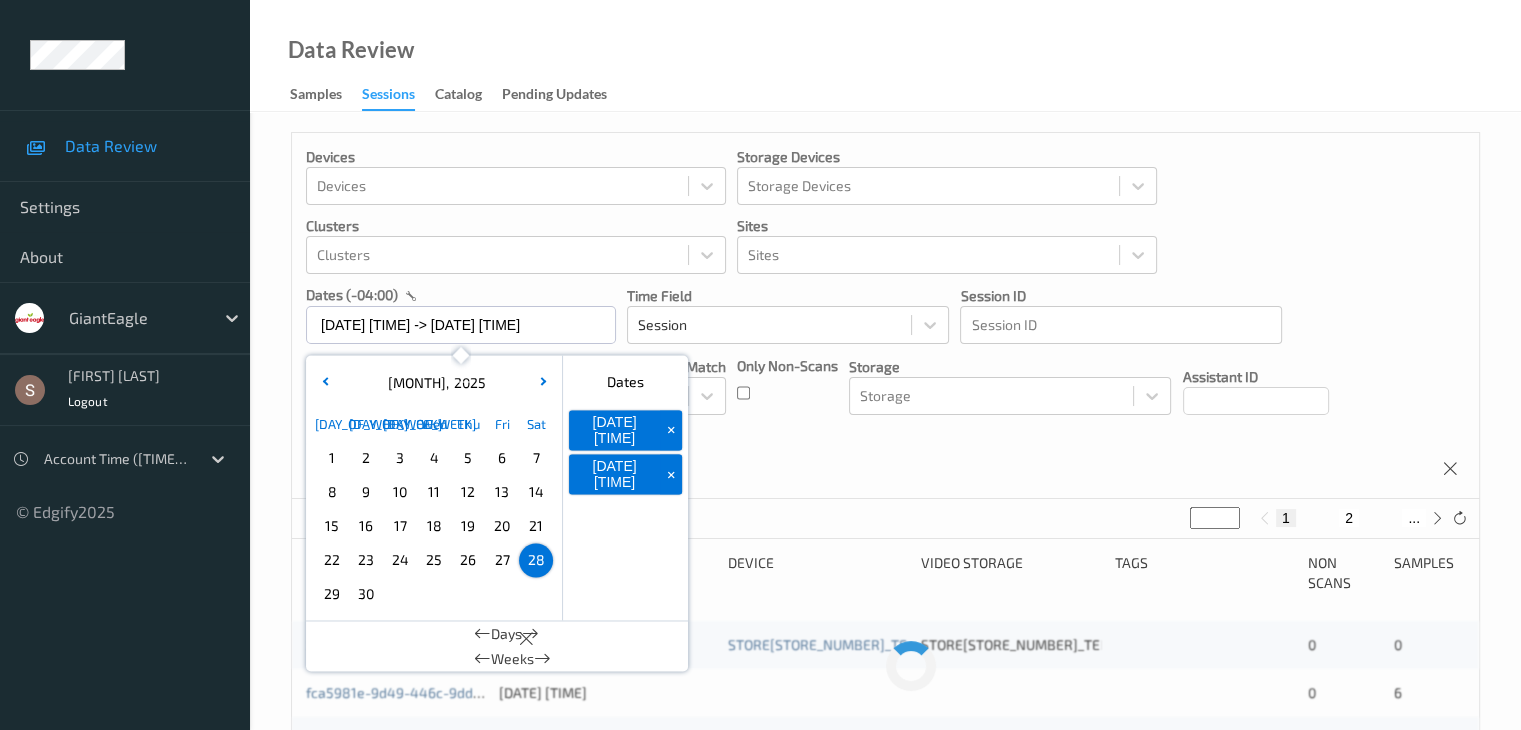 drag, startPoint x: 757, startPoint y: 486, endPoint x: 814, endPoint y: 430, distance: 79.9062 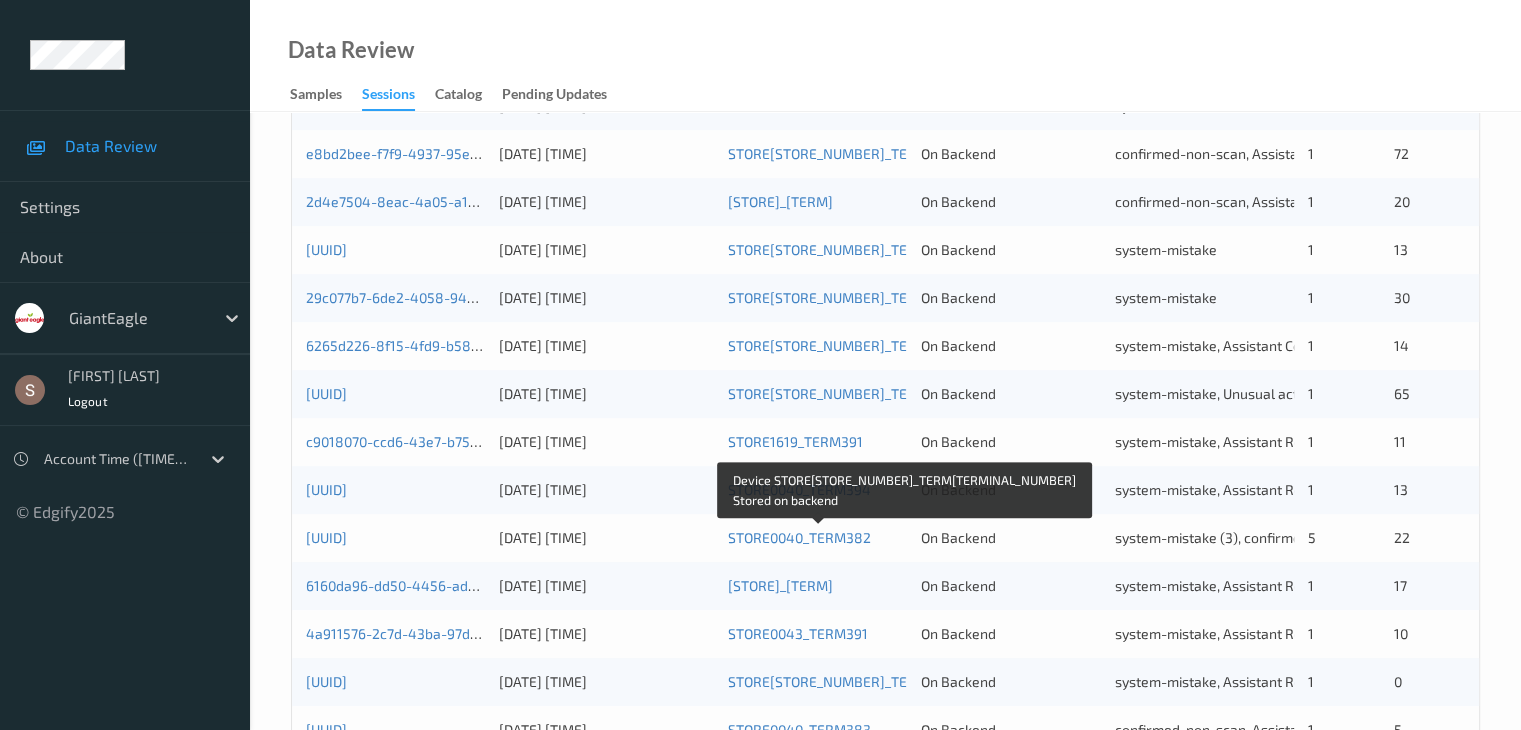 scroll, scrollTop: 332, scrollLeft: 0, axis: vertical 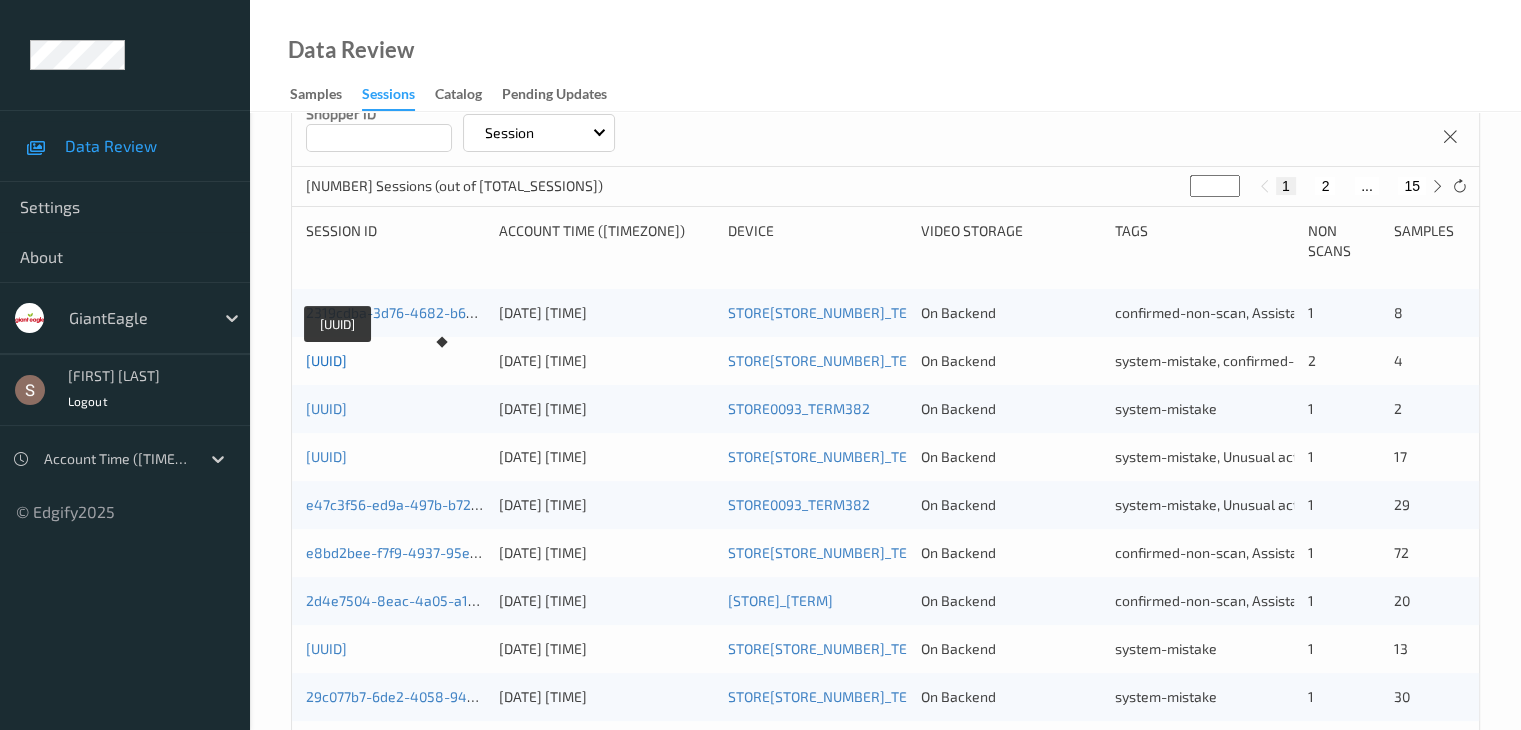 click on "812c5778-2350-4940-8043-2fe306b1ad97" at bounding box center (326, 360) 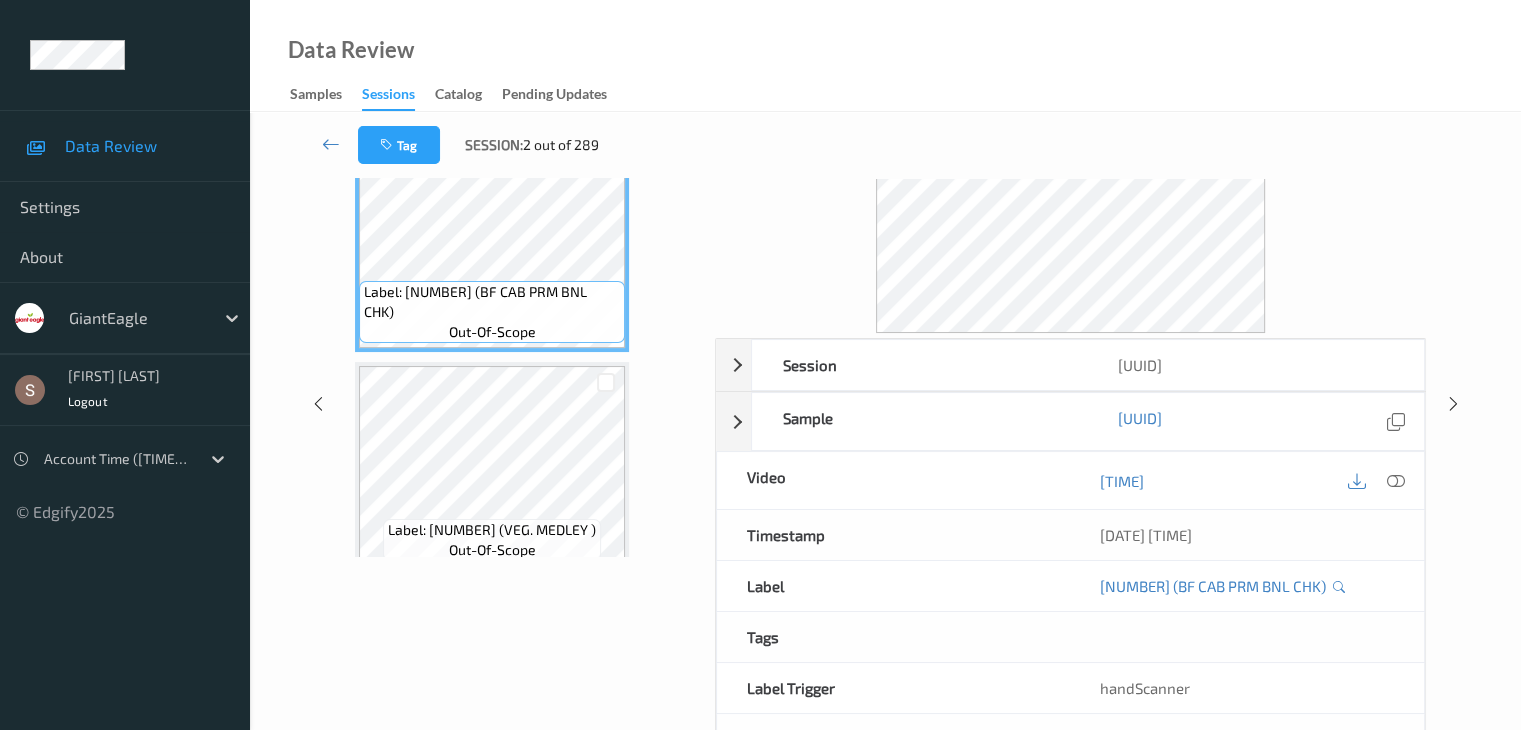 scroll, scrollTop: 0, scrollLeft: 0, axis: both 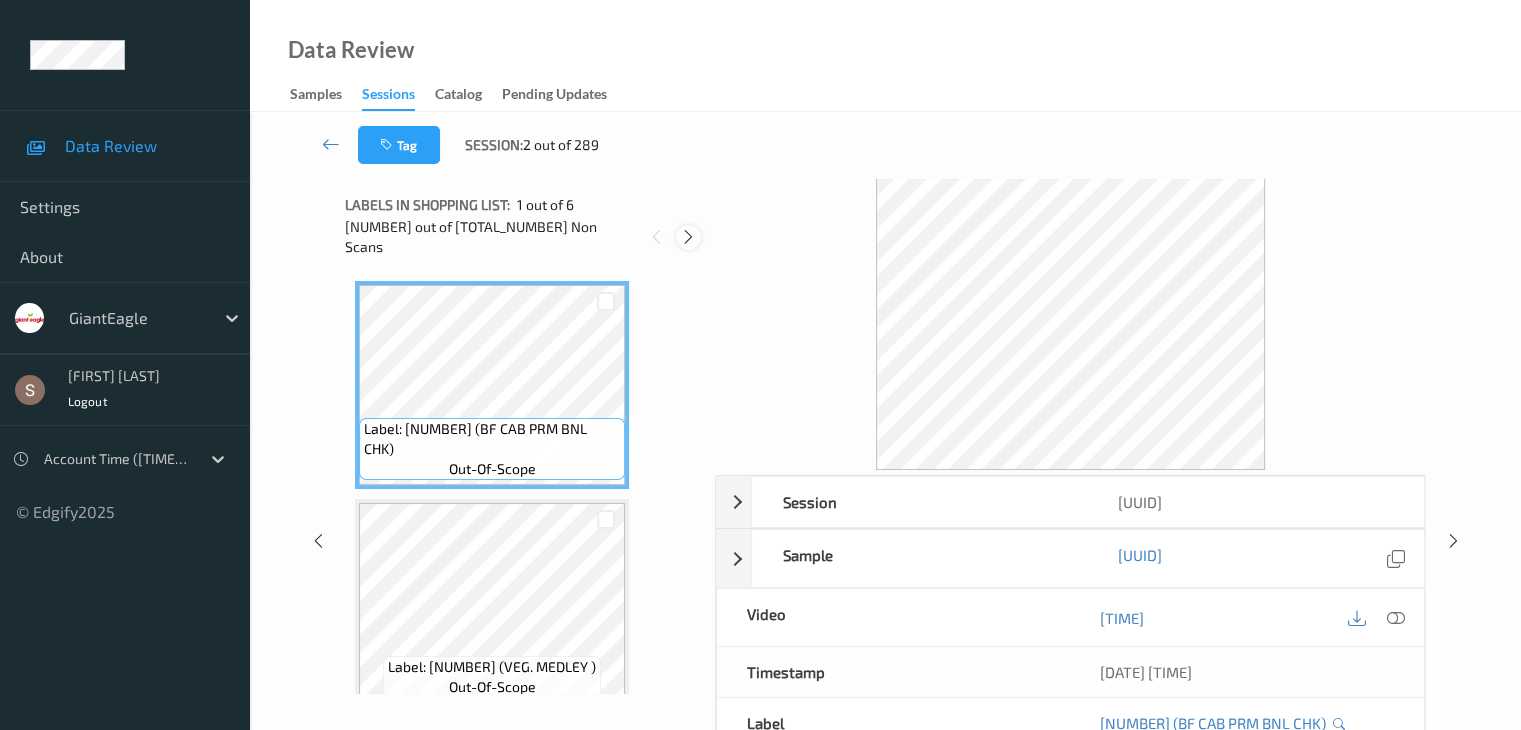 click at bounding box center (525, 245) 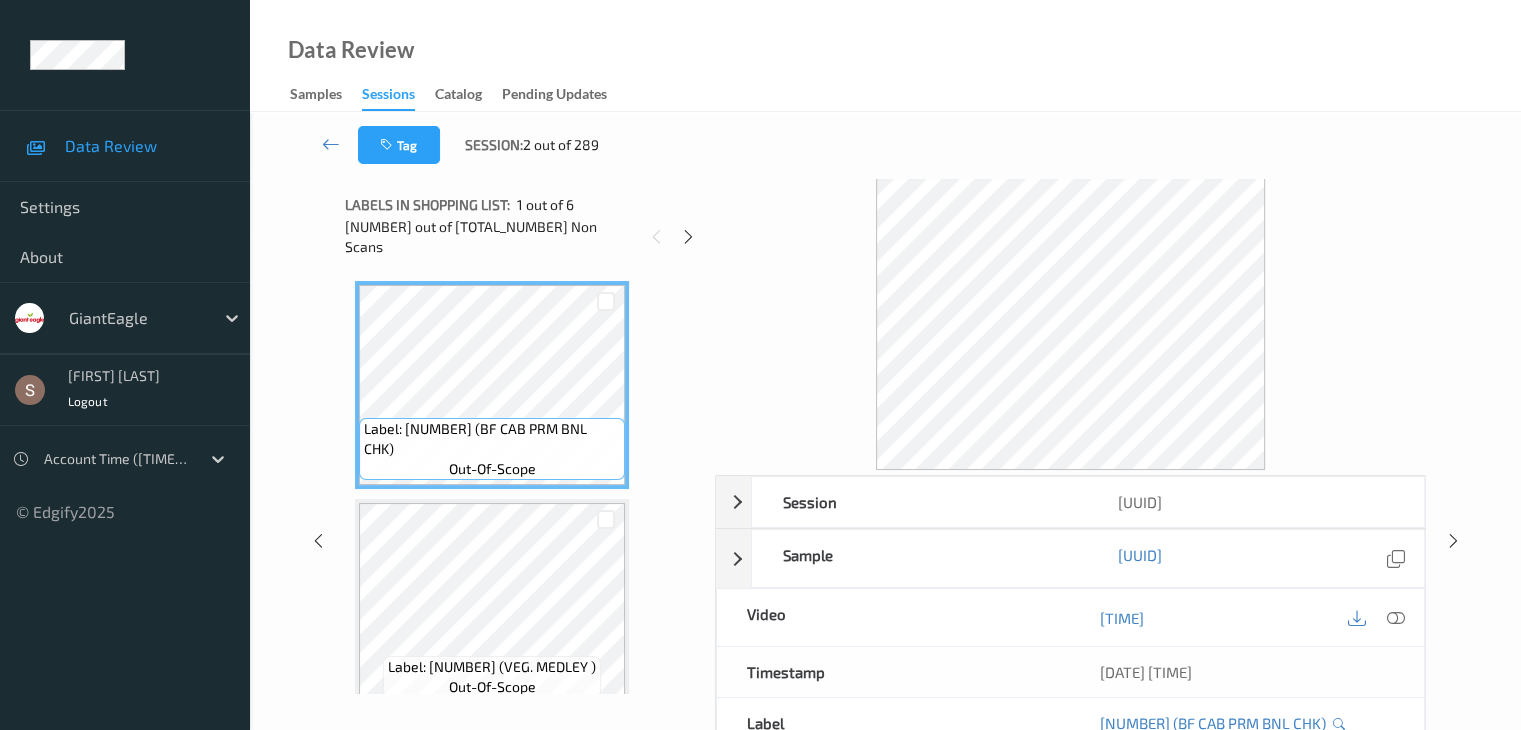 scroll, scrollTop: 228, scrollLeft: 0, axis: vertical 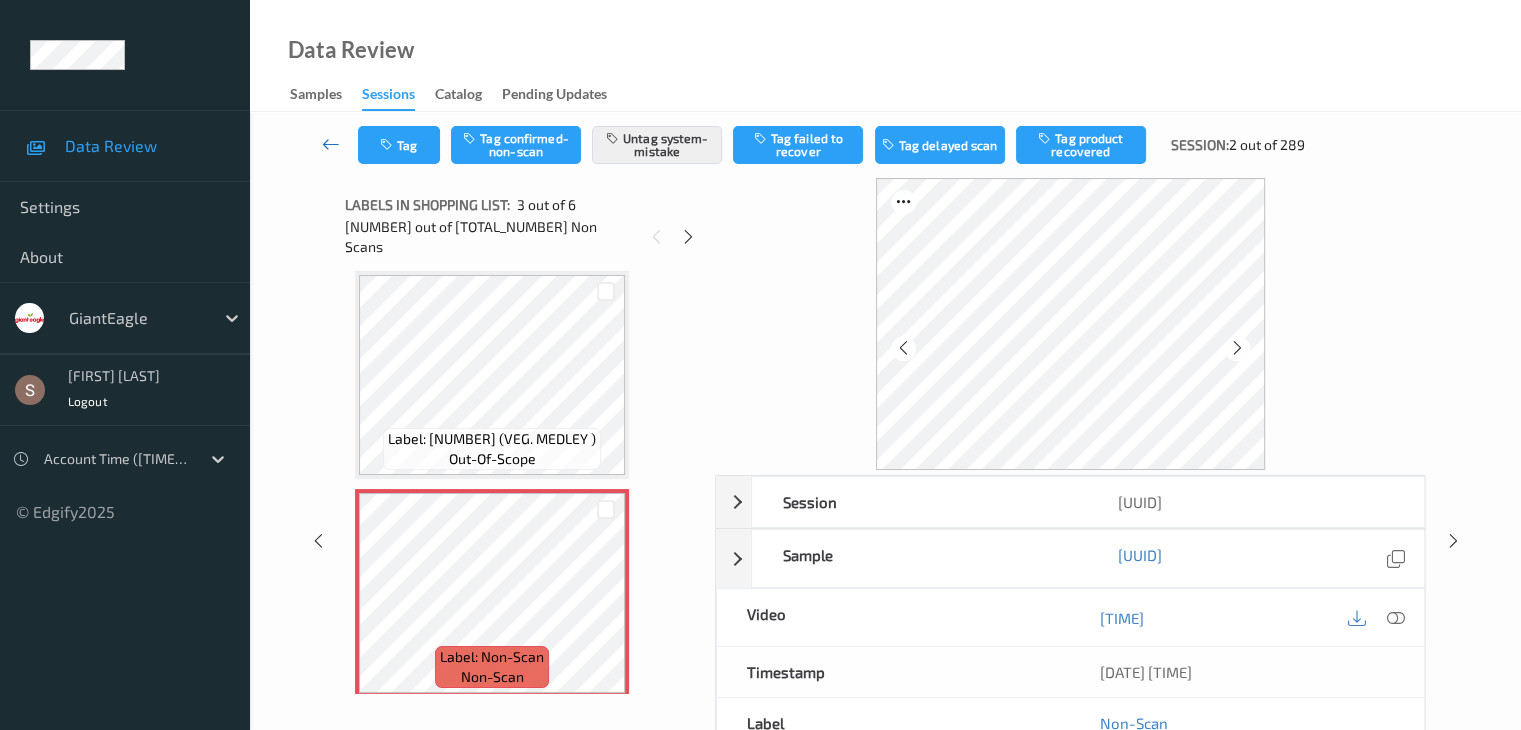 click at bounding box center [331, 160] 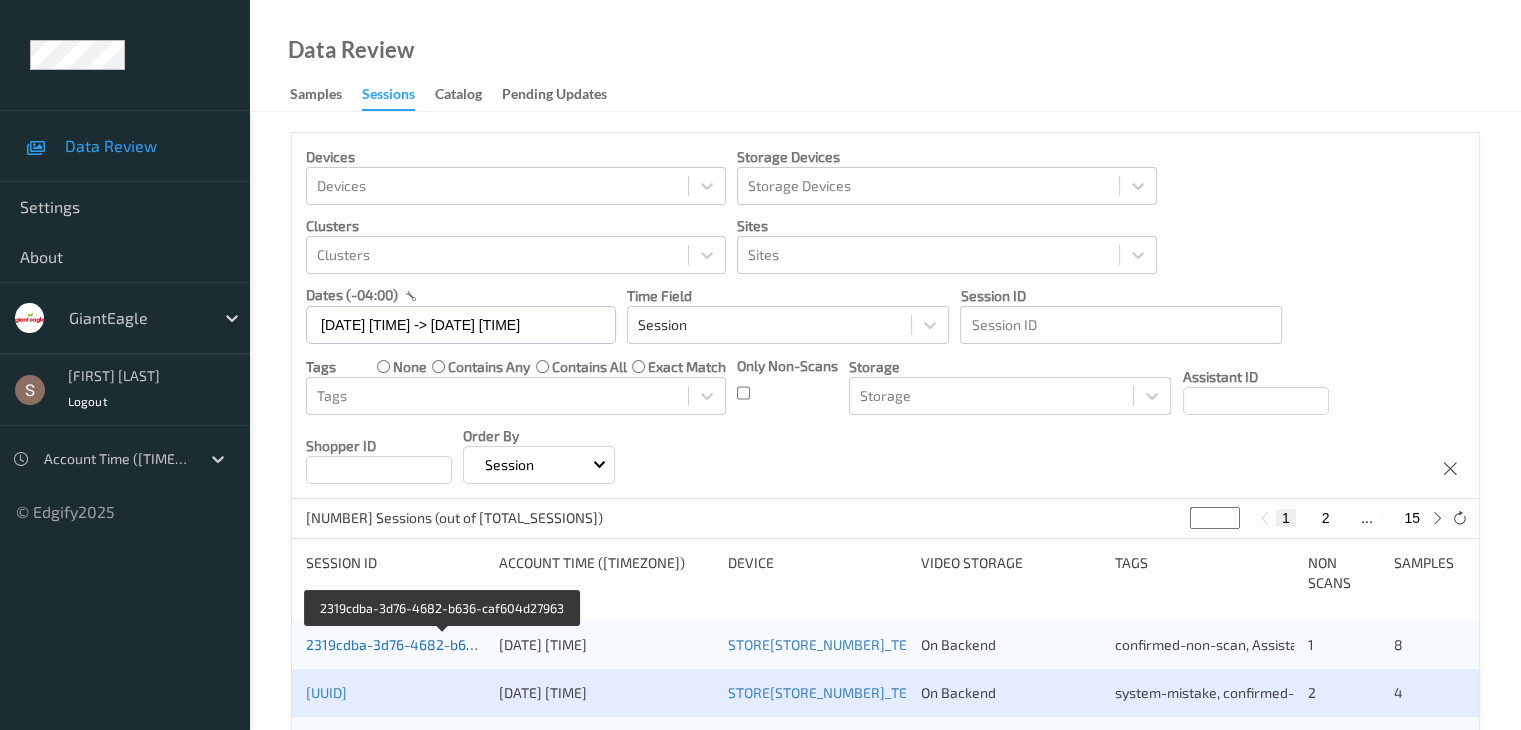 click on "2319cdba-3d76-4682-b636-caf604d27963" at bounding box center (443, 644) 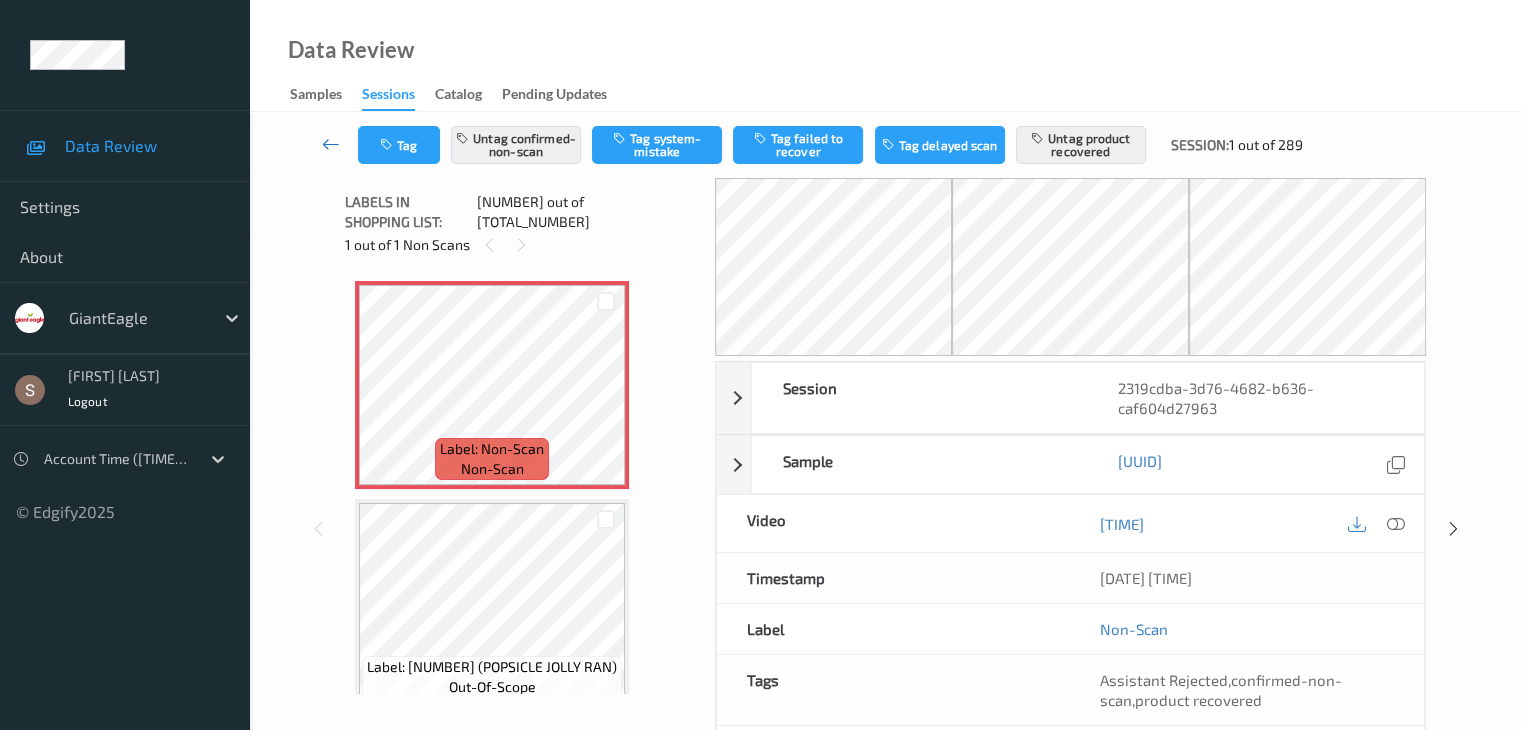 click at bounding box center (331, 160) 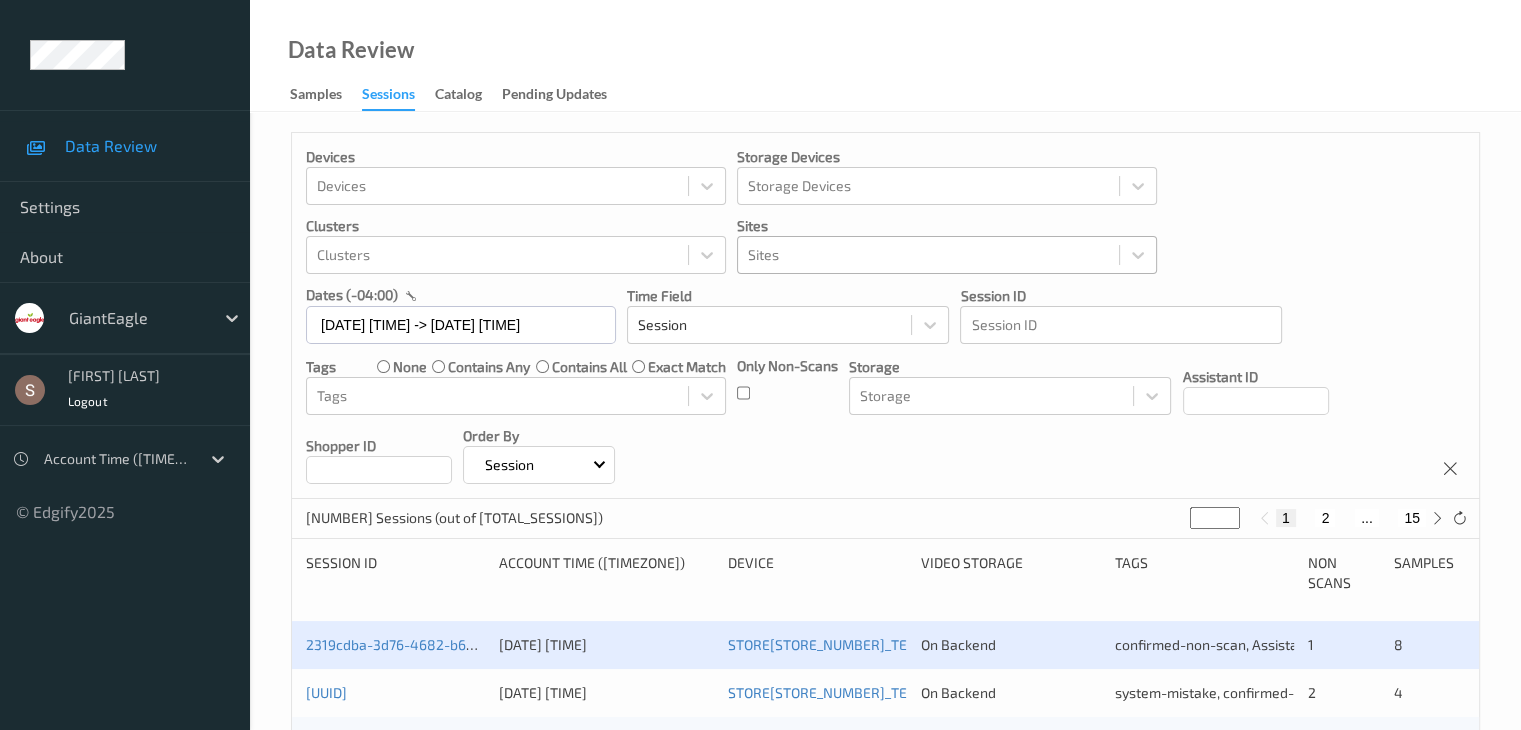 click at bounding box center (497, 186) 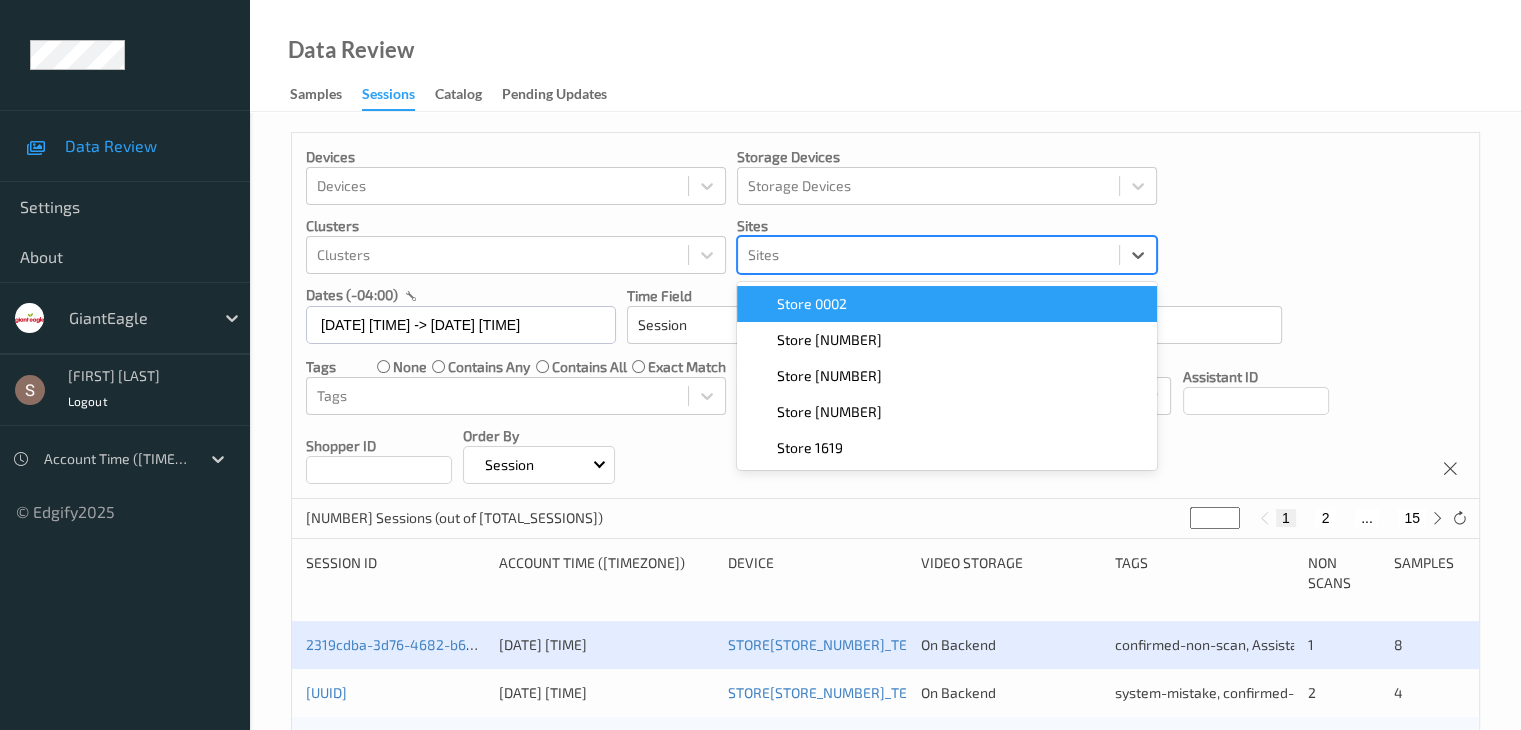 click on "[KEYWORD] [NUMBER]" at bounding box center (829, 304) 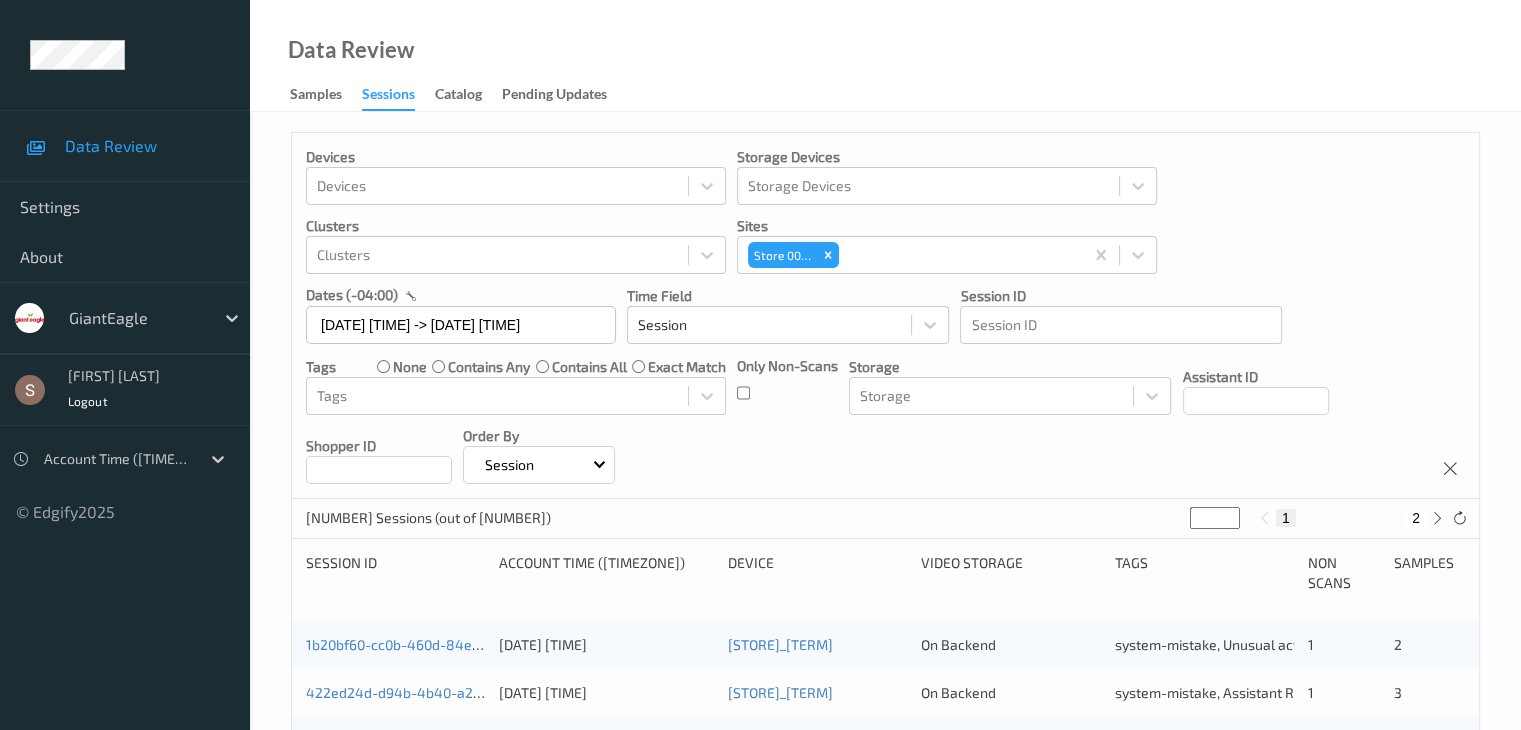 click on "Devices Devices Storage Devices Storage Devices Clusters Clusters Sites Store 0002 dates (-04:00) 28/06/2025 00:00 -> 28/06/2025 23:59 Time Field Session Session ID Session ID Tags none contains any contains all exact match Tags Only Non-Scans Storage Storage Assistant ID Shopper ID Order By Session" at bounding box center [885, 316] 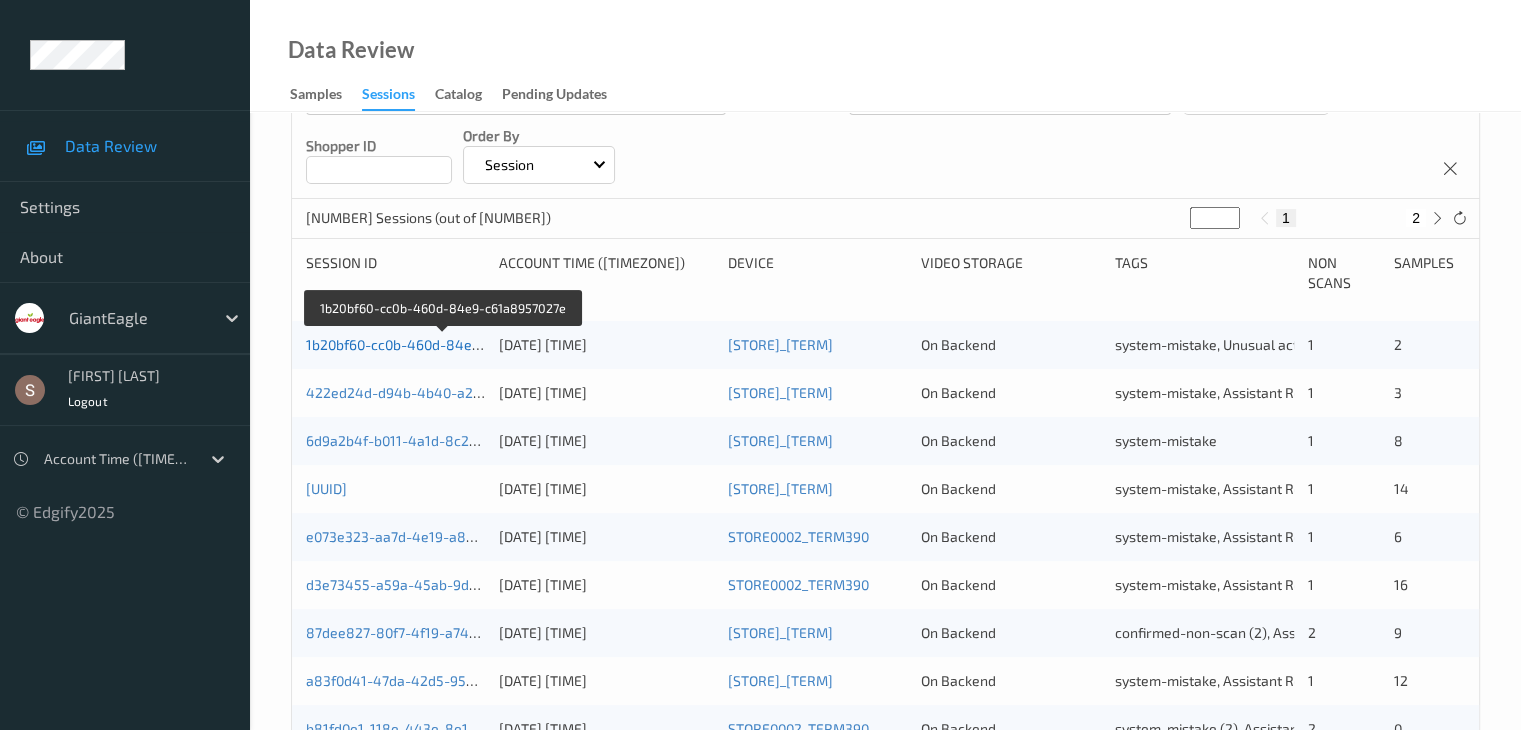 click on "1b20bf60-cc0b-460d-84e9-c61a8957027e" at bounding box center (442, 344) 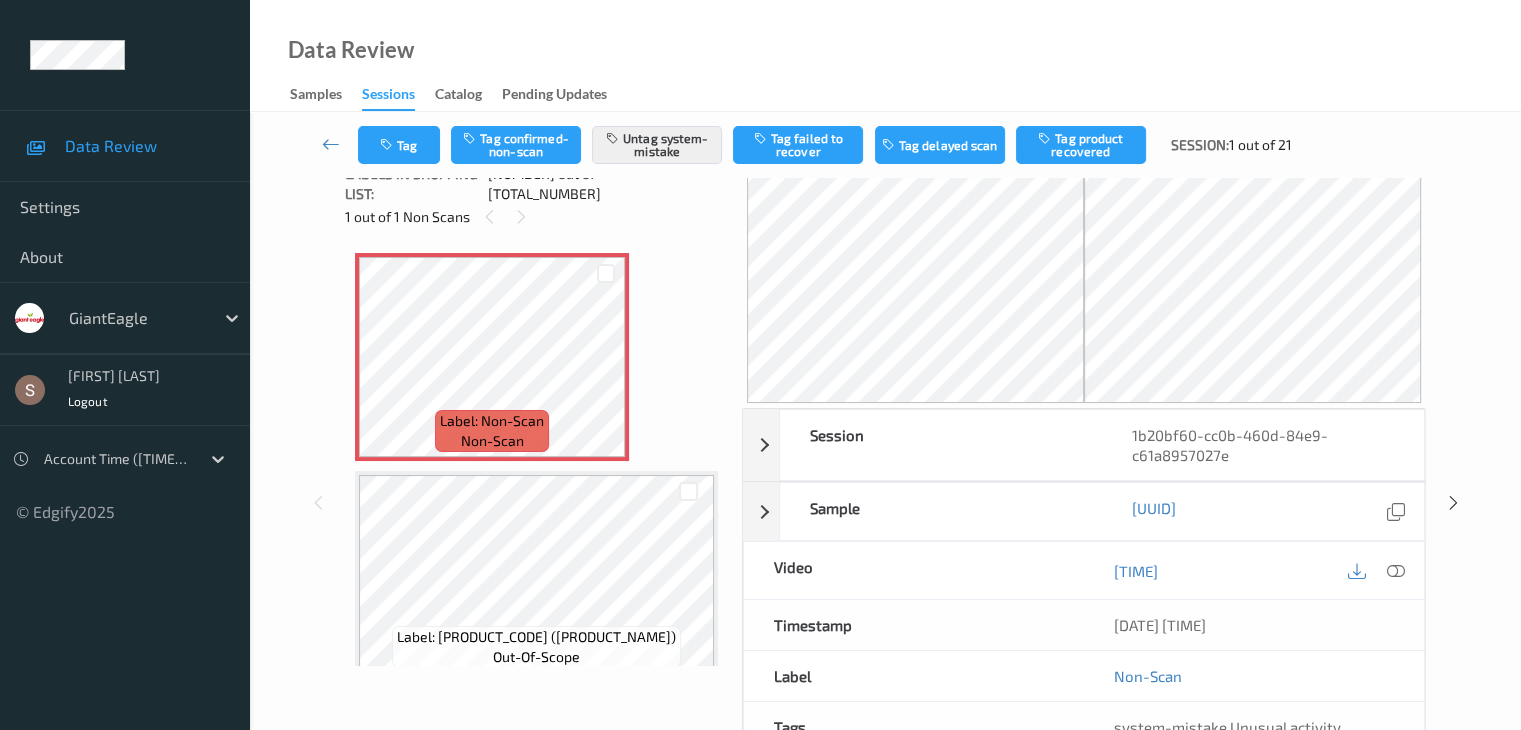 scroll, scrollTop: 0, scrollLeft: 0, axis: both 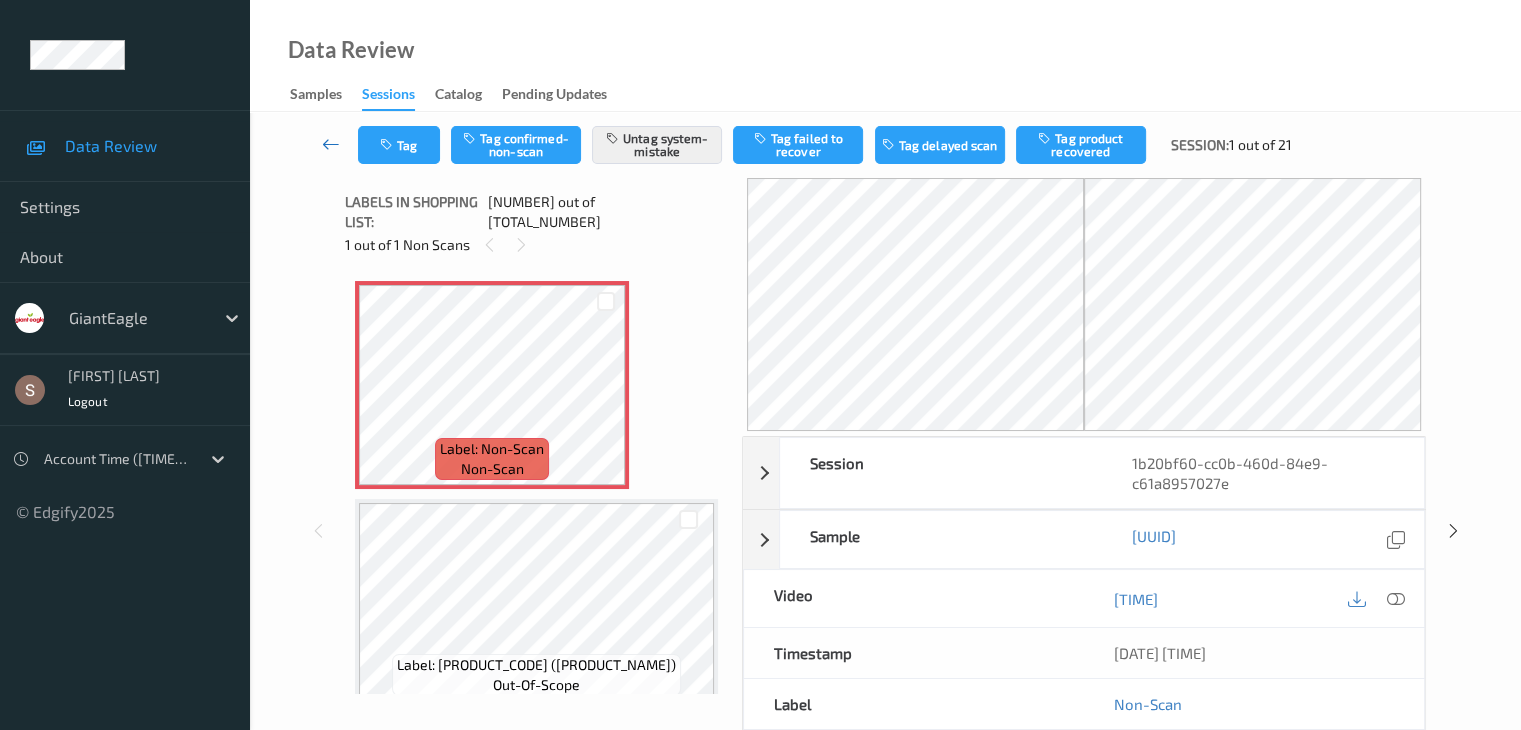 click at bounding box center [331, 160] 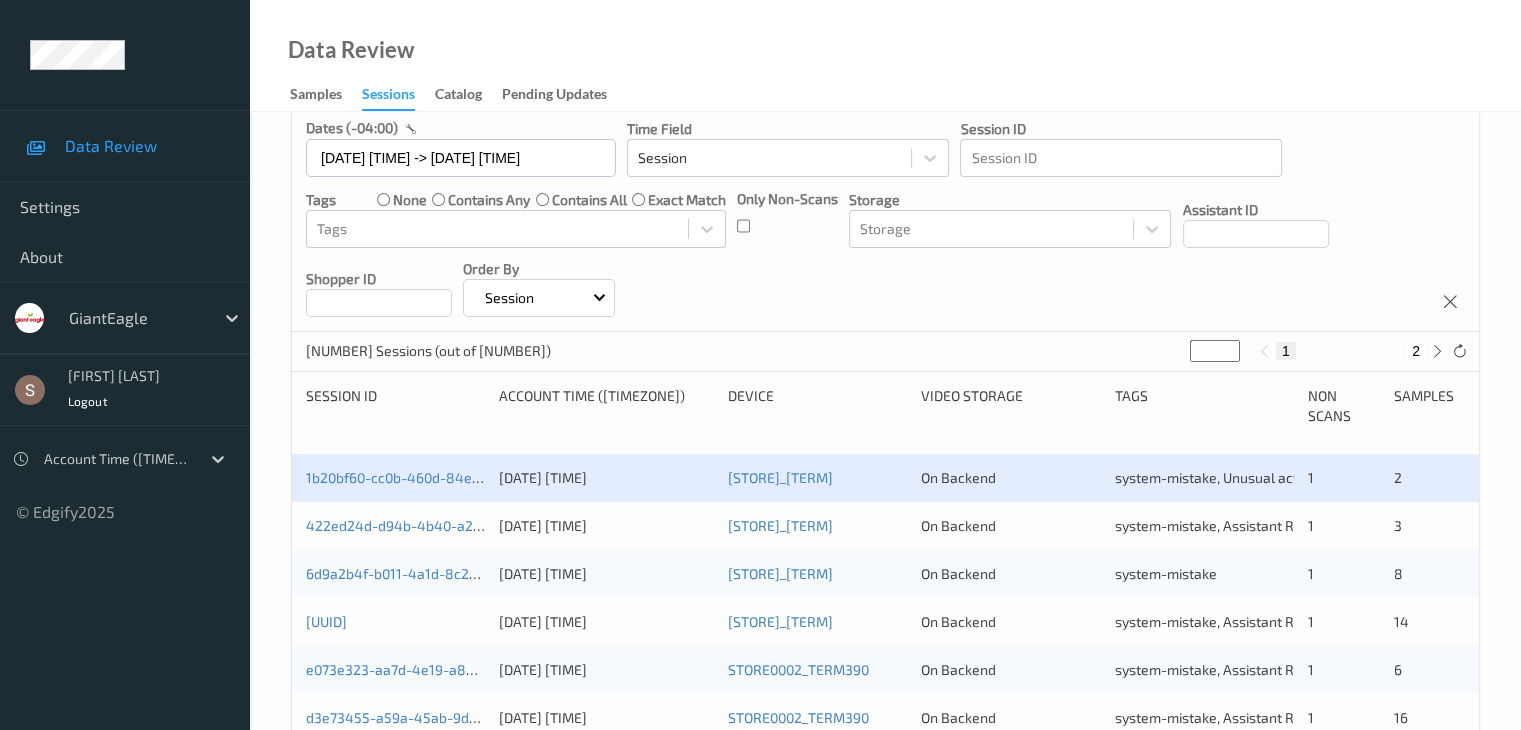 scroll, scrollTop: 300, scrollLeft: 0, axis: vertical 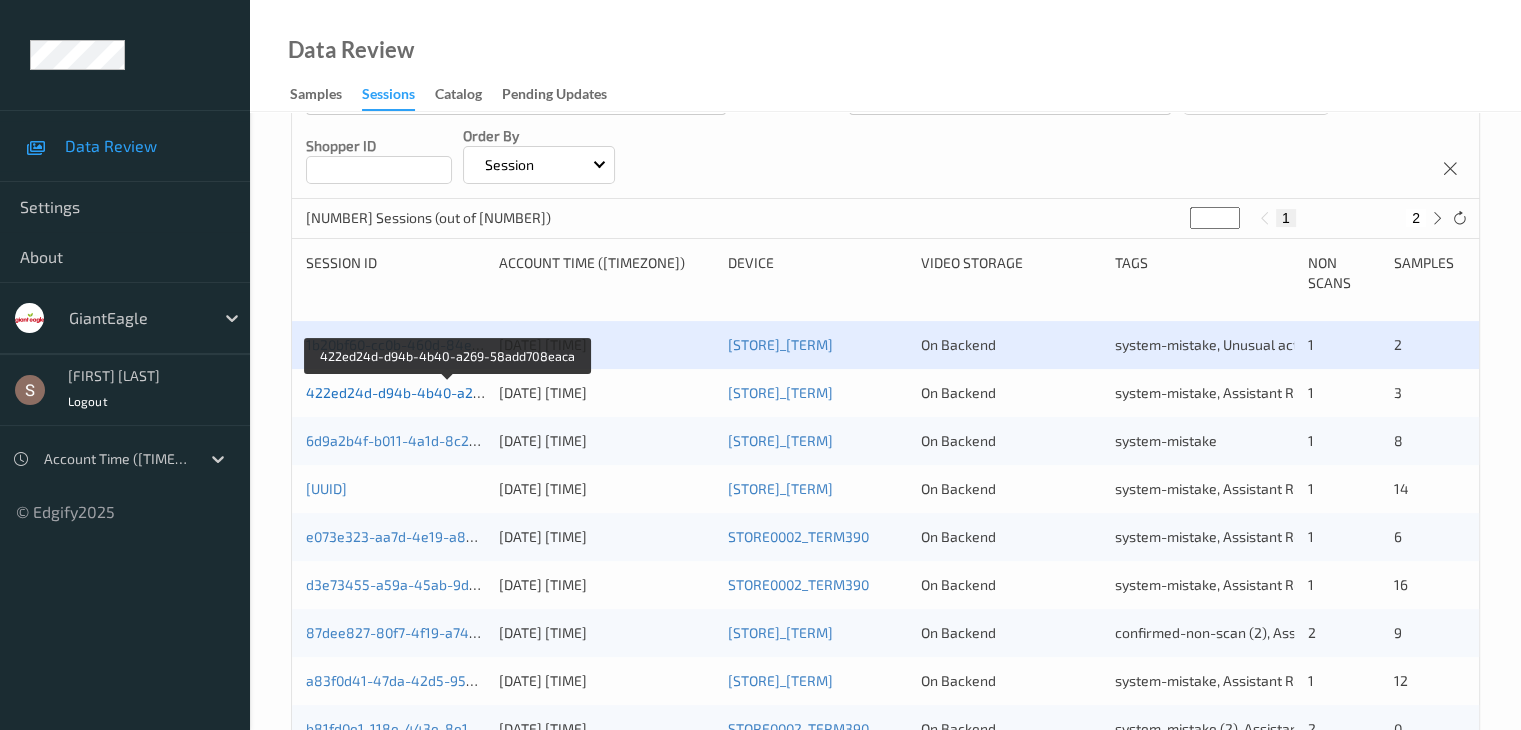 click on "422ed24d-d94b-4b40-a269-58add708eaca" at bounding box center (326, 392) 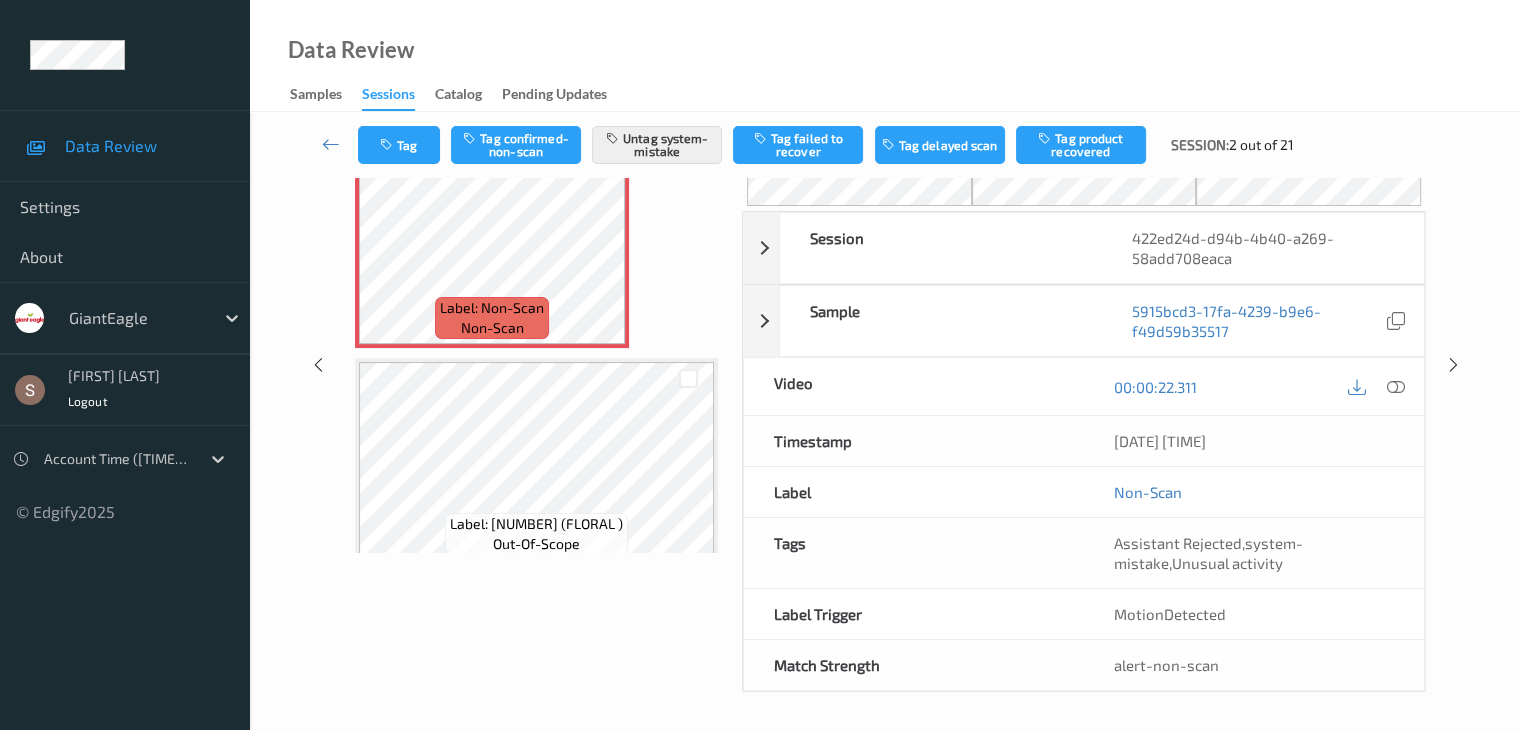 scroll, scrollTop: 0, scrollLeft: 0, axis: both 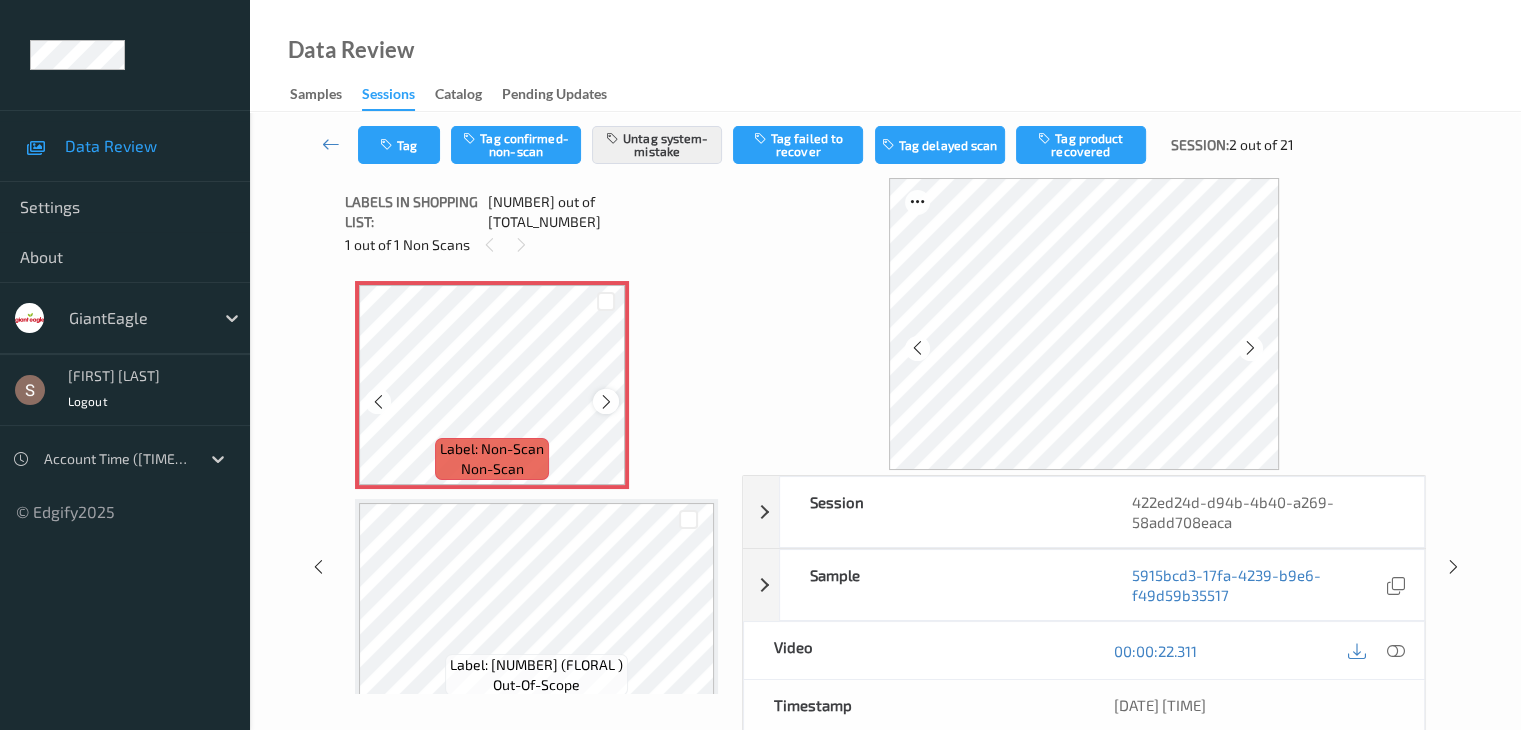 click at bounding box center [606, 387] 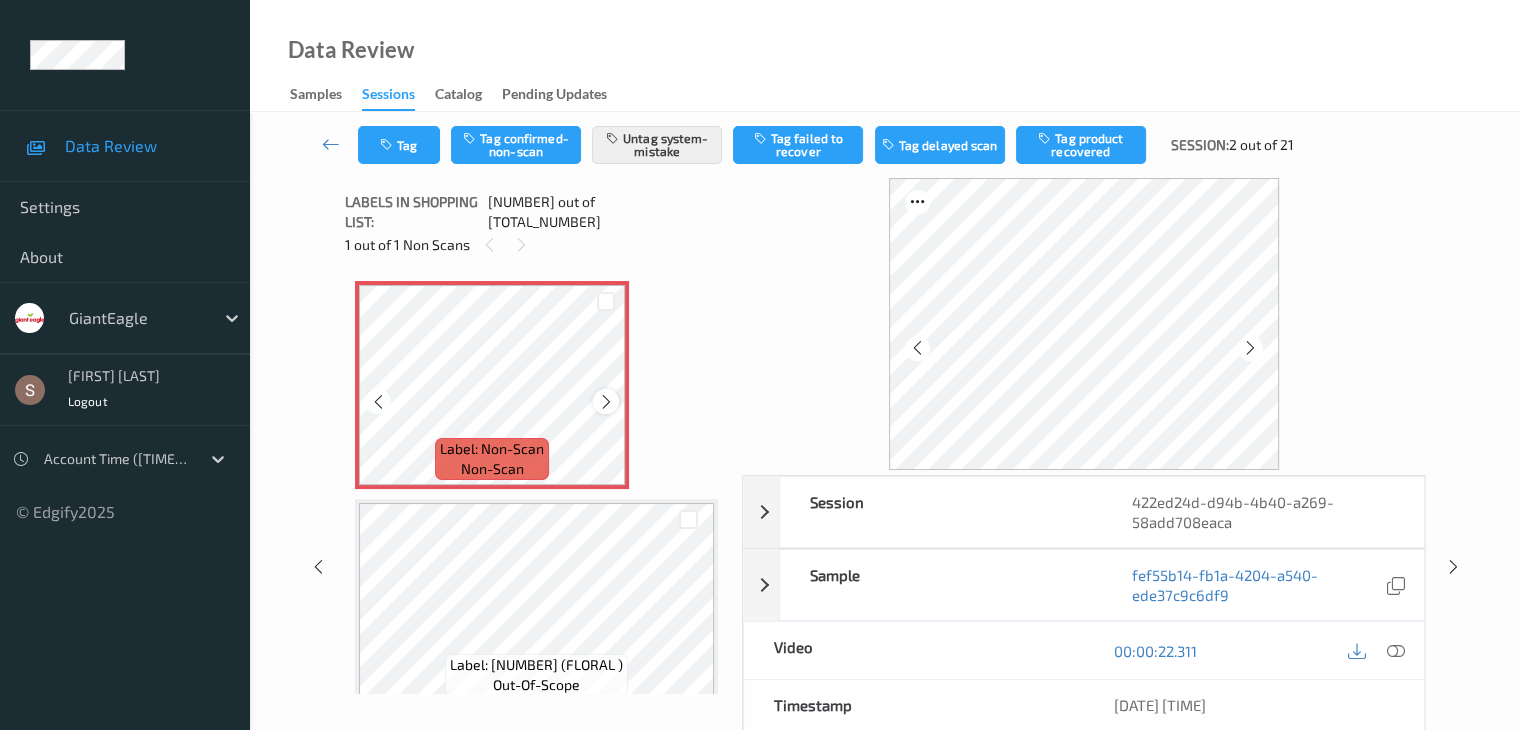 click at bounding box center (606, 387) 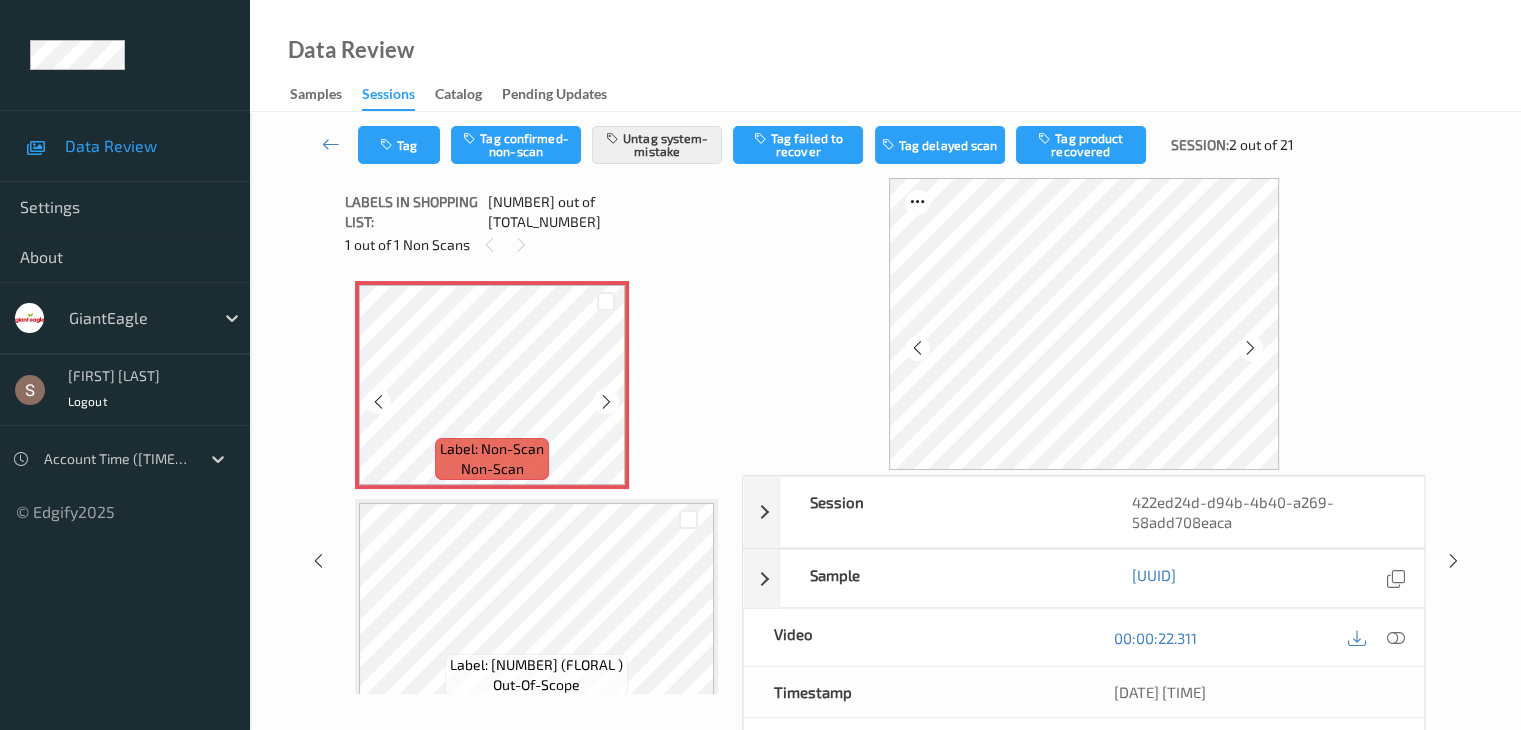 click at bounding box center (606, 387) 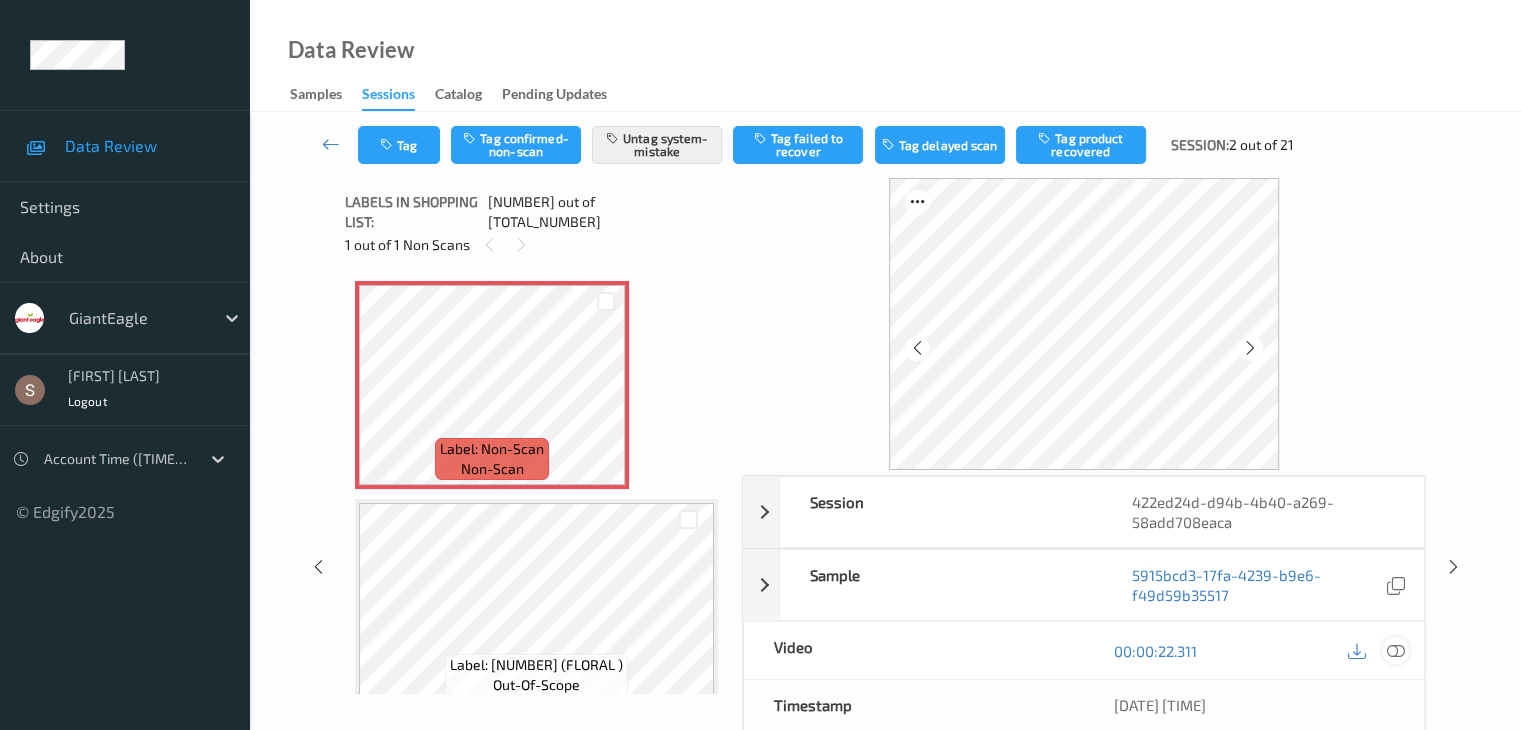 click at bounding box center [1395, 618] 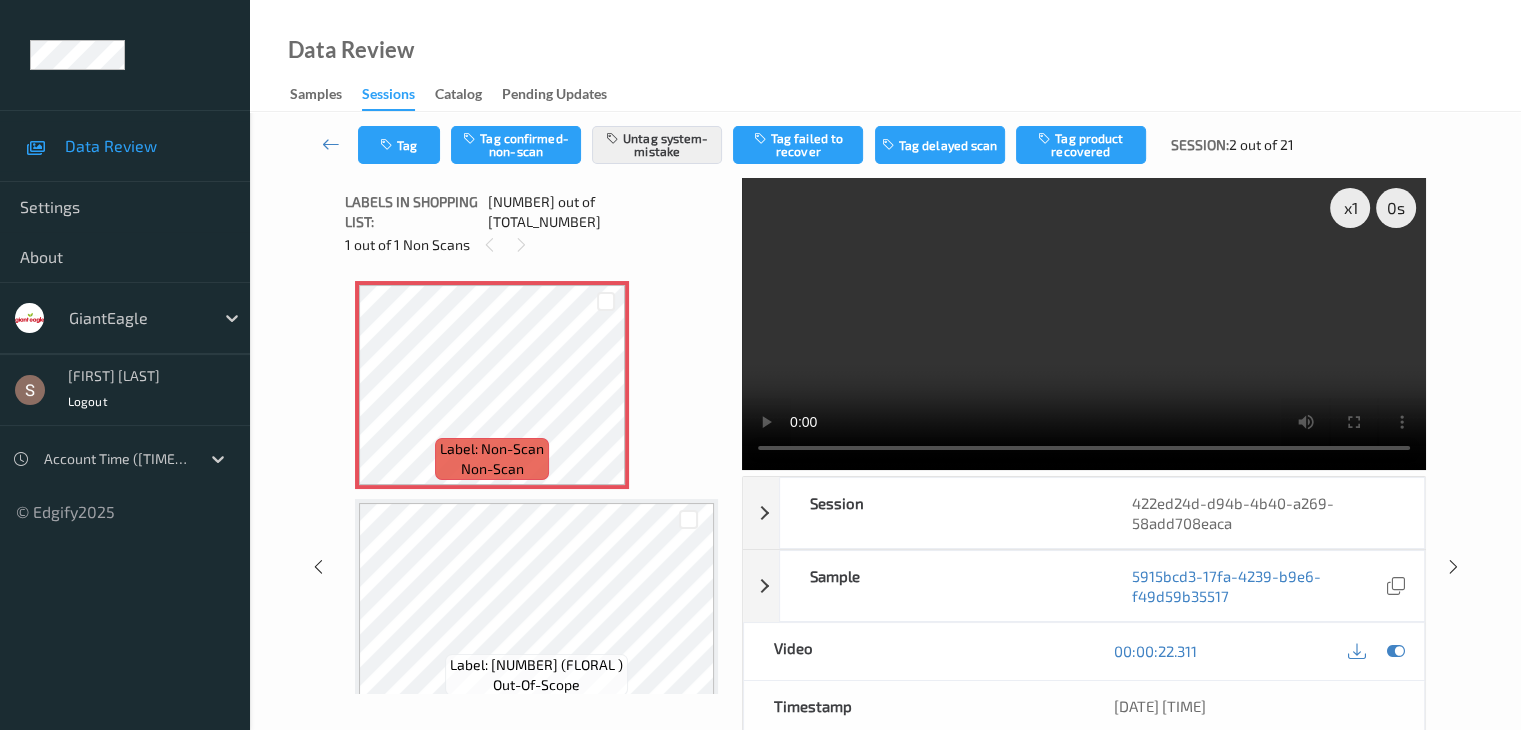 click at bounding box center [1084, 324] 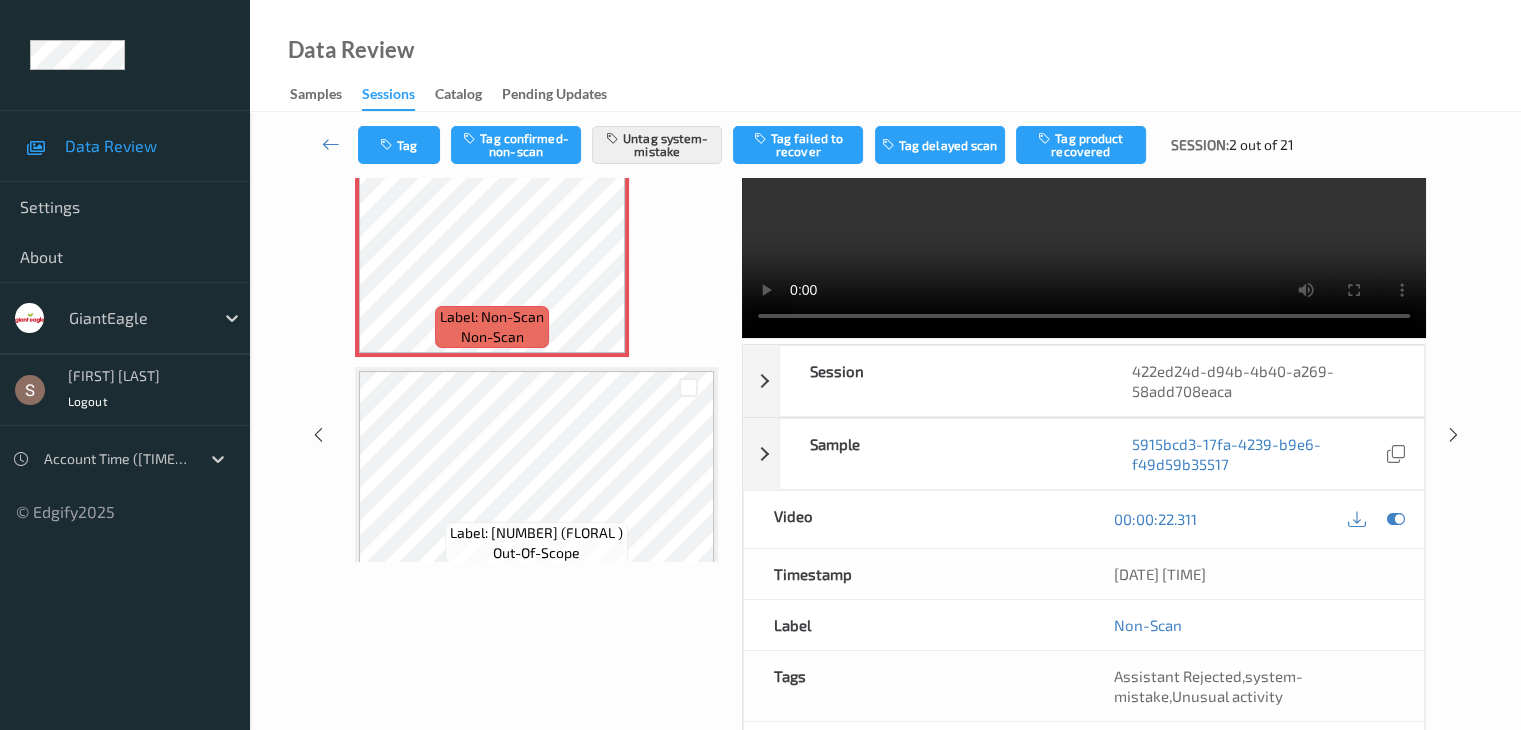 scroll, scrollTop: 0, scrollLeft: 0, axis: both 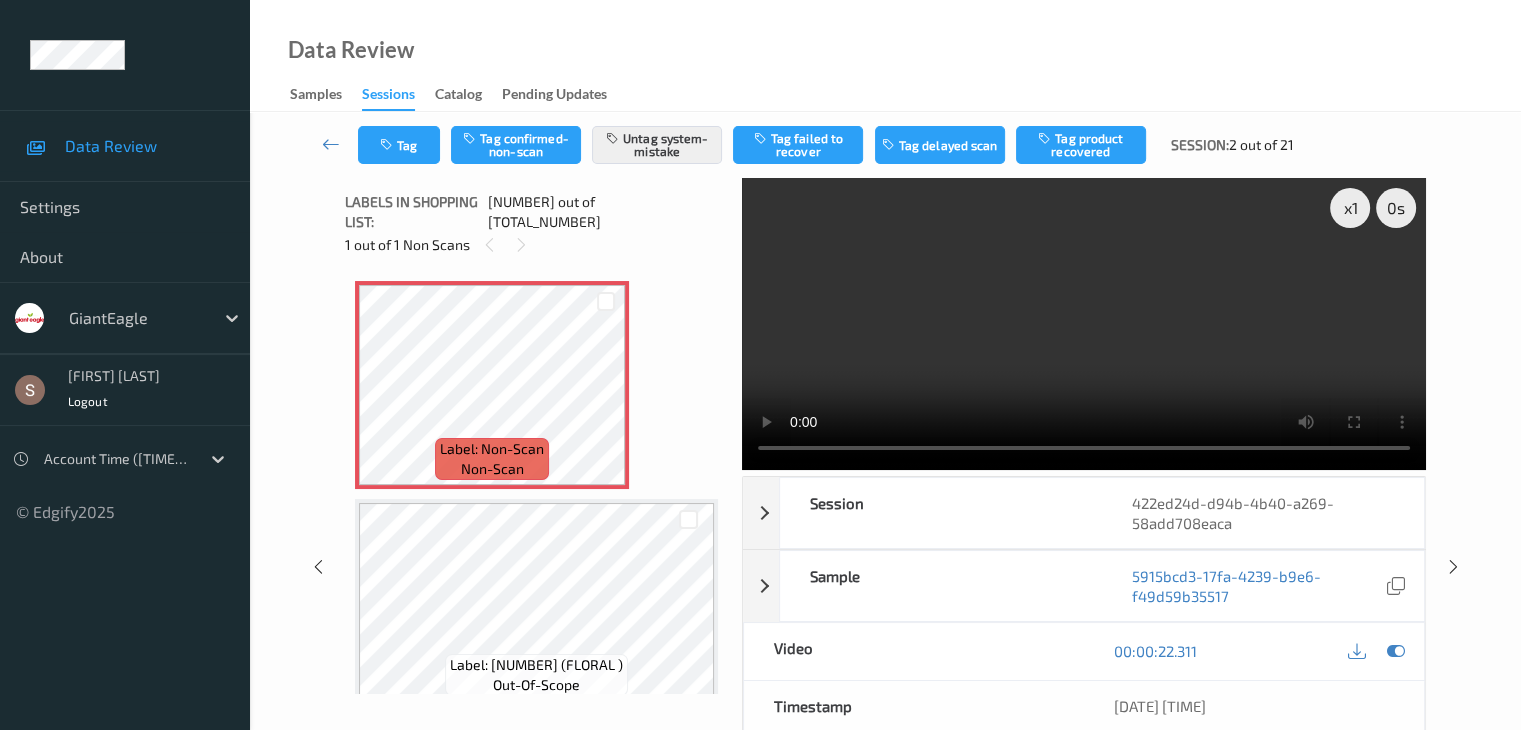 click at bounding box center [1084, 324] 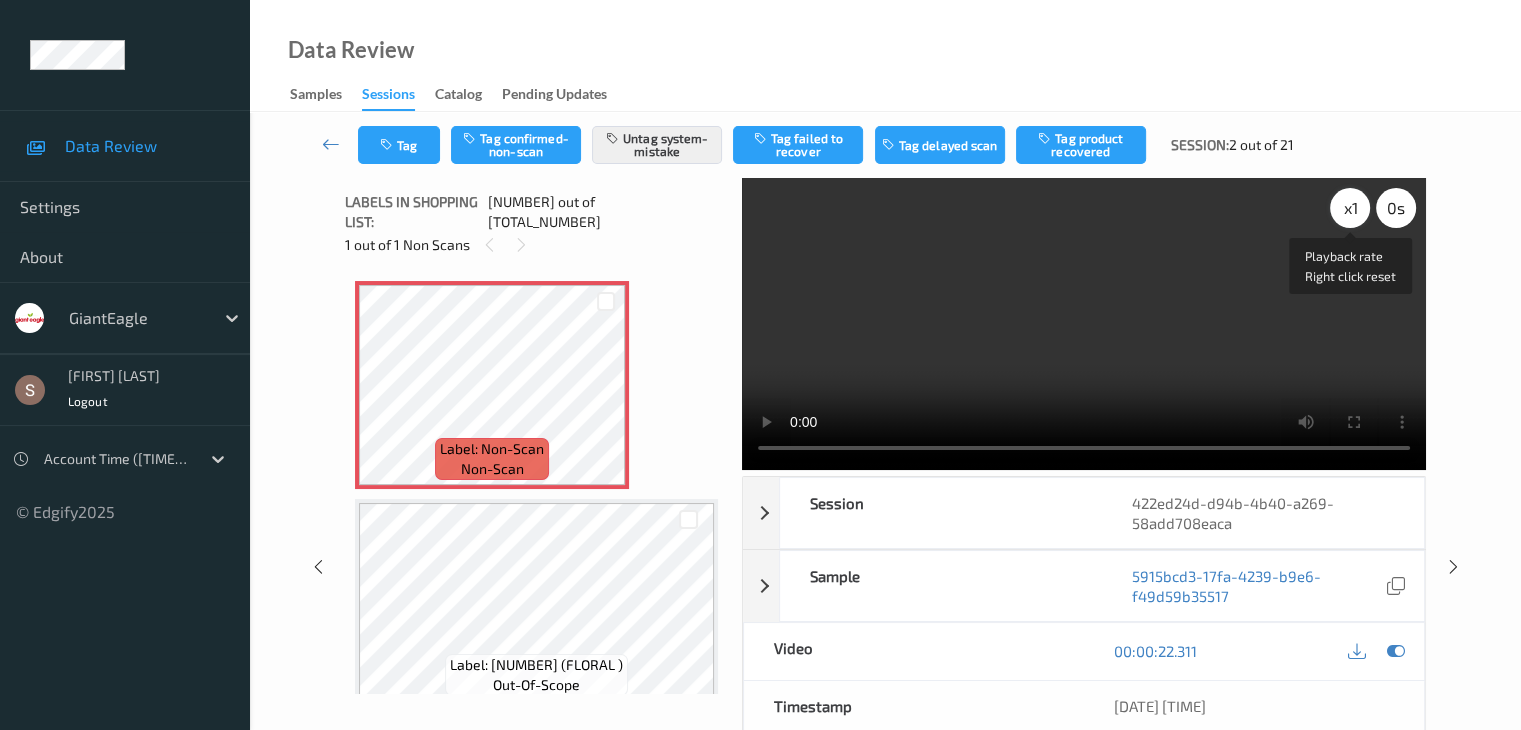click on "x [NUMBER]" at bounding box center [1350, 208] 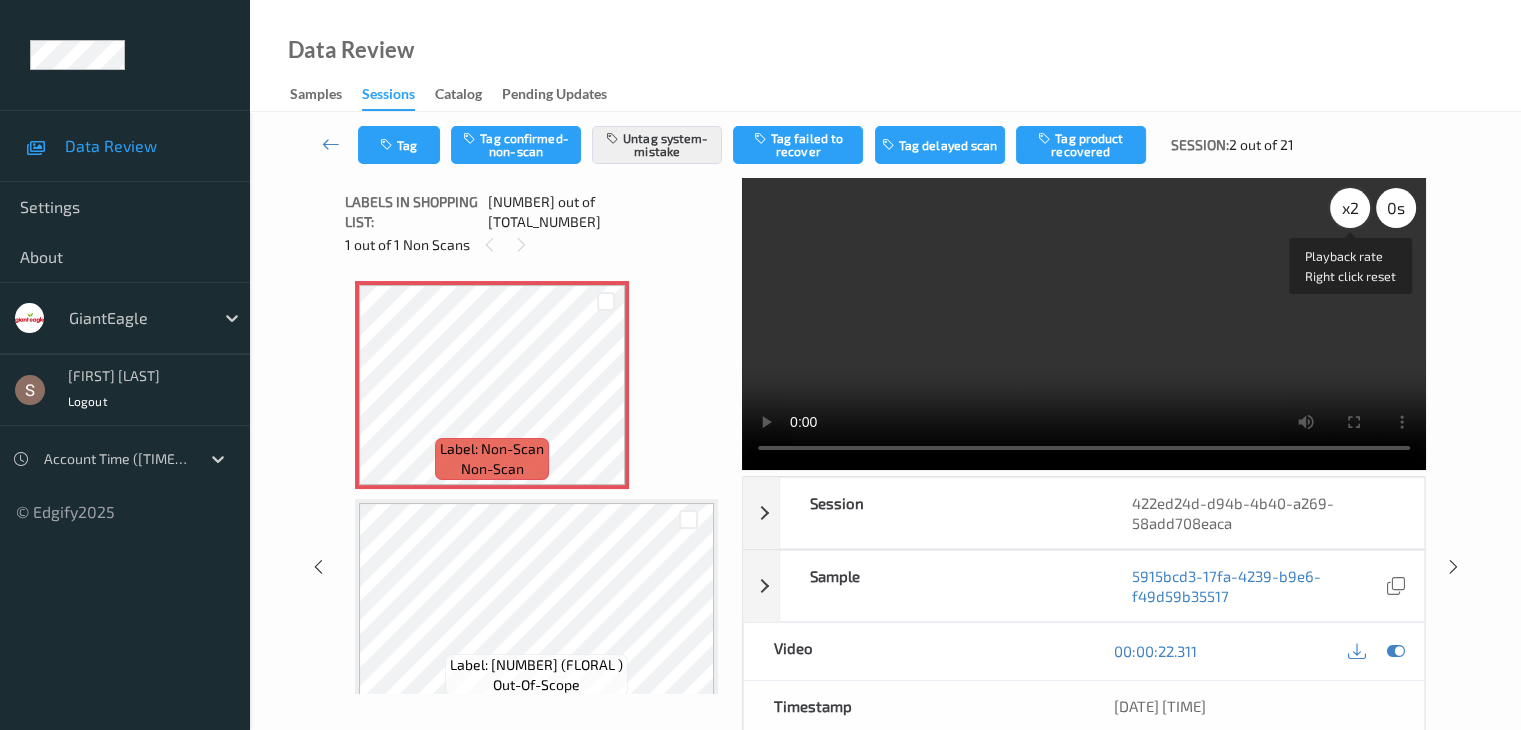 click on "x 2" at bounding box center [1350, 208] 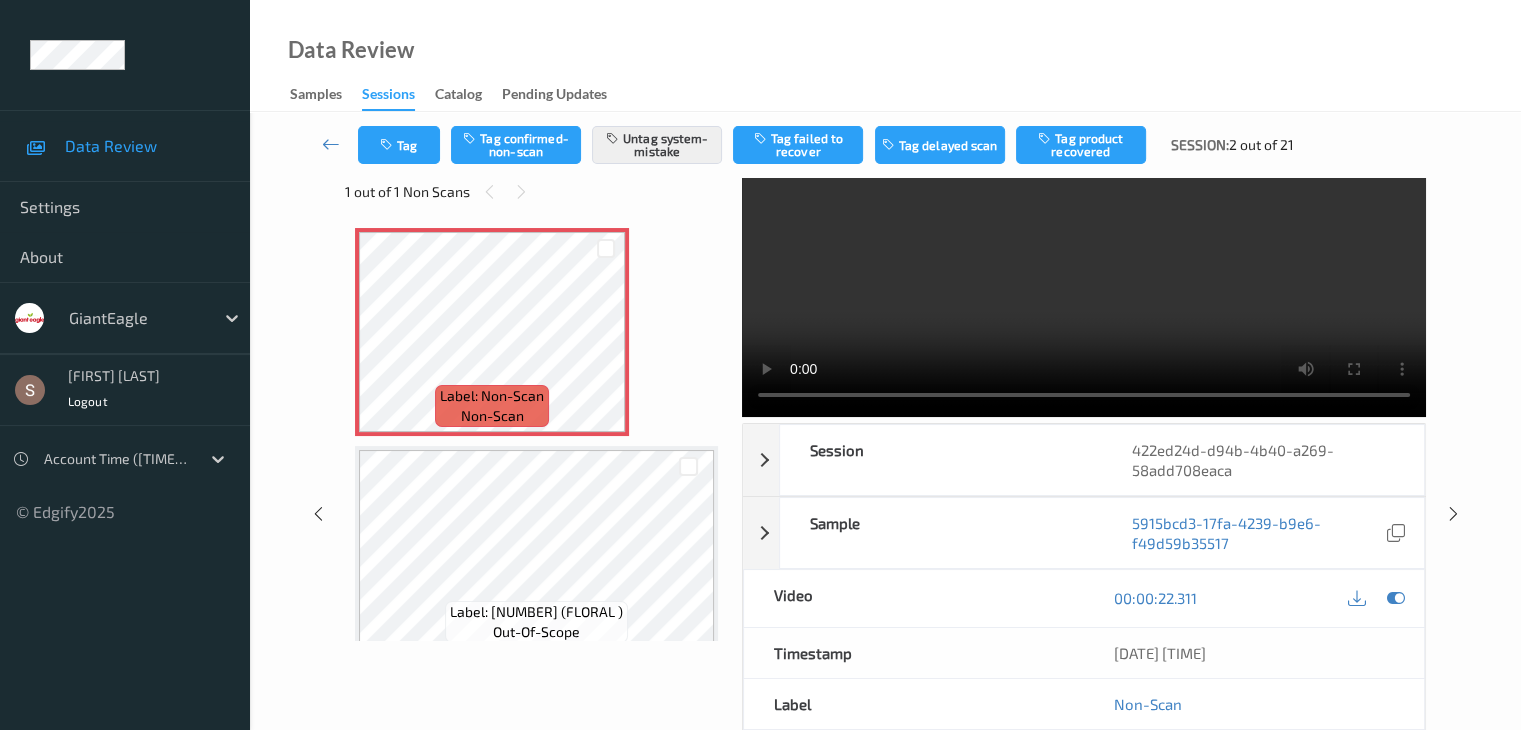 scroll, scrollTop: 200, scrollLeft: 0, axis: vertical 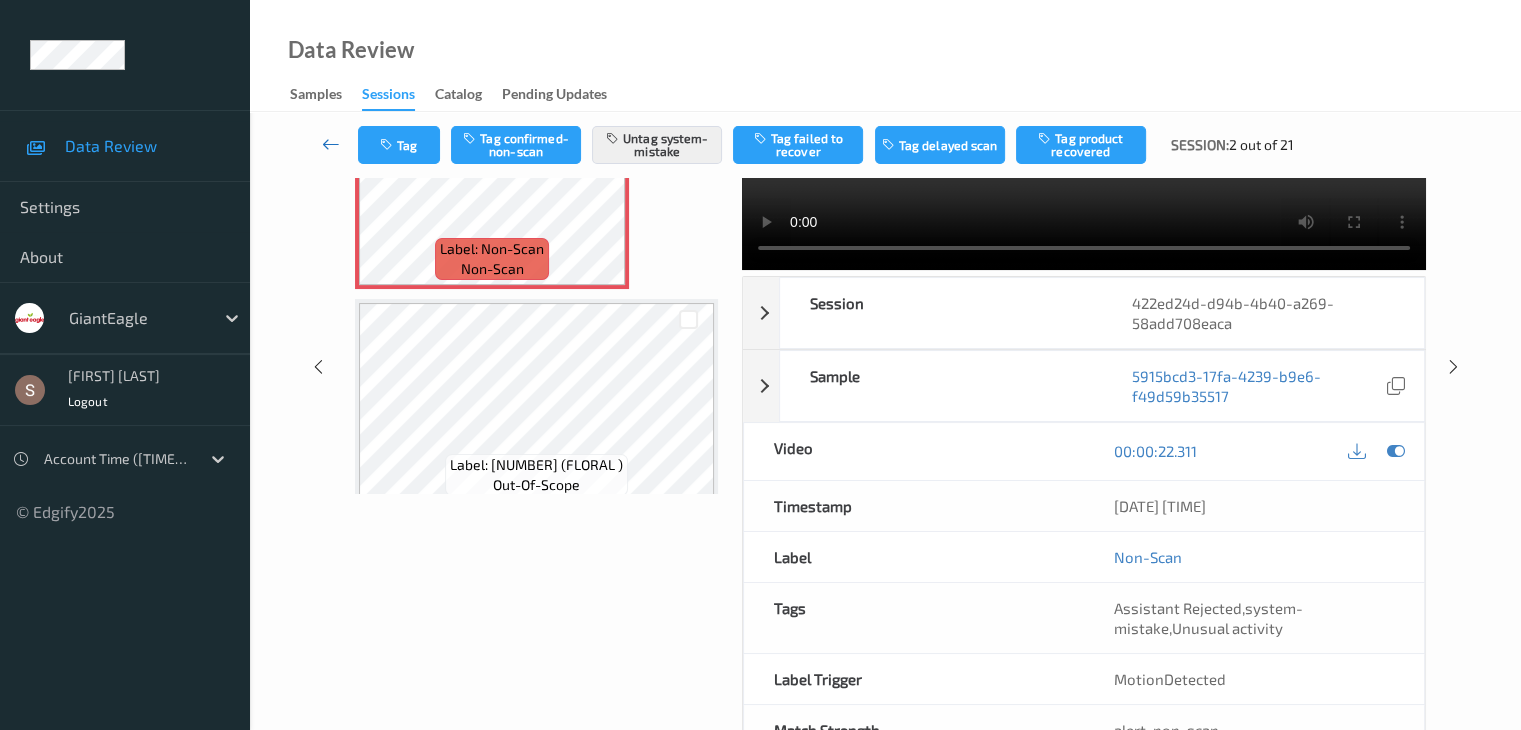 click at bounding box center [331, 144] 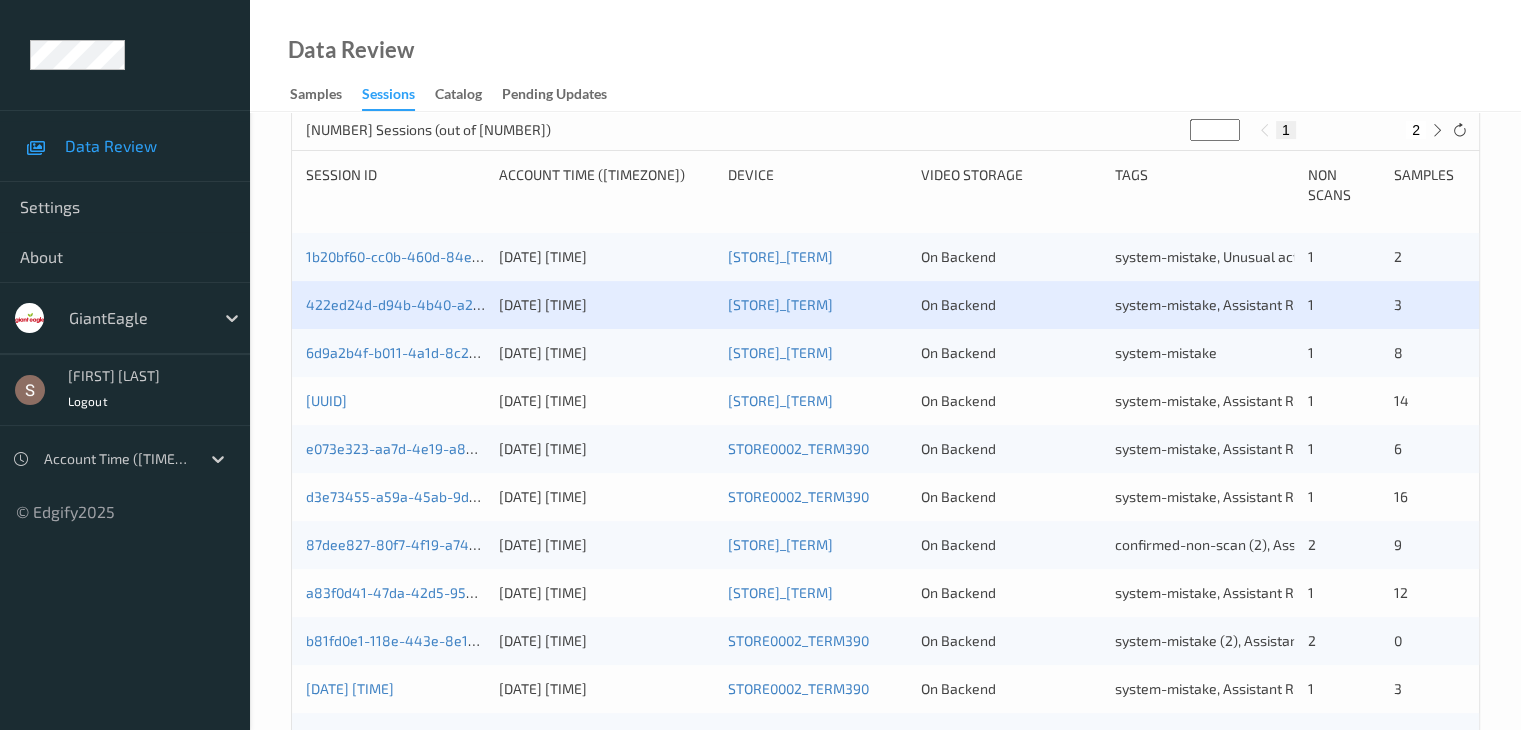scroll, scrollTop: 400, scrollLeft: 0, axis: vertical 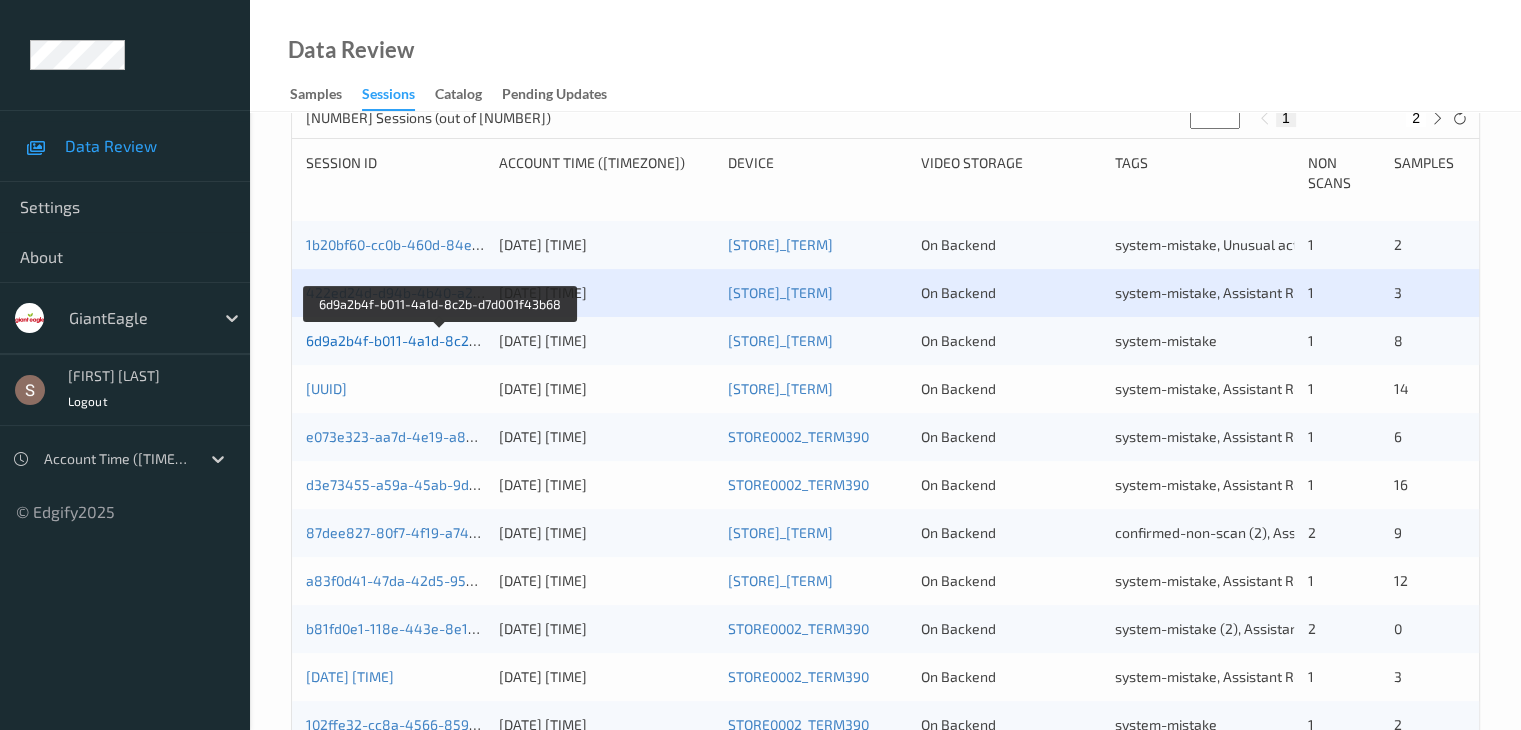 click on "6d9a2b4f-b011-4a1d-8c2b-d7d001f43b68" at bounding box center (440, 340) 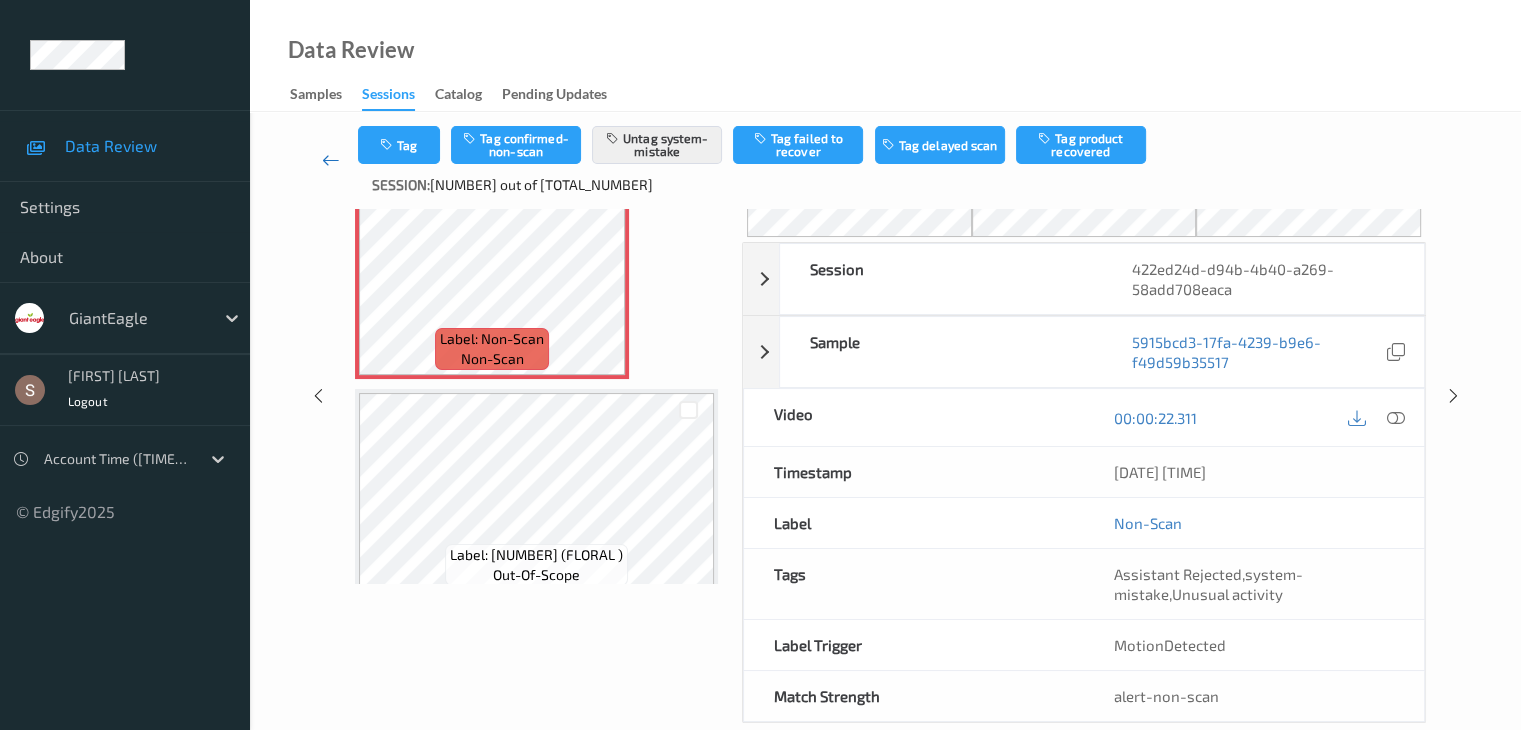 click at bounding box center (331, 160) 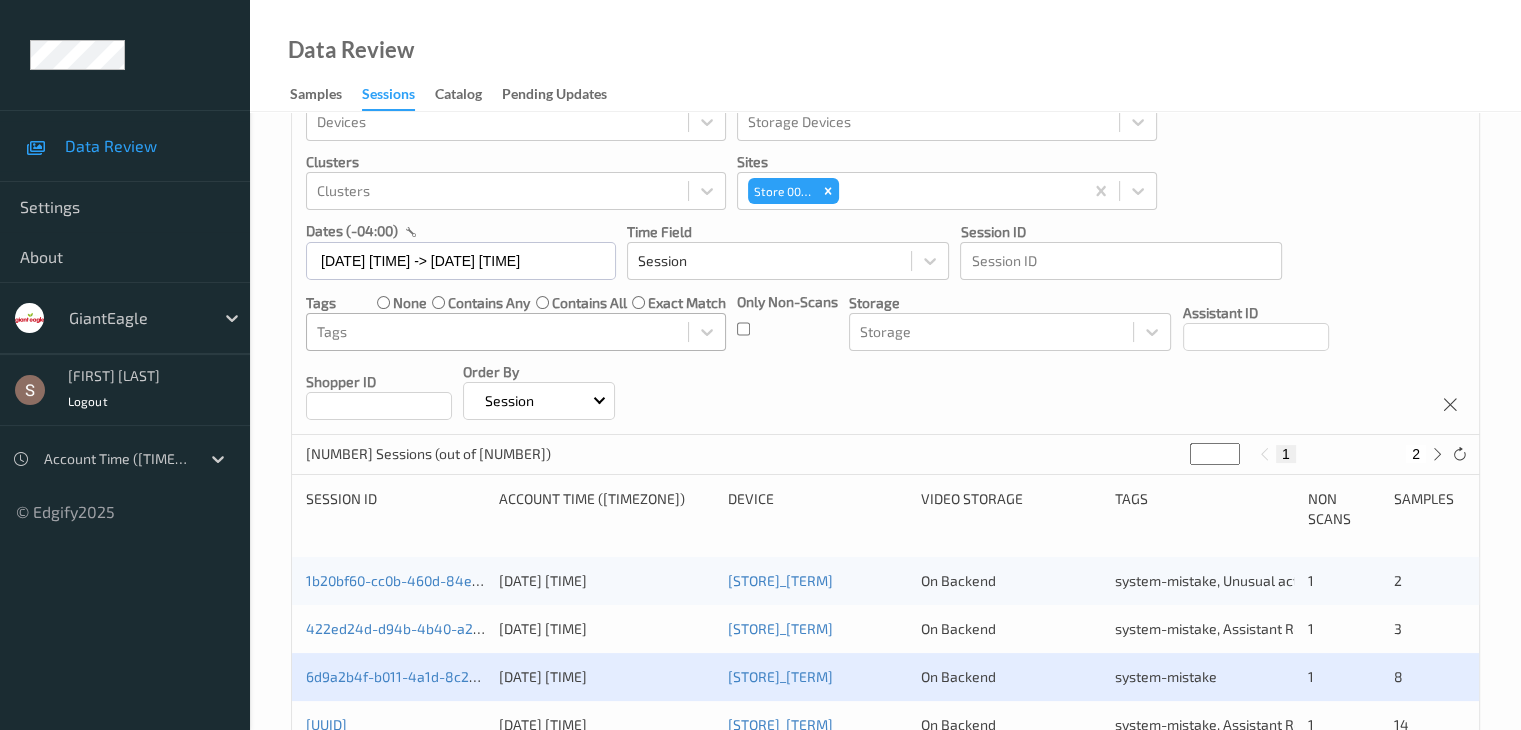 scroll, scrollTop: 0, scrollLeft: 0, axis: both 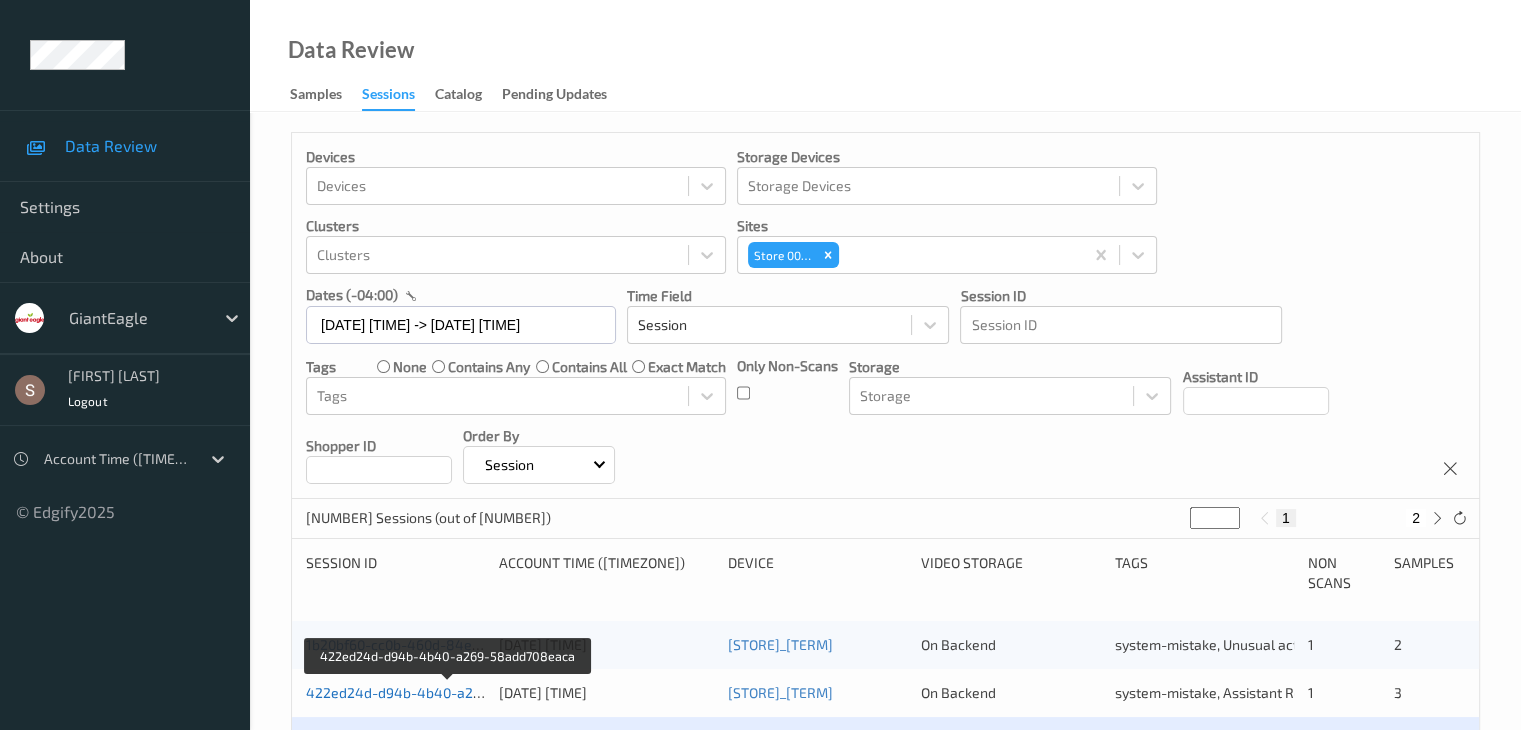 click on "422ed24d-d94b-4b40-a269-58add708eaca" at bounding box center (326, 692) 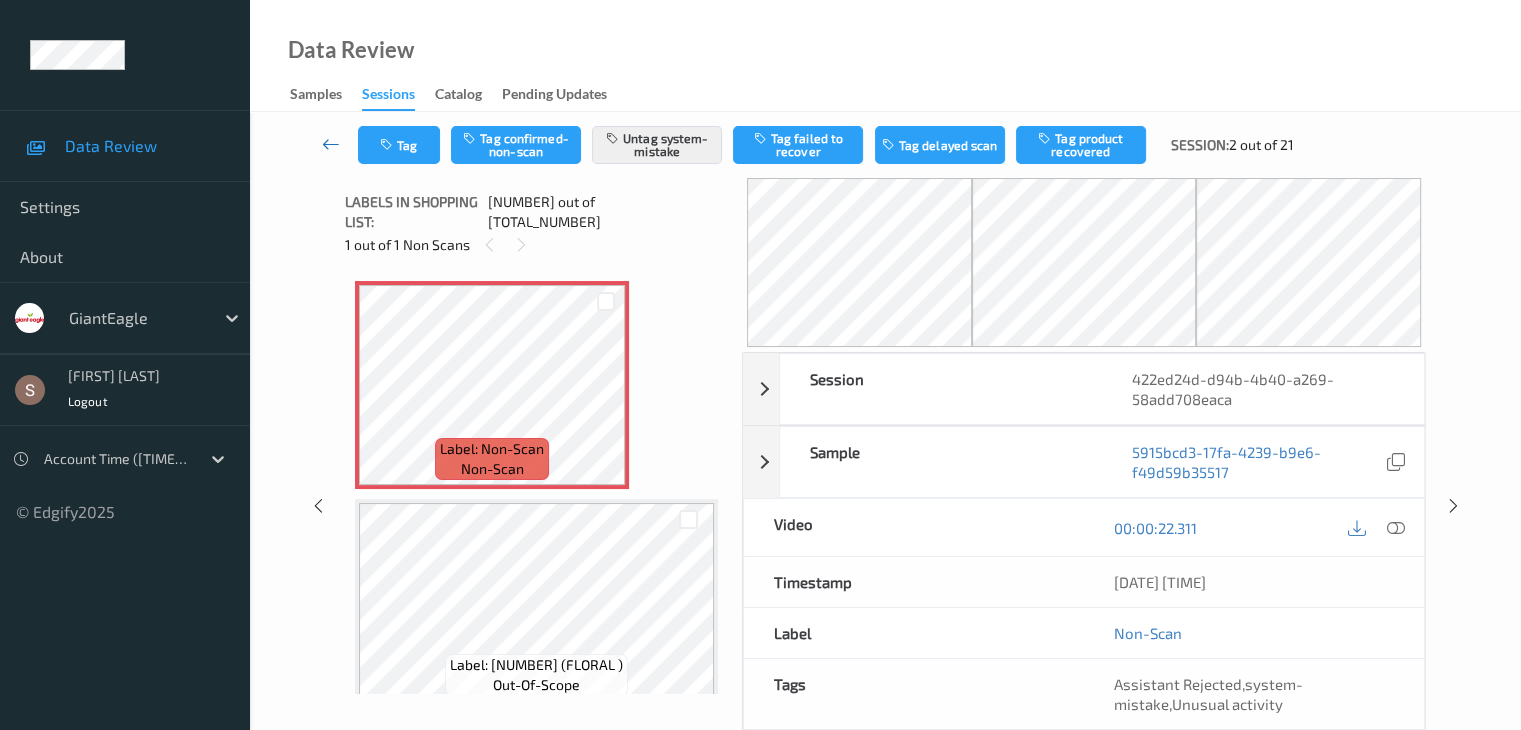 click at bounding box center [331, 145] 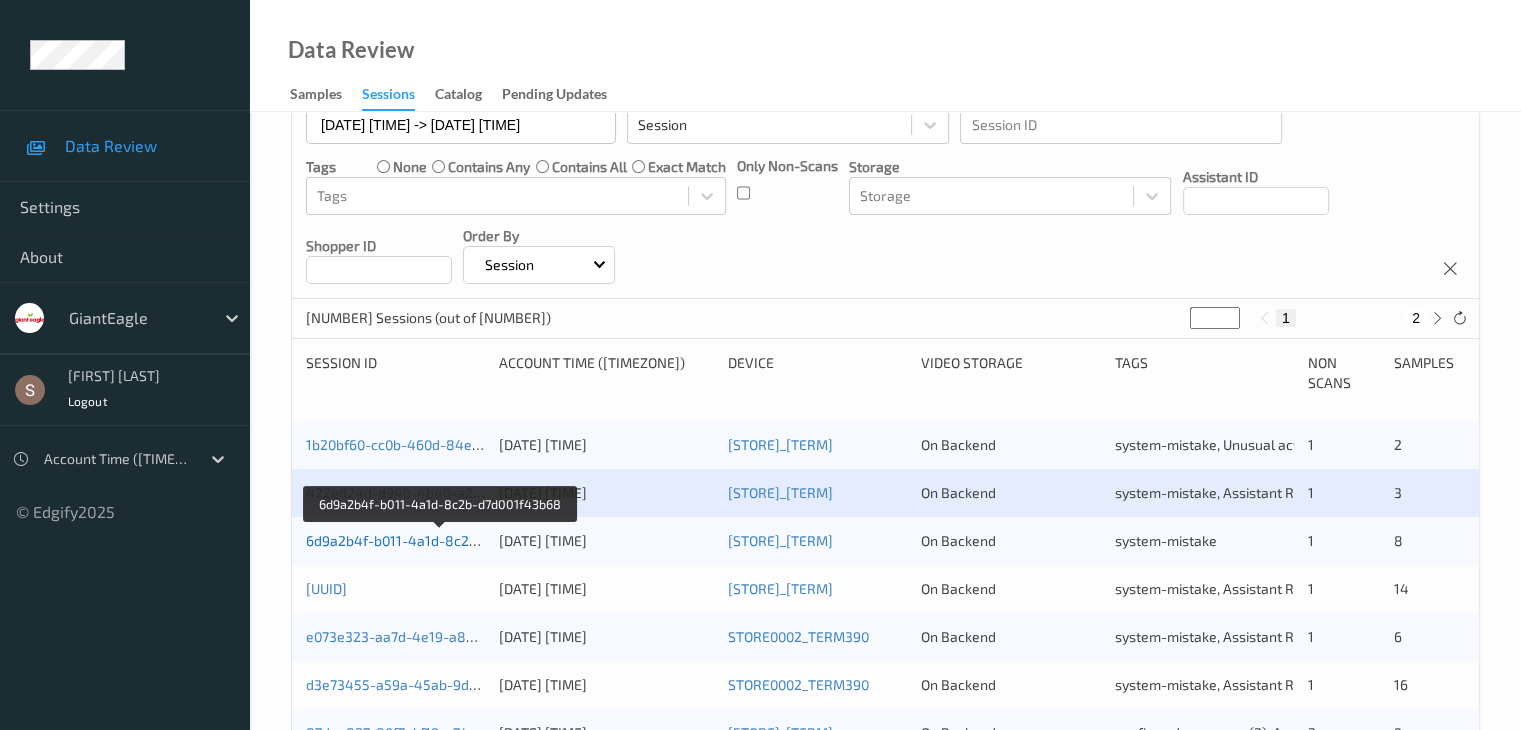 click on "6d9a2b4f-b011-4a1d-8c2b-d7d001f43b68" at bounding box center [440, 540] 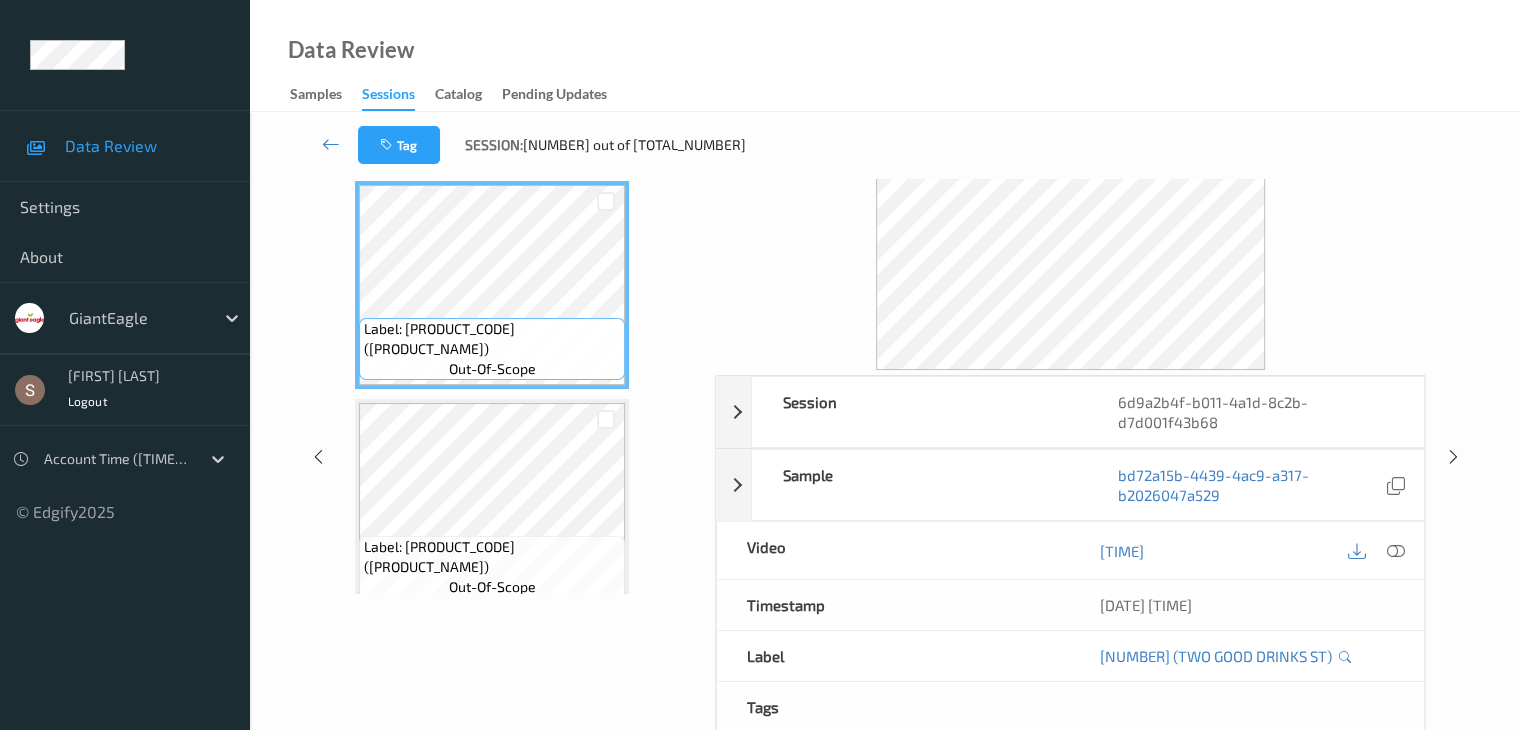 scroll, scrollTop: 0, scrollLeft: 0, axis: both 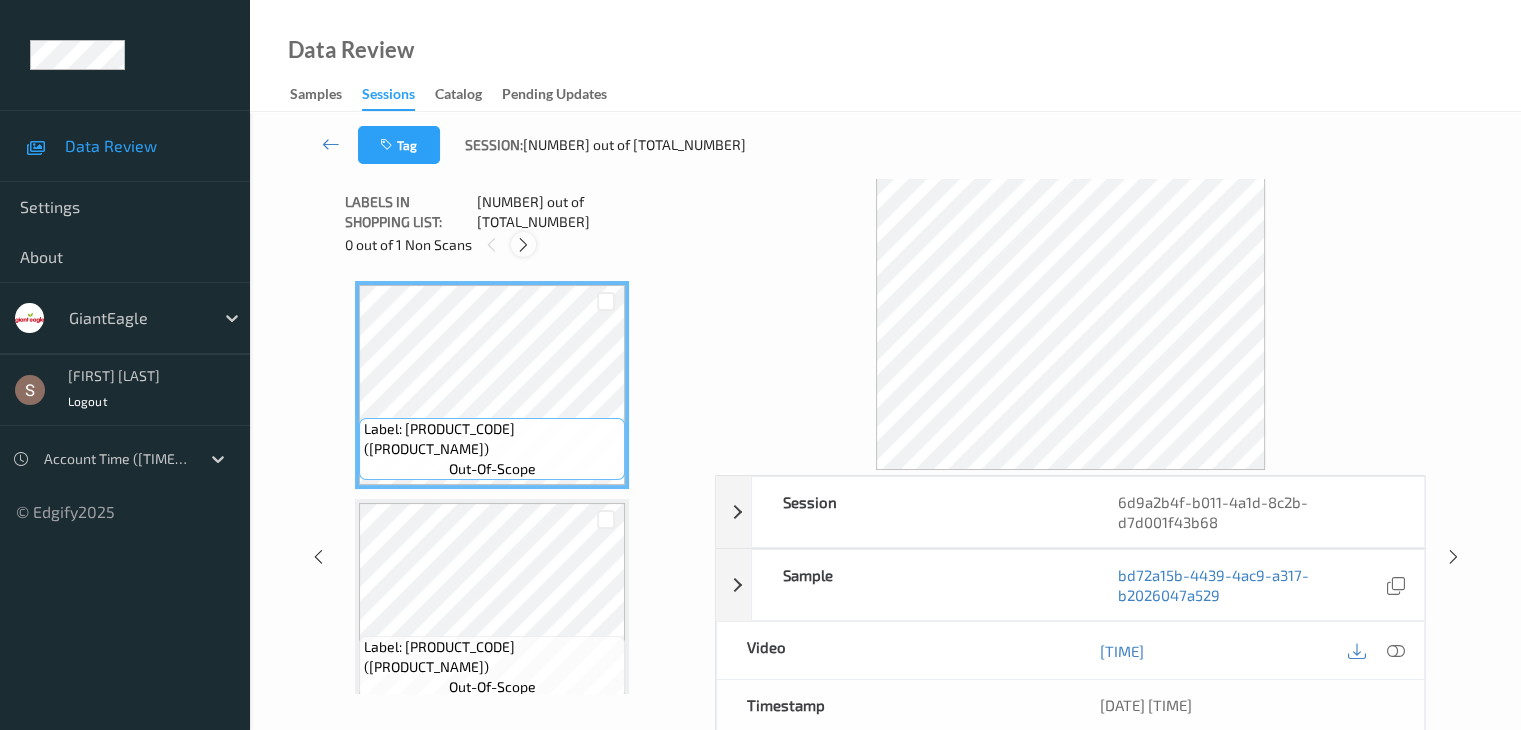 click at bounding box center [643, 245] 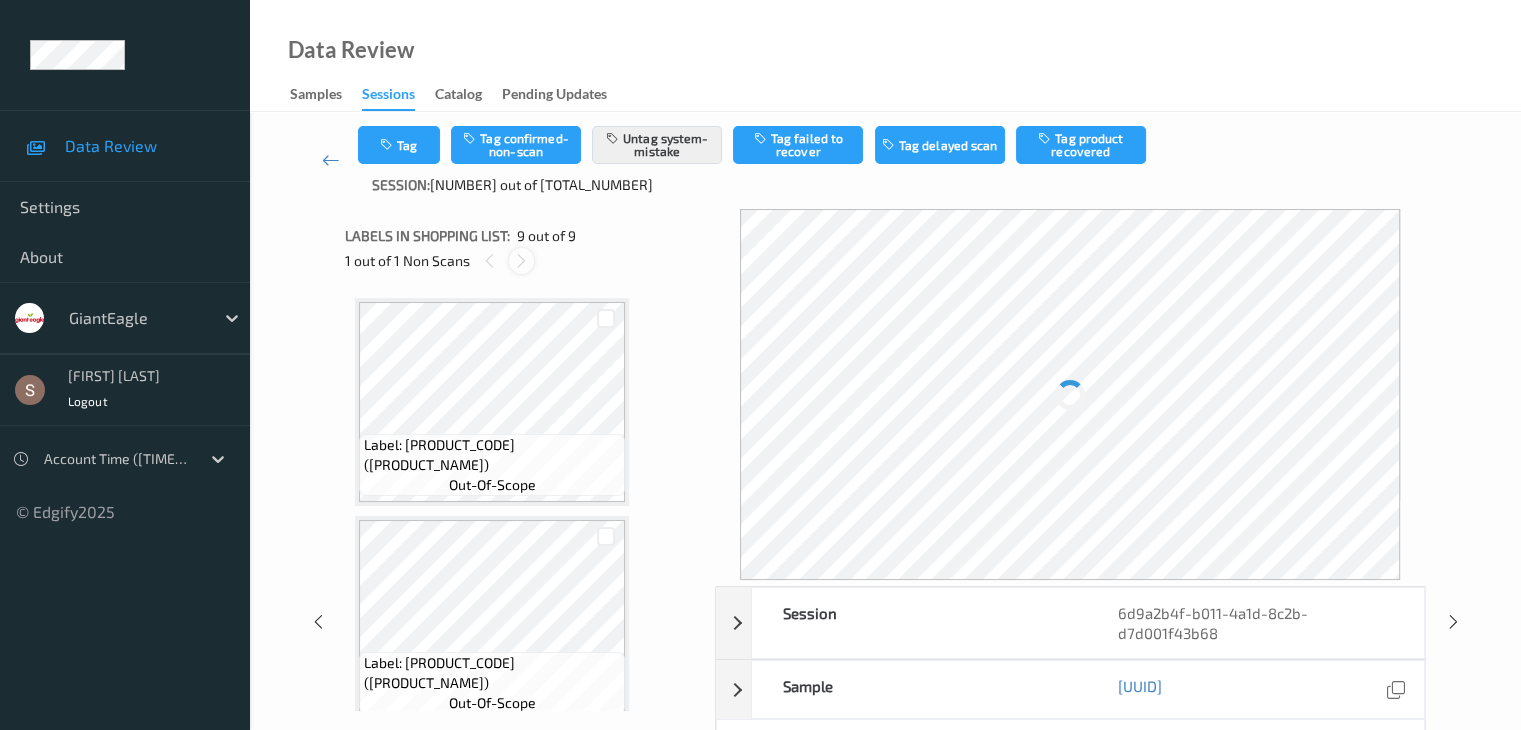 scroll, scrollTop: 1536, scrollLeft: 0, axis: vertical 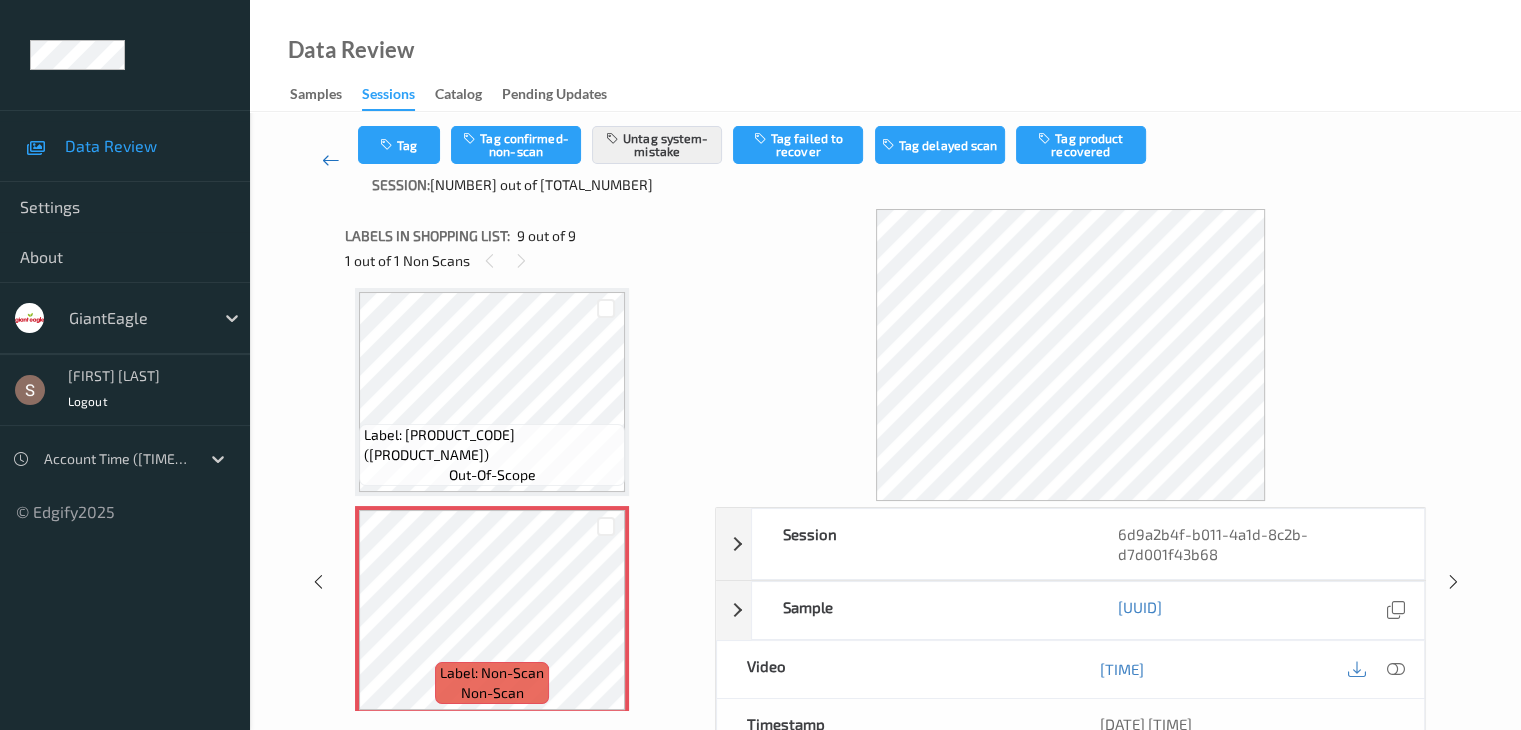 click at bounding box center [331, 160] 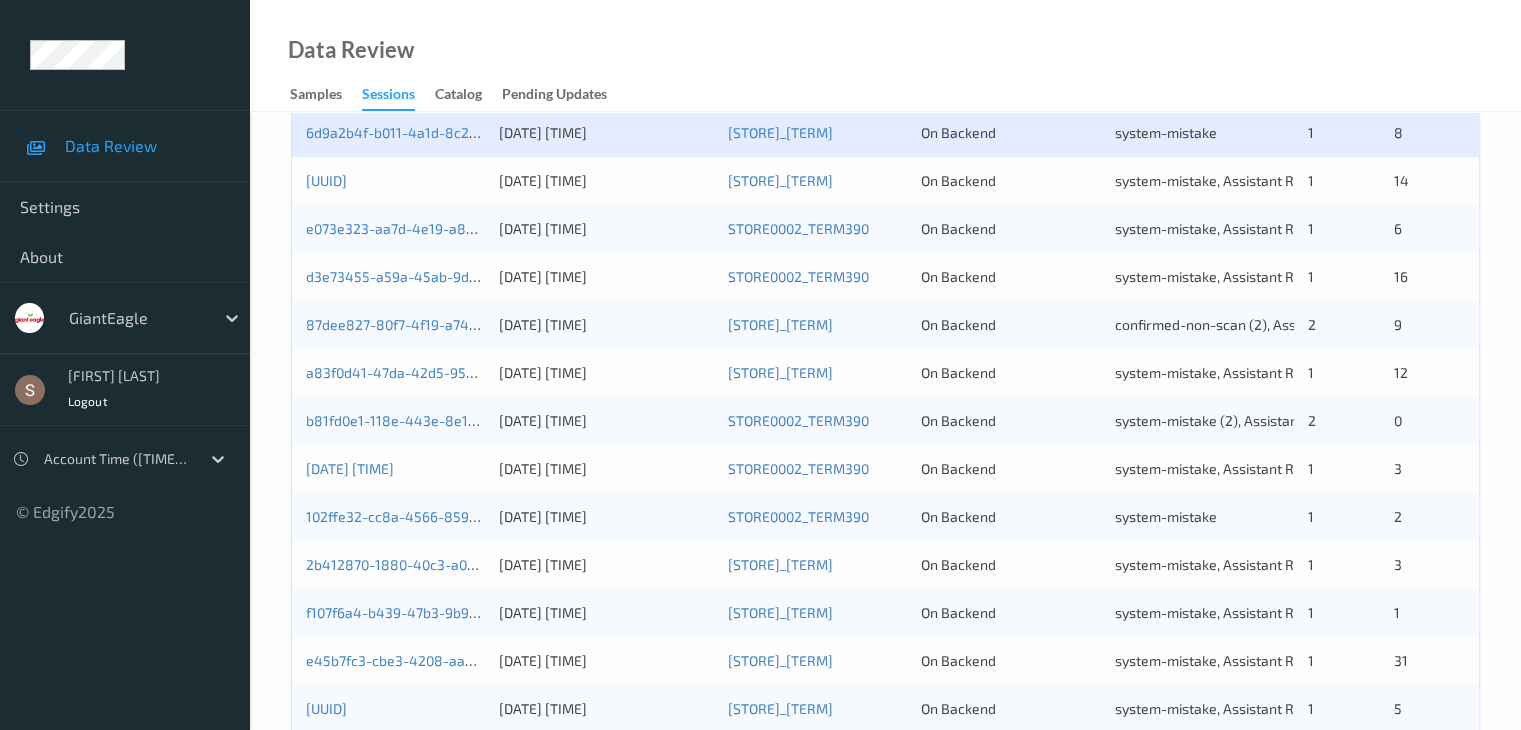 scroll, scrollTop: 500, scrollLeft: 0, axis: vertical 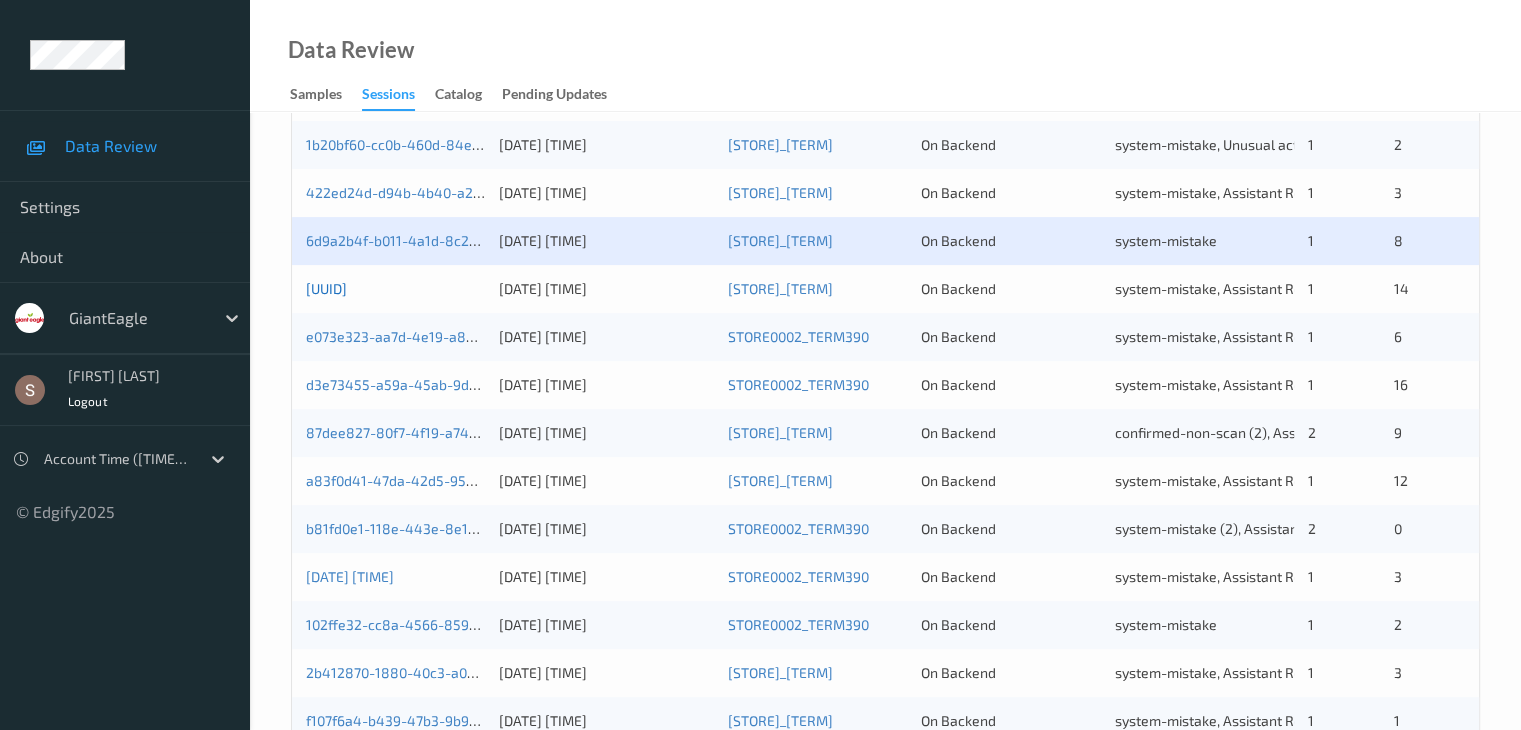 click on "317526cf-1f58-4490-bbb5-45cf211e2bd8" at bounding box center [327, 288] 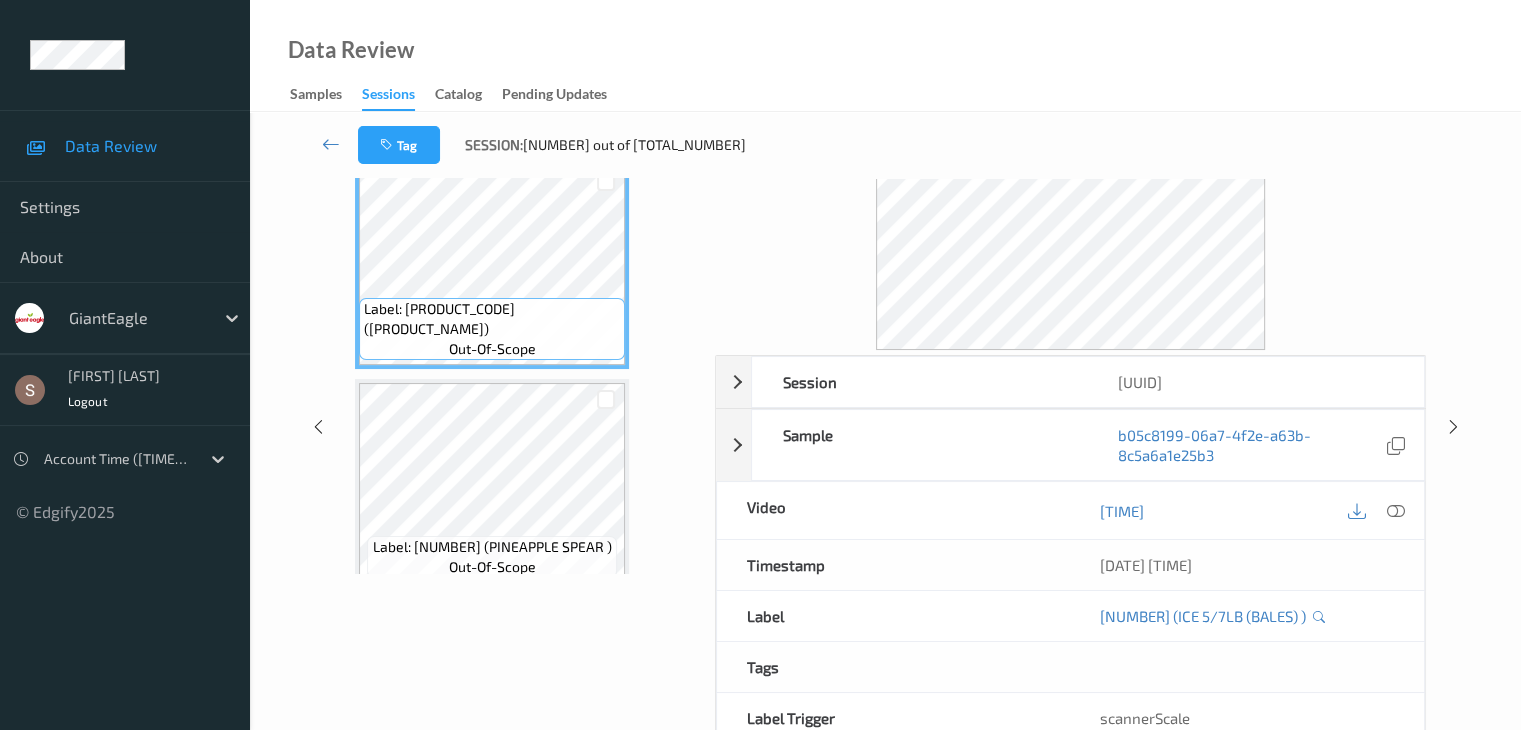 scroll, scrollTop: 0, scrollLeft: 0, axis: both 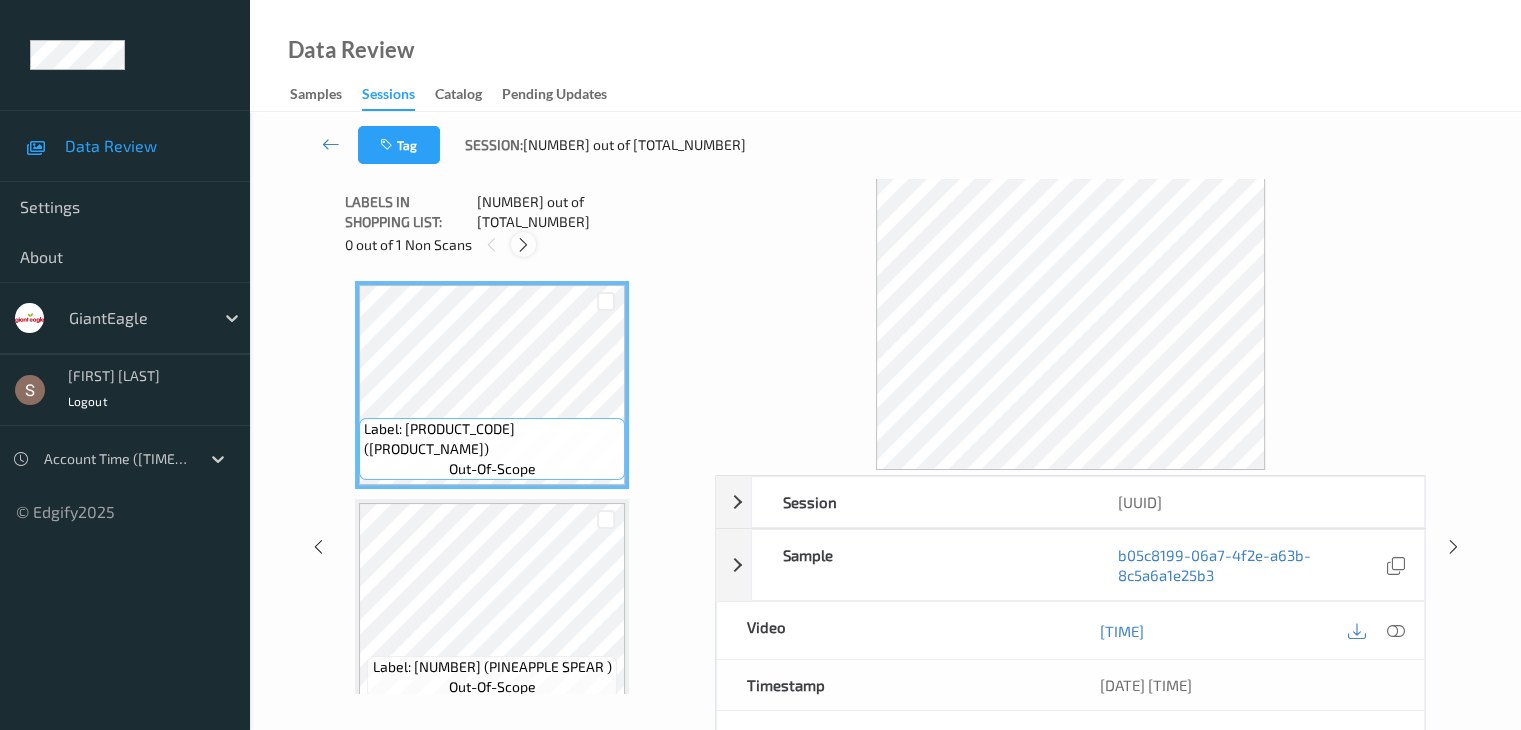 click at bounding box center (643, 245) 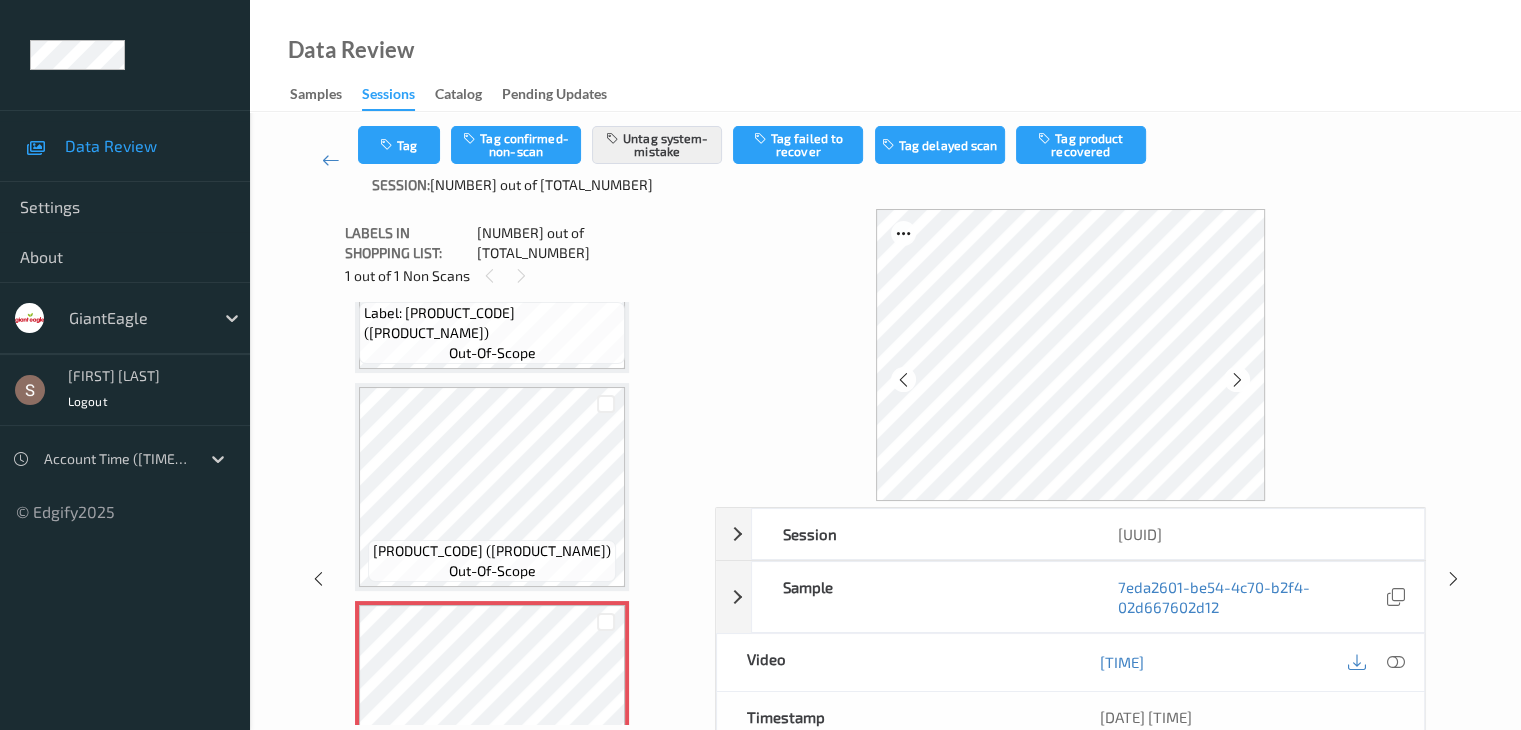 scroll, scrollTop: 1218, scrollLeft: 0, axis: vertical 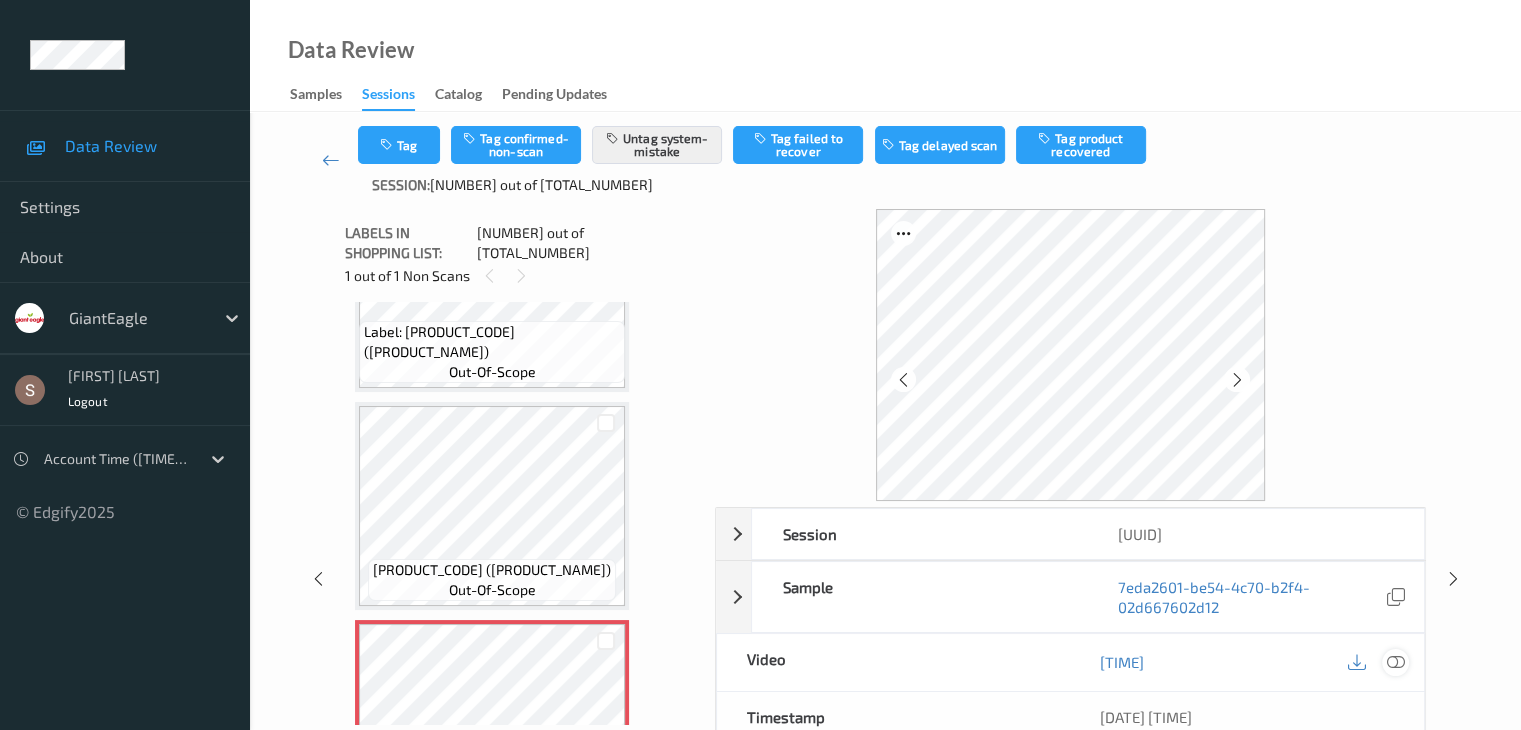 click at bounding box center (1395, 662) 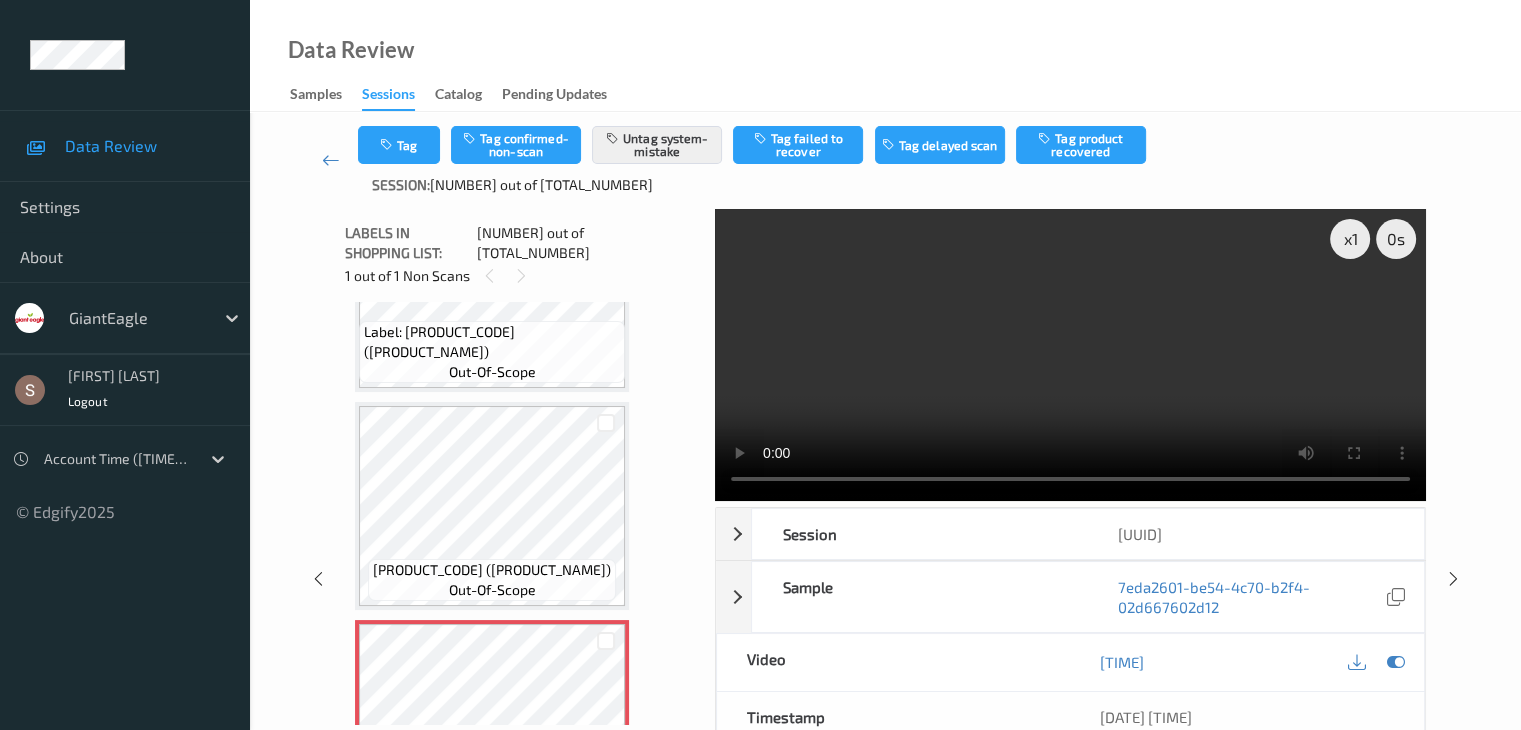 click at bounding box center (1070, 355) 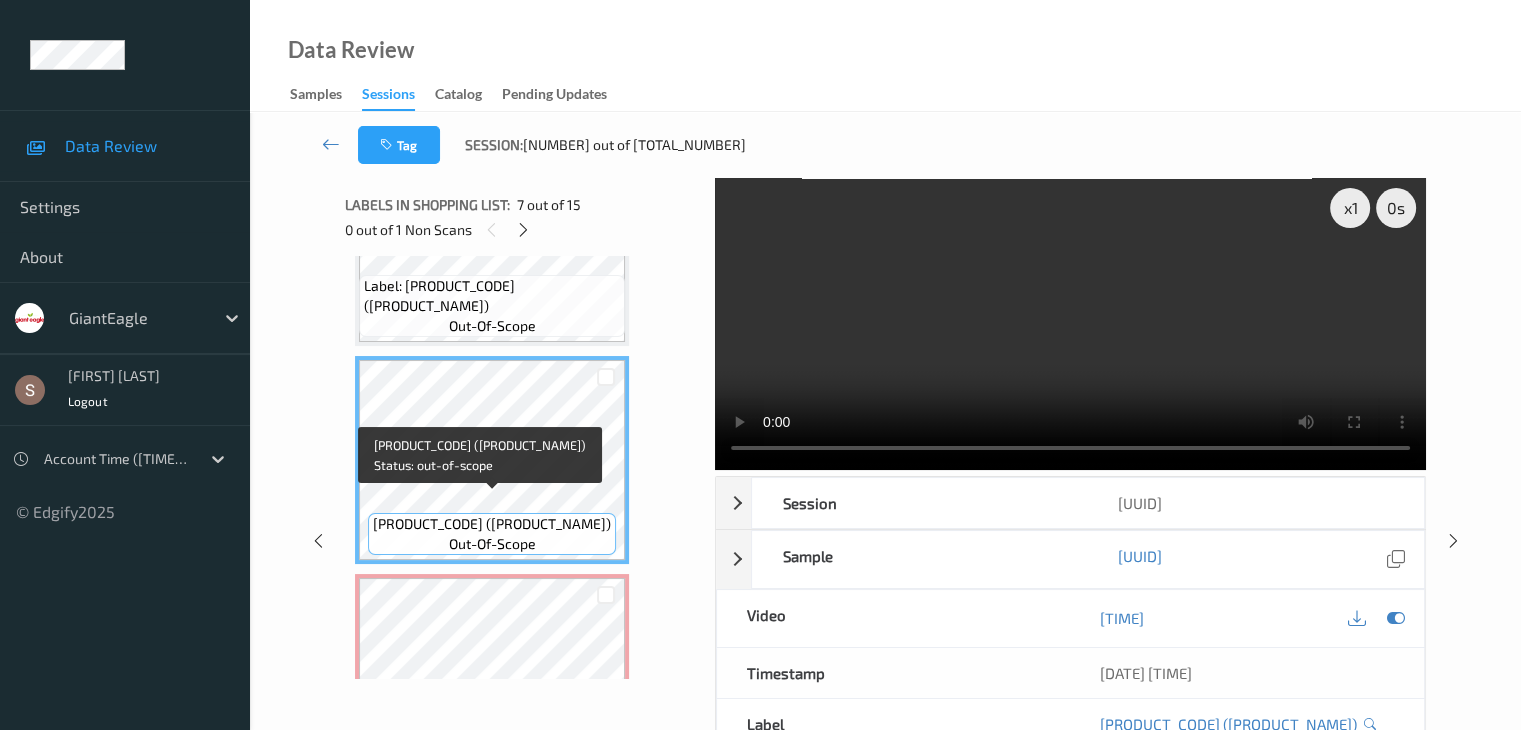 scroll, scrollTop: 1318, scrollLeft: 0, axis: vertical 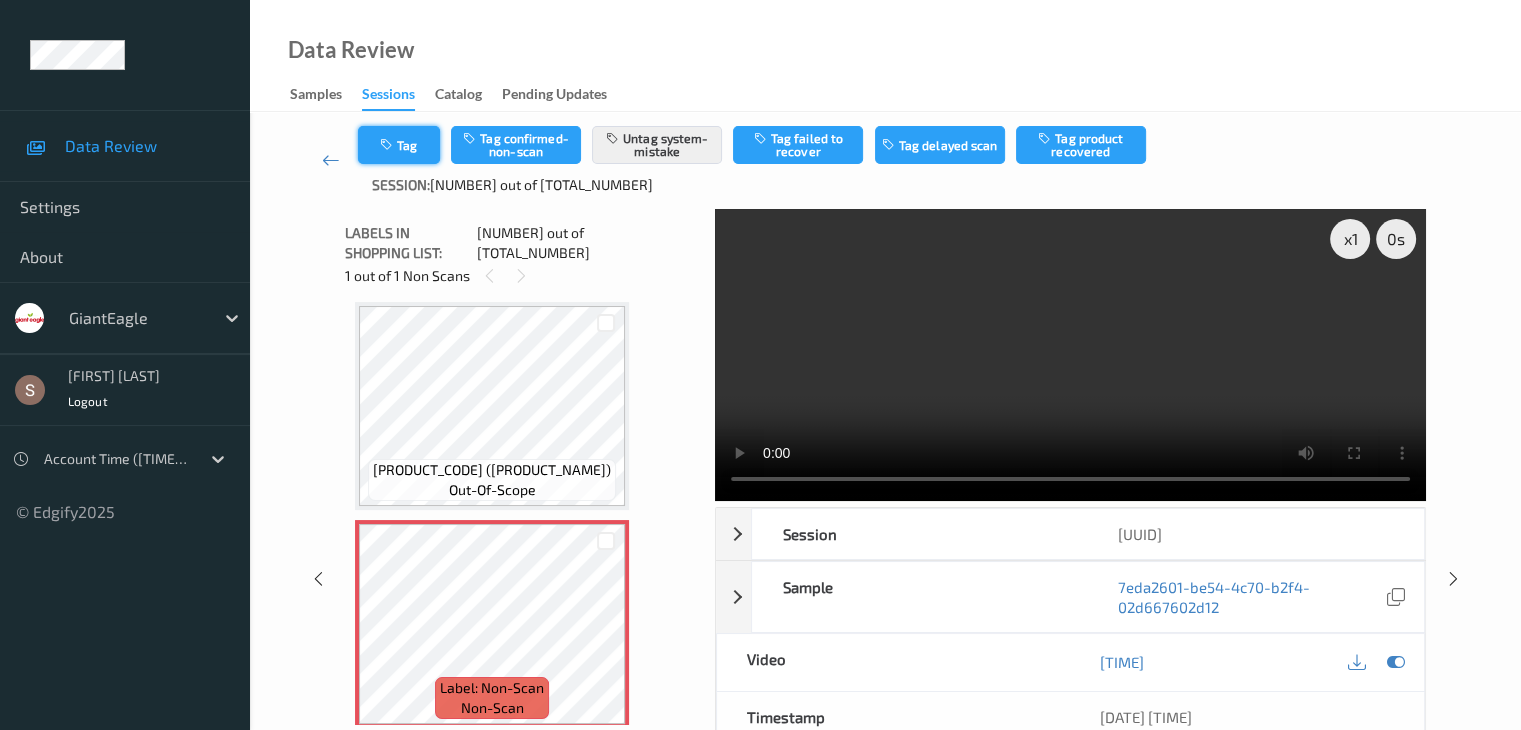 click at bounding box center [388, 145] 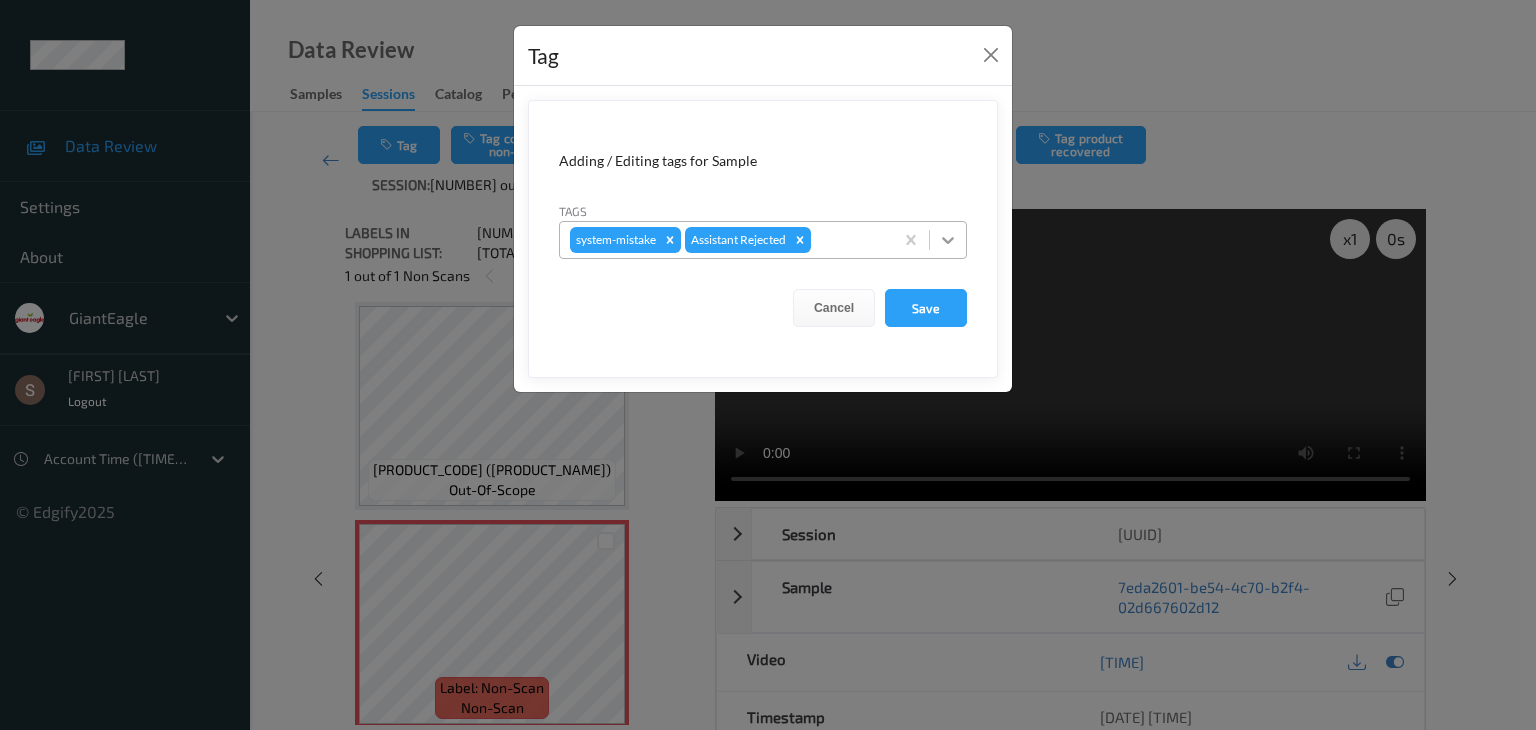 click at bounding box center (911, 240) 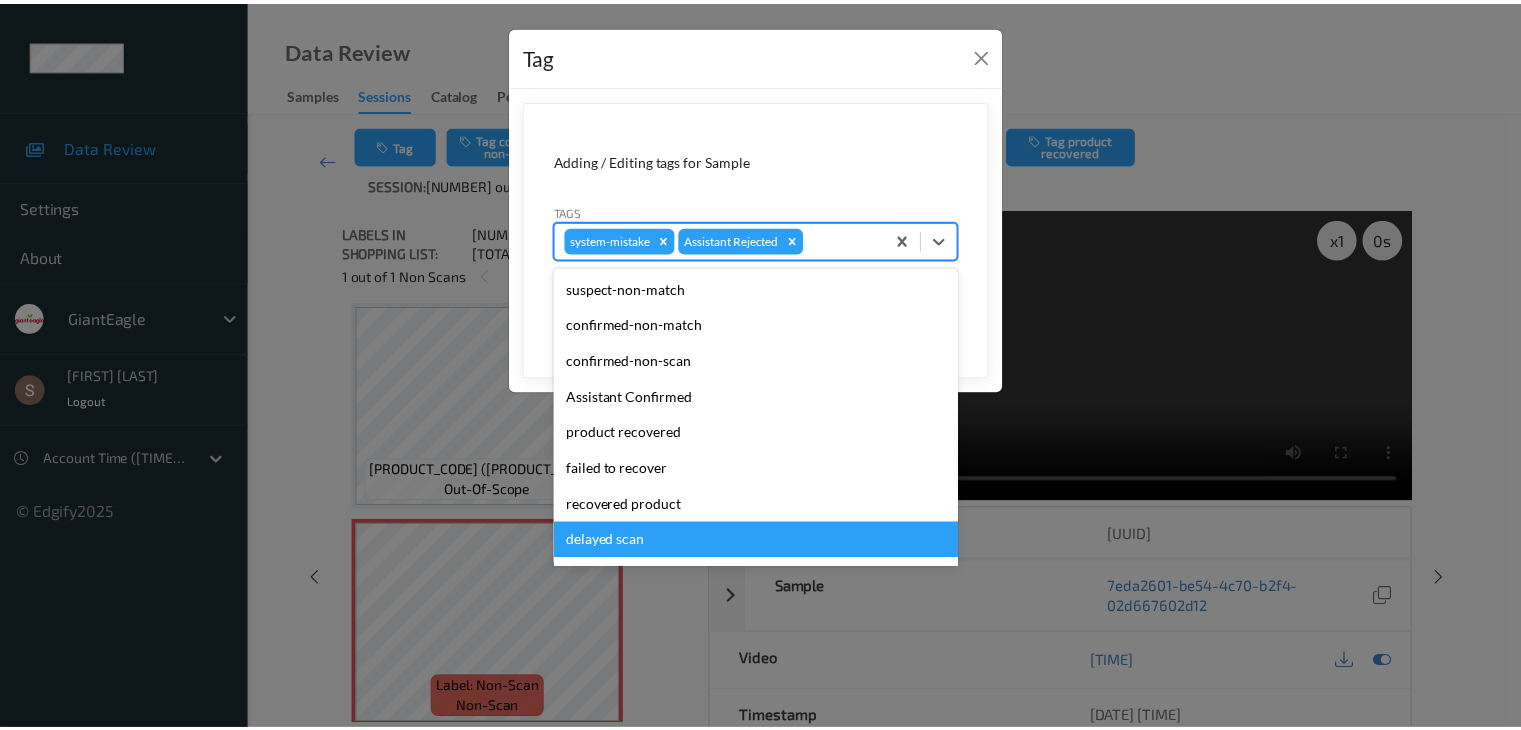 scroll, scrollTop: 104, scrollLeft: 0, axis: vertical 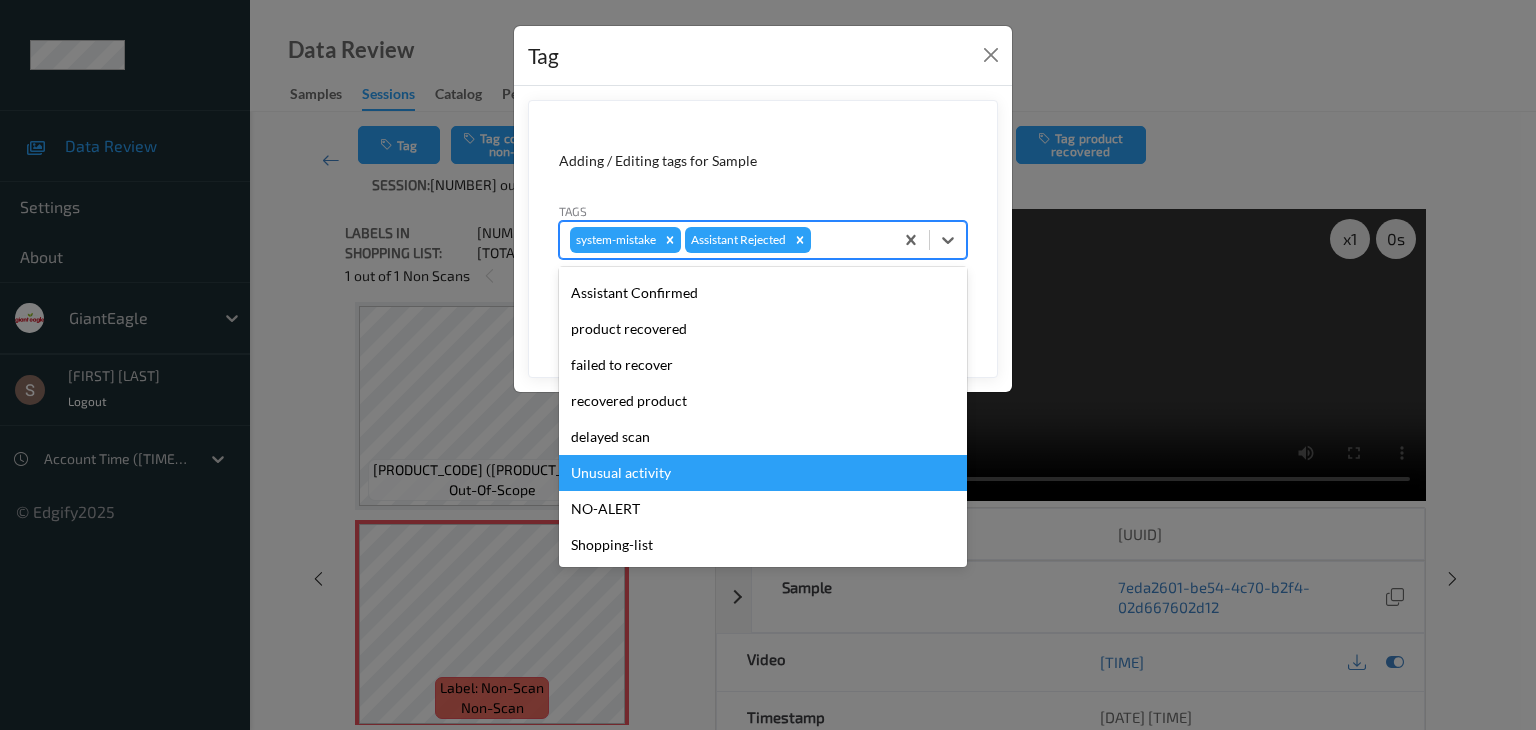click on "[KEYWORD]" at bounding box center [763, 473] 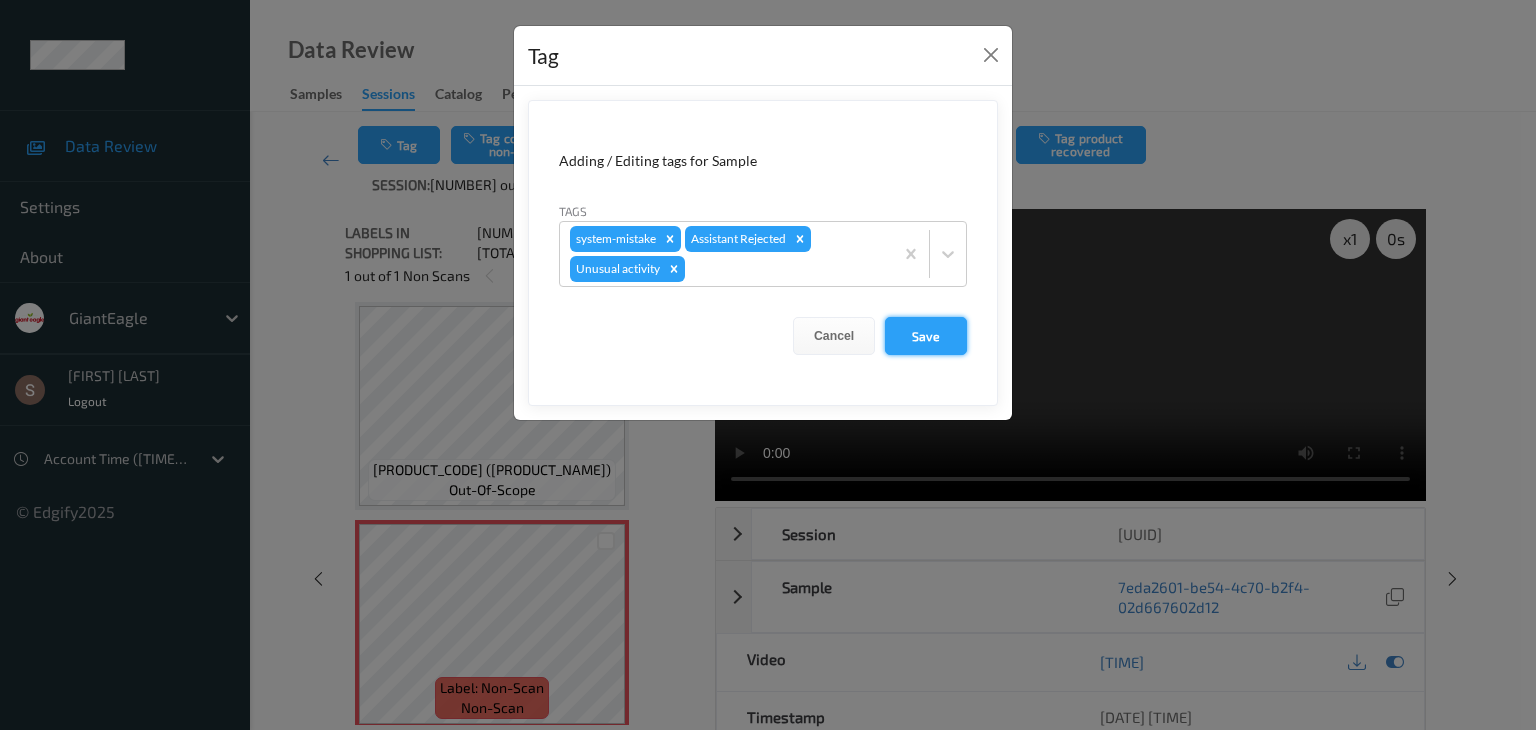 click on "[KEYWORD]" at bounding box center [926, 336] 